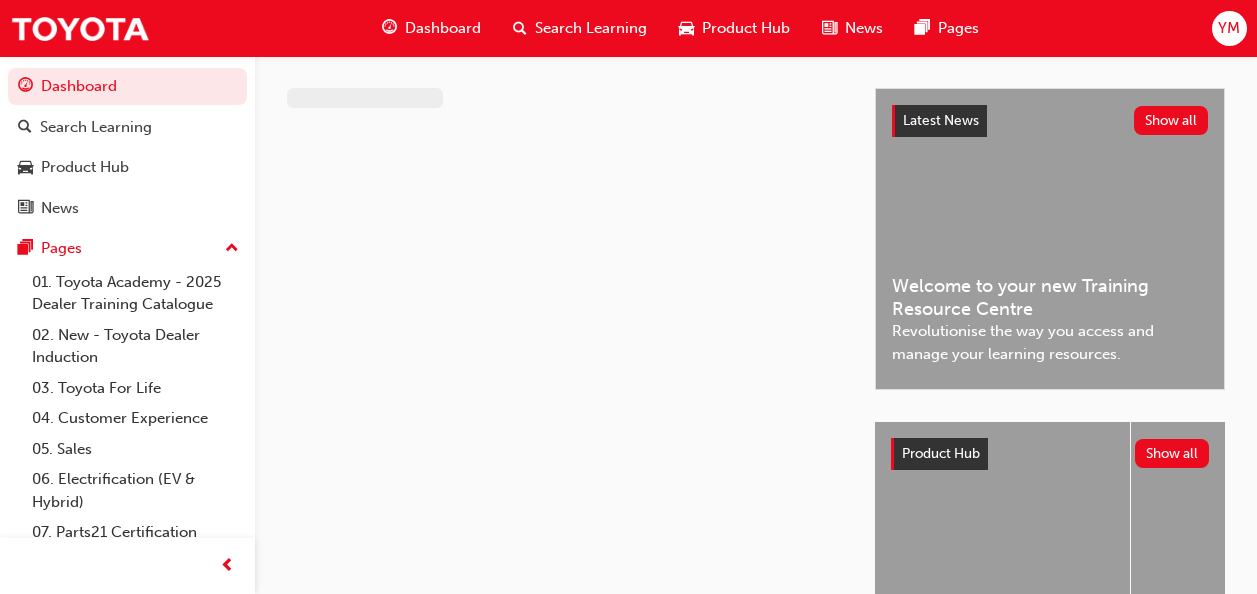 scroll, scrollTop: 0, scrollLeft: 0, axis: both 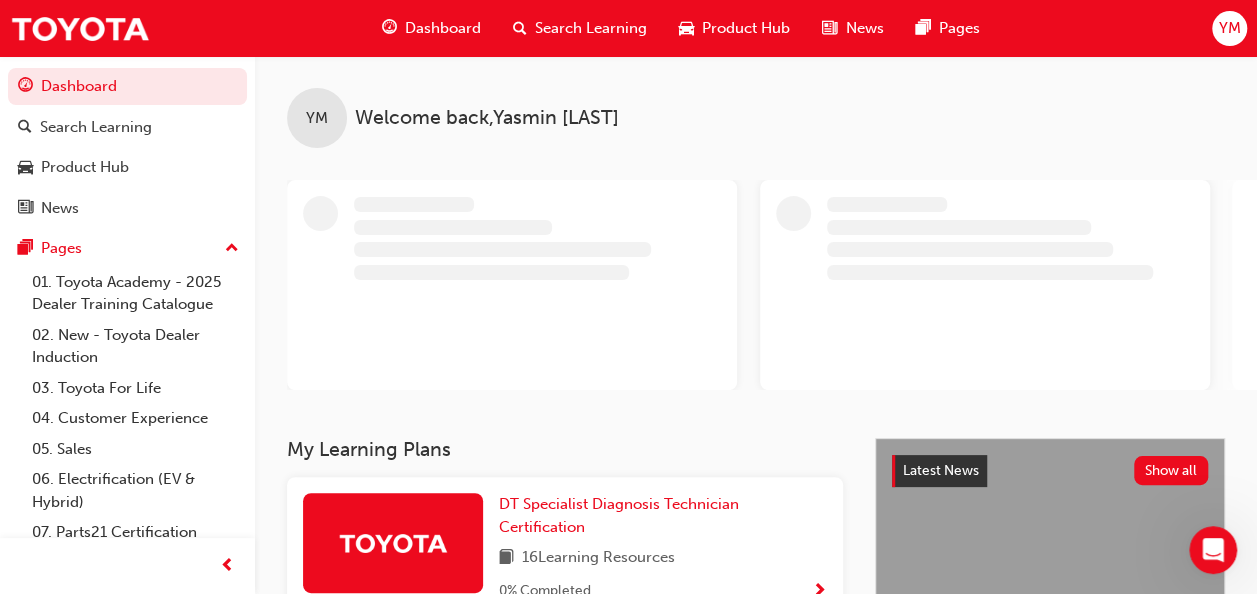 click on "Search Learning" at bounding box center (591, 28) 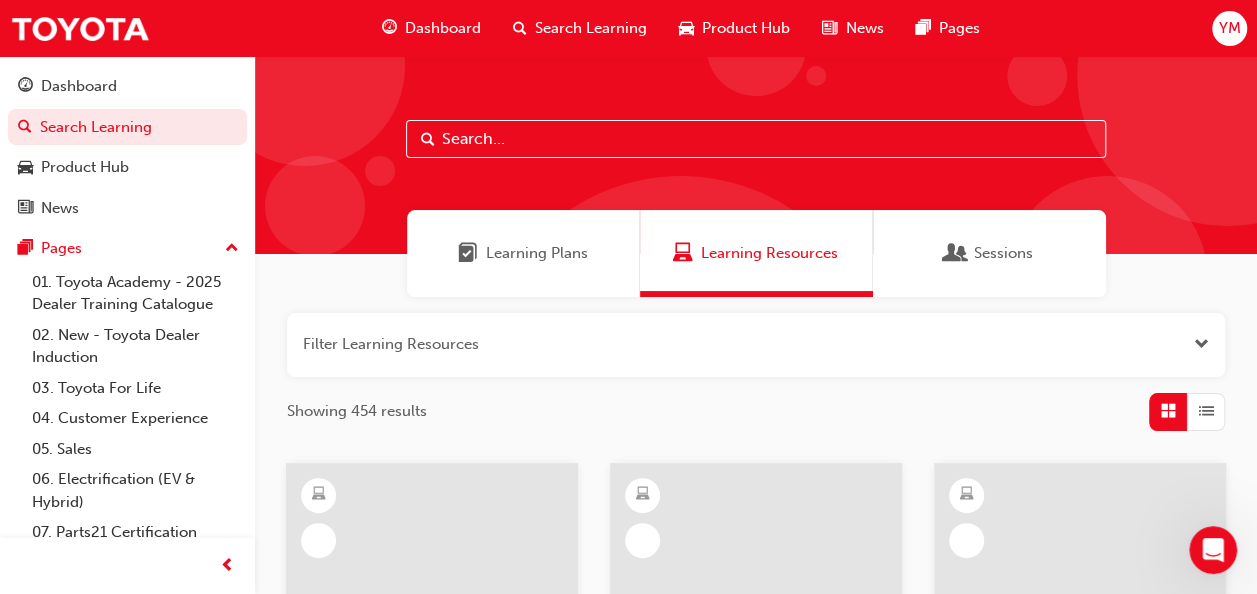 click at bounding box center [756, 139] 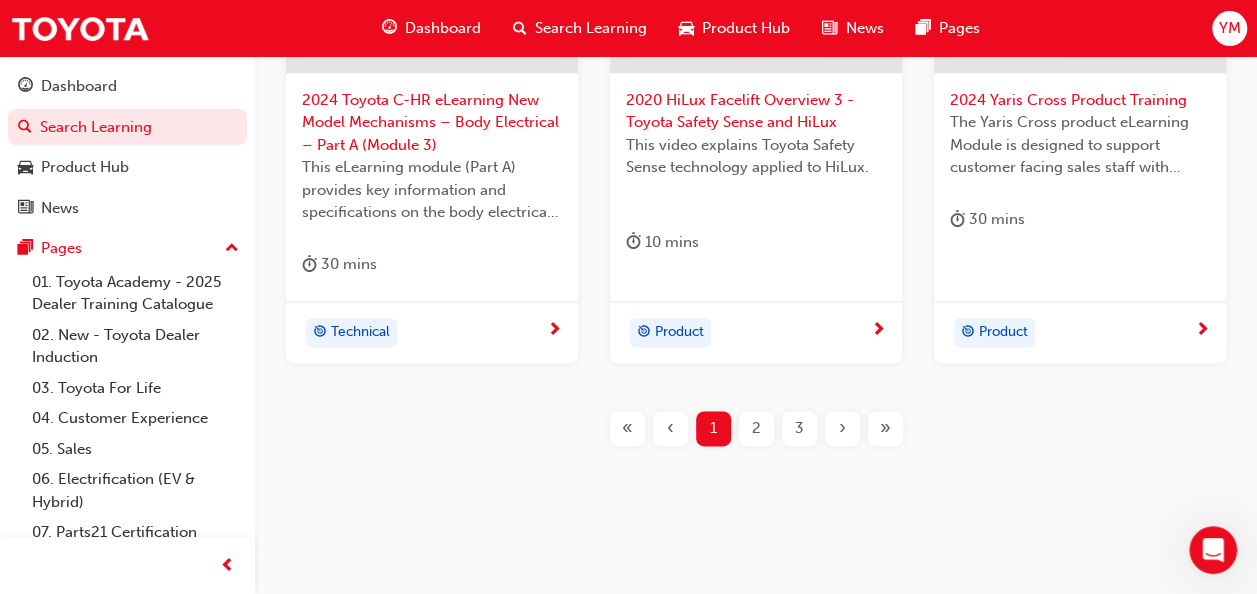 scroll, scrollTop: 1101, scrollLeft: 0, axis: vertical 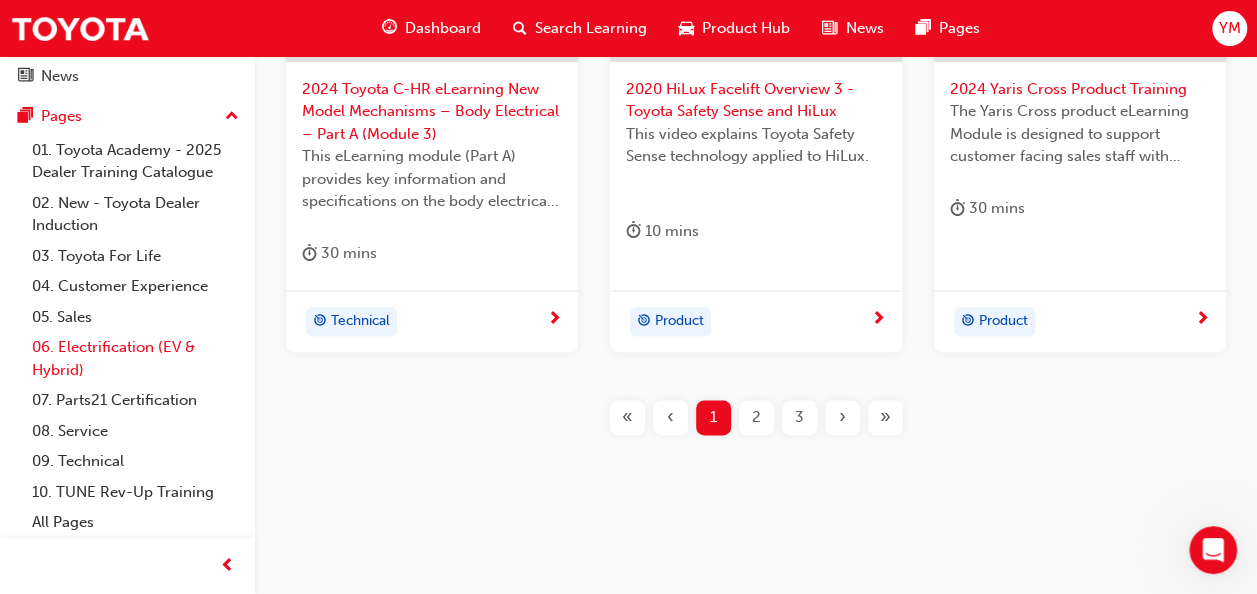 click on "06. Electrification (EV & Hybrid)" at bounding box center [135, 358] 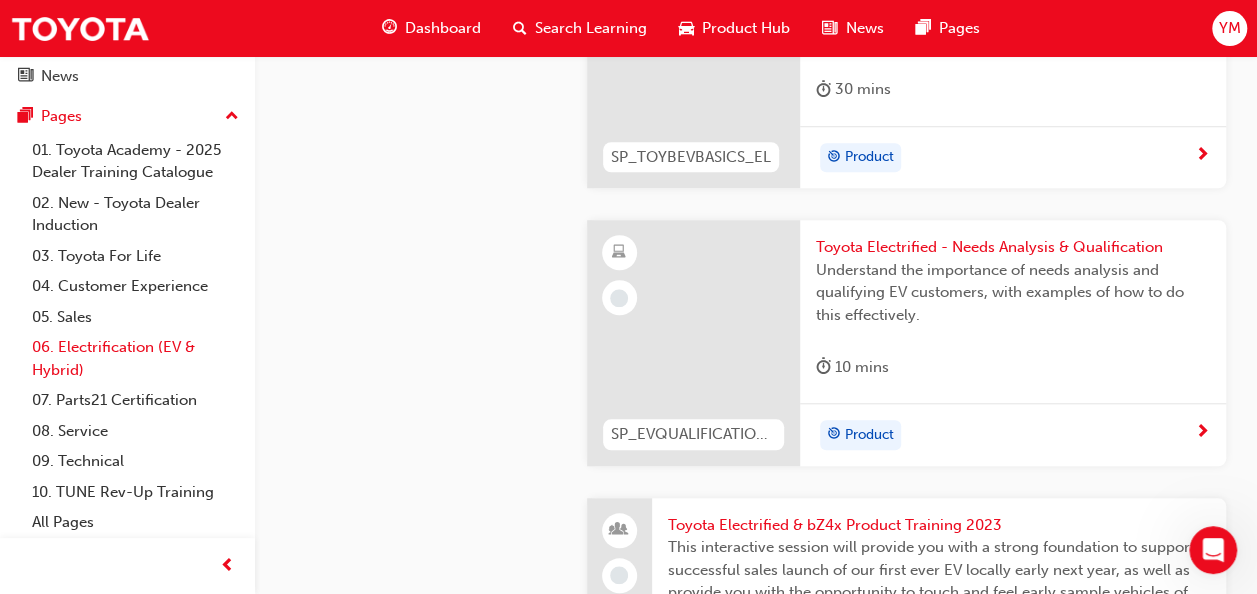 scroll, scrollTop: 695, scrollLeft: 0, axis: vertical 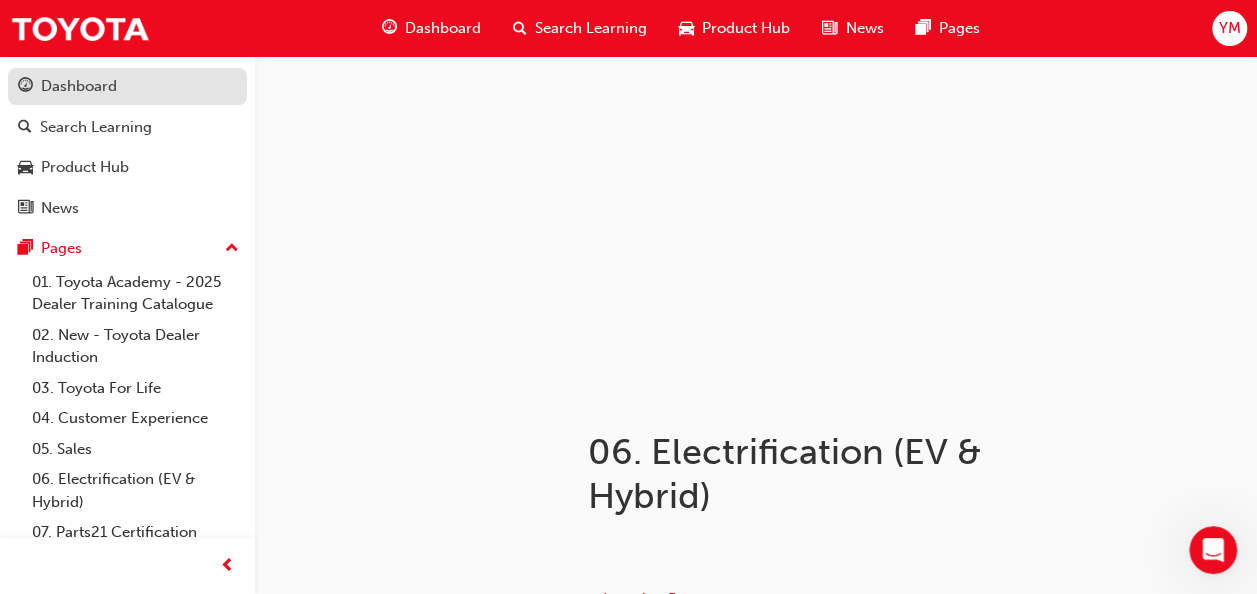 click on "Dashboard" at bounding box center (127, 86) 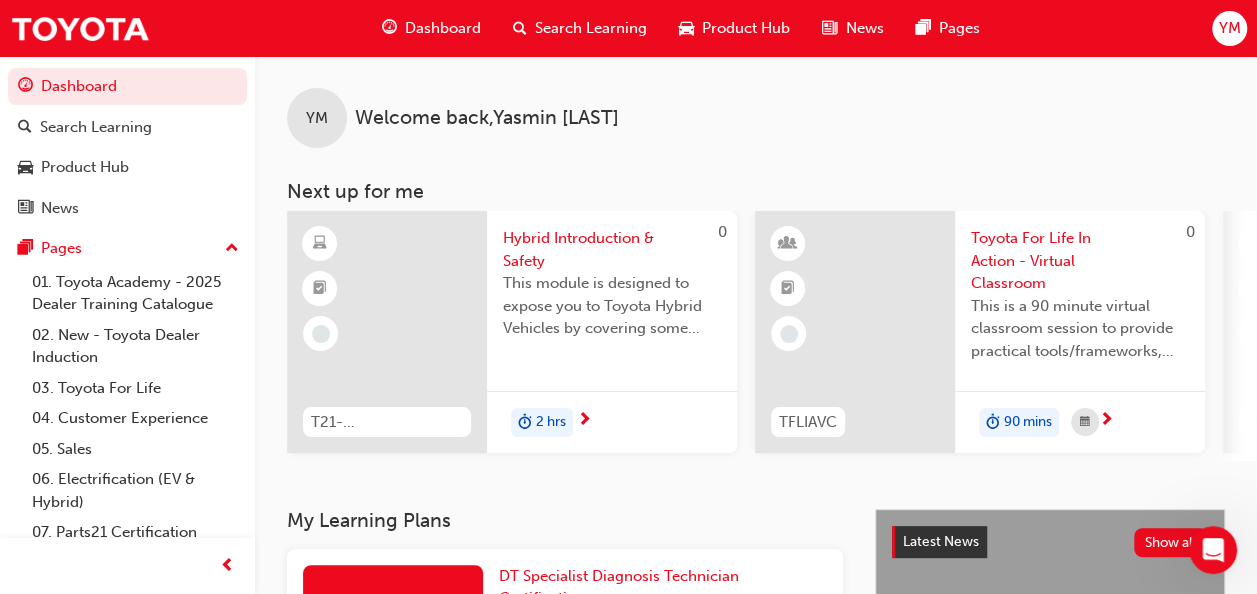 click on "Hybrid Introduction & Safety" at bounding box center (612, 249) 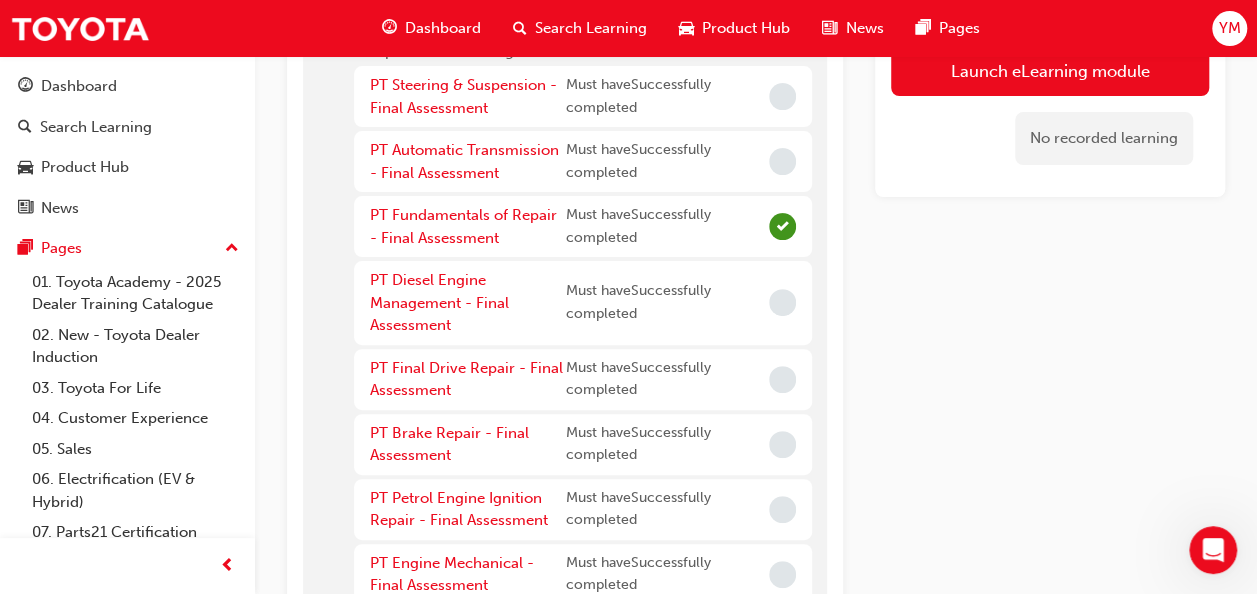 scroll, scrollTop: 0, scrollLeft: 0, axis: both 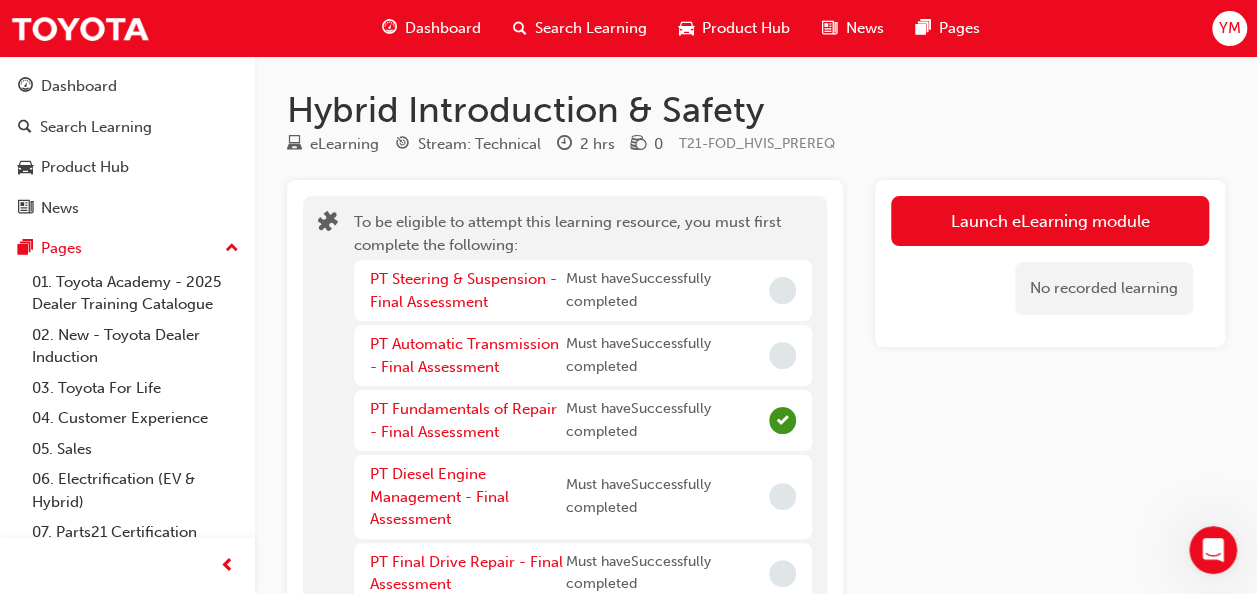 click on "Search Learning" at bounding box center [591, 28] 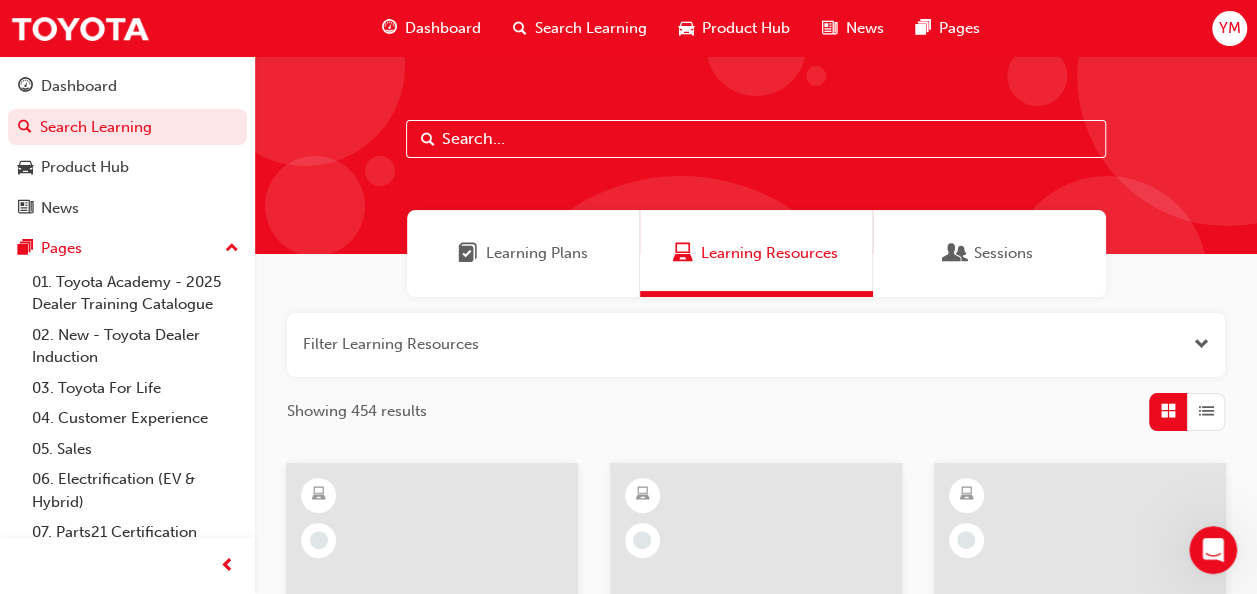 click at bounding box center (756, 139) 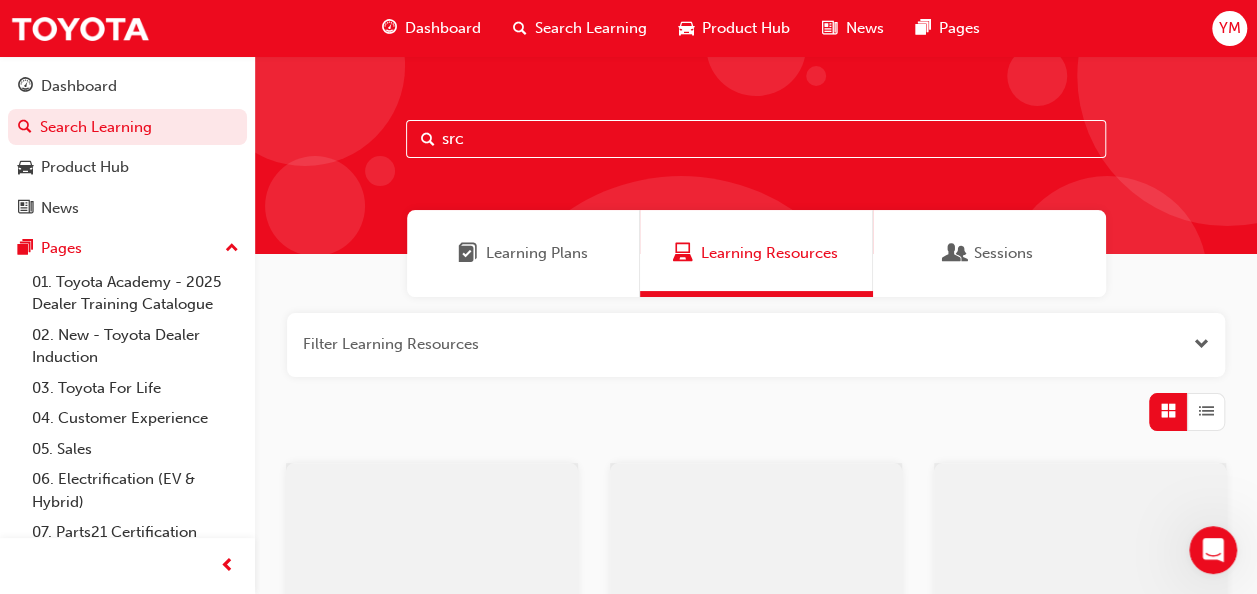 type on "src" 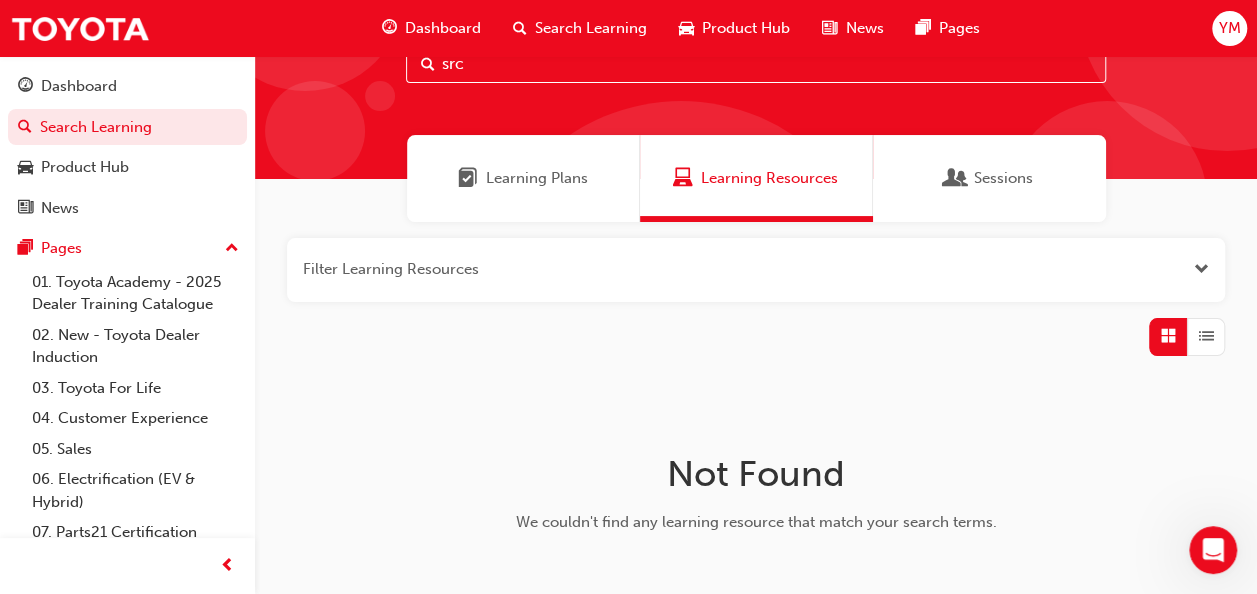 scroll, scrollTop: 0, scrollLeft: 0, axis: both 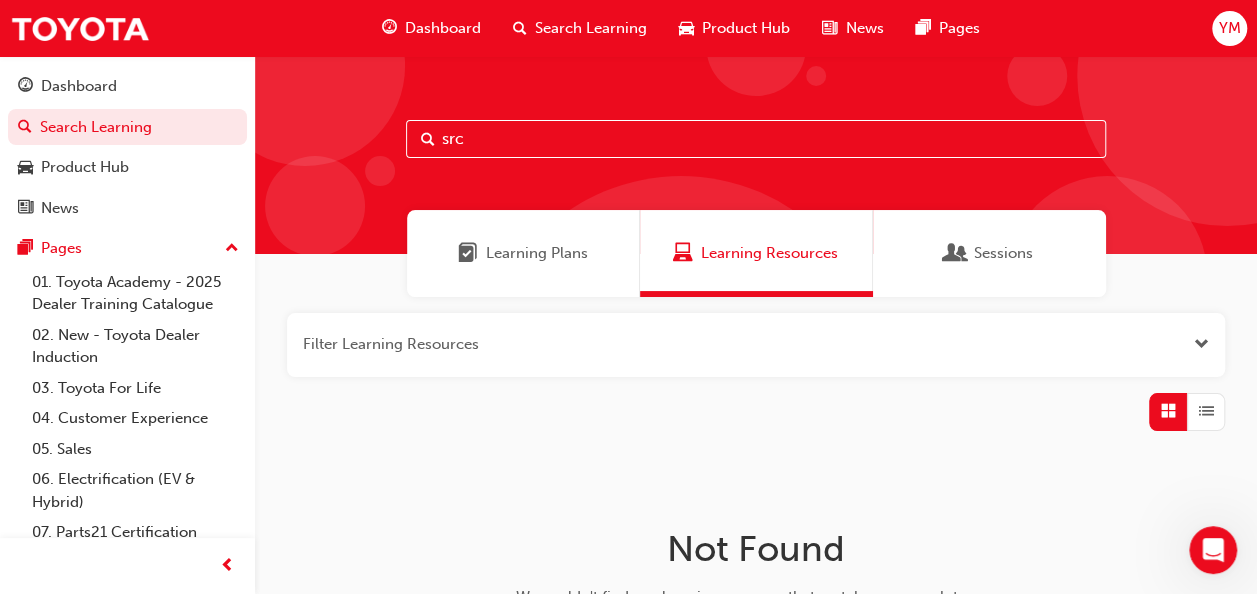 drag, startPoint x: 546, startPoint y: 148, endPoint x: 496, endPoint y: 129, distance: 53.488316 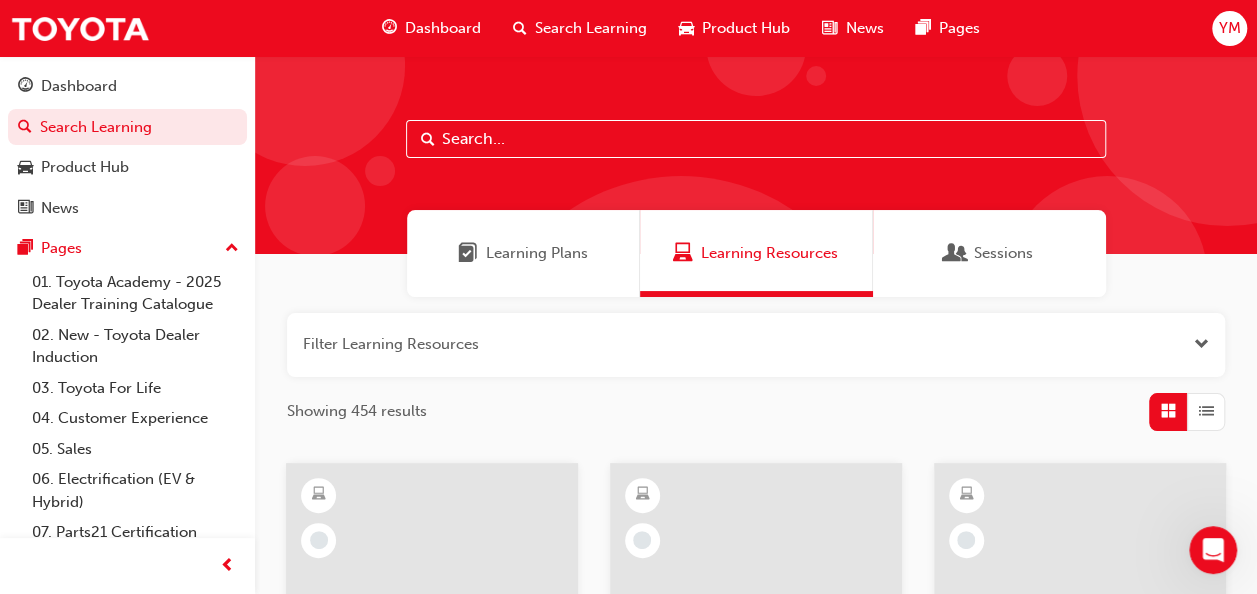 click on "Learning Plans" at bounding box center [523, 253] 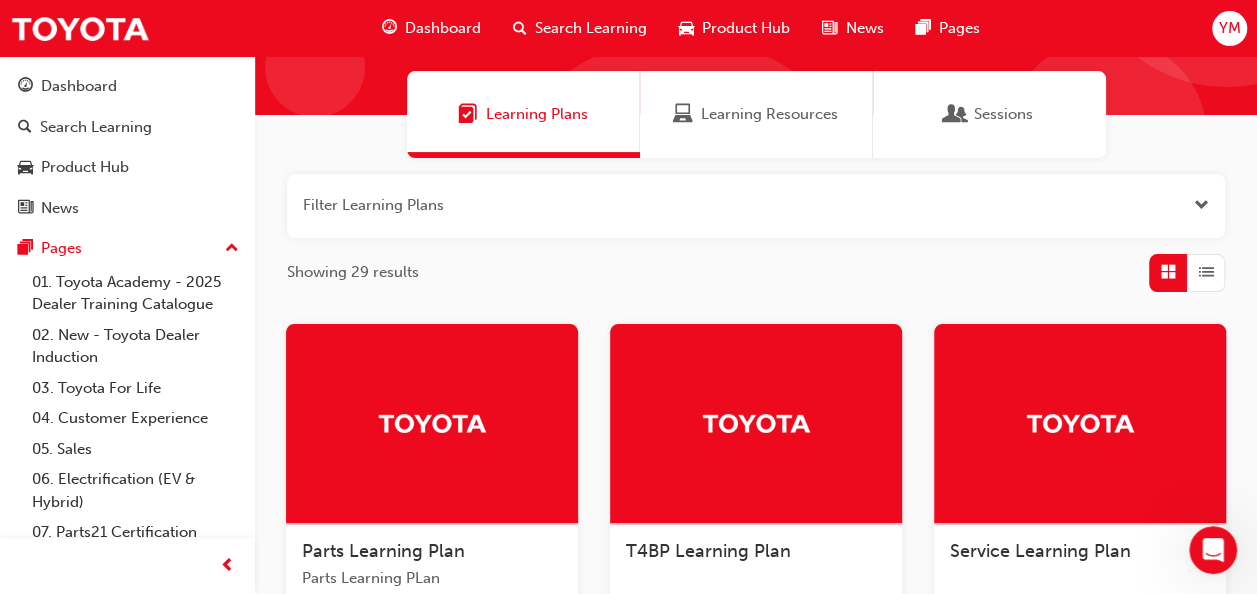 scroll, scrollTop: 140, scrollLeft: 0, axis: vertical 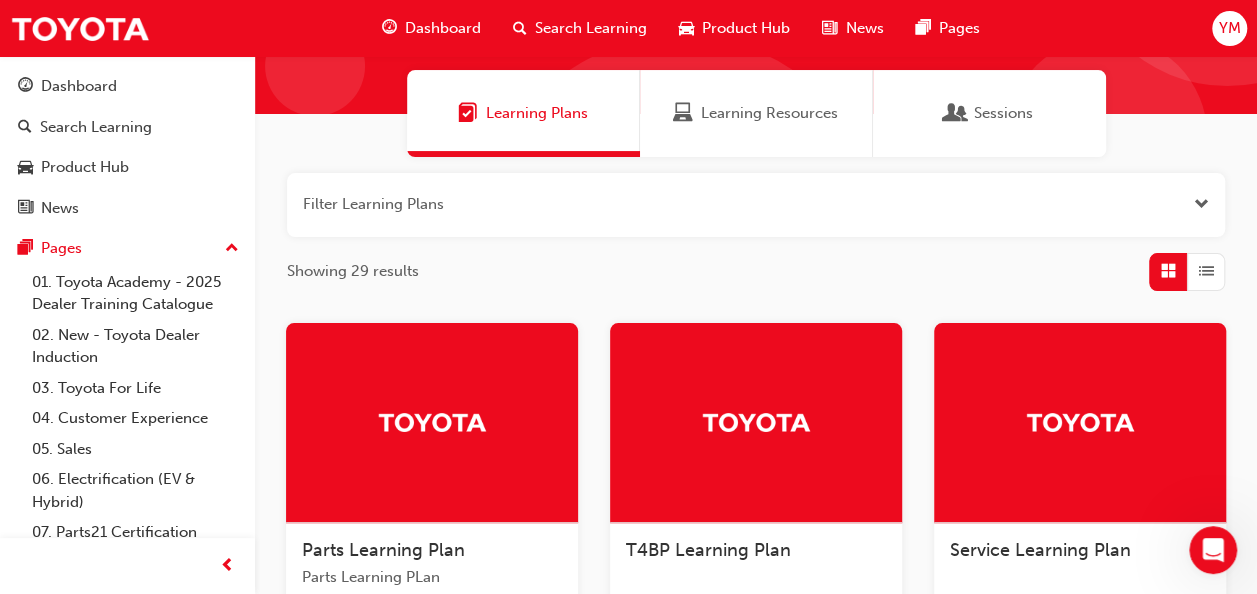 click on "Sessions" at bounding box center (989, 113) 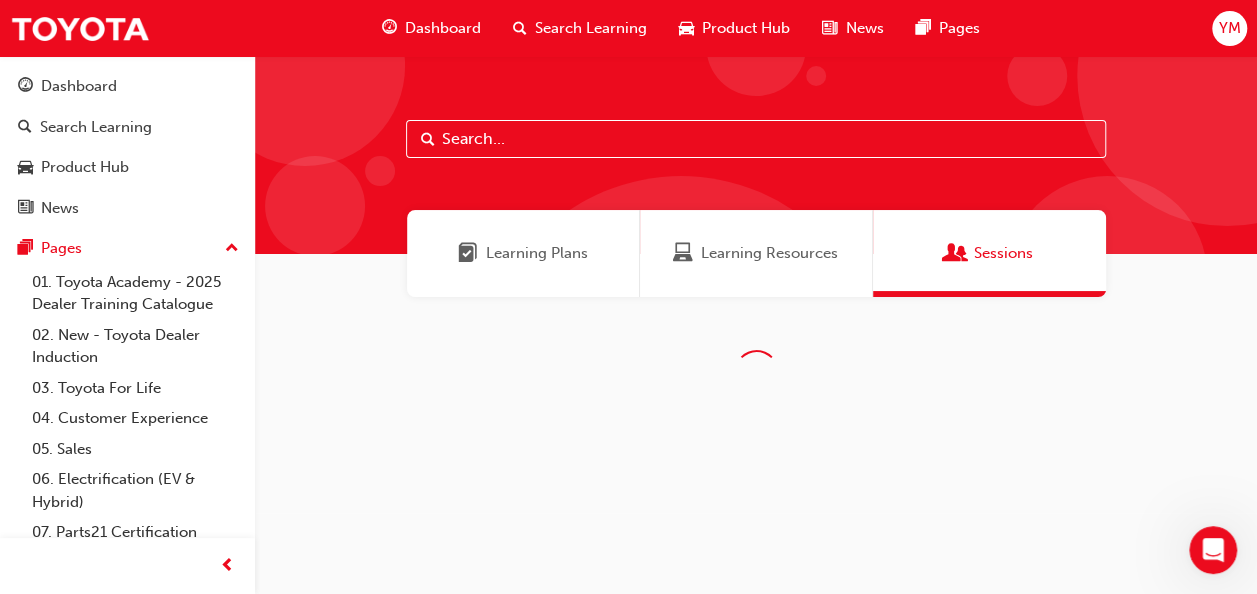 scroll, scrollTop: 0, scrollLeft: 0, axis: both 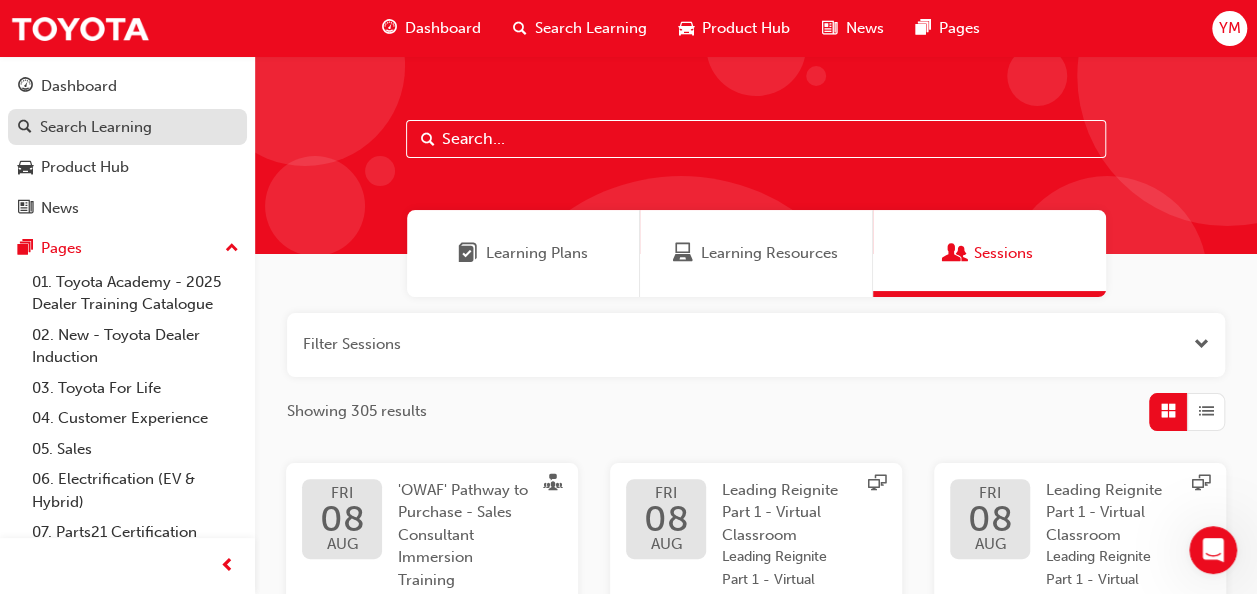 click on "Search Learning" at bounding box center (96, 127) 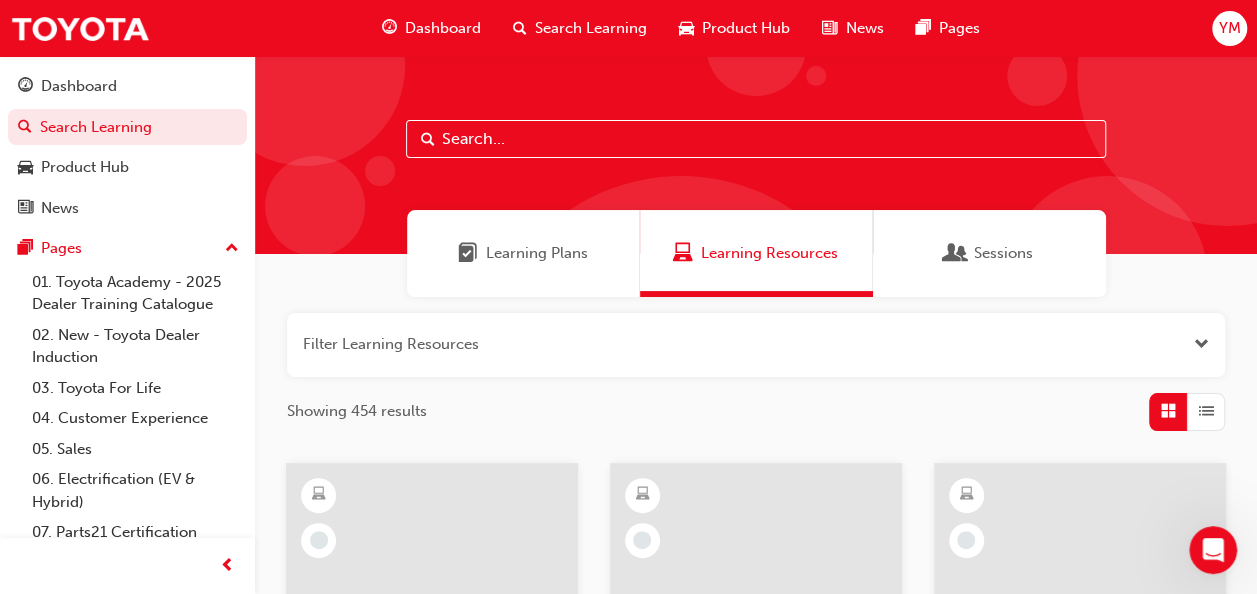click on "YM" at bounding box center (1229, 28) 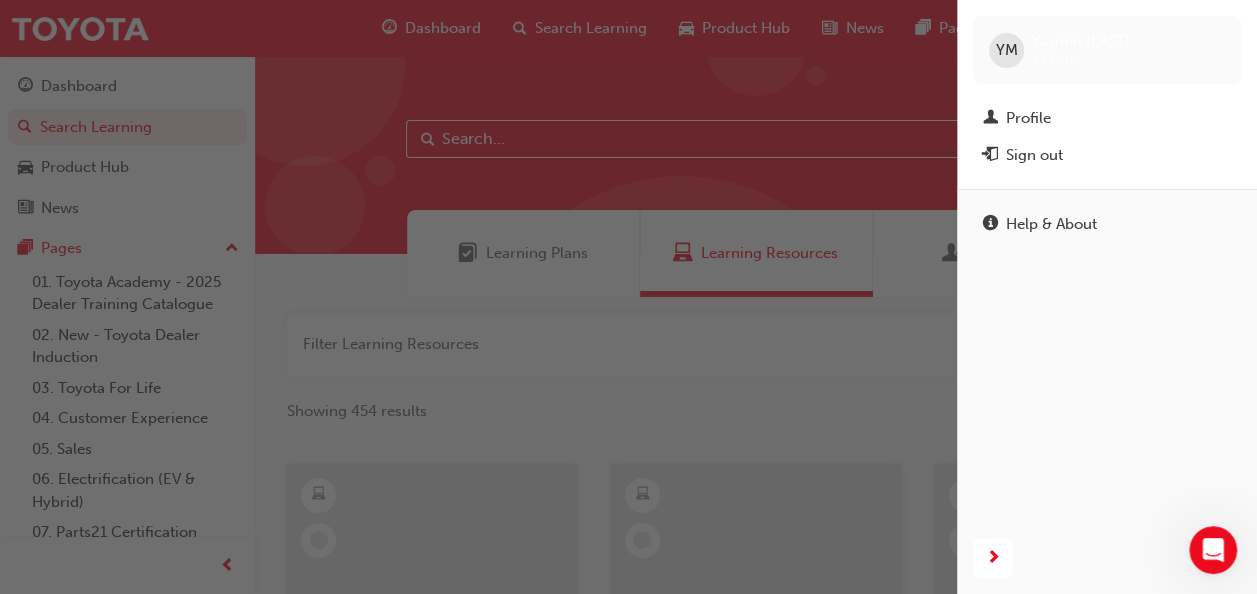 click at bounding box center [478, 297] 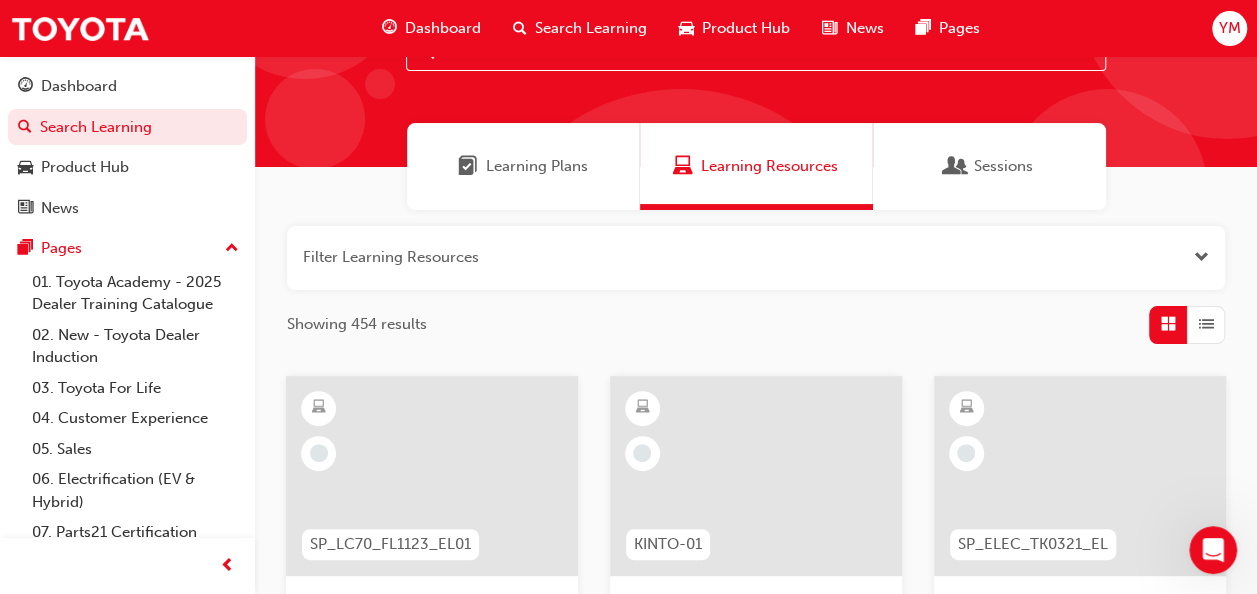 scroll, scrollTop: 0, scrollLeft: 0, axis: both 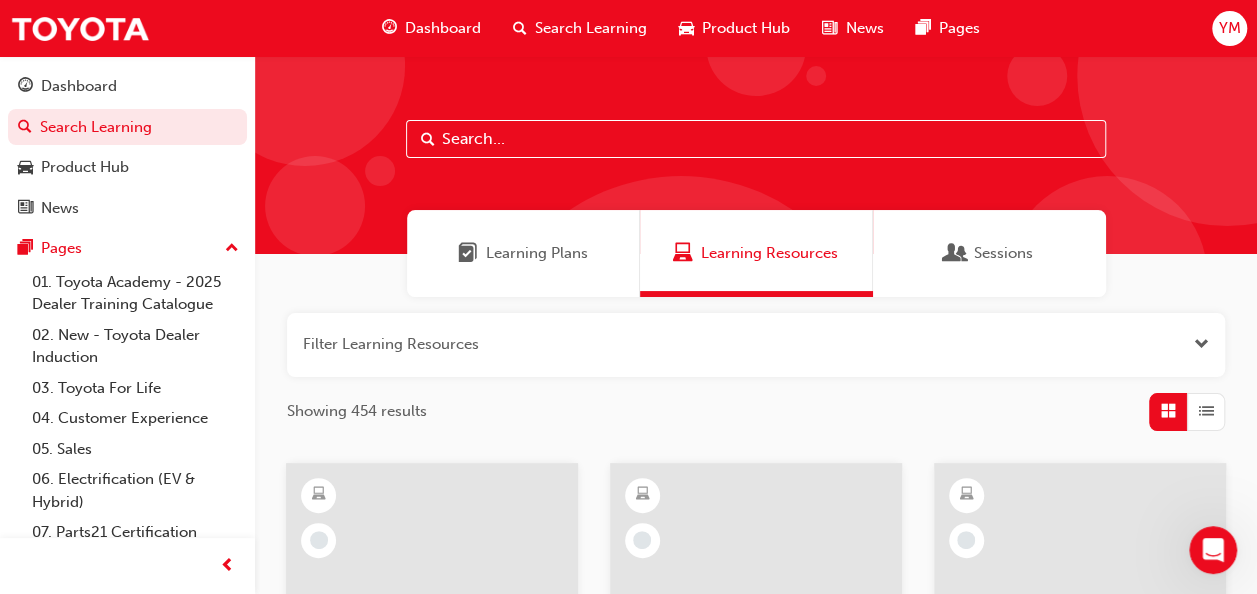 click at bounding box center (756, 139) 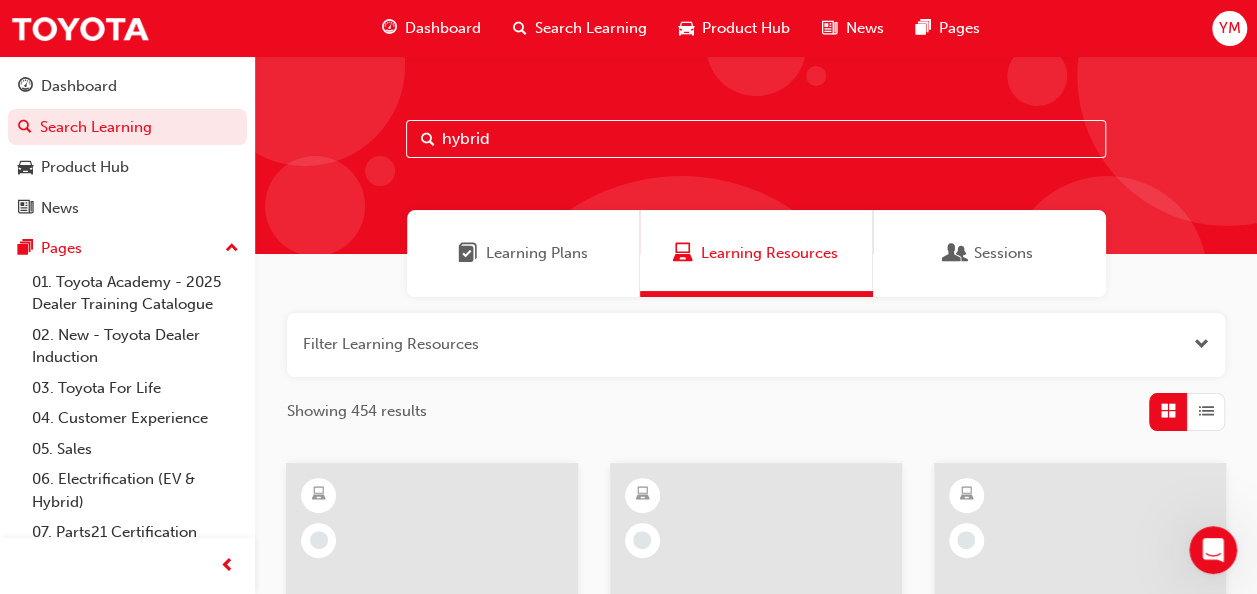 type on "hybrid" 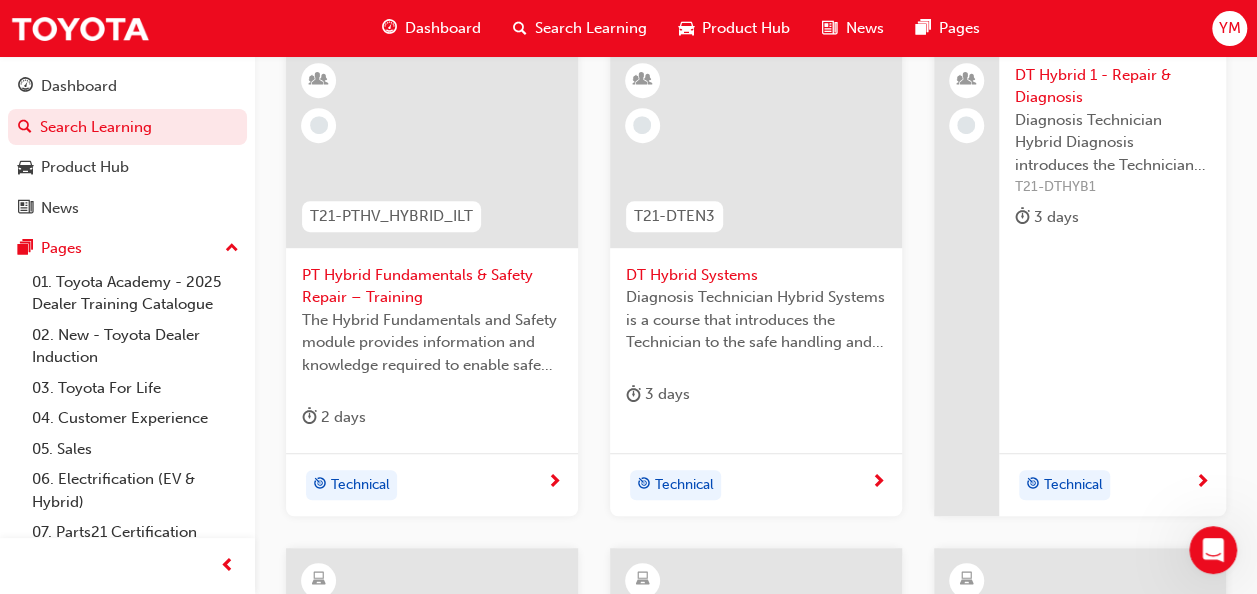 scroll, scrollTop: 433, scrollLeft: 0, axis: vertical 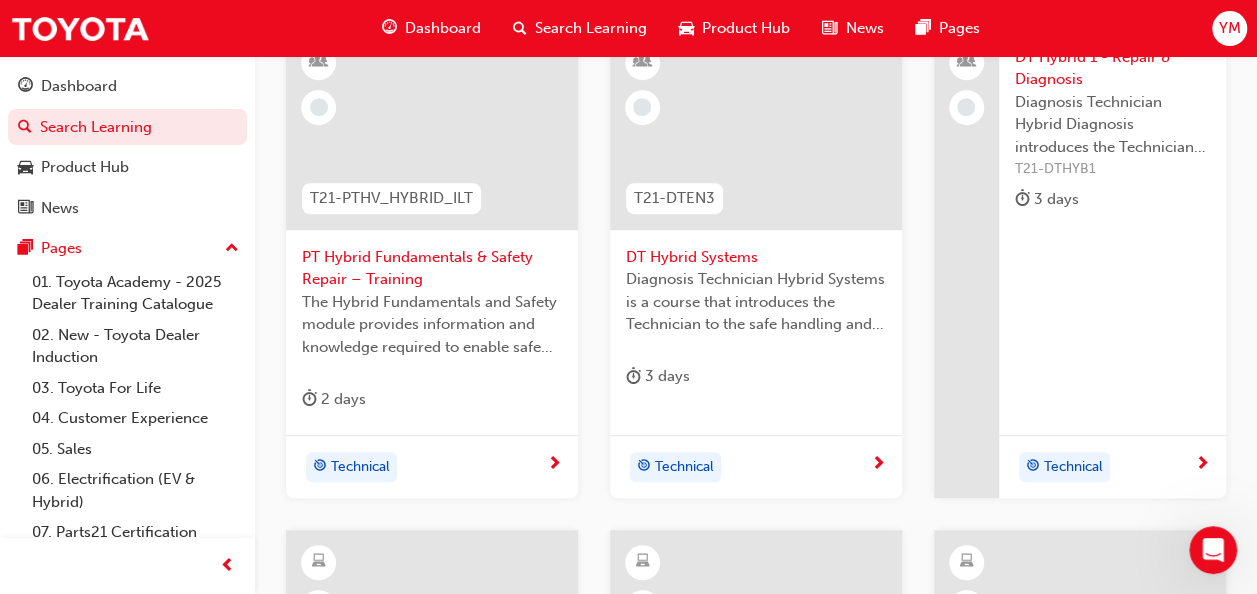 click on "PT Hybrid Fundamentals & Safety Repair – Training" at bounding box center [432, 268] 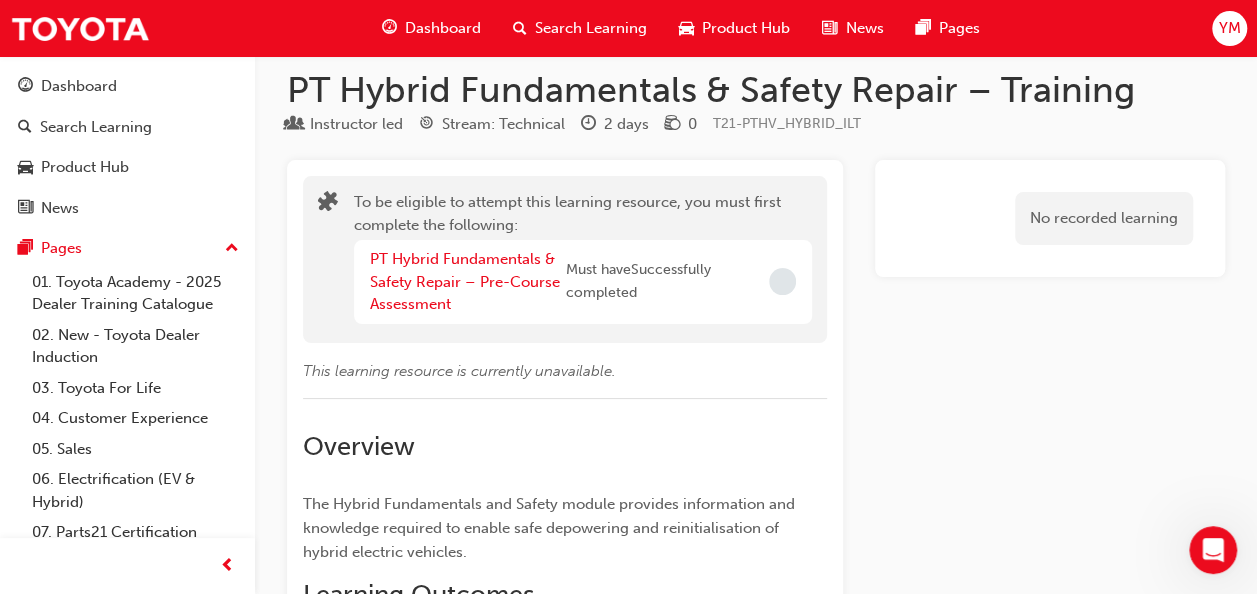 scroll, scrollTop: 0, scrollLeft: 0, axis: both 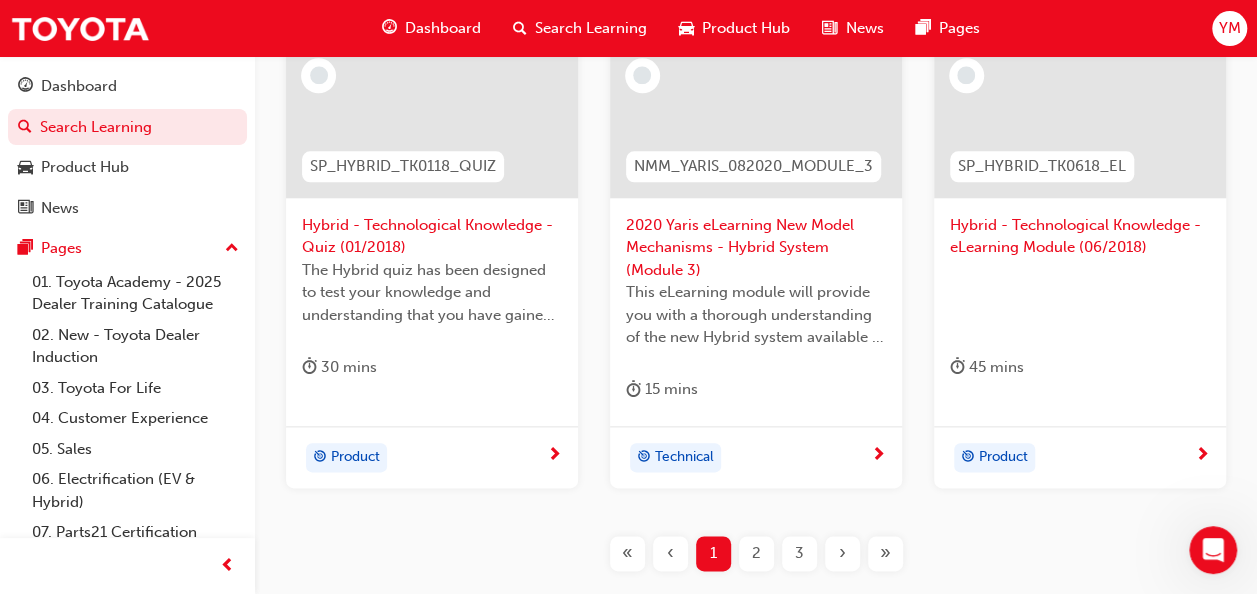 click on "Product" at bounding box center [1072, 458] 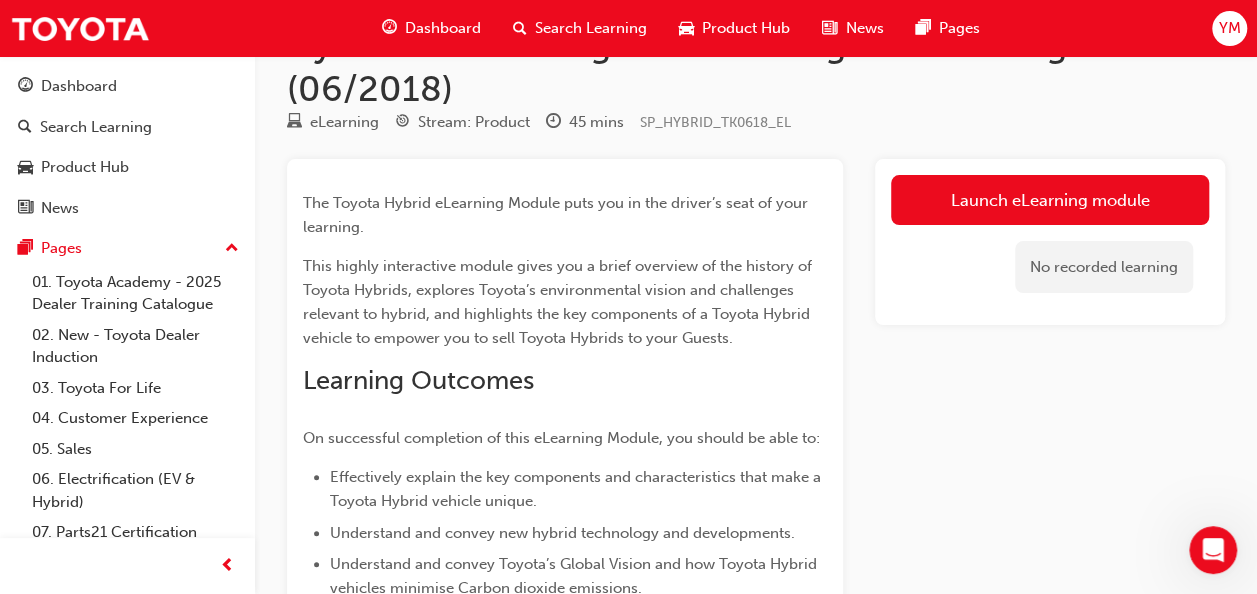 scroll, scrollTop: 0, scrollLeft: 0, axis: both 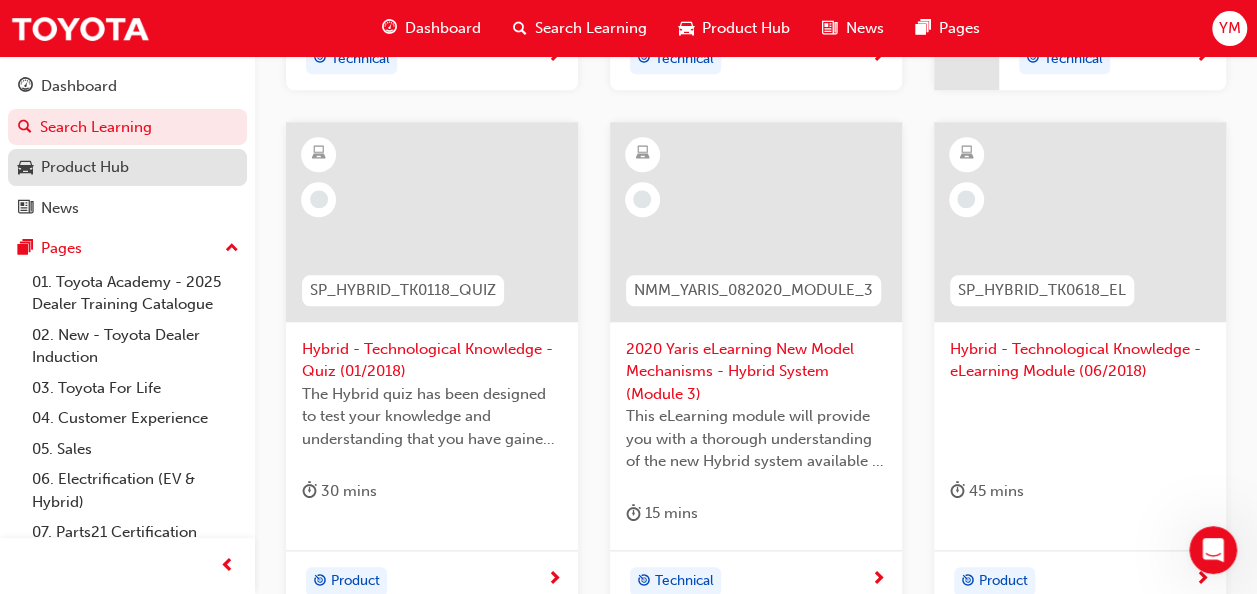 click on "Product Hub" at bounding box center (85, 167) 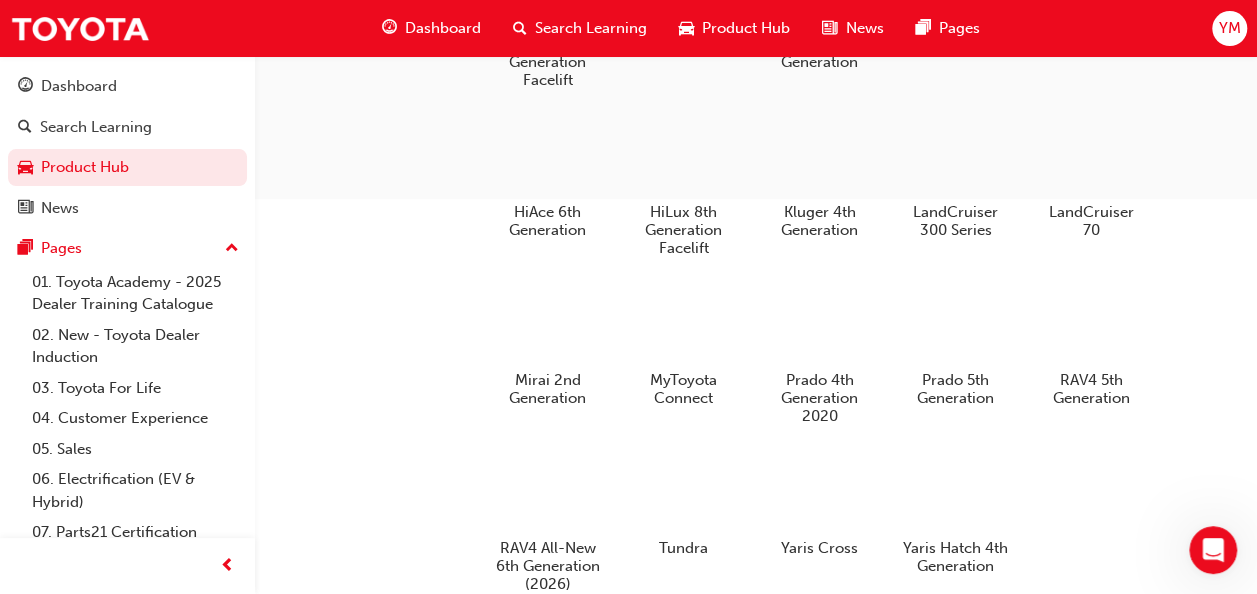 scroll, scrollTop: 575, scrollLeft: 0, axis: vertical 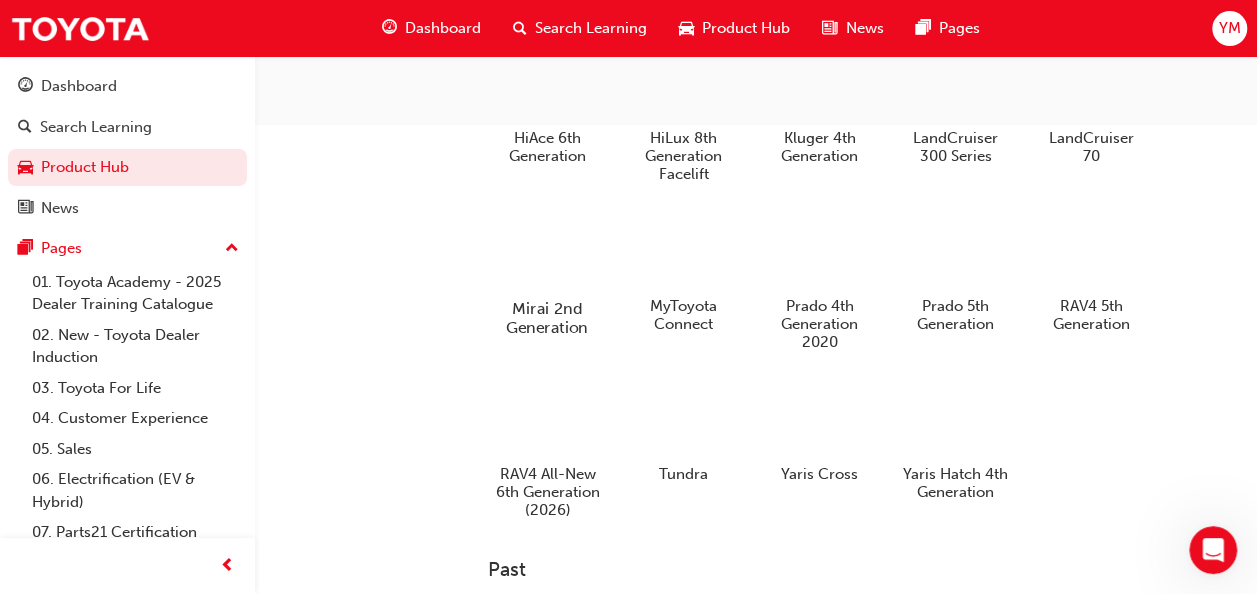 click at bounding box center [547, 249] 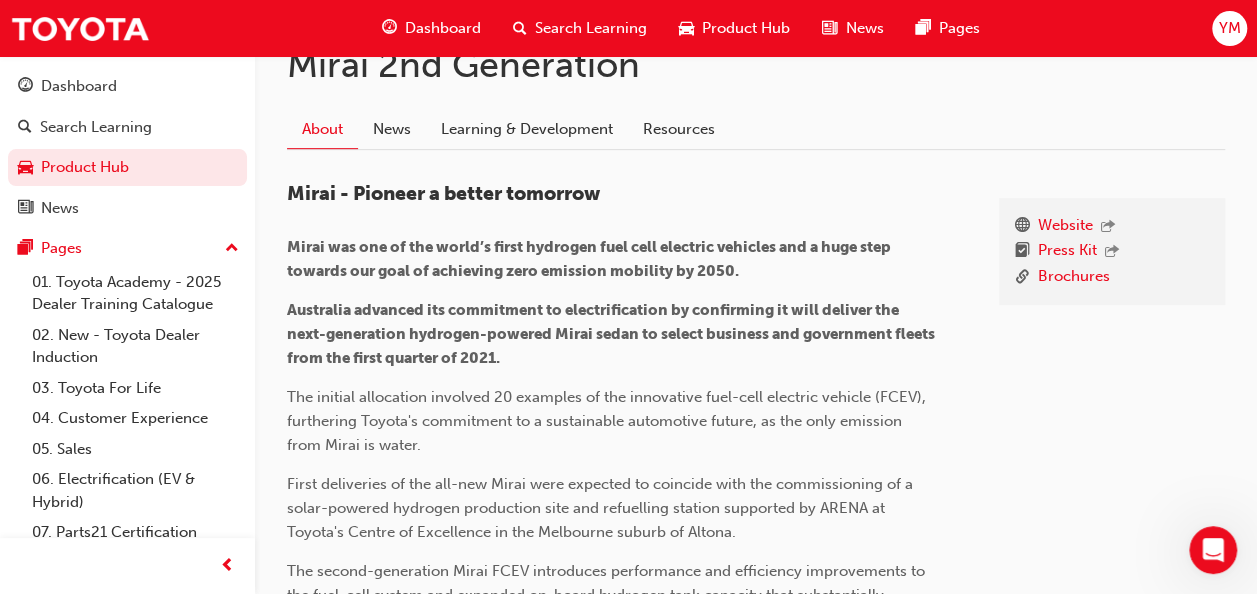 scroll, scrollTop: 412, scrollLeft: 0, axis: vertical 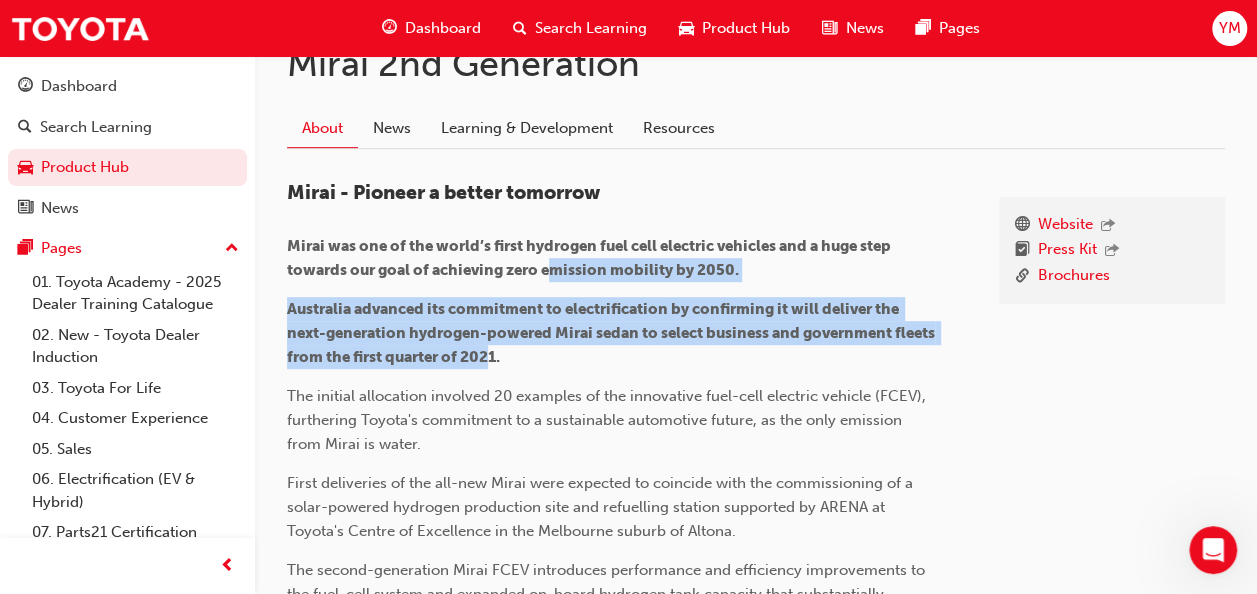 drag, startPoint x: 558, startPoint y: 278, endPoint x: 520, endPoint y: 367, distance: 96.77293 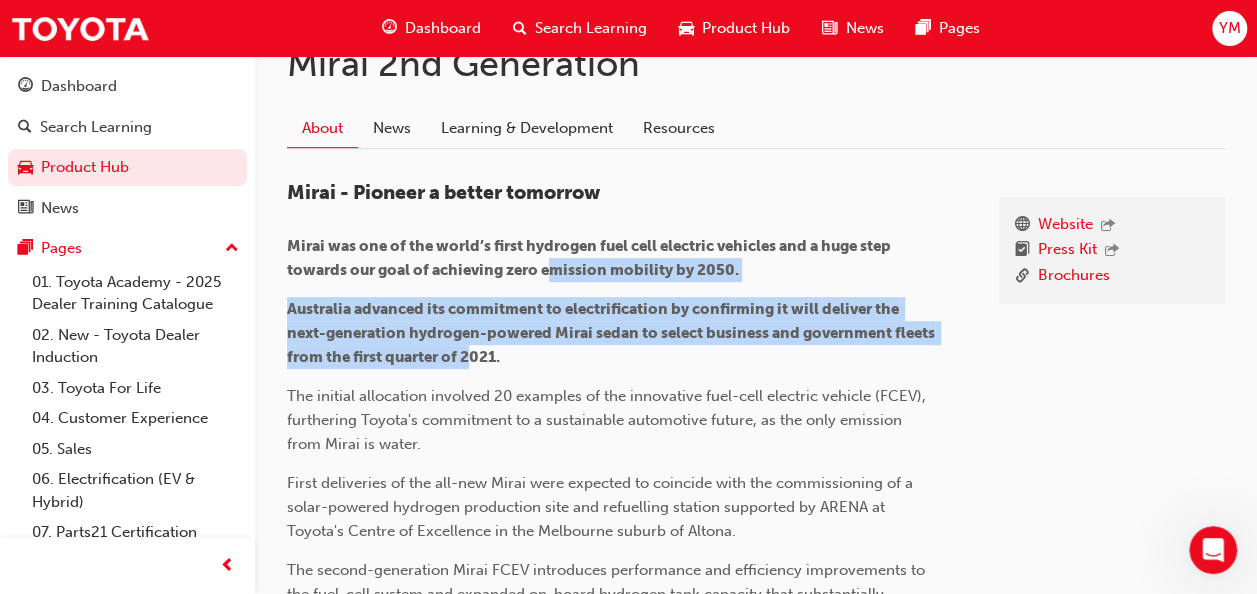 click on "Australia advanced its commitment to electrification by confirming it will deliver the next-generation hydrogen-powered Mirai sedan to select business and government fleets from the first quarter of 2021." at bounding box center (612, 333) 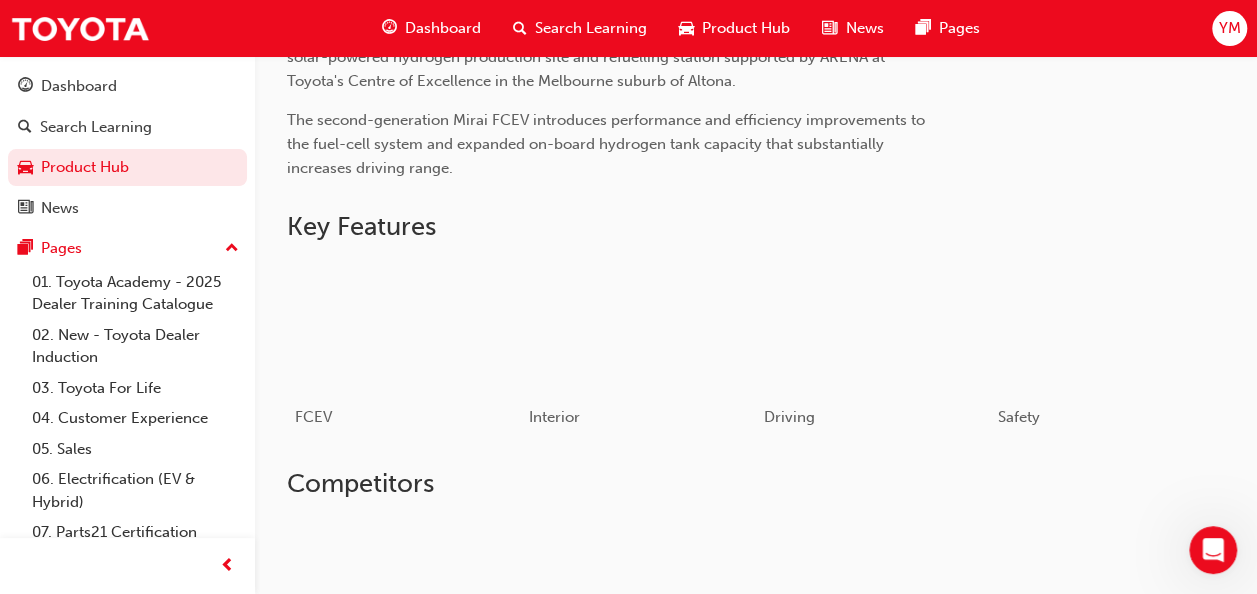 scroll, scrollTop: 866, scrollLeft: 0, axis: vertical 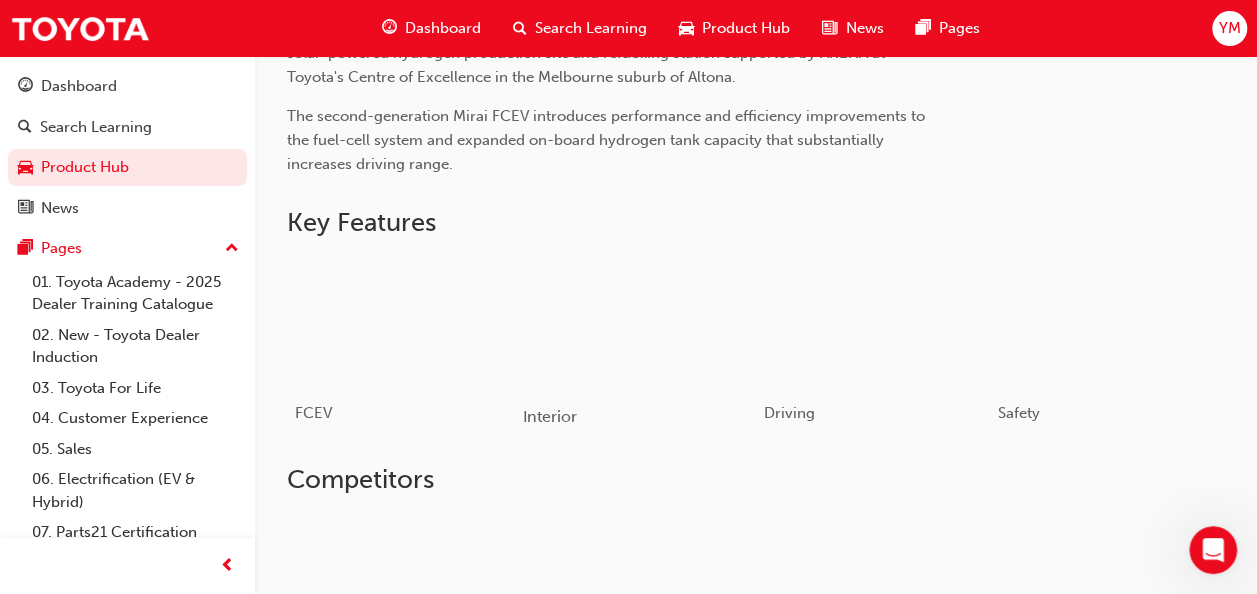 click at bounding box center [638, 322] 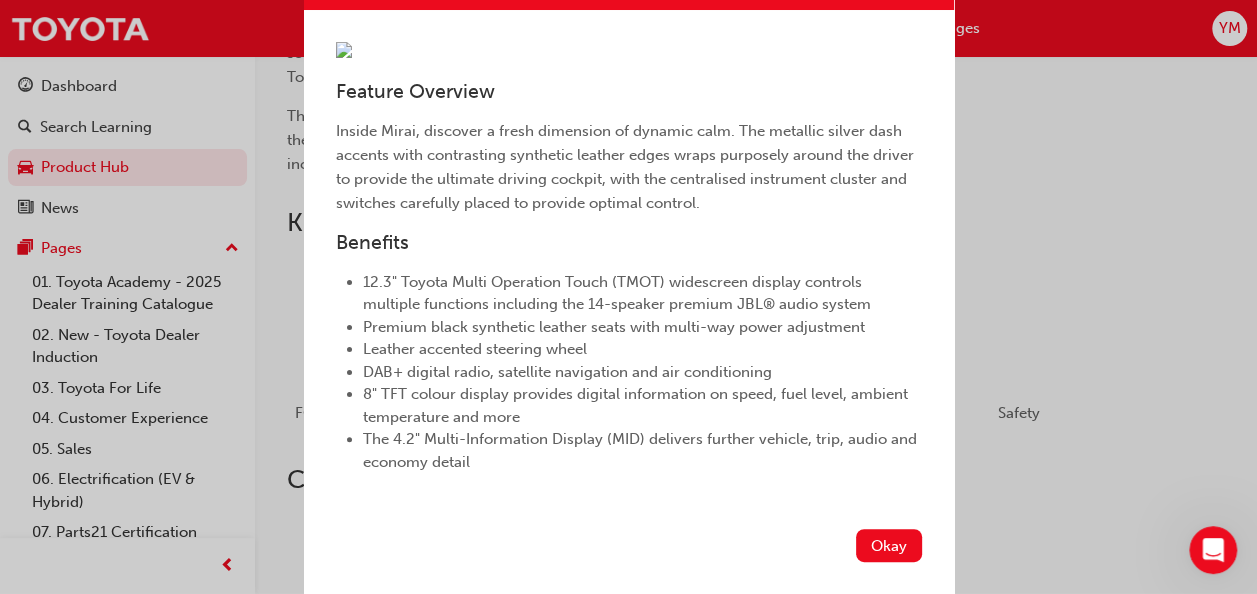 scroll, scrollTop: 254, scrollLeft: 0, axis: vertical 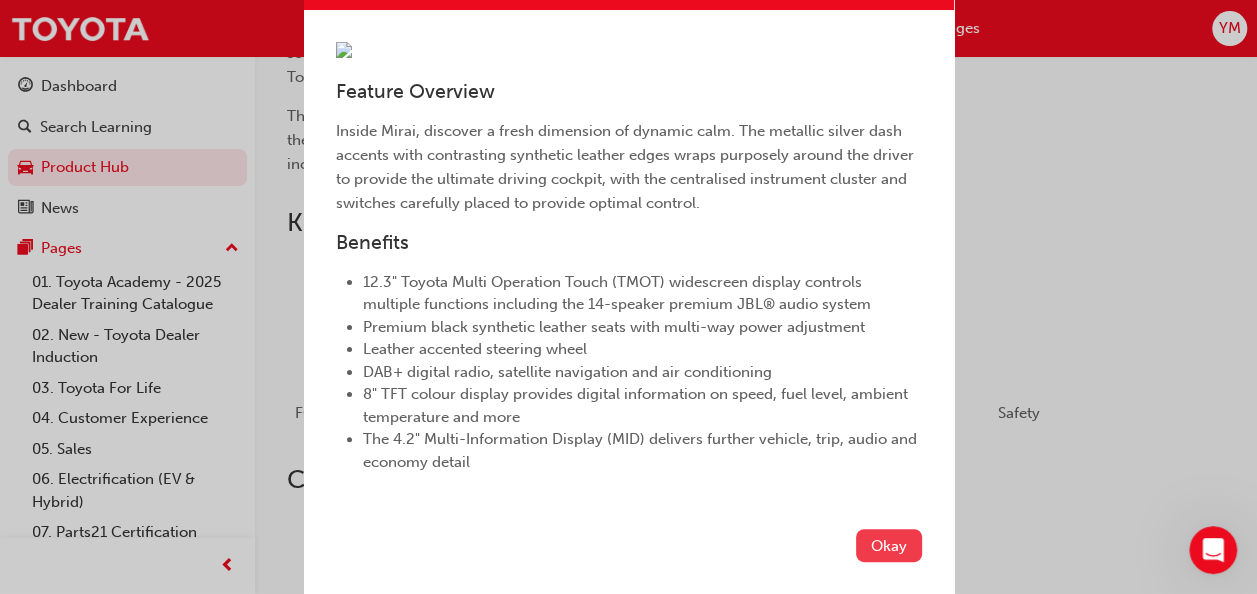 click on "Okay" at bounding box center [889, 545] 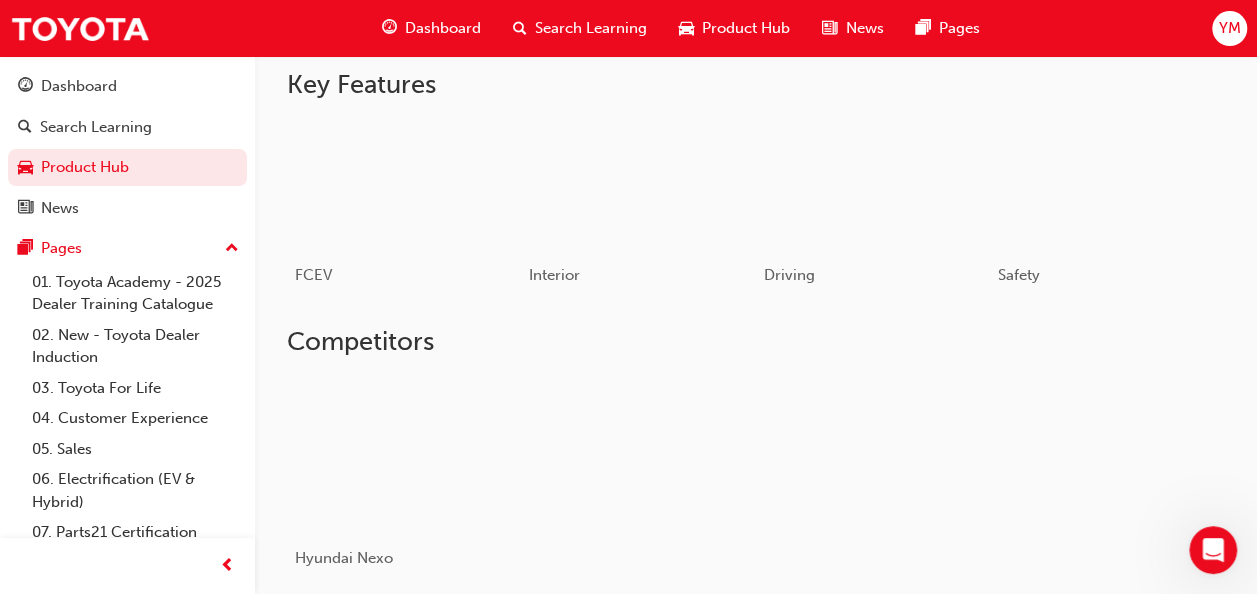 scroll, scrollTop: 1001, scrollLeft: 0, axis: vertical 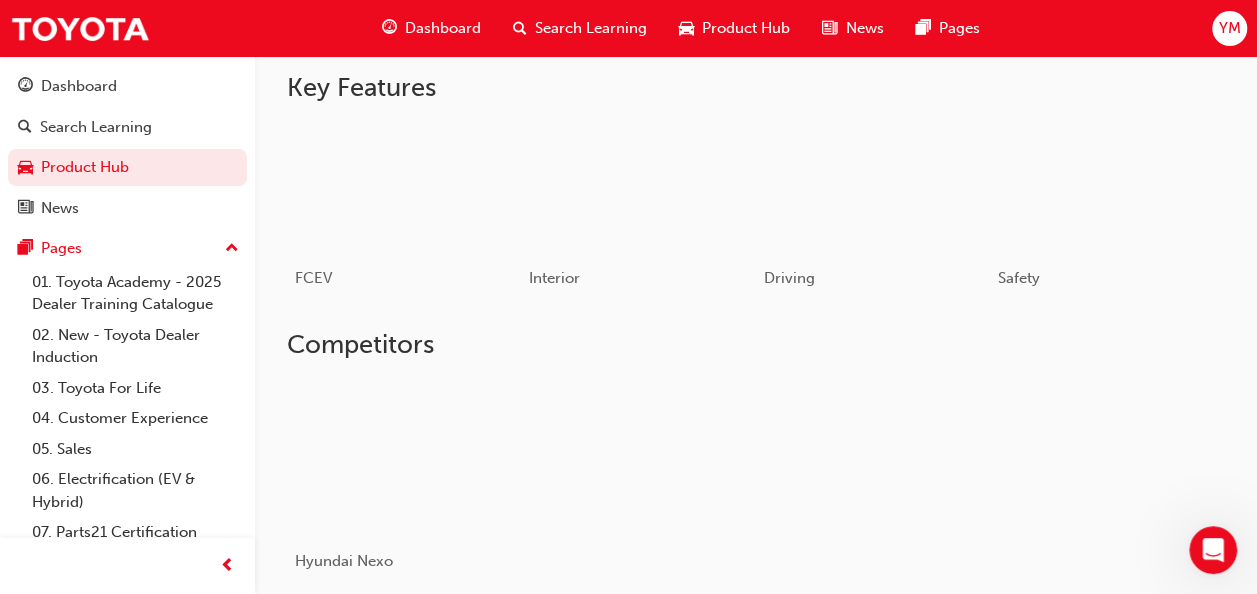click on "Competitors" at bounding box center (756, 345) 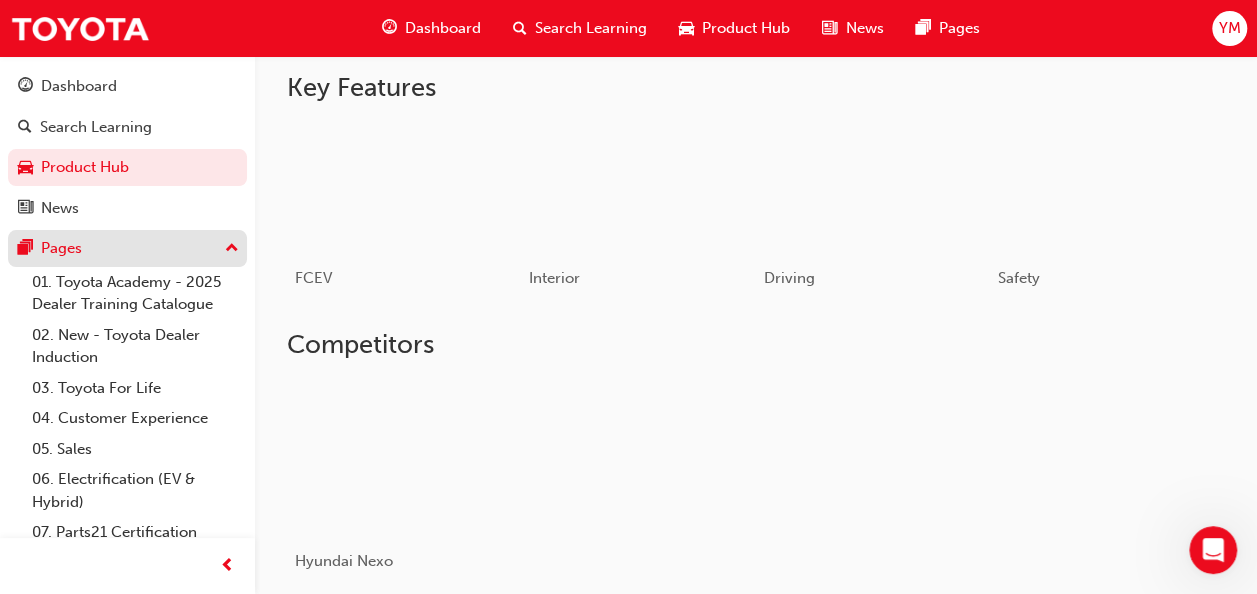 click on "Pages" at bounding box center [127, 248] 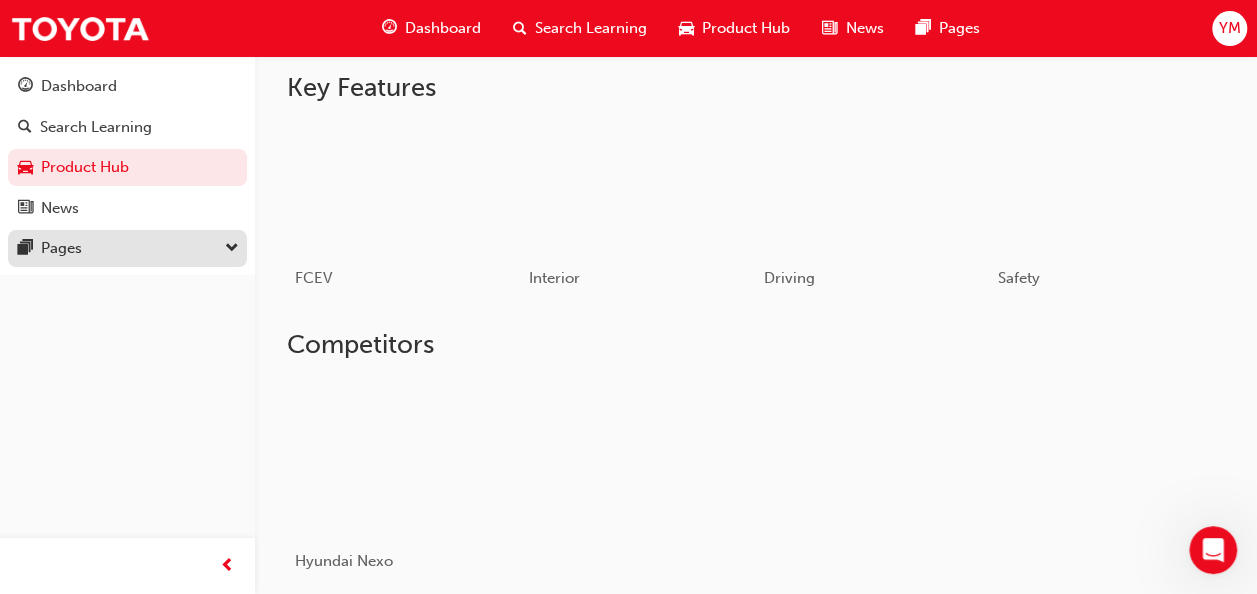 click on "Pages" at bounding box center [127, 248] 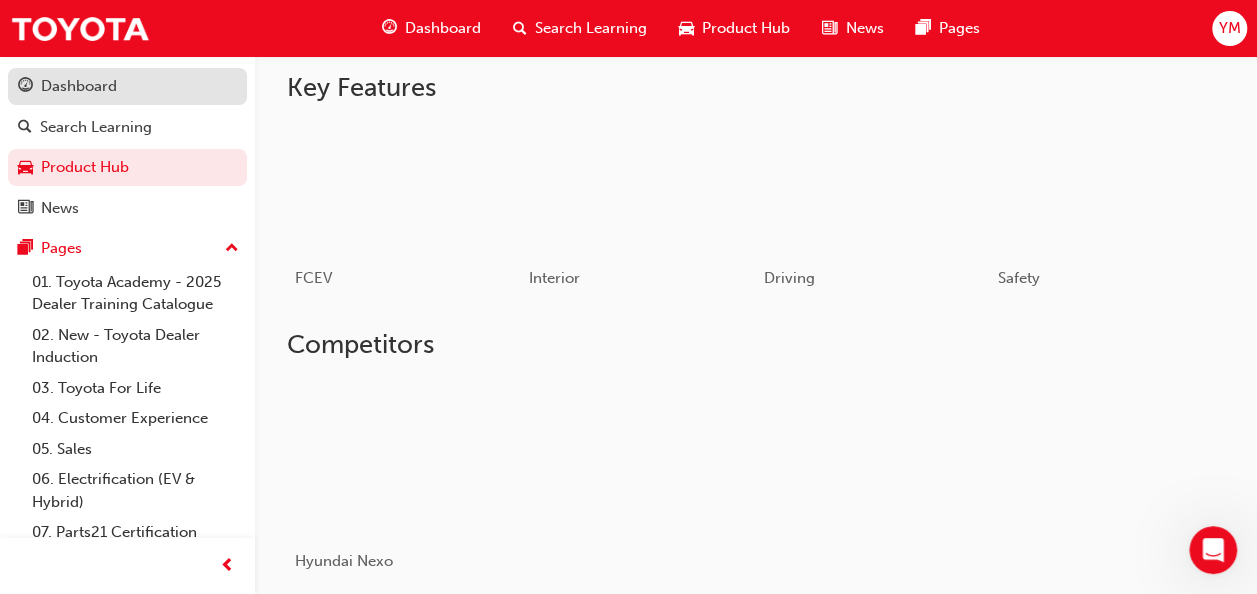click on "Dashboard" at bounding box center [79, 86] 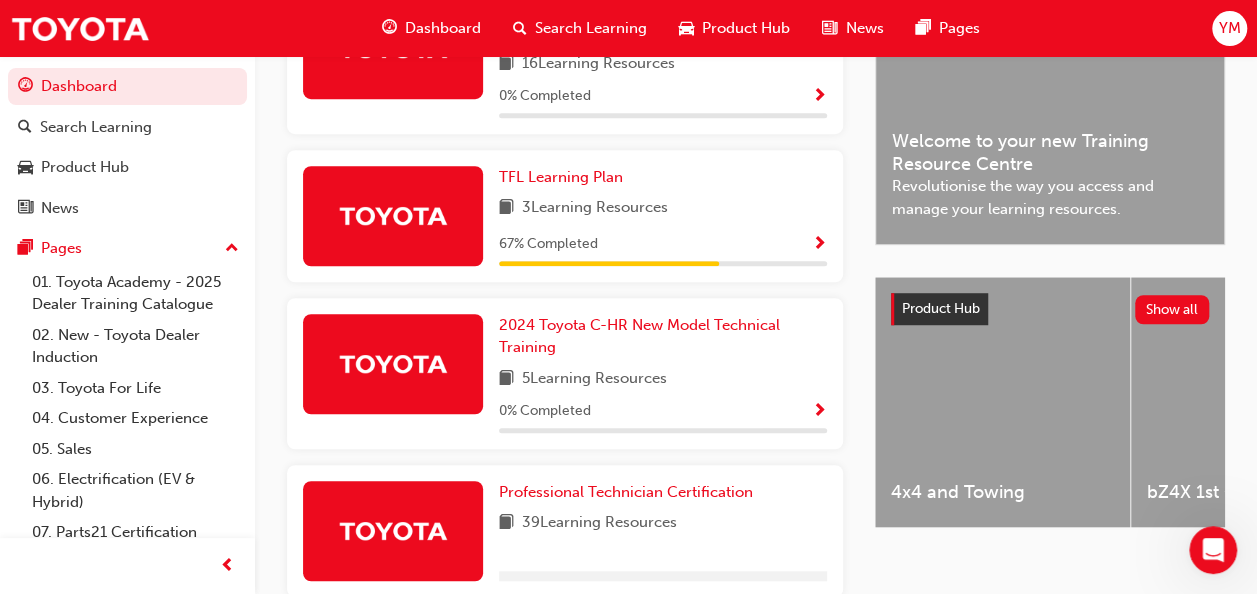 scroll, scrollTop: 564, scrollLeft: 0, axis: vertical 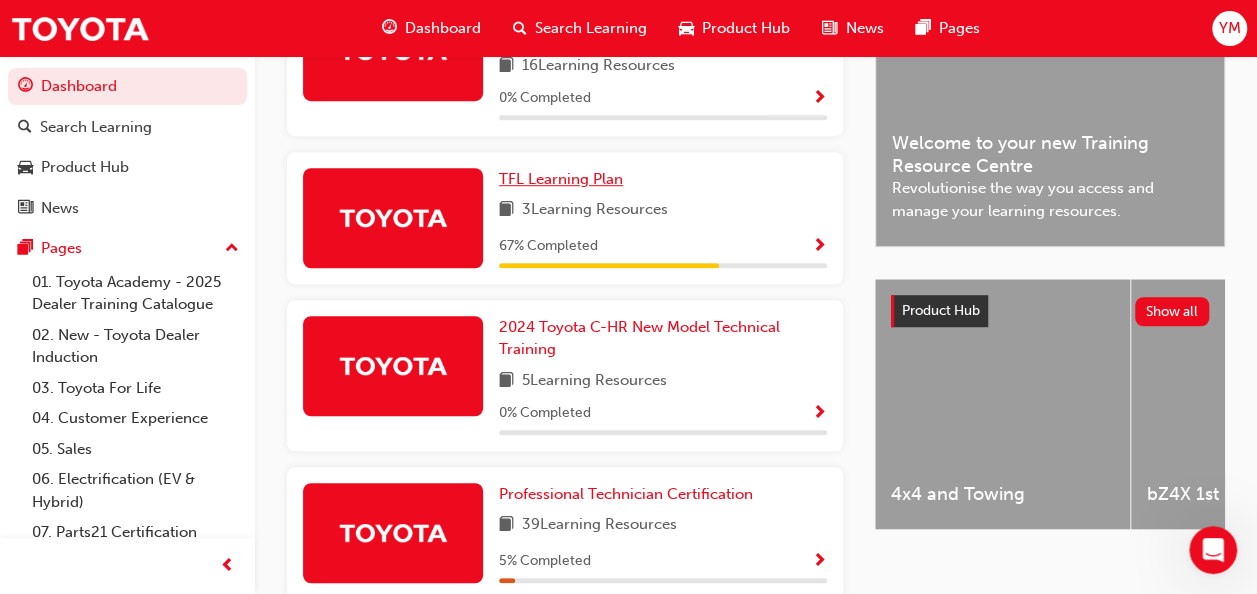 click on "TFL Learning Plan" at bounding box center [561, 179] 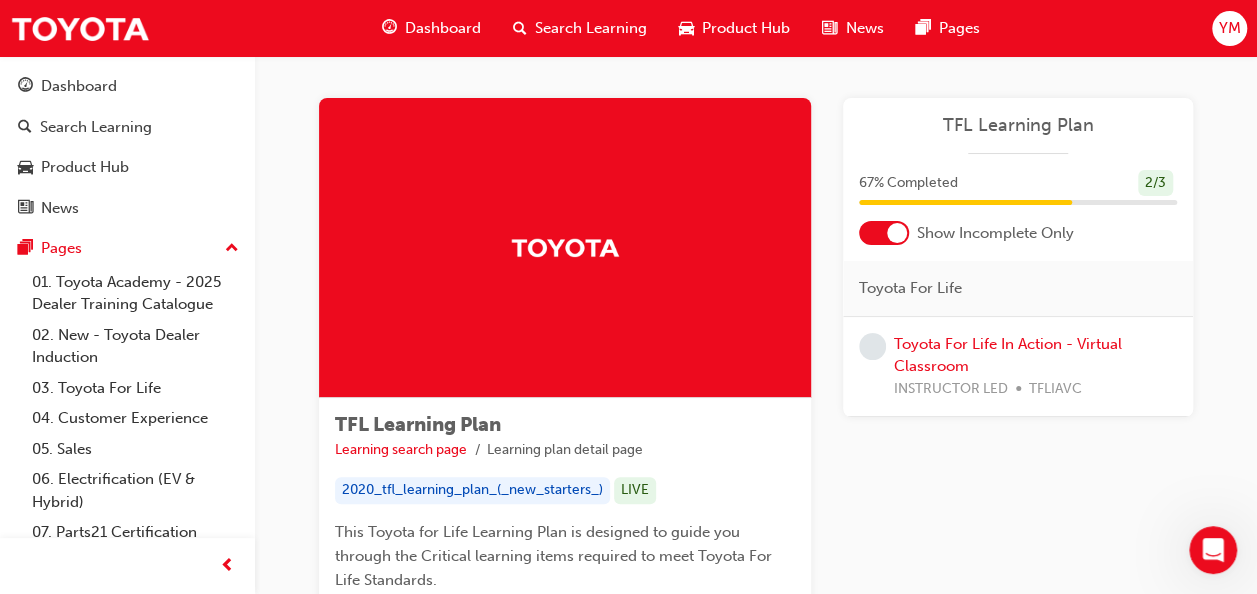 scroll, scrollTop: 0, scrollLeft: 0, axis: both 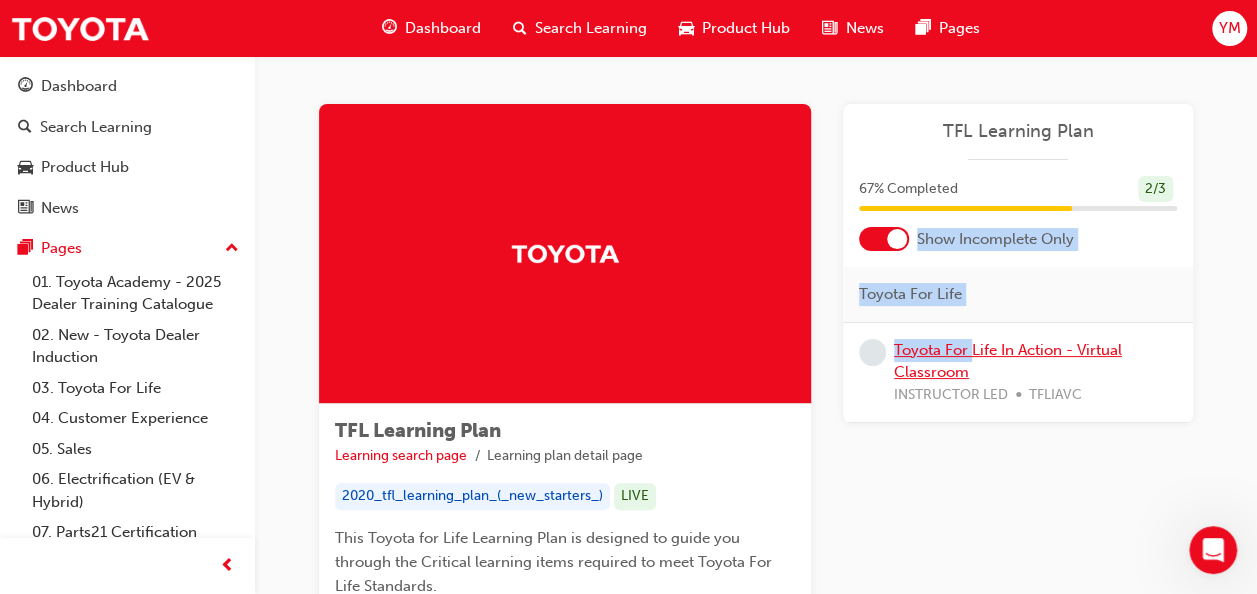 drag, startPoint x: 966, startPoint y: 206, endPoint x: 970, endPoint y: 356, distance: 150.05333 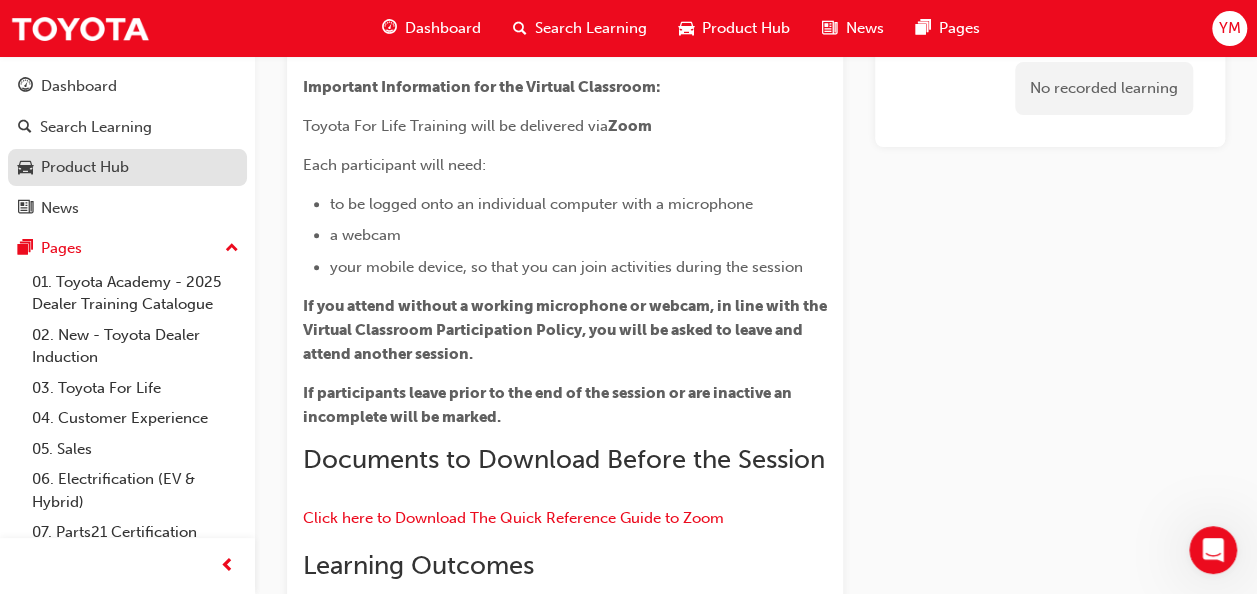 scroll, scrollTop: 272, scrollLeft: 0, axis: vertical 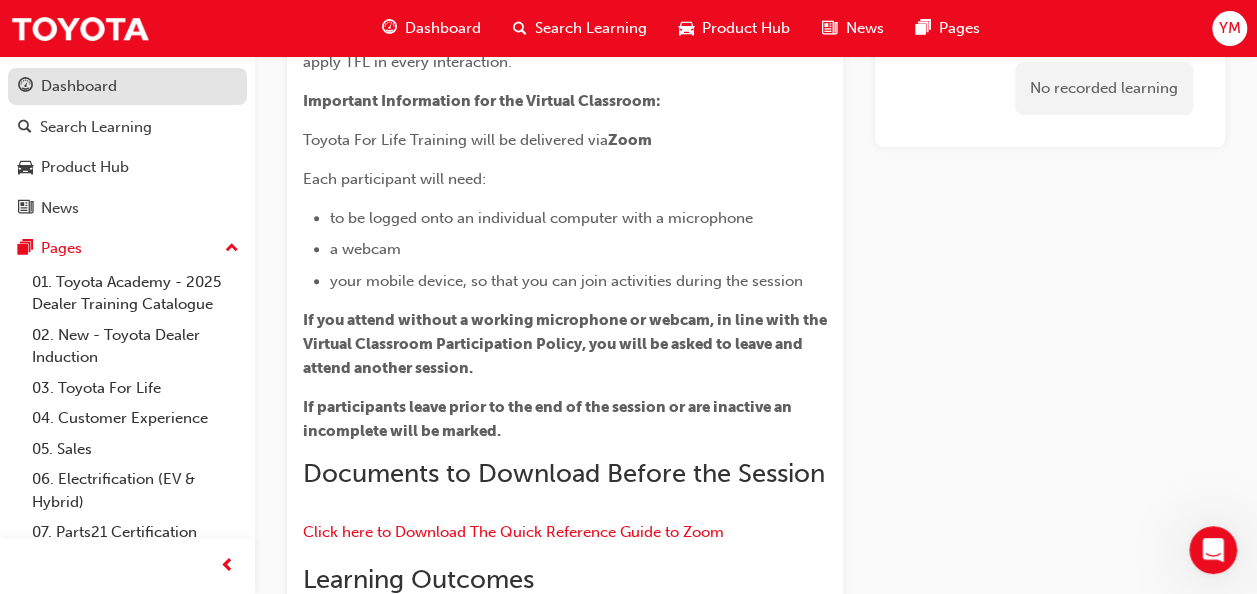 click on "Dashboard" at bounding box center (127, 86) 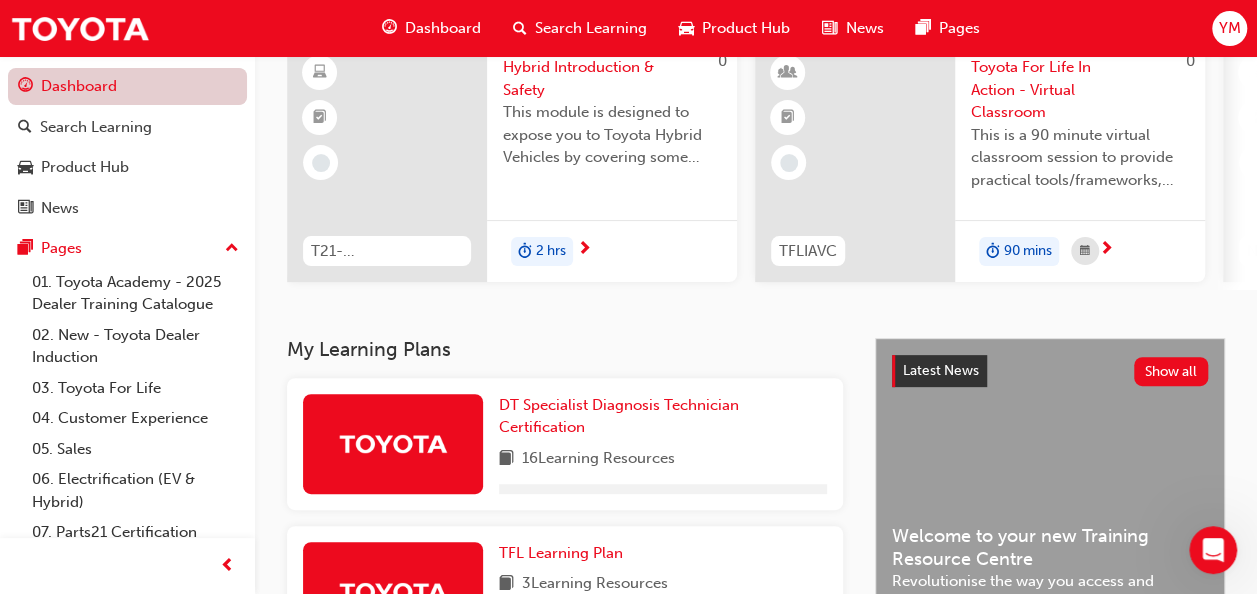 scroll, scrollTop: 272, scrollLeft: 0, axis: vertical 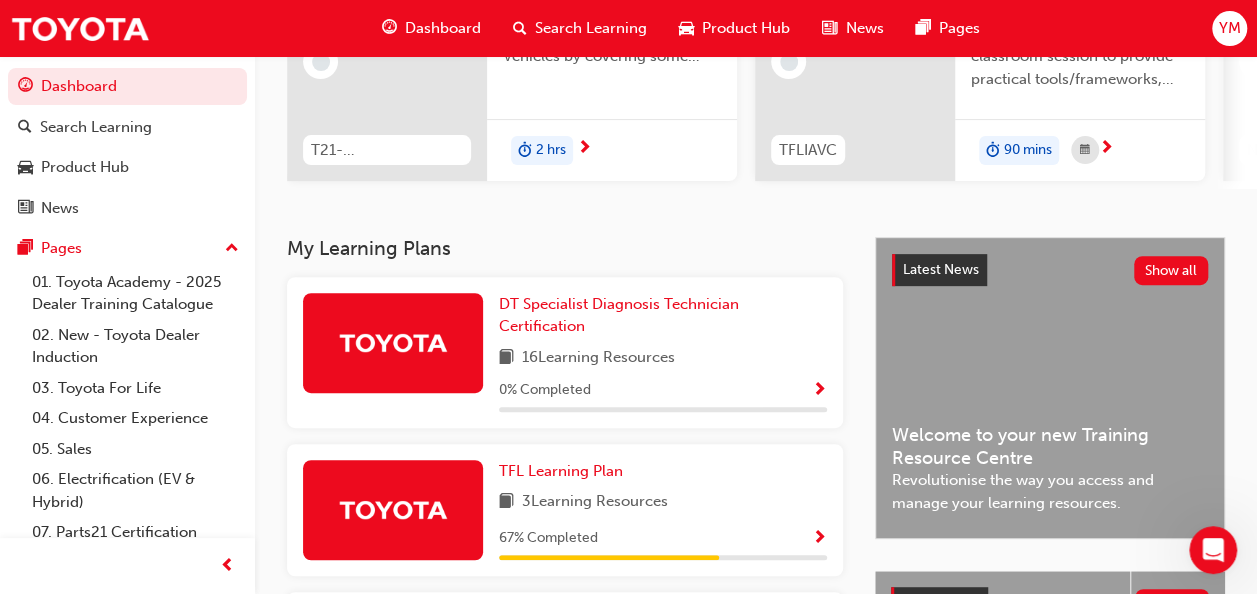 click on "T21-FOD_HVIS_PREREQ" at bounding box center [387, 150] 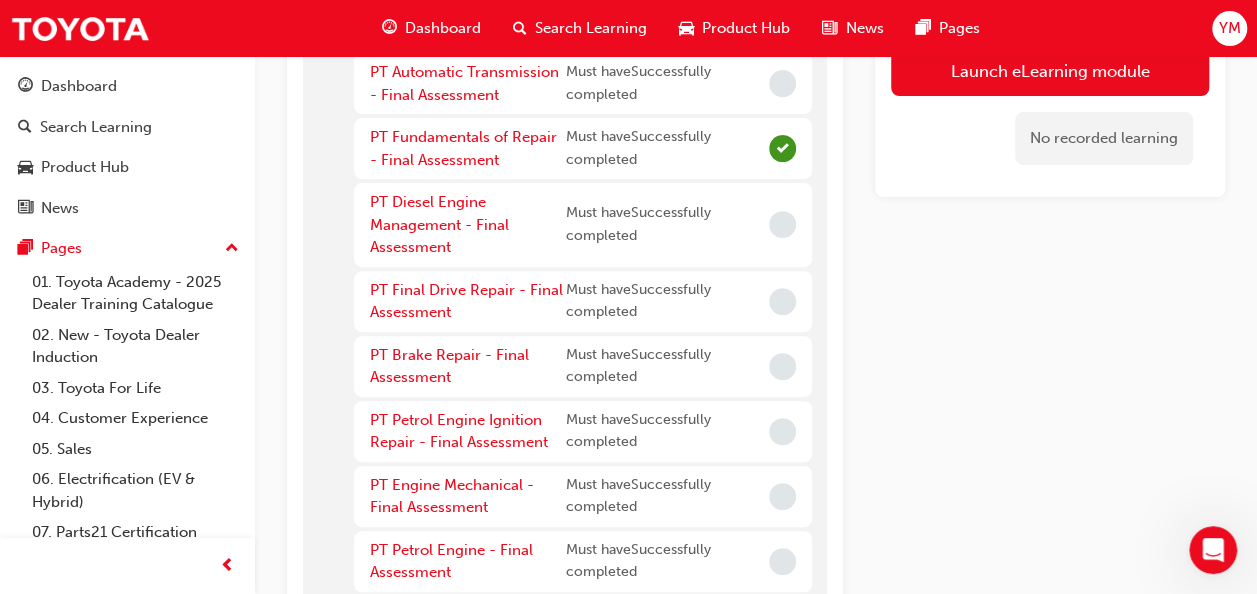 scroll, scrollTop: 0, scrollLeft: 0, axis: both 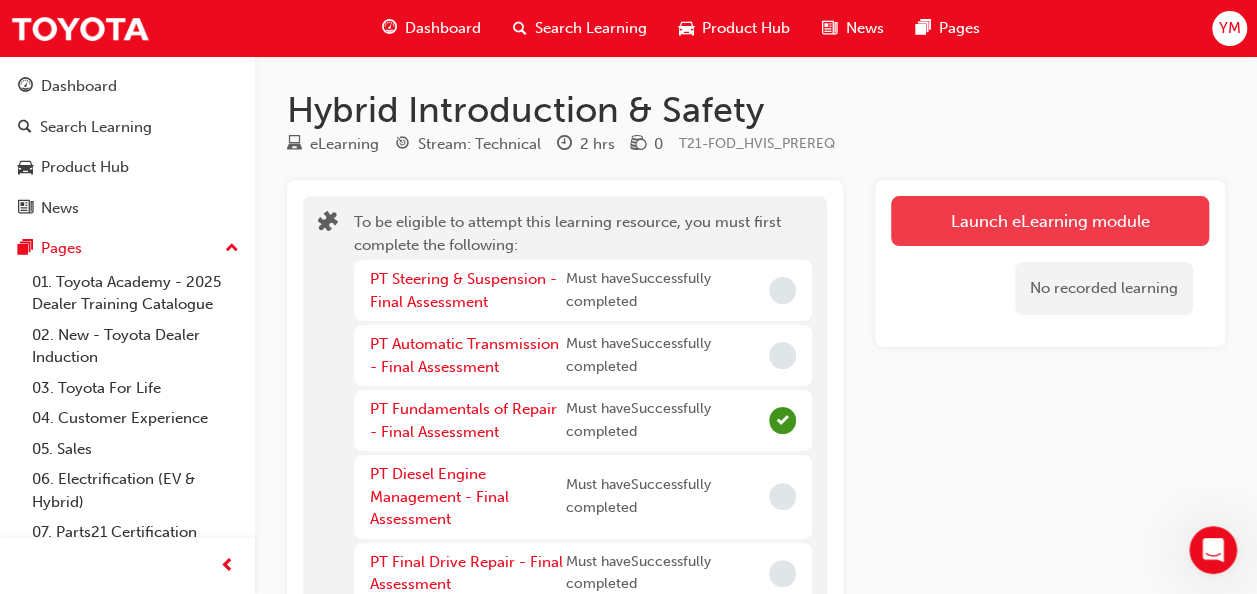 click on "Launch eLearning module" at bounding box center [1050, 221] 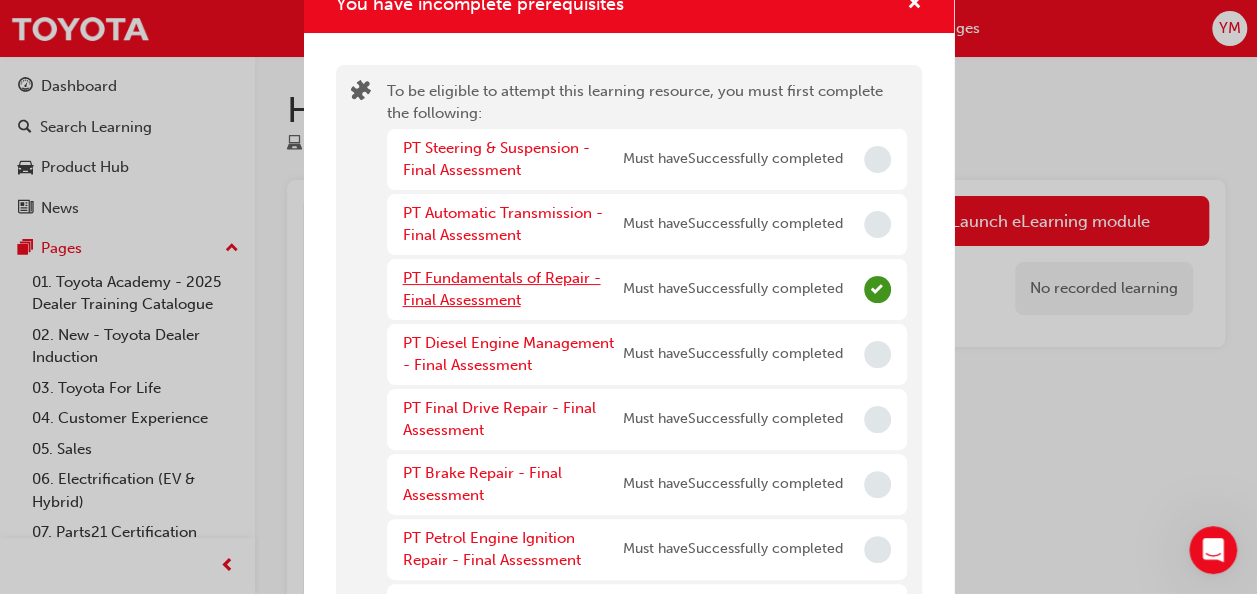 scroll, scrollTop: 0, scrollLeft: 0, axis: both 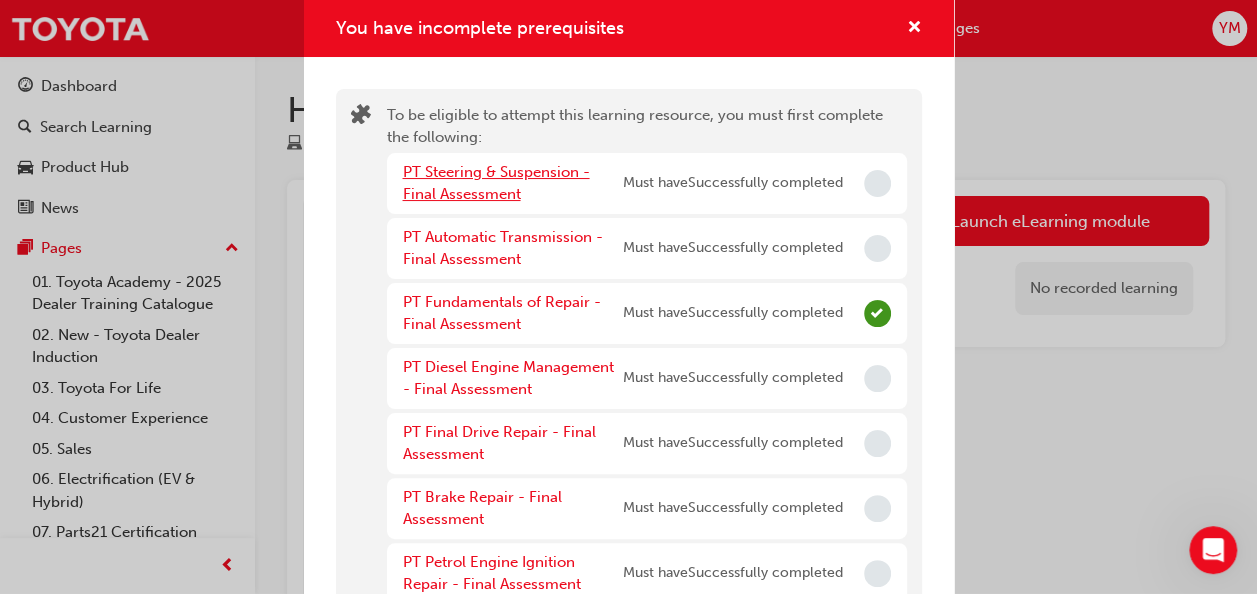 click on "PT Steering & Suspension - Final Assessment" at bounding box center (496, 183) 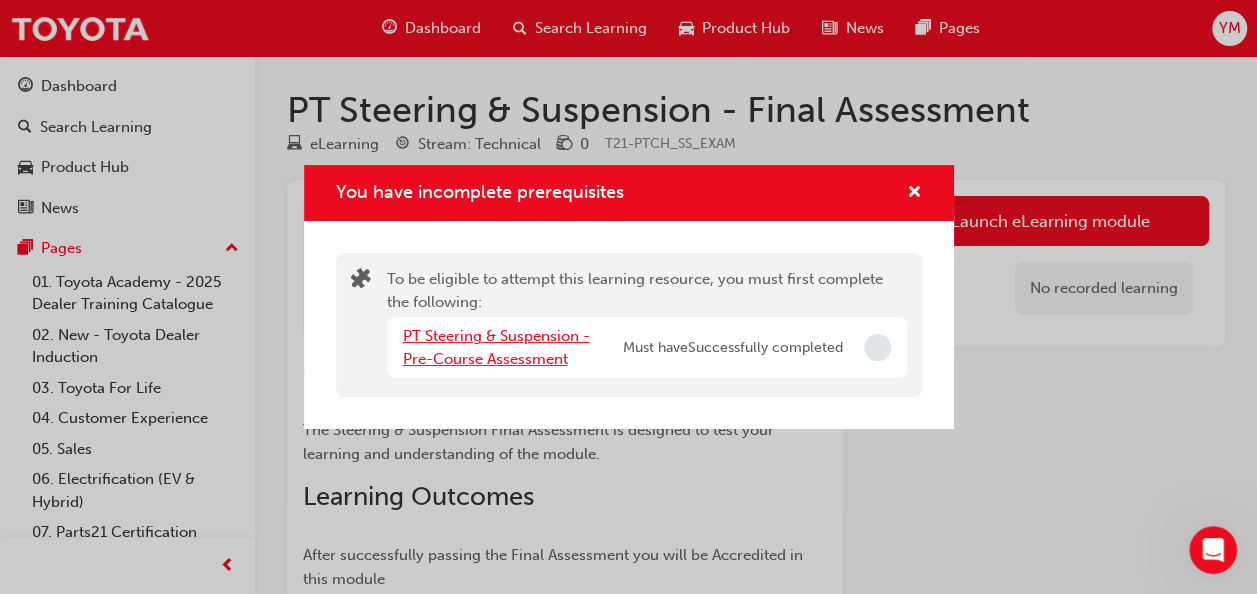 click on "PT Steering & Suspension - Pre-Course Assessment" at bounding box center [496, 347] 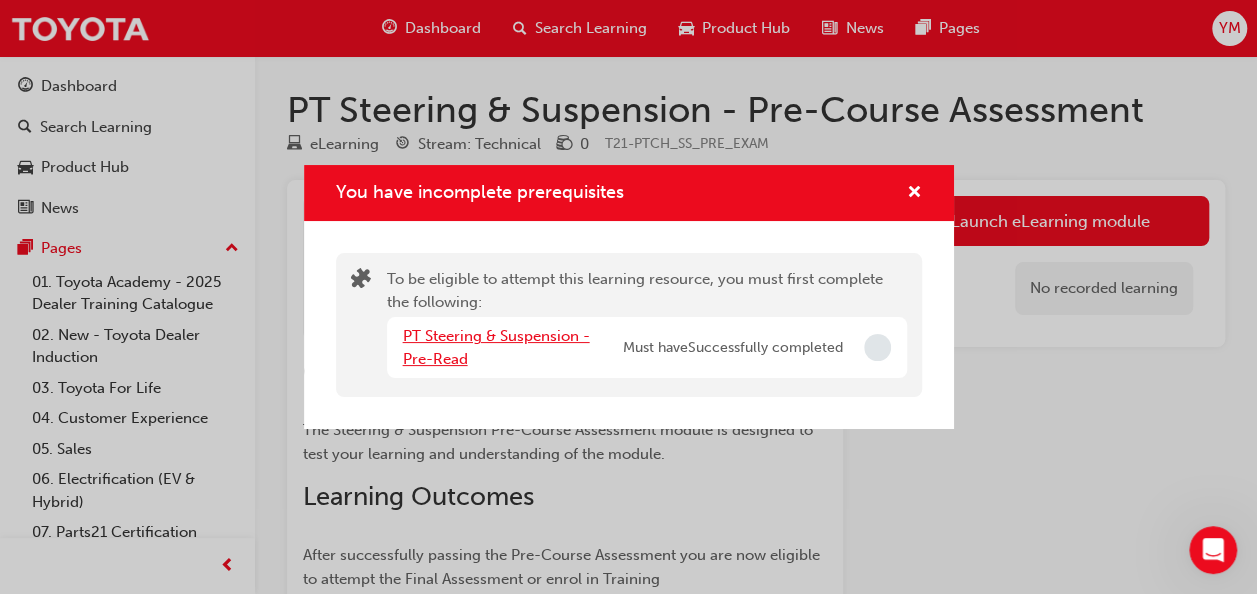 click on "PT Steering & Suspension - Pre-Read" at bounding box center [496, 347] 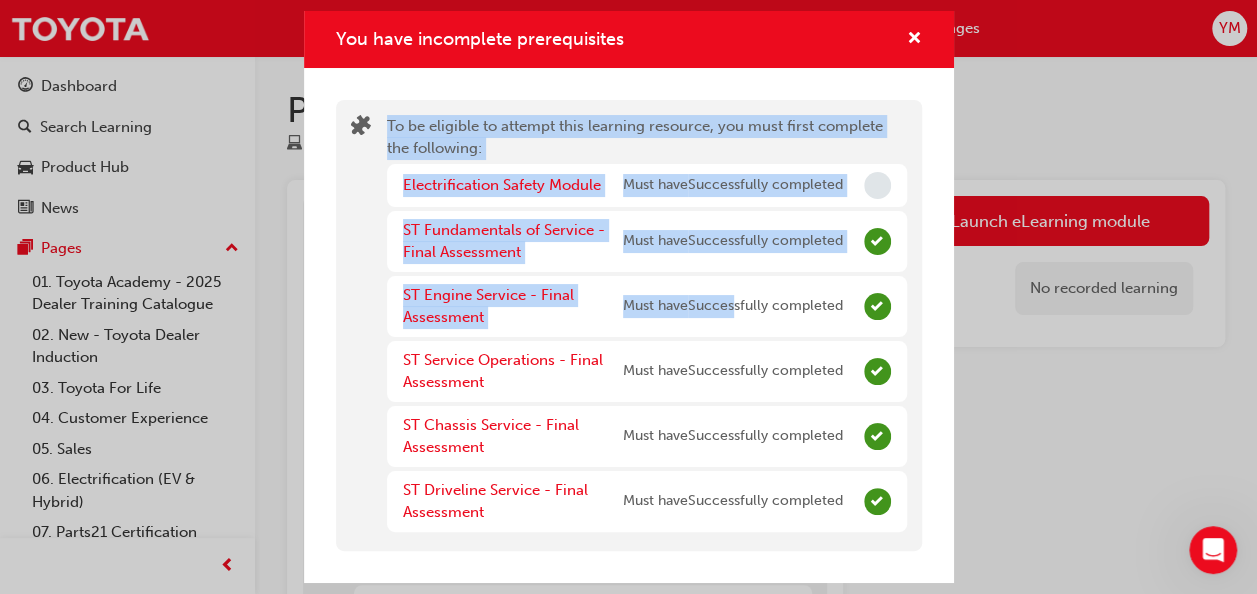 click on "To be eligible to attempt this learning resource, you must first complete  the following: Electrification Safety Module Must have  Successfully completed ST Fundamentals of Service - Final Assessment Must have  Successfully completed ST Engine Service - Final Assessment Must have  Successfully completed ST Service Operations - Final Assessment Must have  Successfully completed ST Chassis Service - Final Assessment Must have  Successfully completed ST Driveline Service - Final Assessment Must have  Successfully completed" at bounding box center [629, 325] 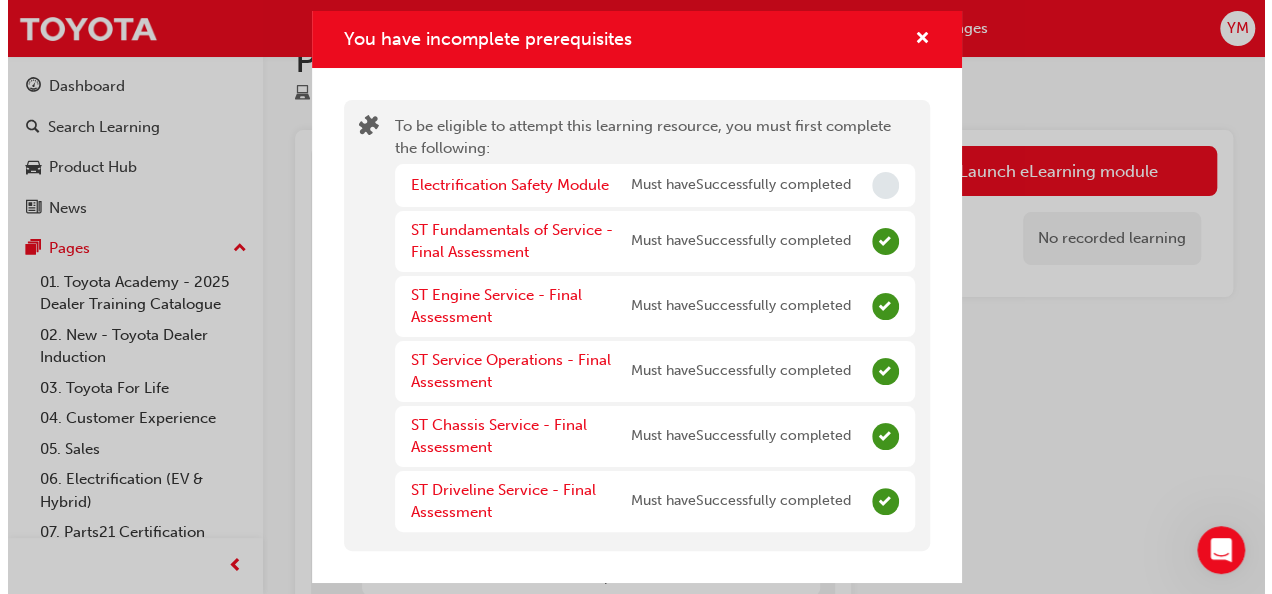scroll, scrollTop: 0, scrollLeft: 0, axis: both 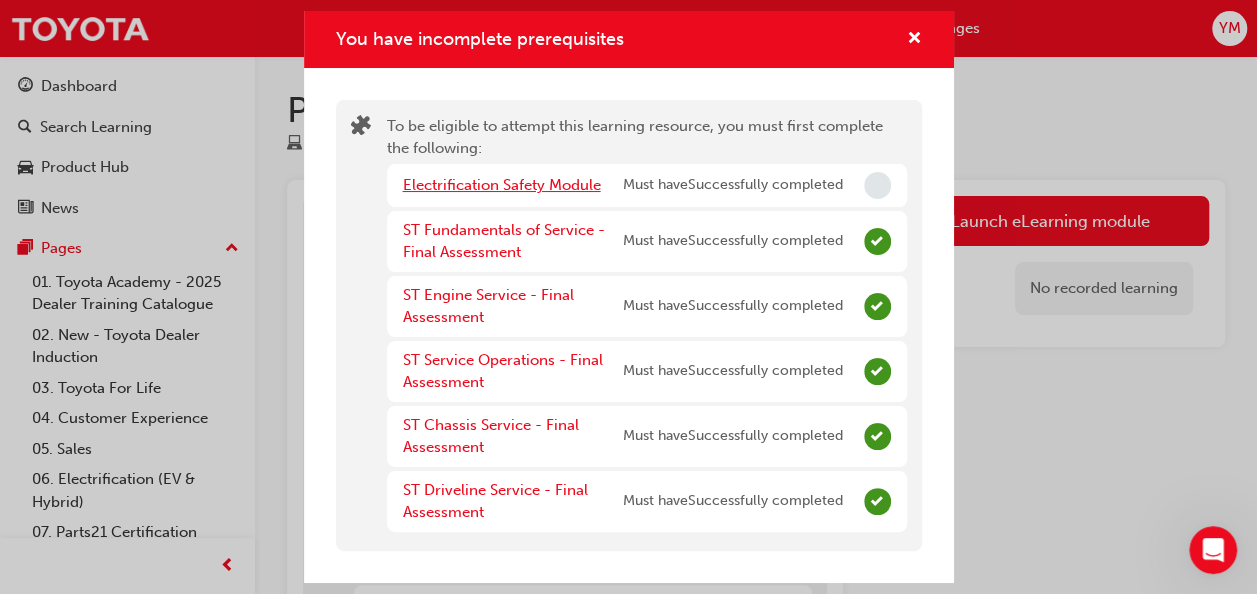 click on "Electrification Safety Module" at bounding box center [502, 185] 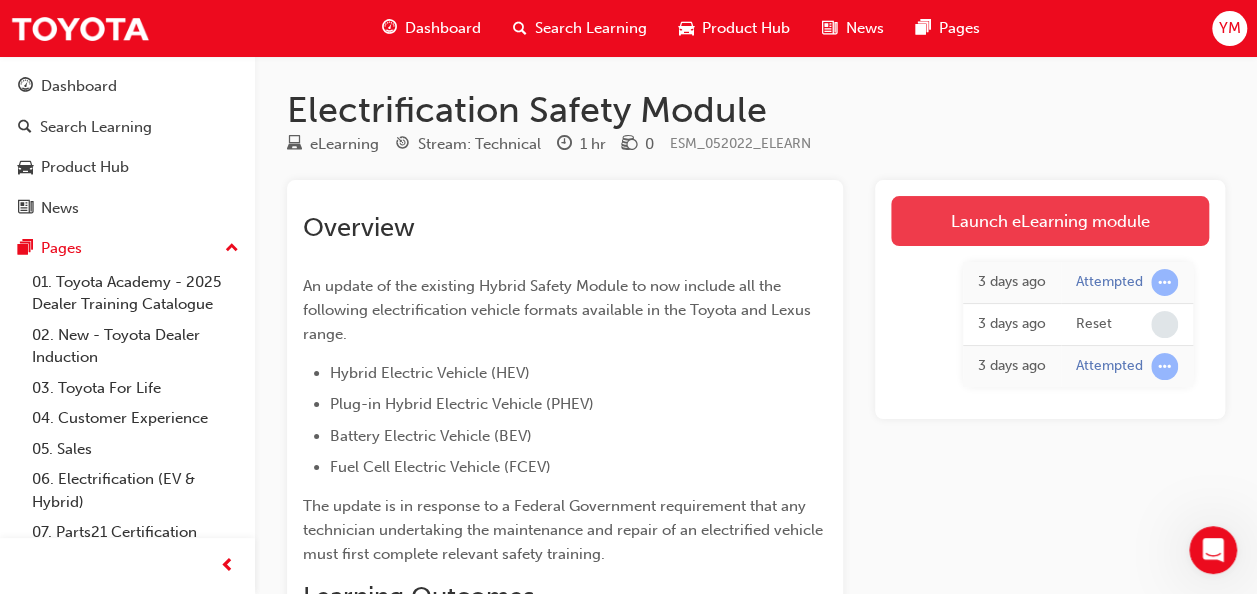 click on "Launch eLearning module" at bounding box center (1050, 221) 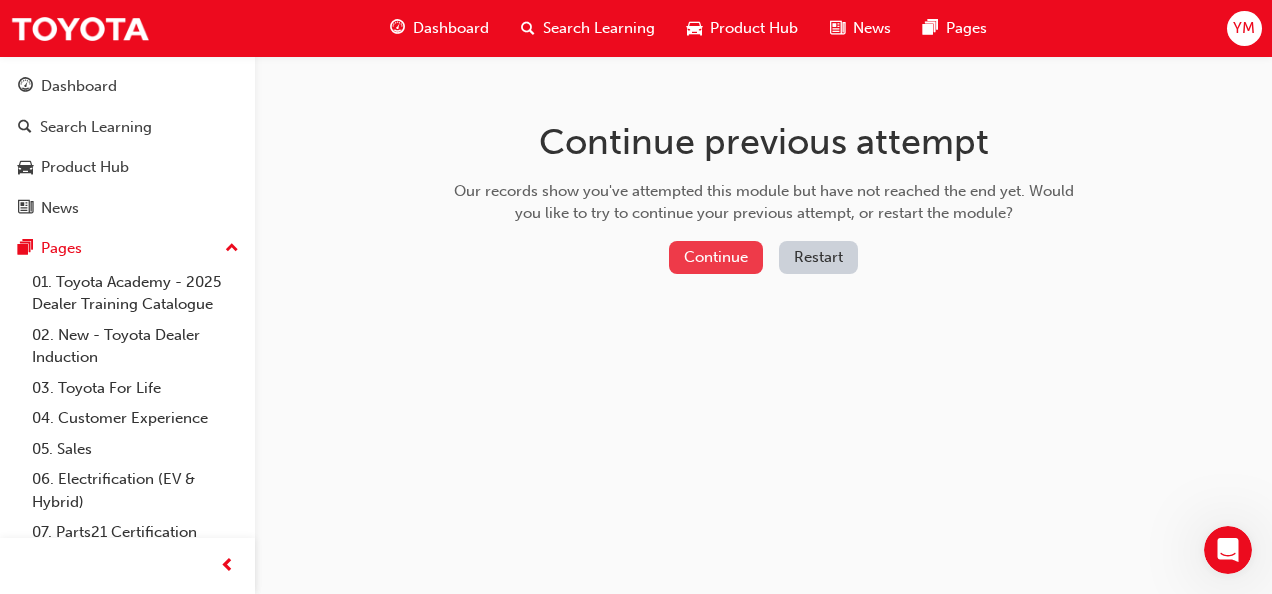 click on "Continue" at bounding box center [716, 257] 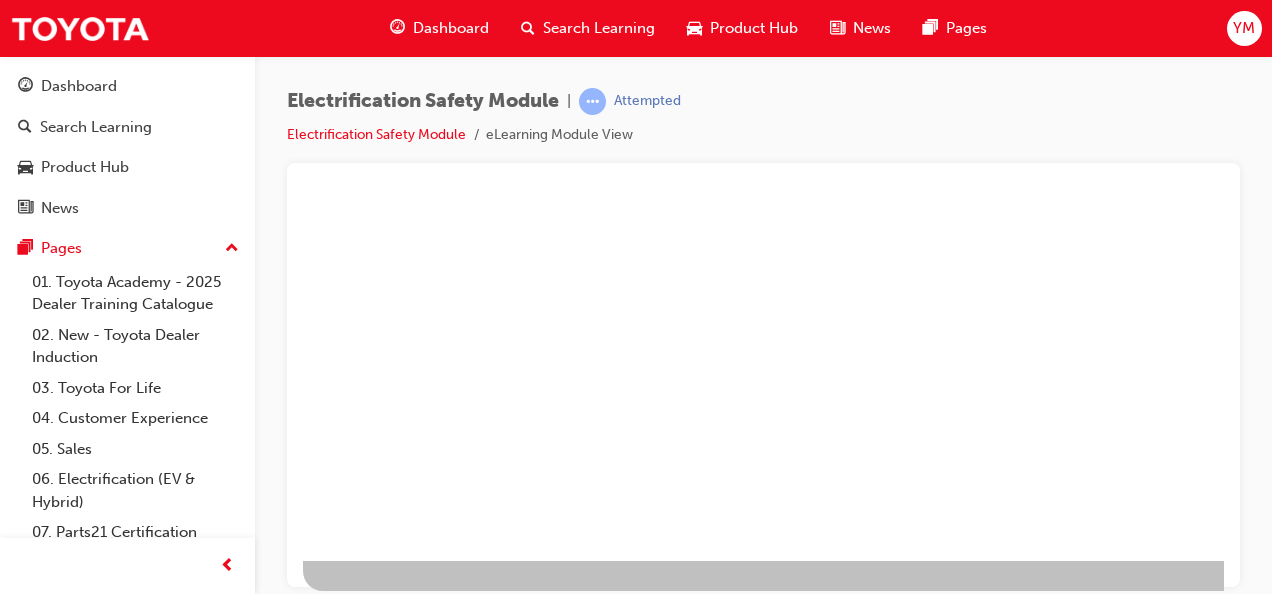 scroll, scrollTop: 0, scrollLeft: 0, axis: both 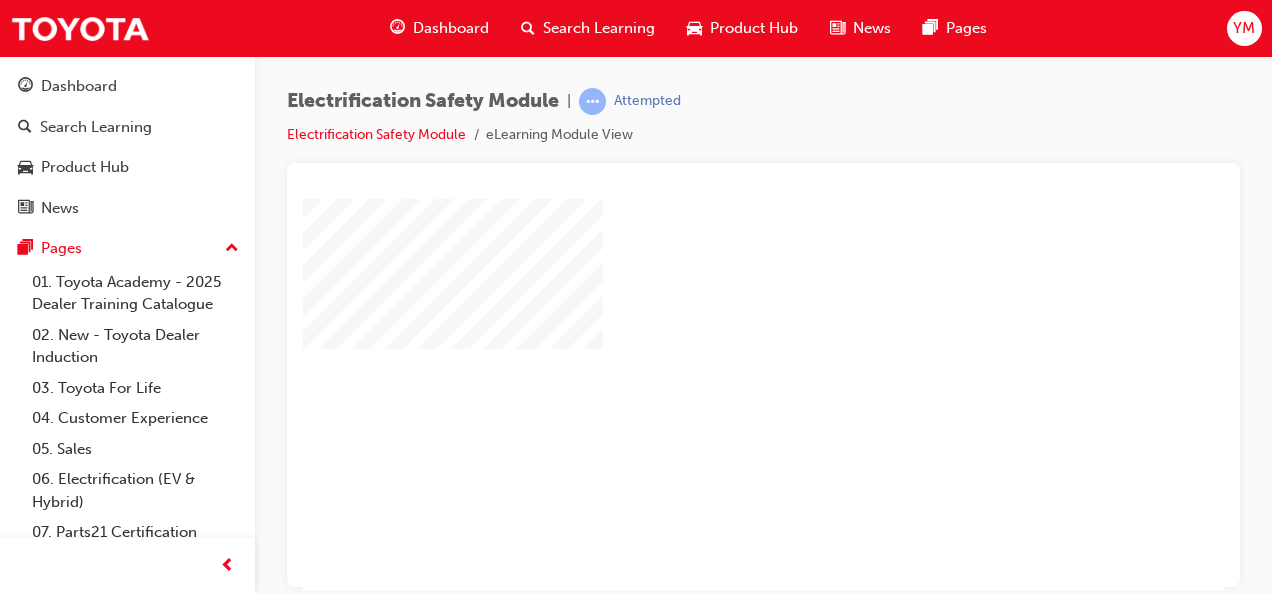 click at bounding box center [706, 336] 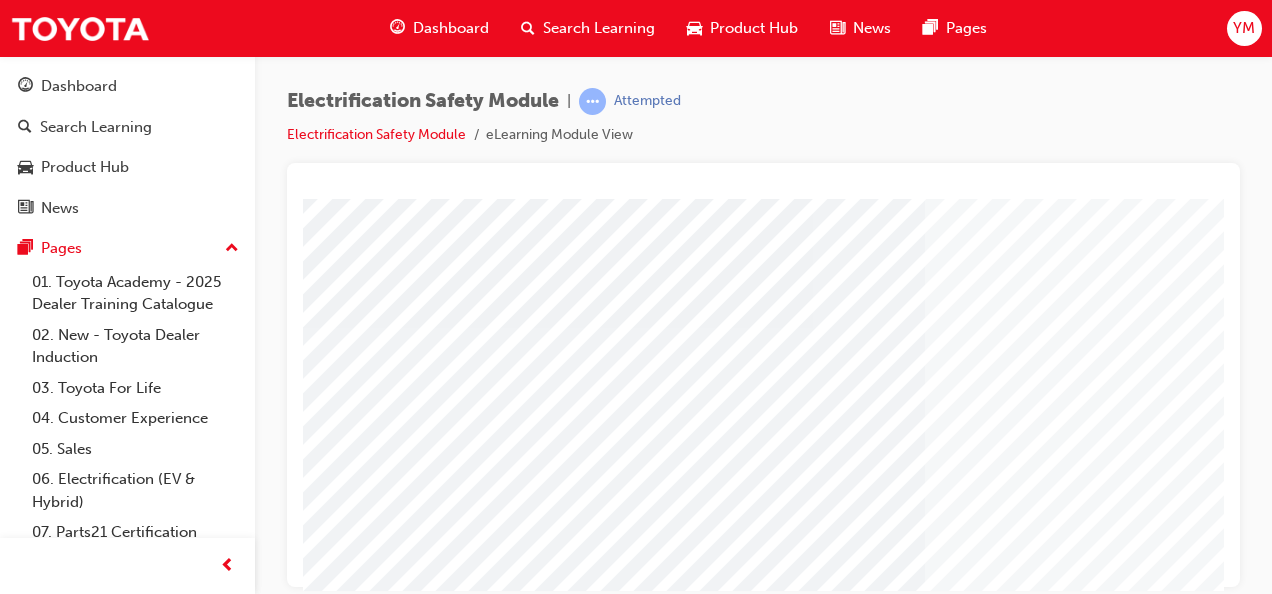 scroll, scrollTop: 373, scrollLeft: 0, axis: vertical 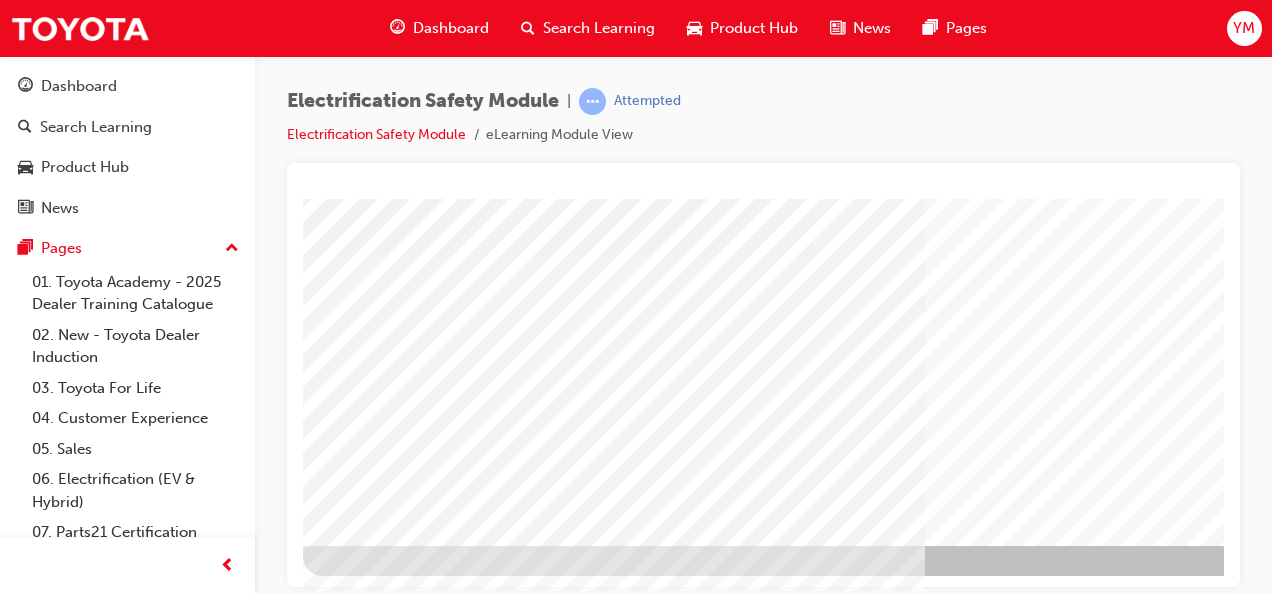 click at bounding box center (832, 905) 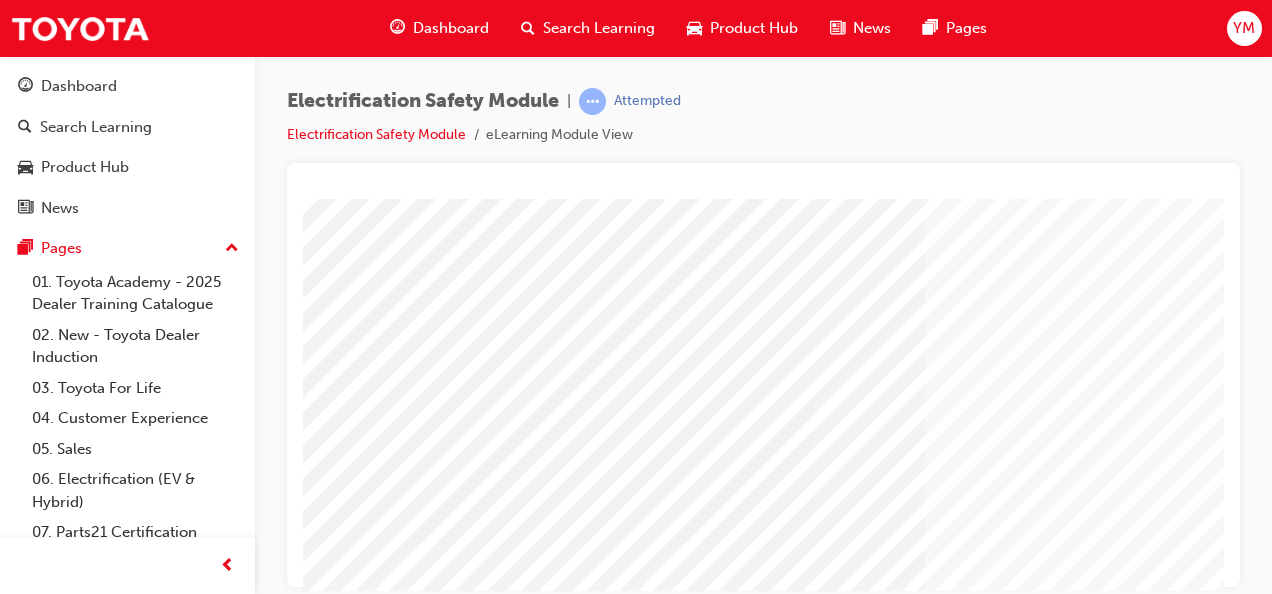 scroll, scrollTop: 127, scrollLeft: 0, axis: vertical 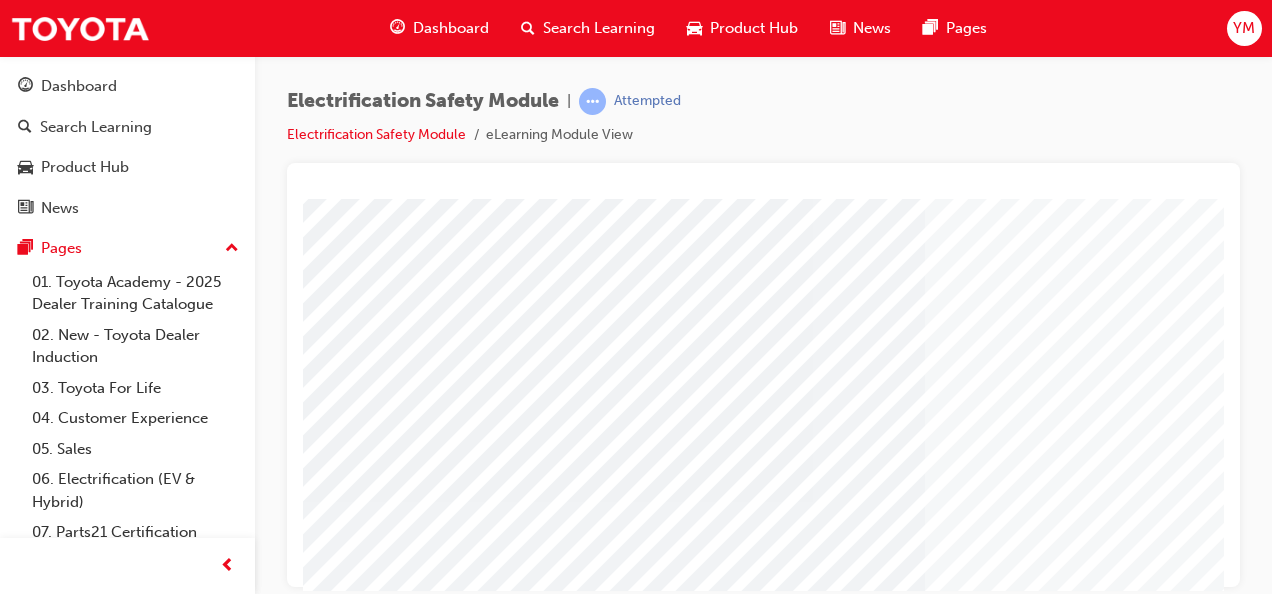 click at bounding box center (832, 1151) 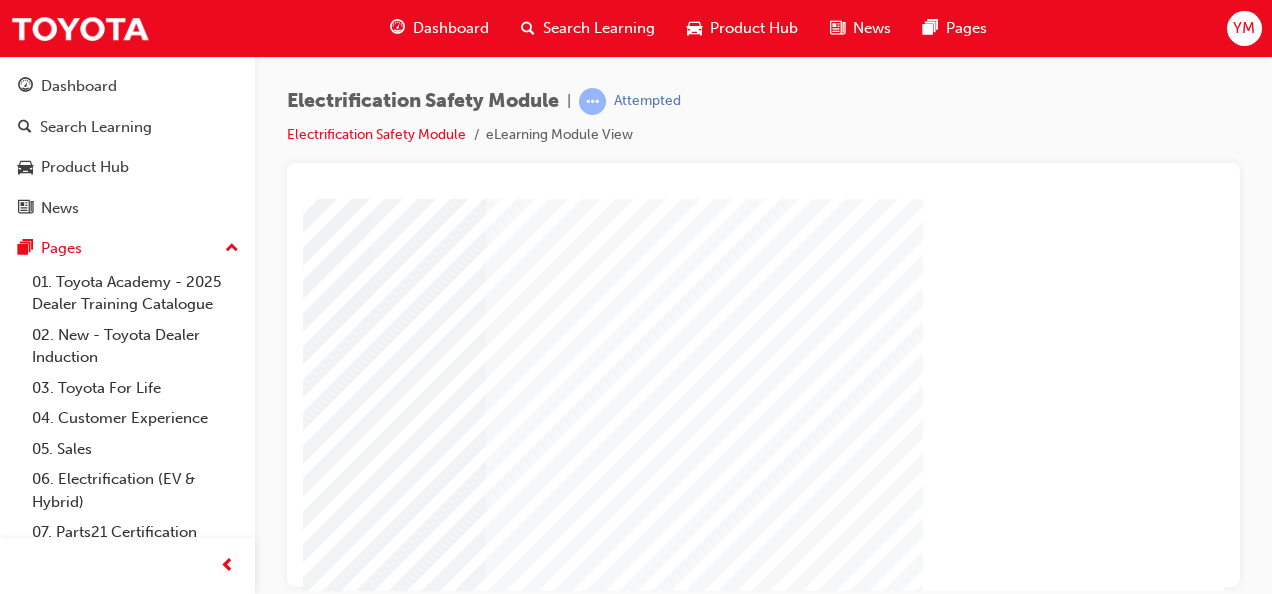 scroll, scrollTop: 295, scrollLeft: 454, axis: both 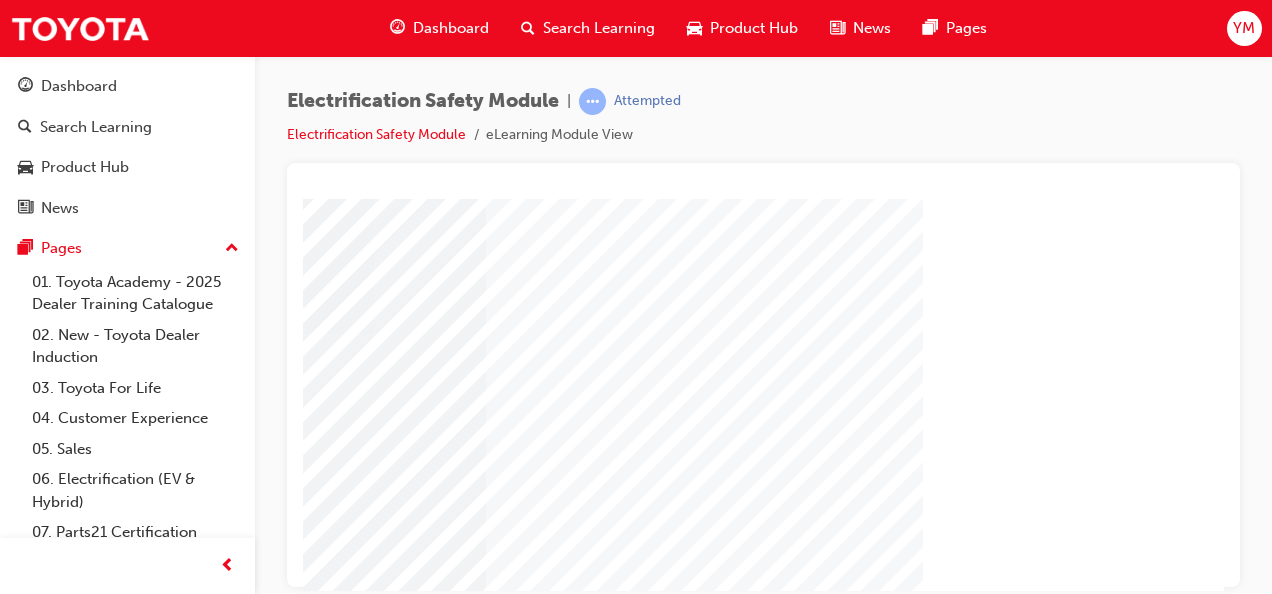 click at bounding box center (-73, 2904) 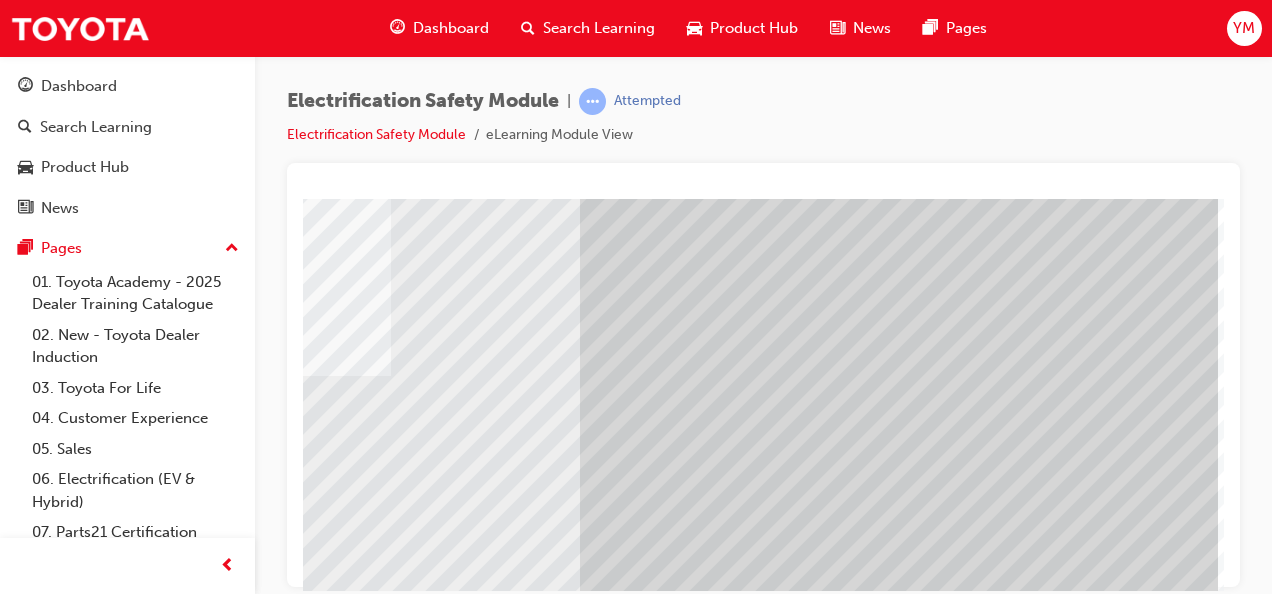 scroll, scrollTop: 0, scrollLeft: 0, axis: both 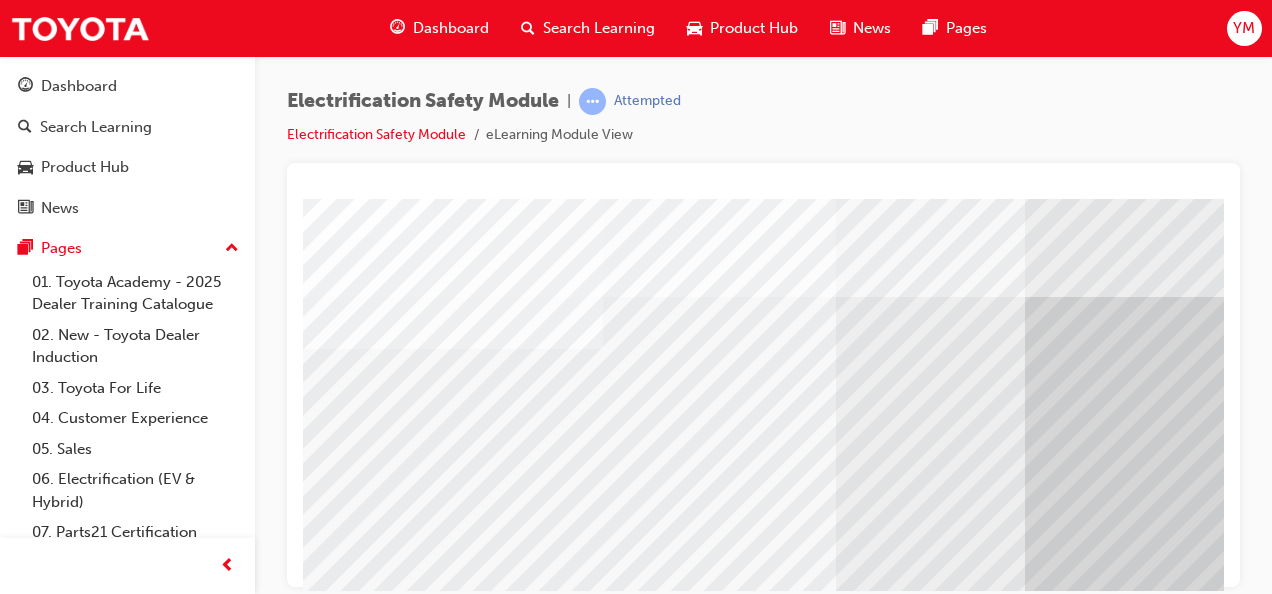 click at bounding box center [664, 2757] 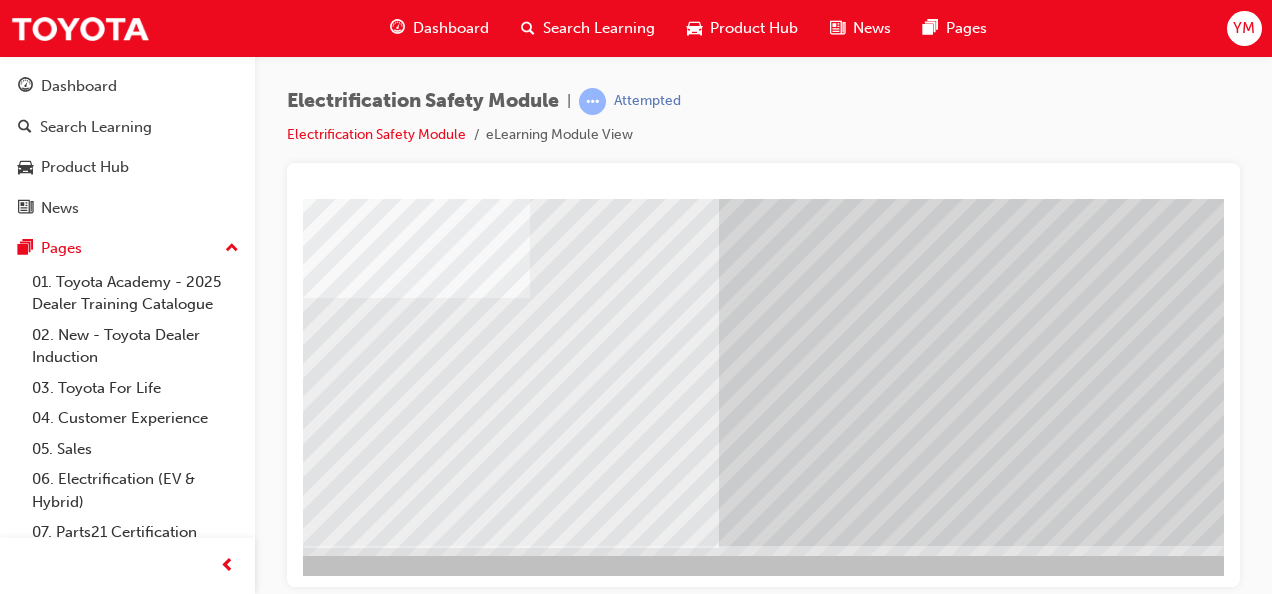 scroll, scrollTop: 373, scrollLeft: 454, axis: both 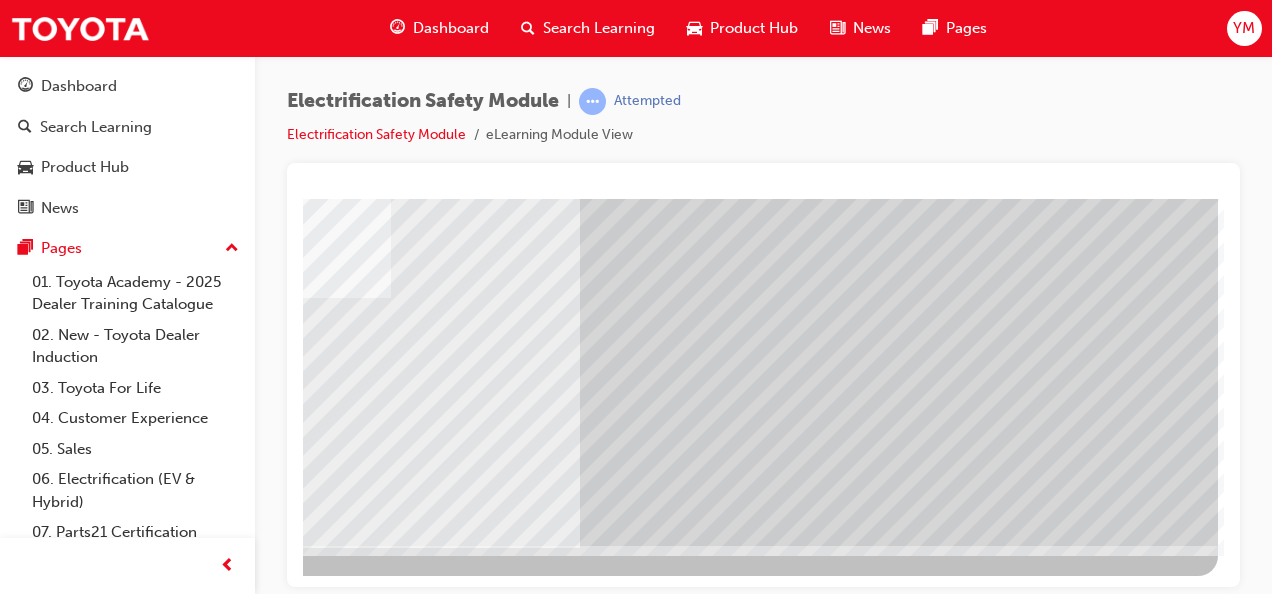 click at bounding box center [-79, 3333] 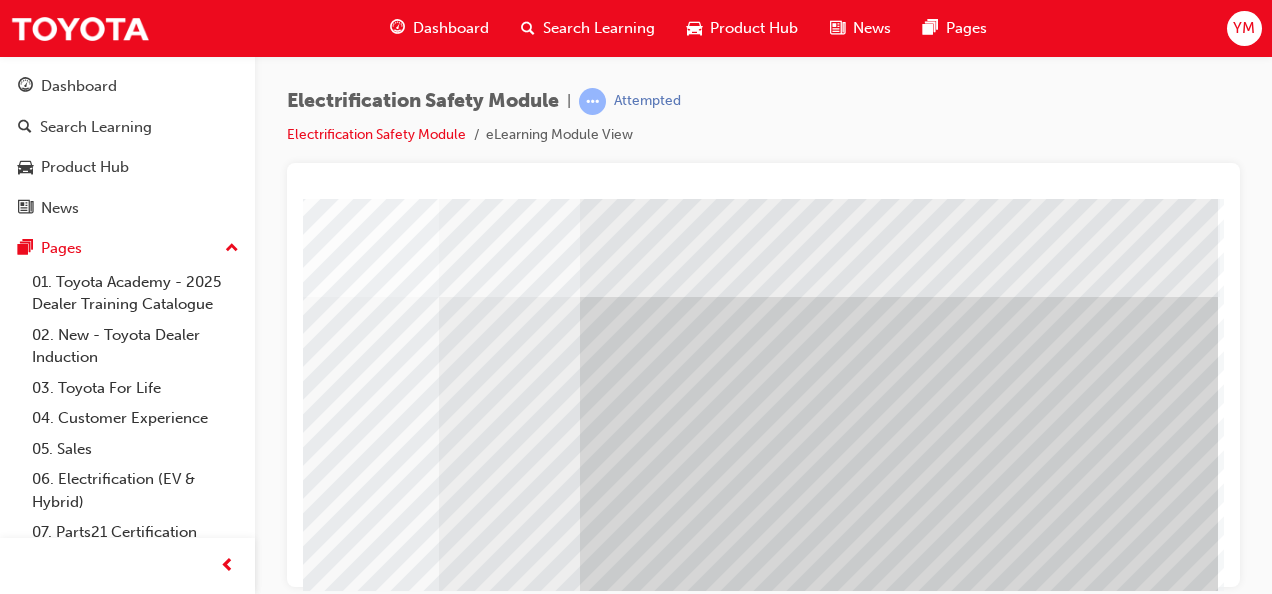 scroll, scrollTop: 373, scrollLeft: 454, axis: both 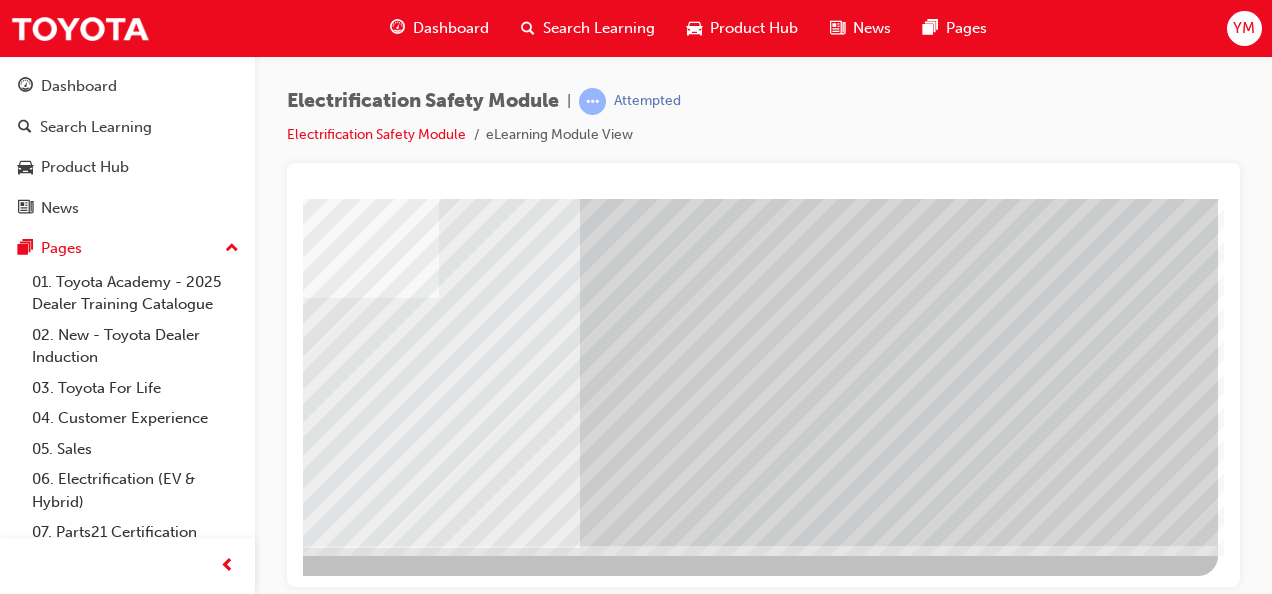 click at bounding box center (-79, 3333) 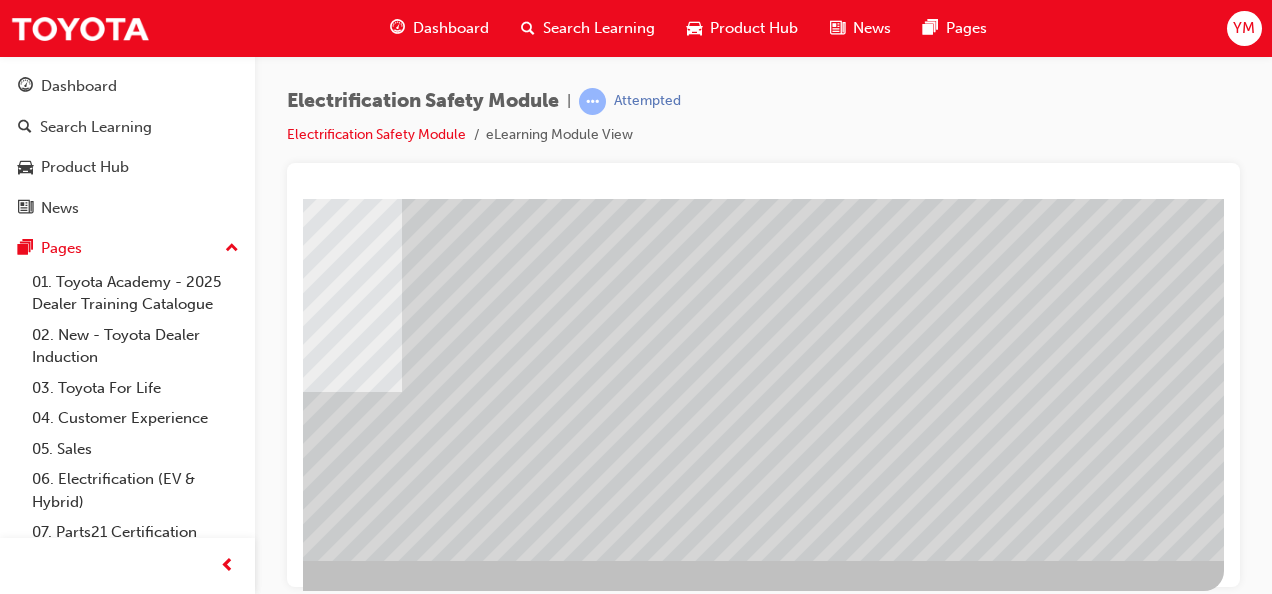 scroll, scrollTop: 373, scrollLeft: 443, axis: both 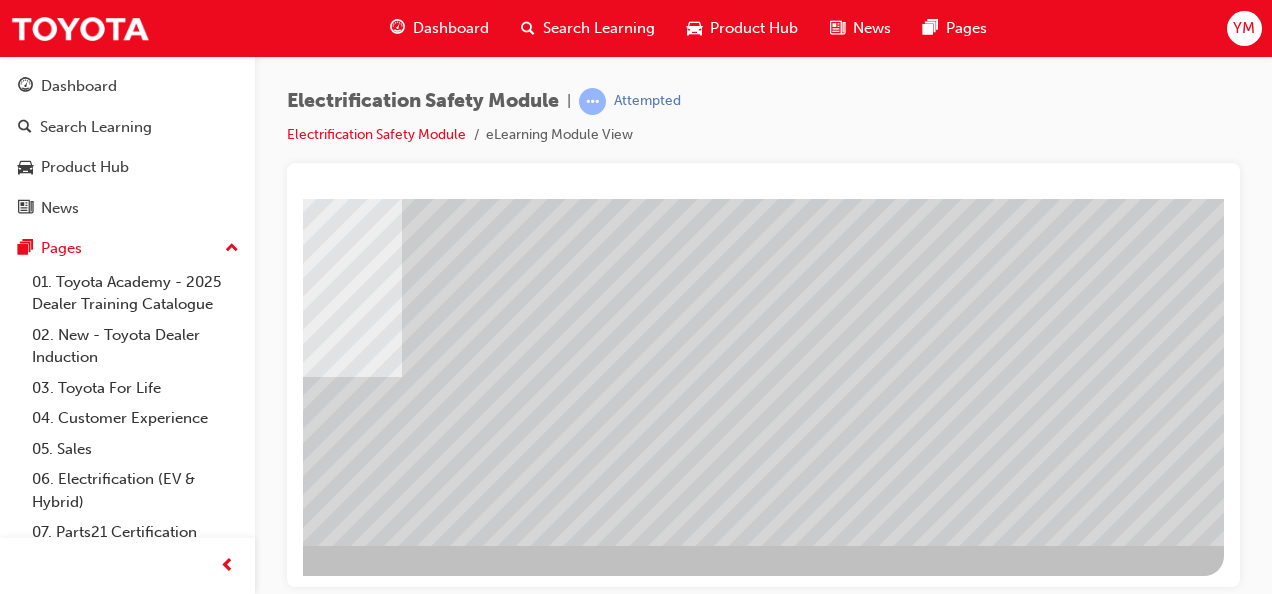 click at bounding box center [-73, 3514] 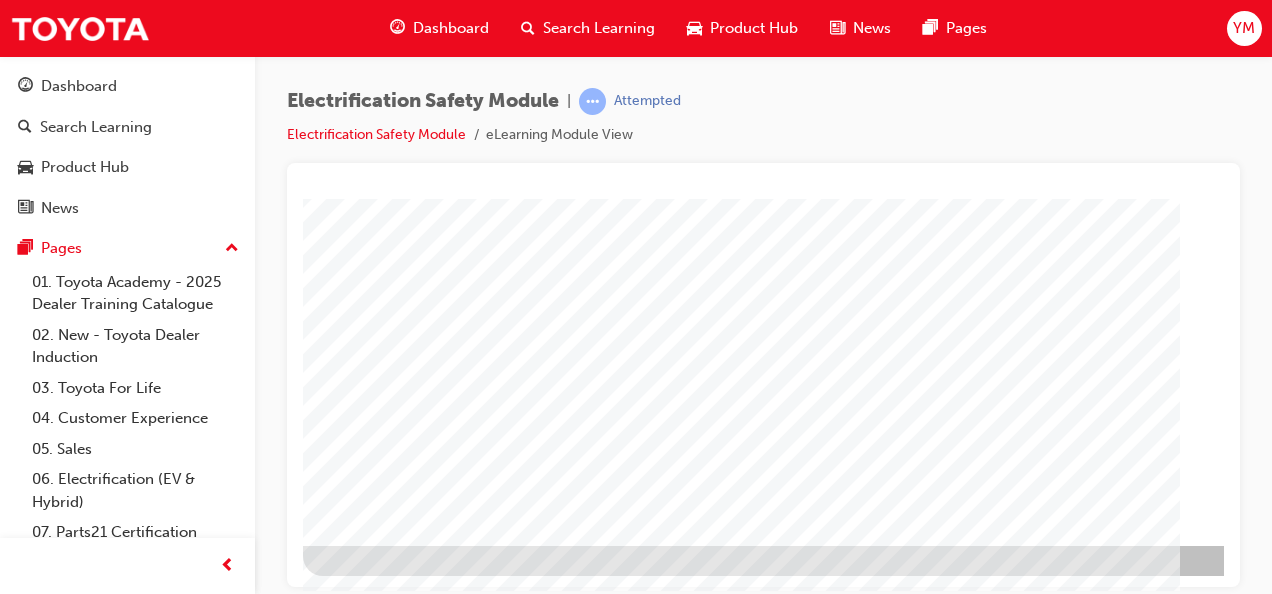 scroll, scrollTop: 373, scrollLeft: 454, axis: both 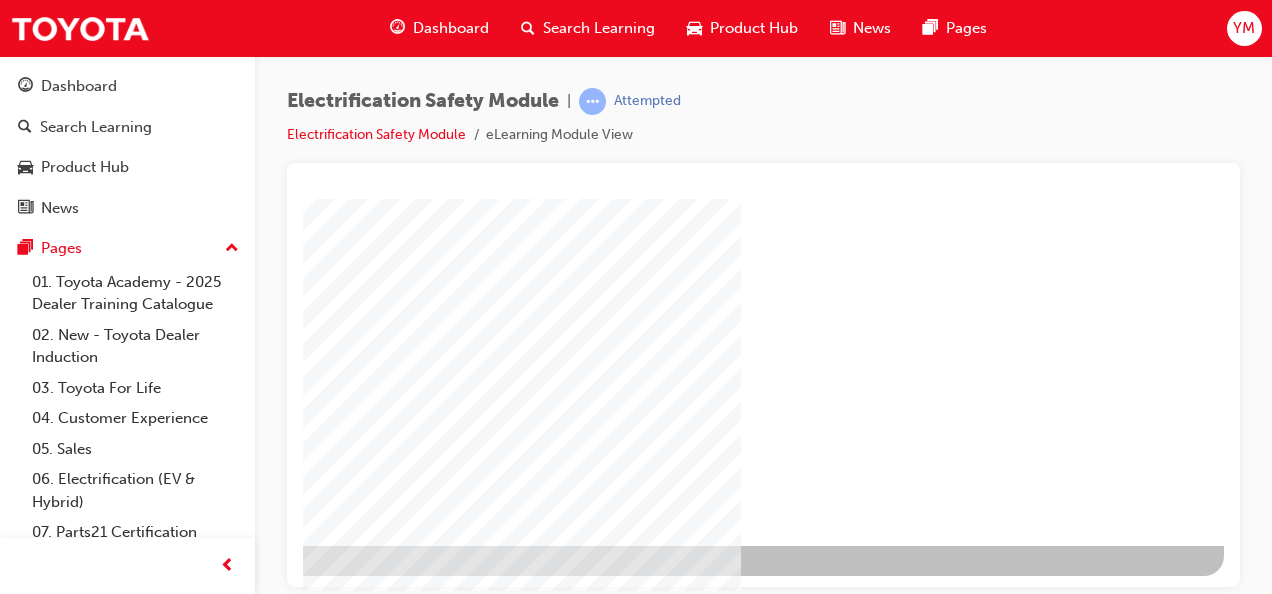 click at bounding box center [-73, 1177] 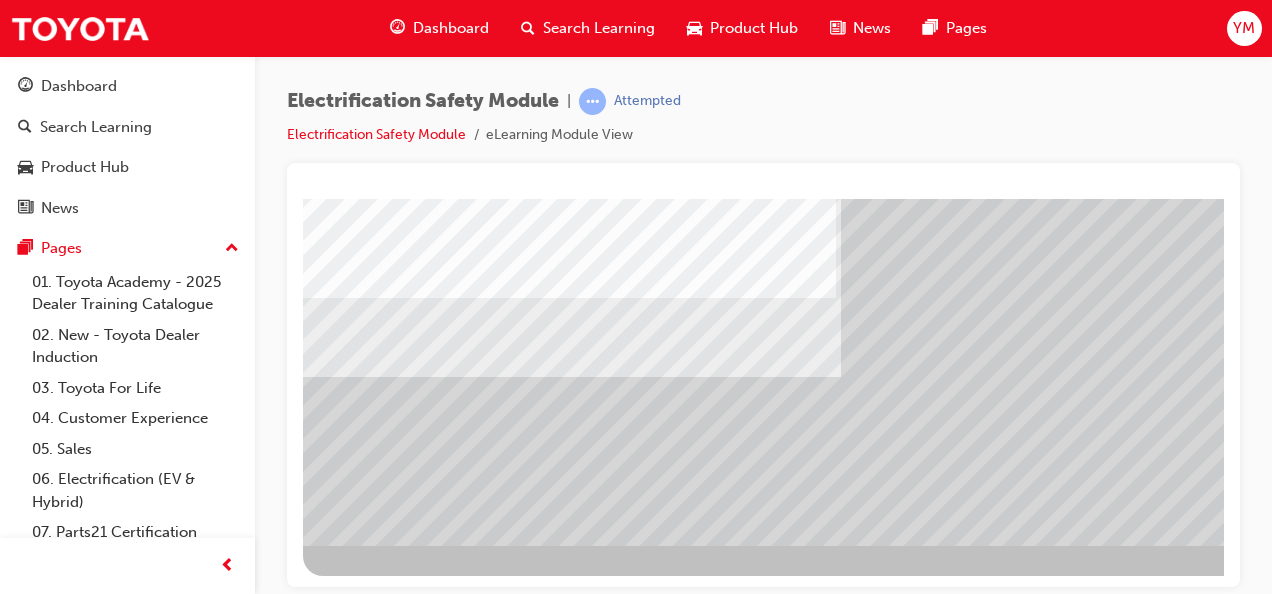 scroll, scrollTop: 373, scrollLeft: 454, axis: both 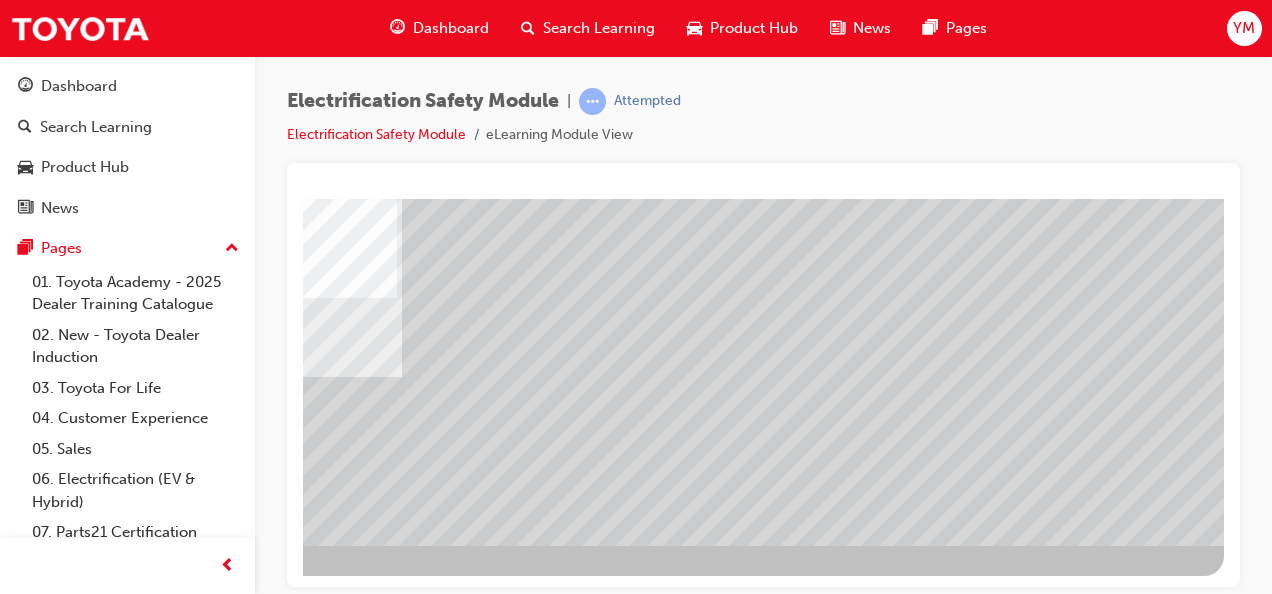 click at bounding box center [-73, 2688] 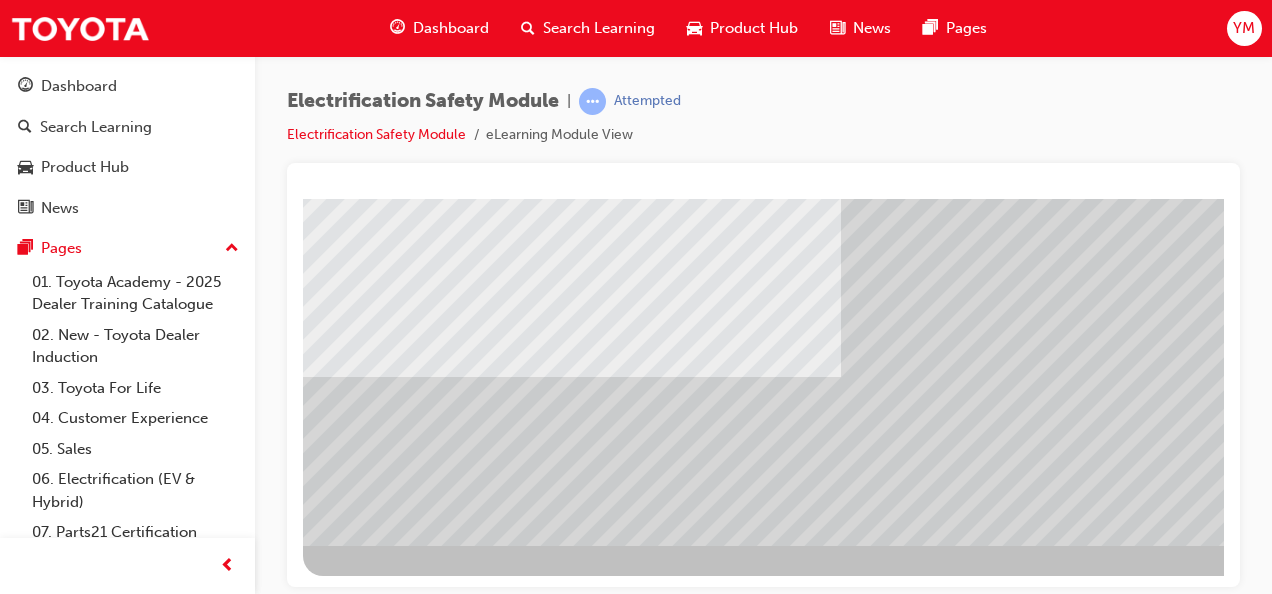 scroll, scrollTop: 373, scrollLeft: 454, axis: both 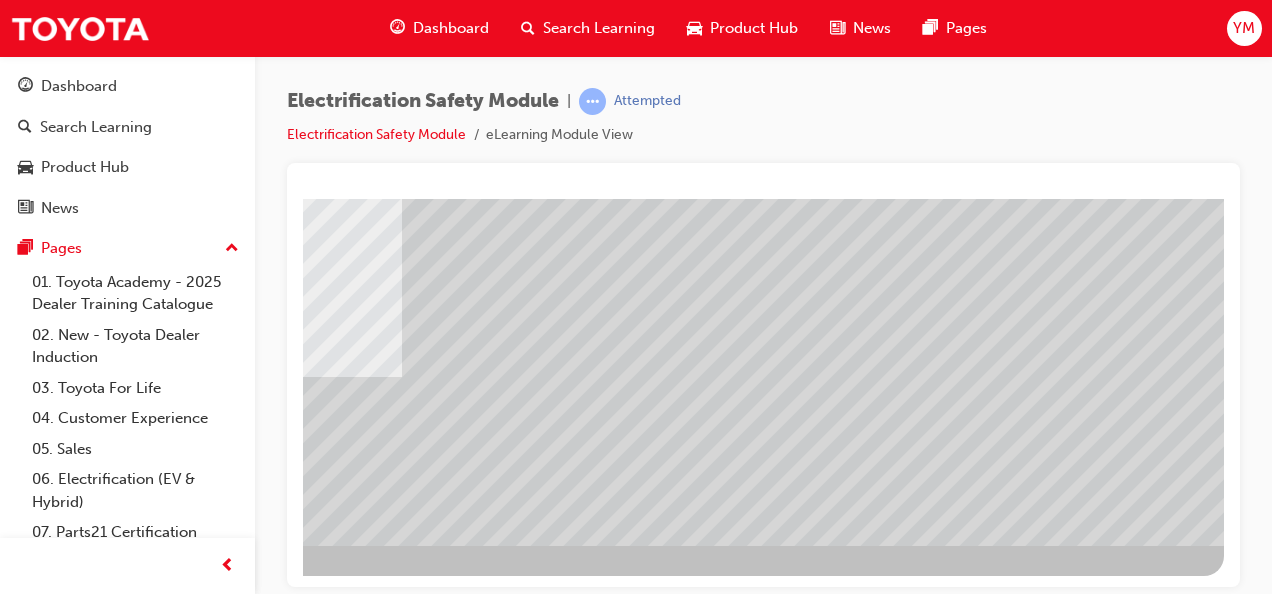 click at bounding box center (-73, 2688) 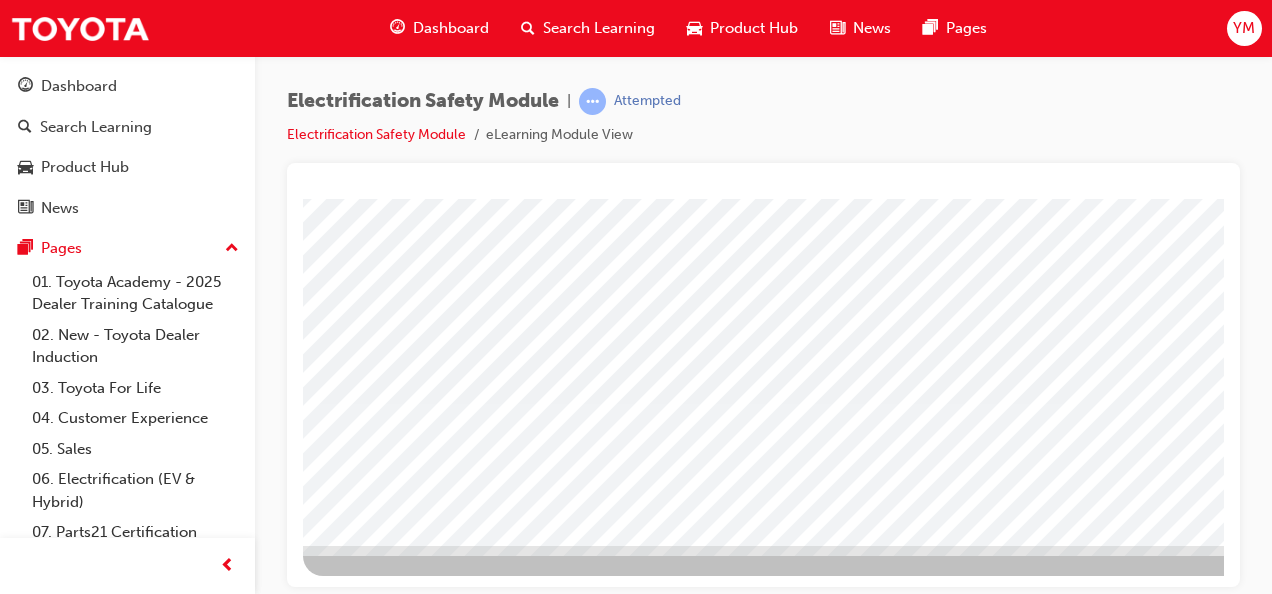 scroll, scrollTop: 373, scrollLeft: 454, axis: both 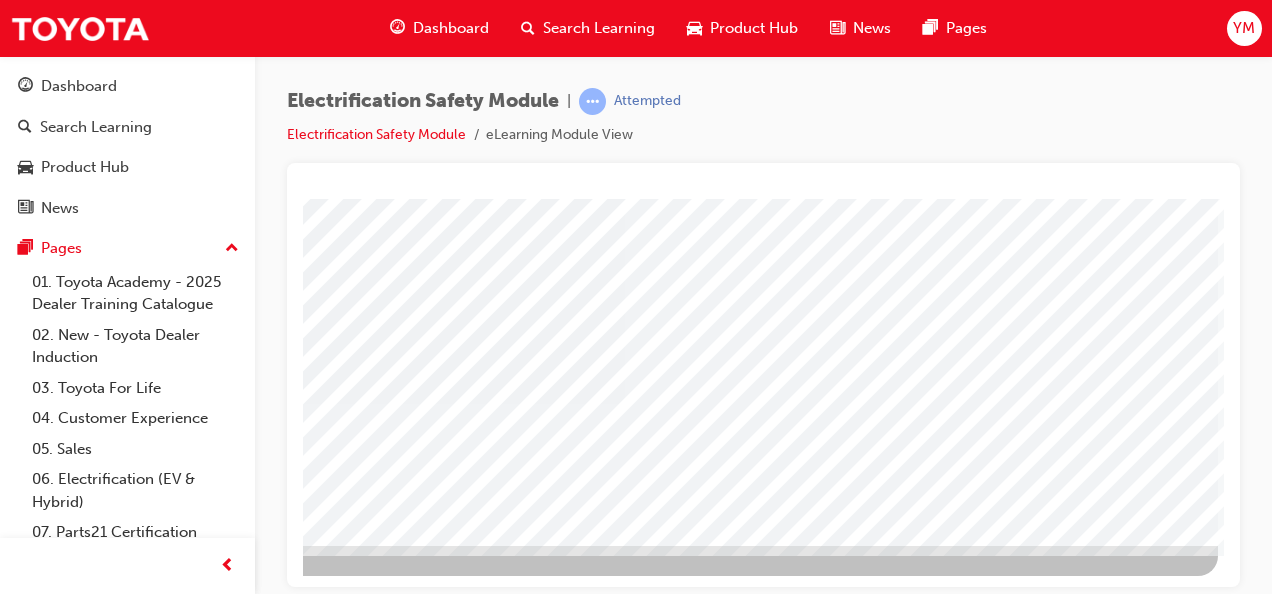 click at bounding box center (-79, 3012) 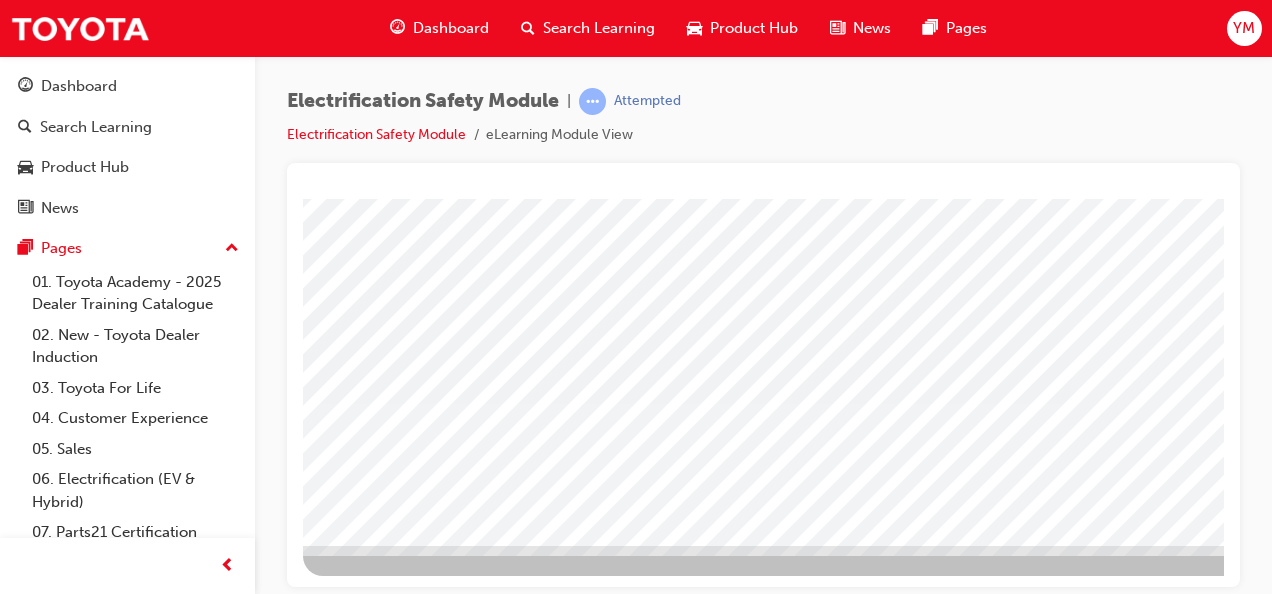 scroll, scrollTop: 373, scrollLeft: 454, axis: both 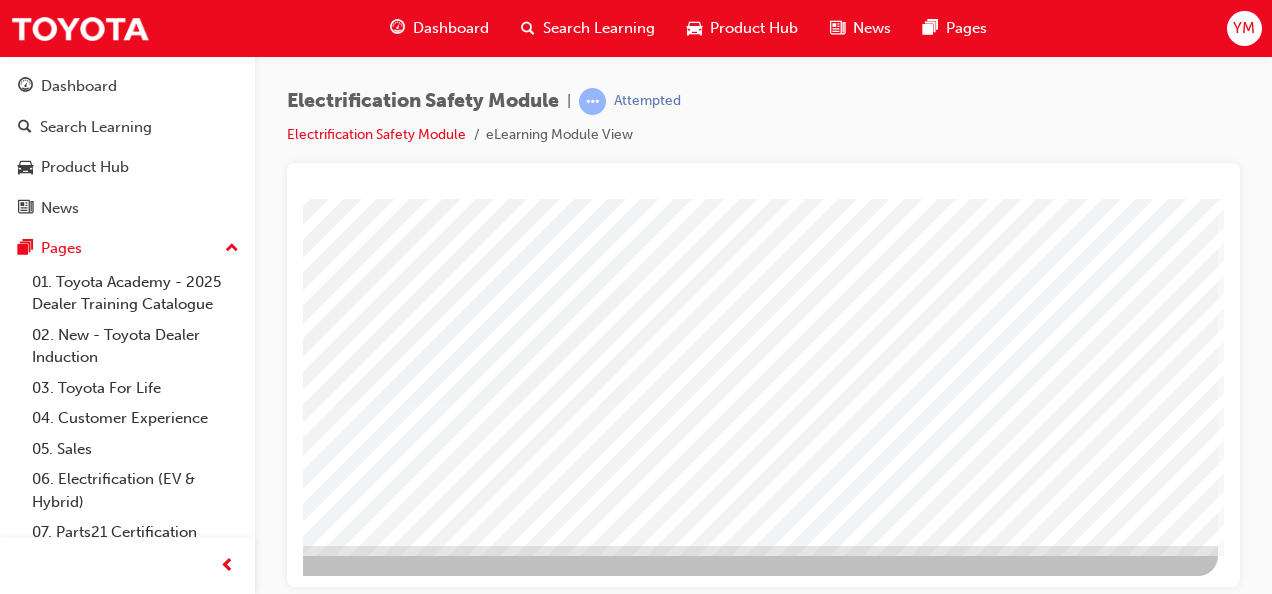 click at bounding box center (-79, 2854) 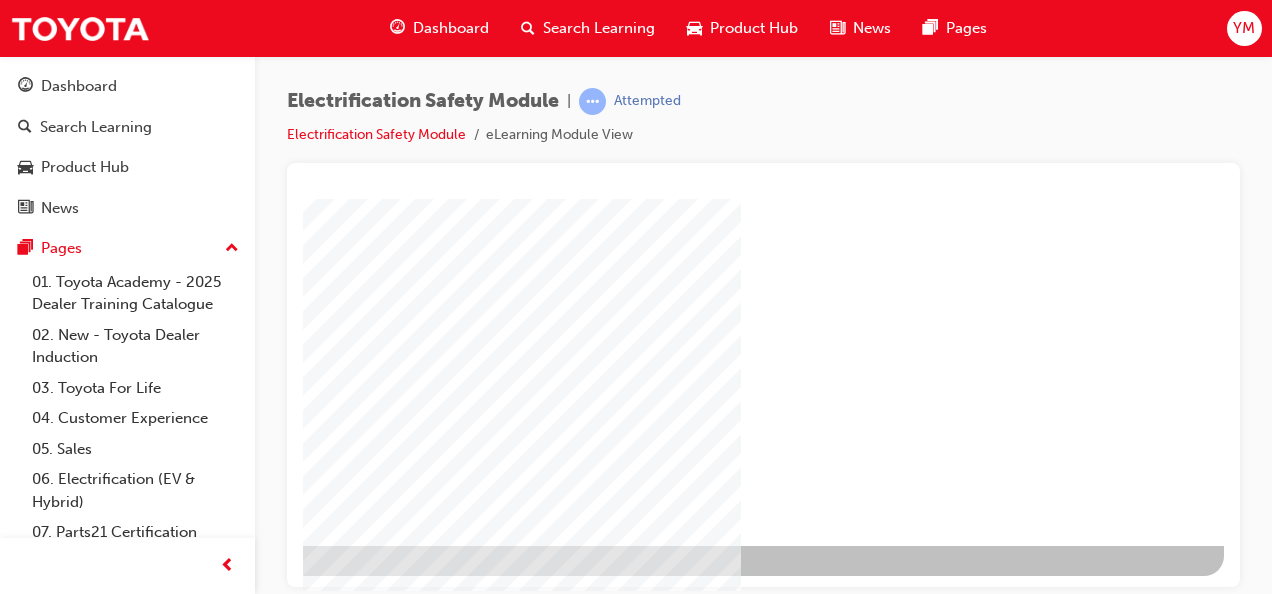 click at bounding box center [-73, 1177] 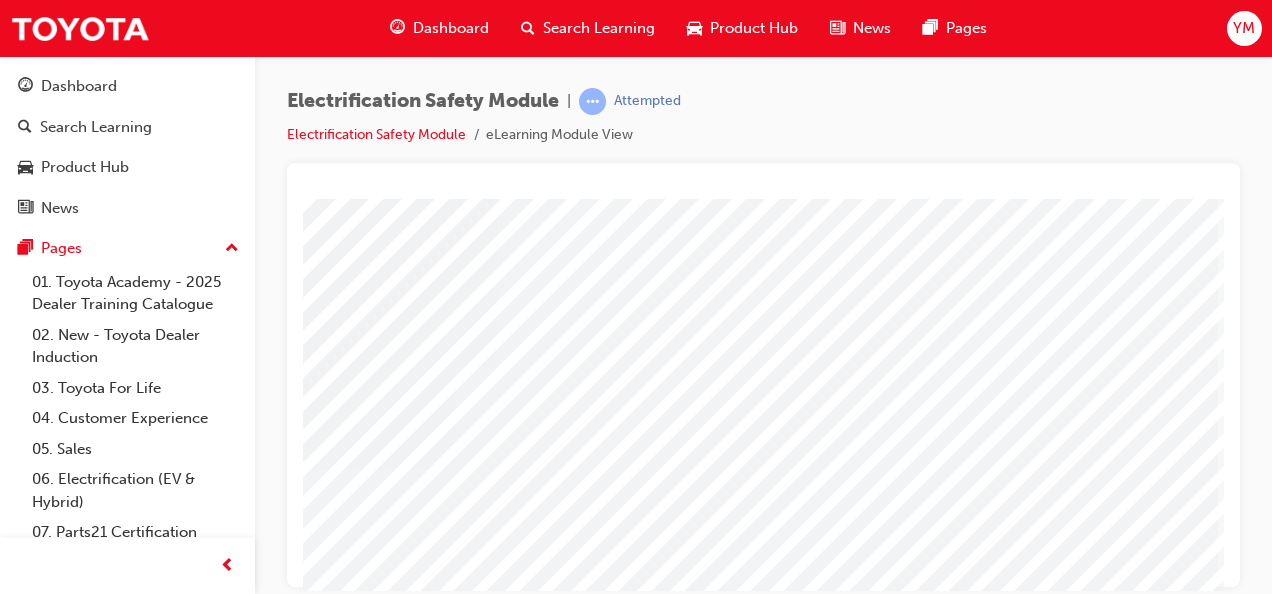 scroll, scrollTop: 373, scrollLeft: 454, axis: both 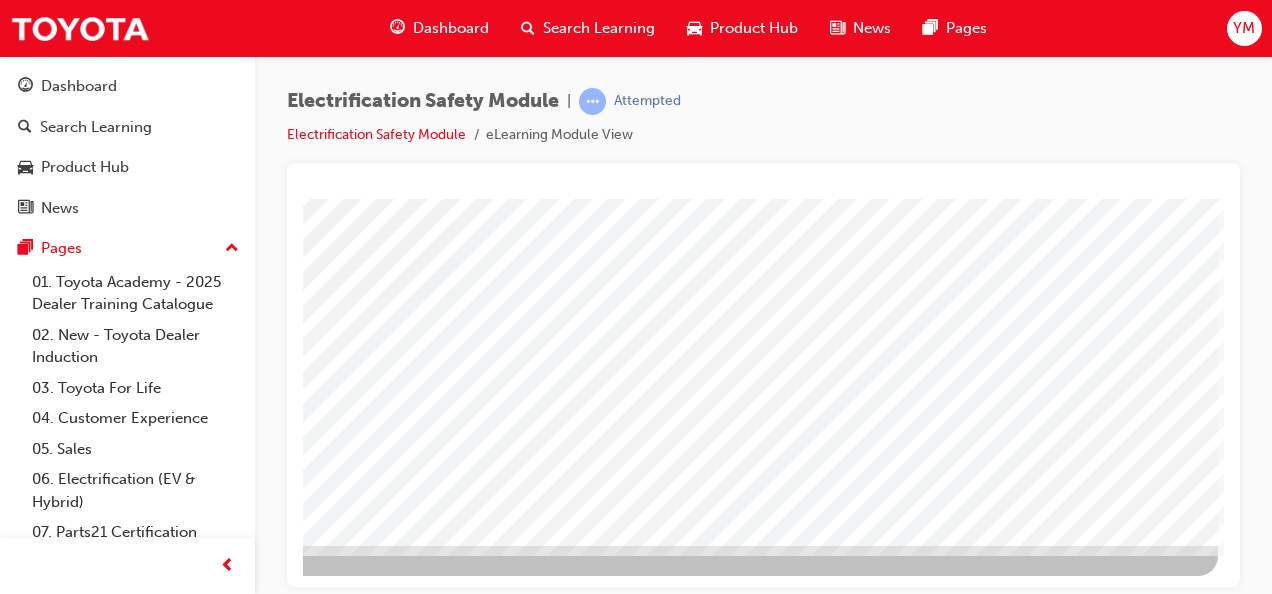 click at bounding box center (-113, 3748) 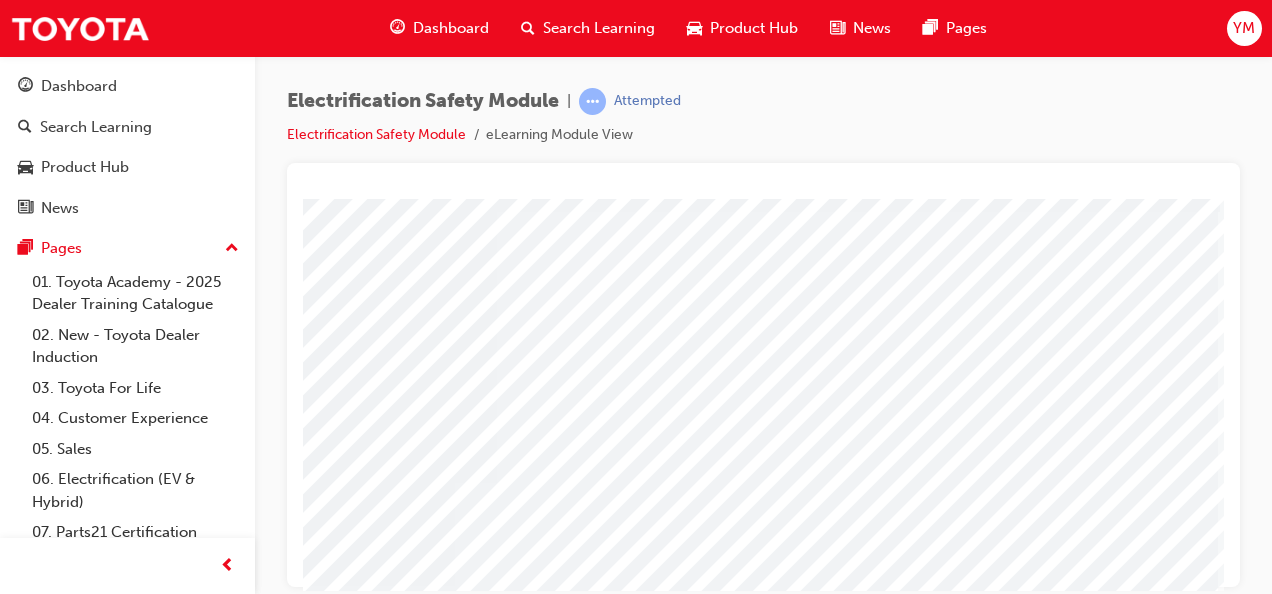 scroll, scrollTop: 84, scrollLeft: 454, axis: both 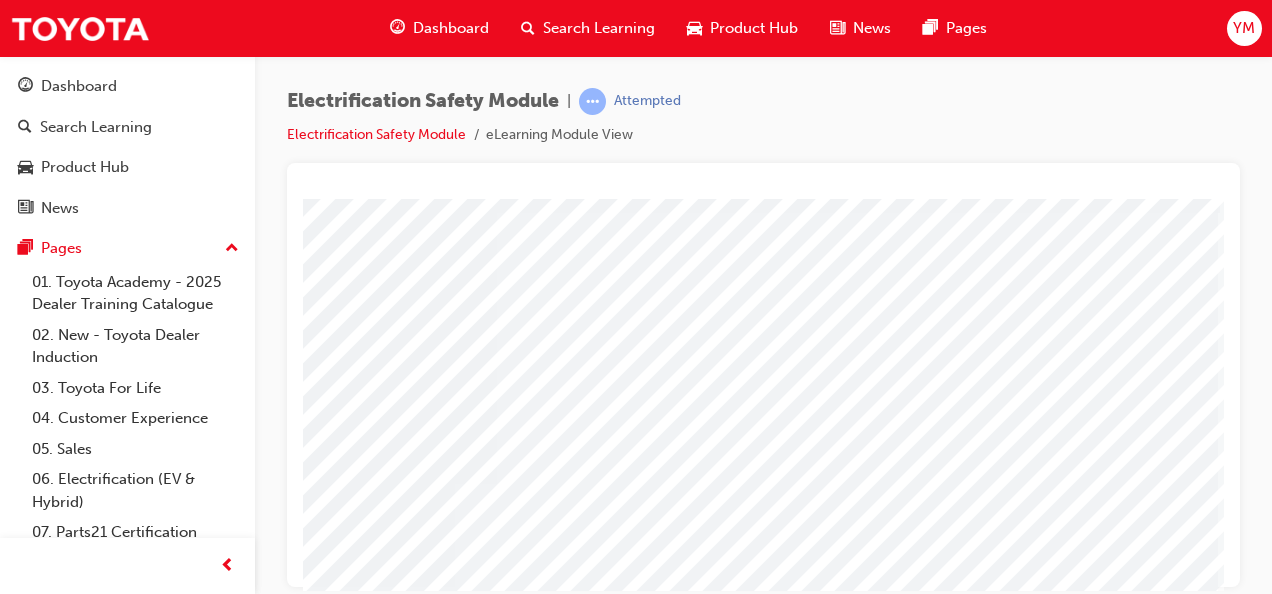 click at bounding box center [-113, 3978] 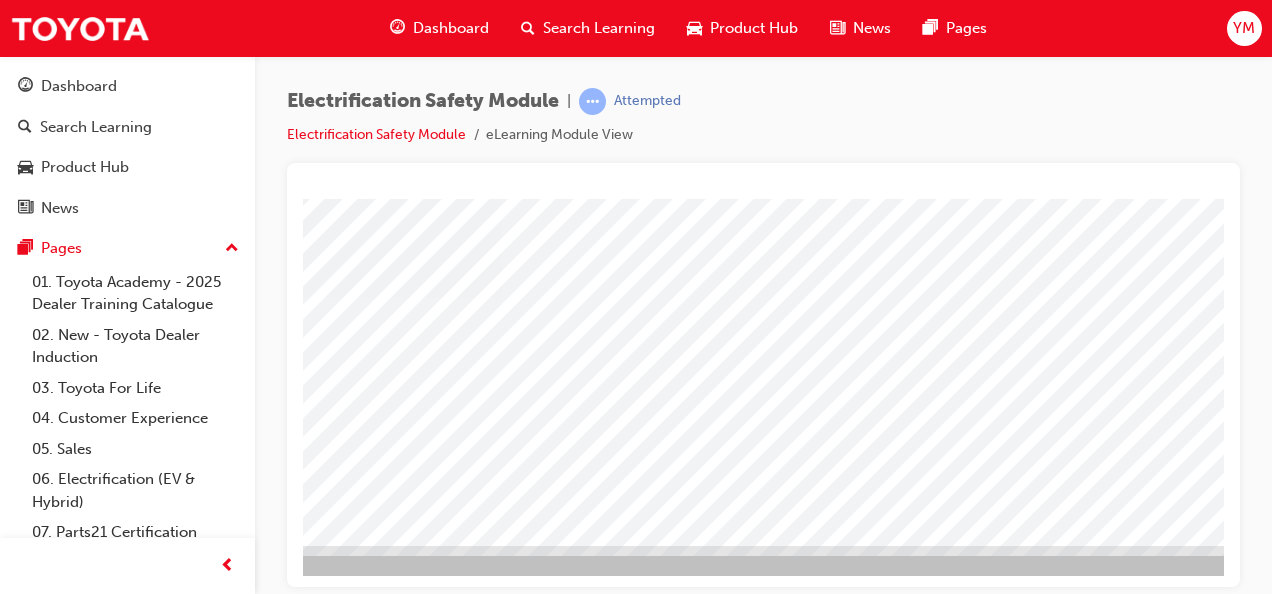 scroll, scrollTop: 373, scrollLeft: 397, axis: both 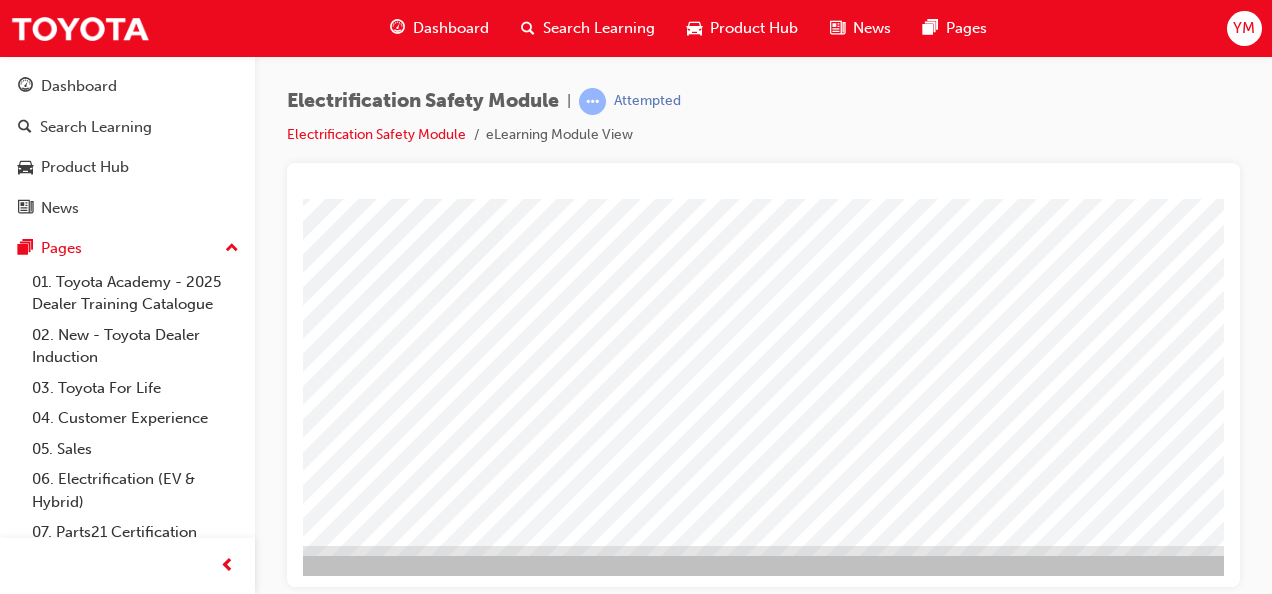 click at bounding box center (-31, 2611) 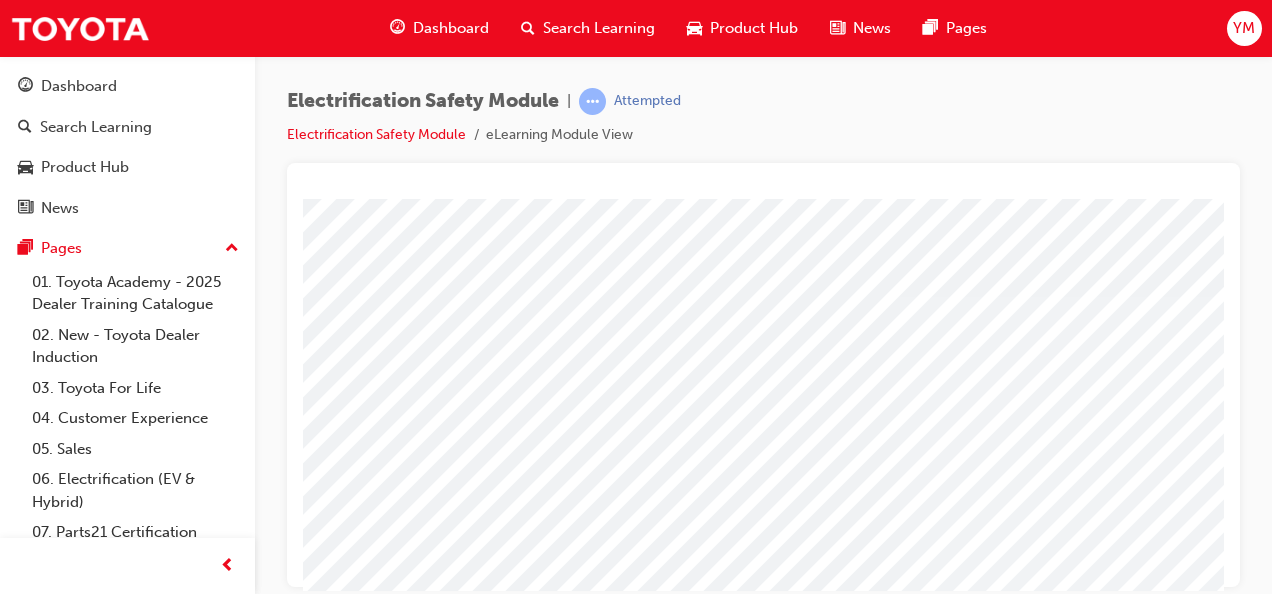 scroll, scrollTop: 0, scrollLeft: 454, axis: horizontal 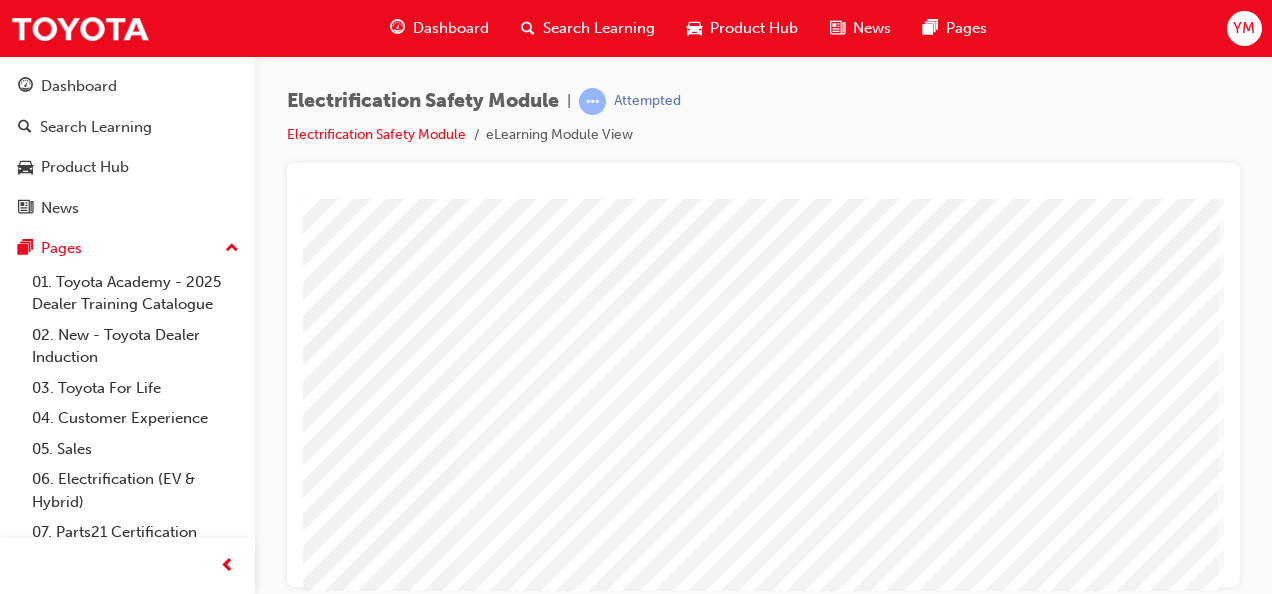 click at bounding box center (-113, 4664) 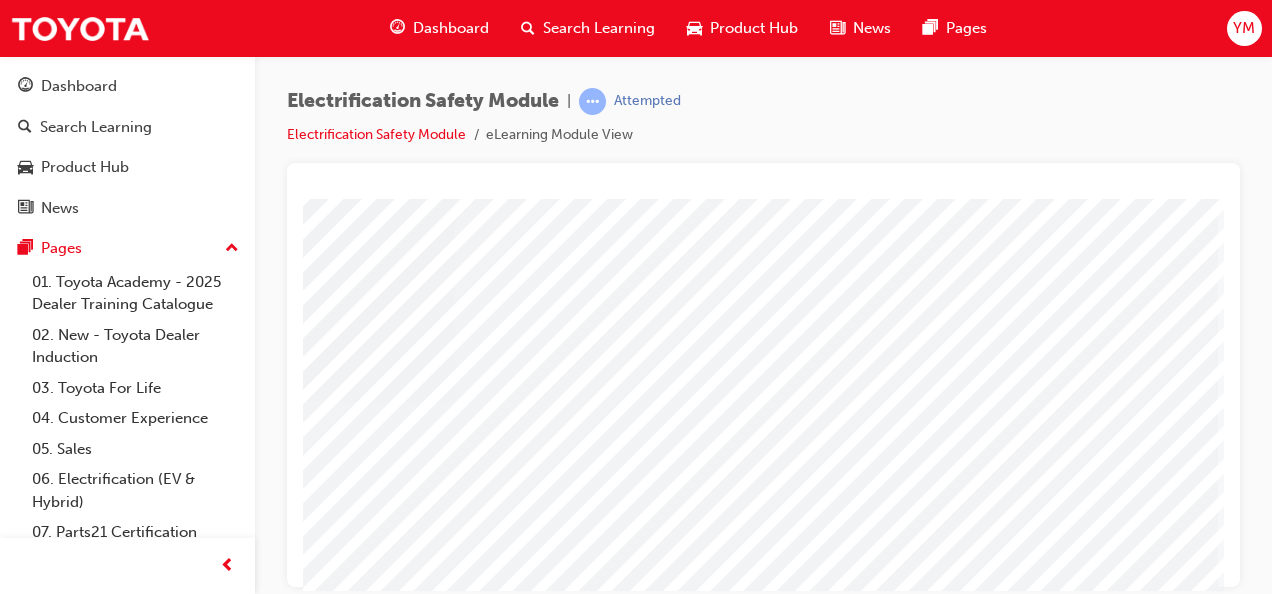 scroll, scrollTop: 273, scrollLeft: 454, axis: both 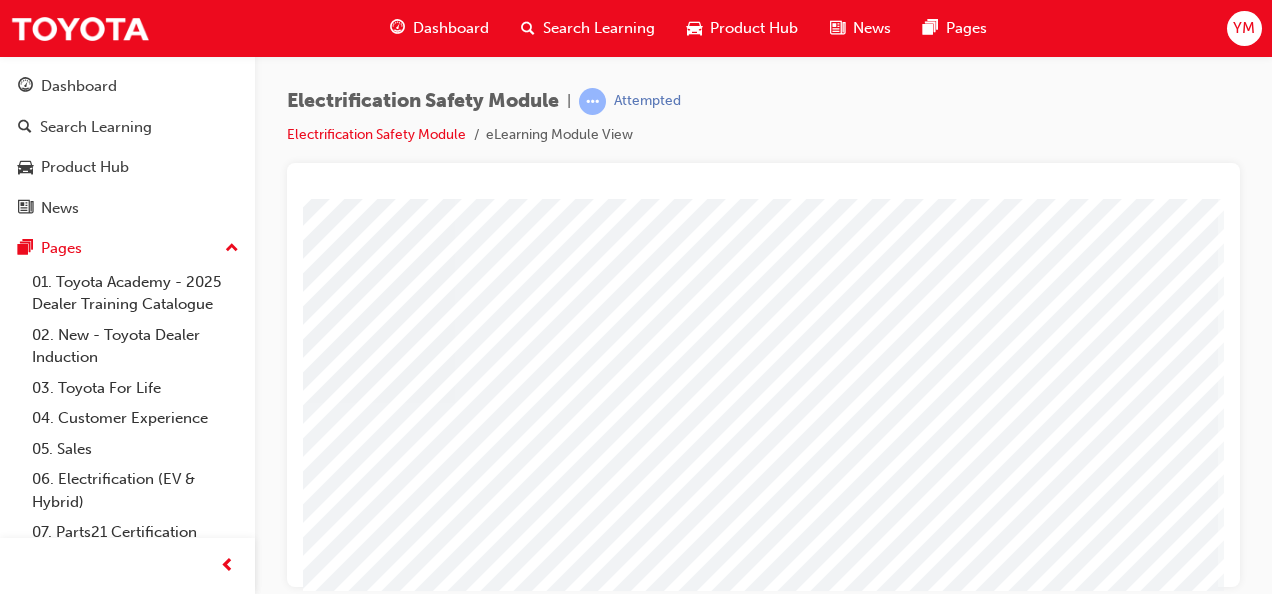click at bounding box center [-113, 3843] 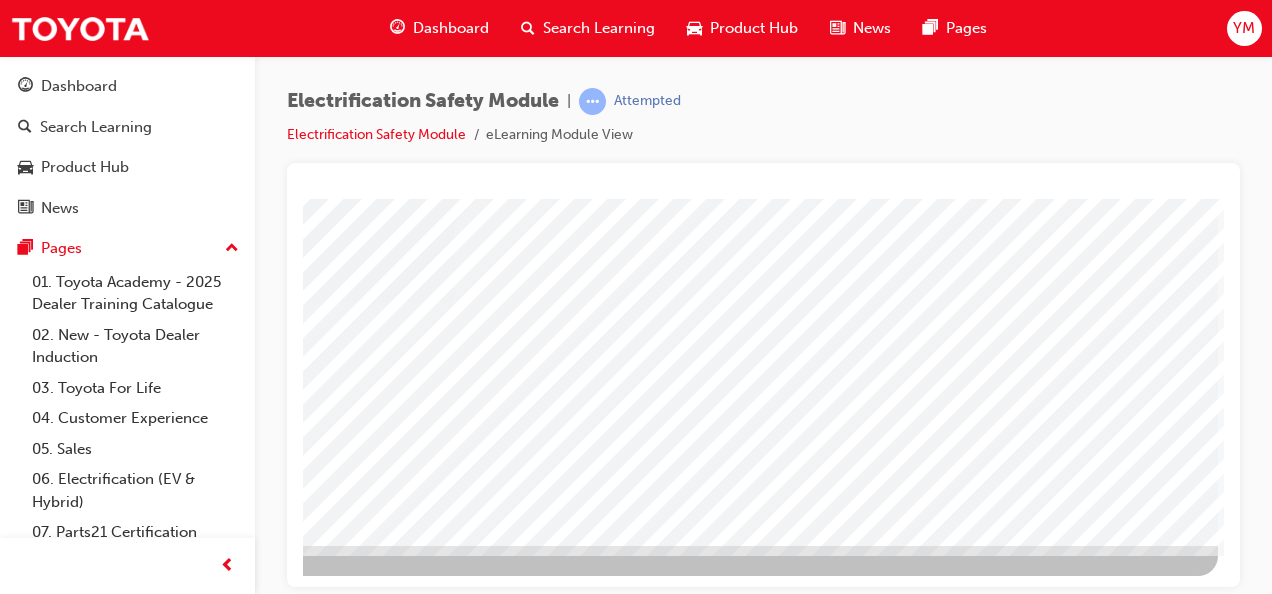 click at bounding box center (-79, 2611) 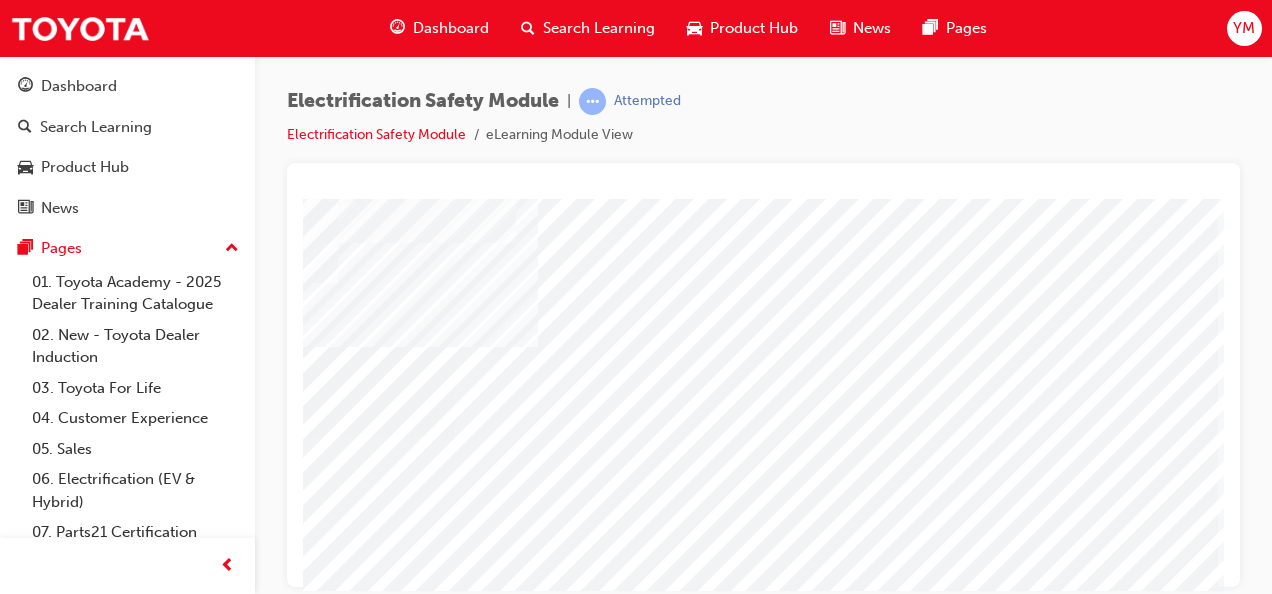 click at bounding box center (-113, 4601) 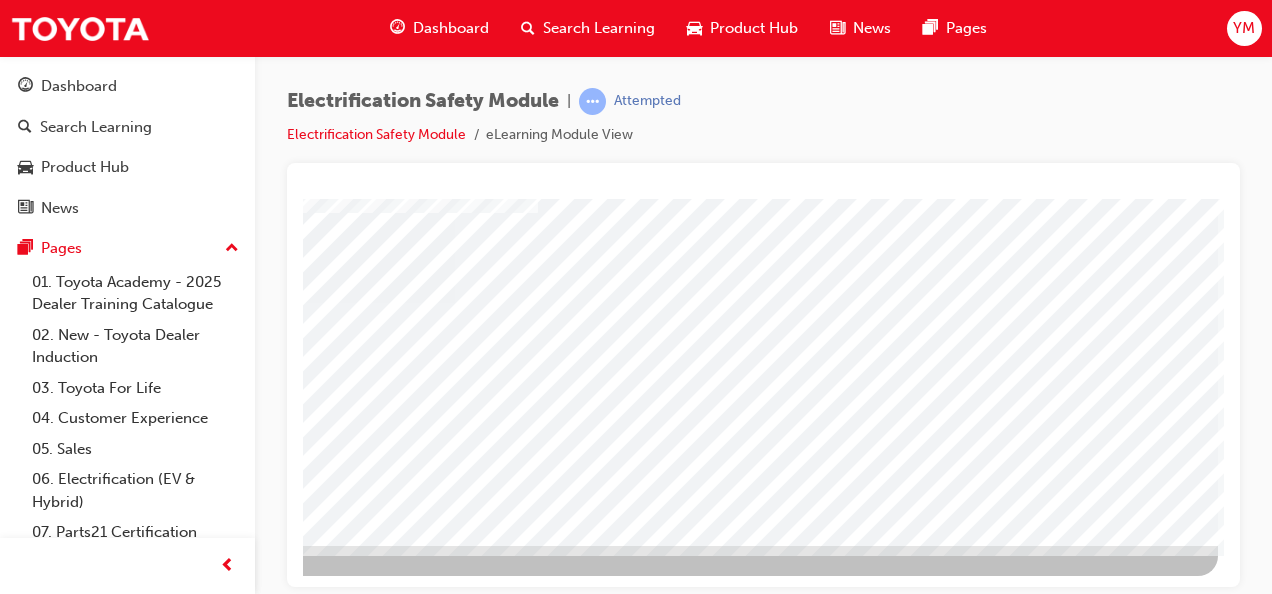 click at bounding box center [537, 1662] 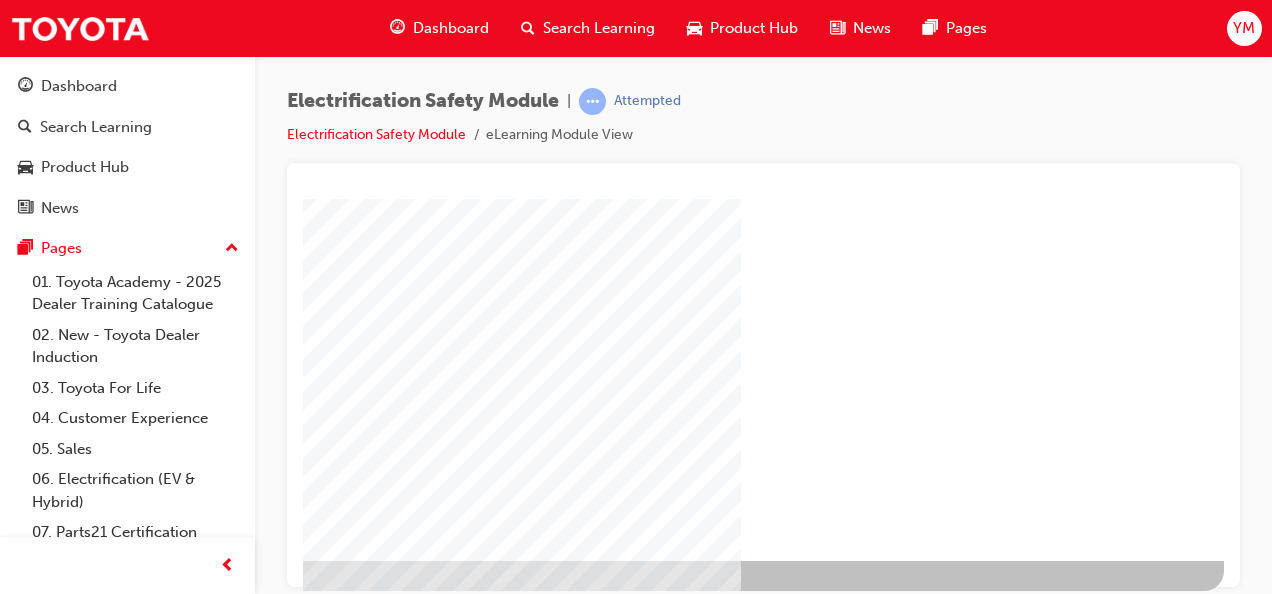click at bounding box center (-73, 1192) 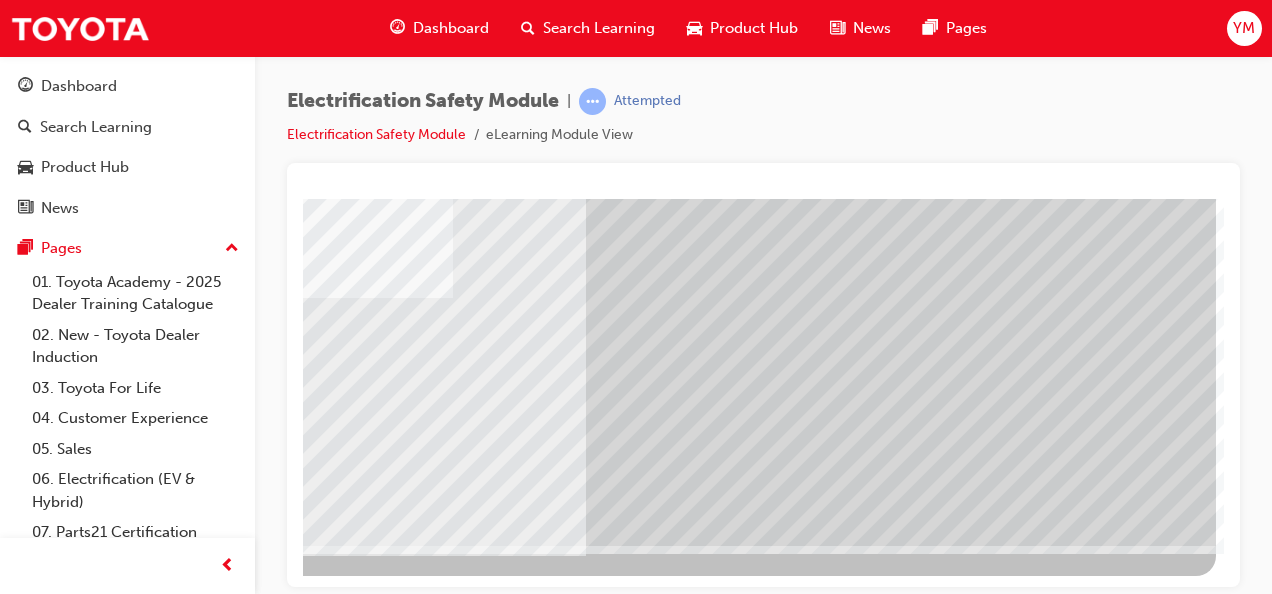 drag, startPoint x: 1092, startPoint y: 509, endPoint x: 820, endPoint y: 499, distance: 272.18375 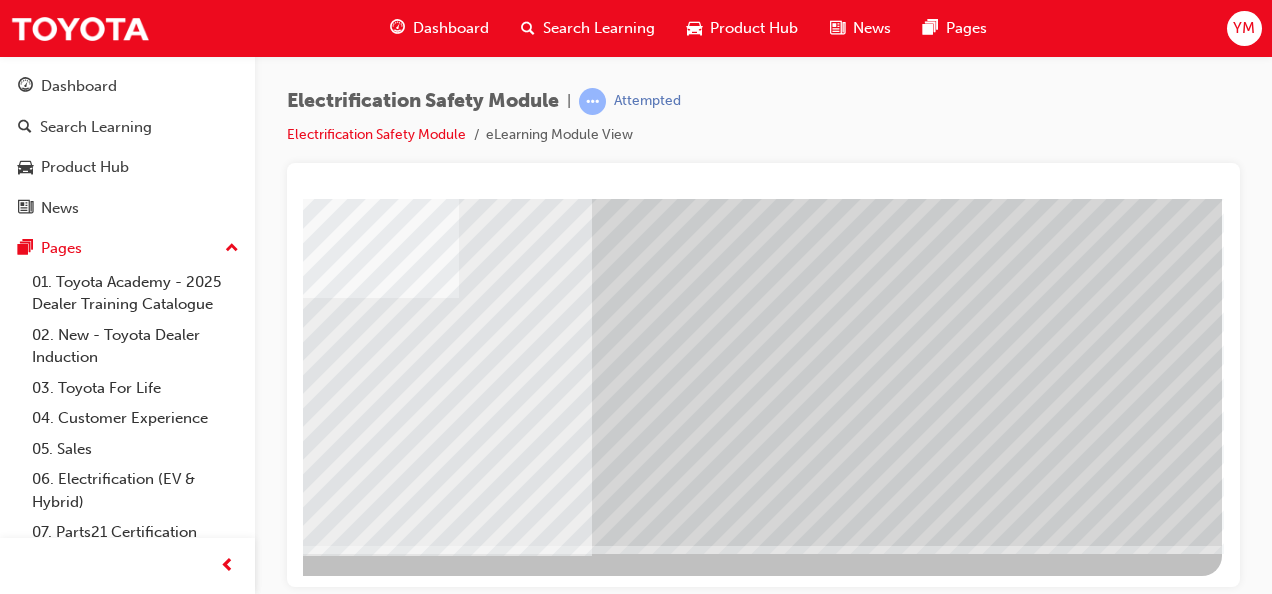 click at bounding box center [-75, 2859] 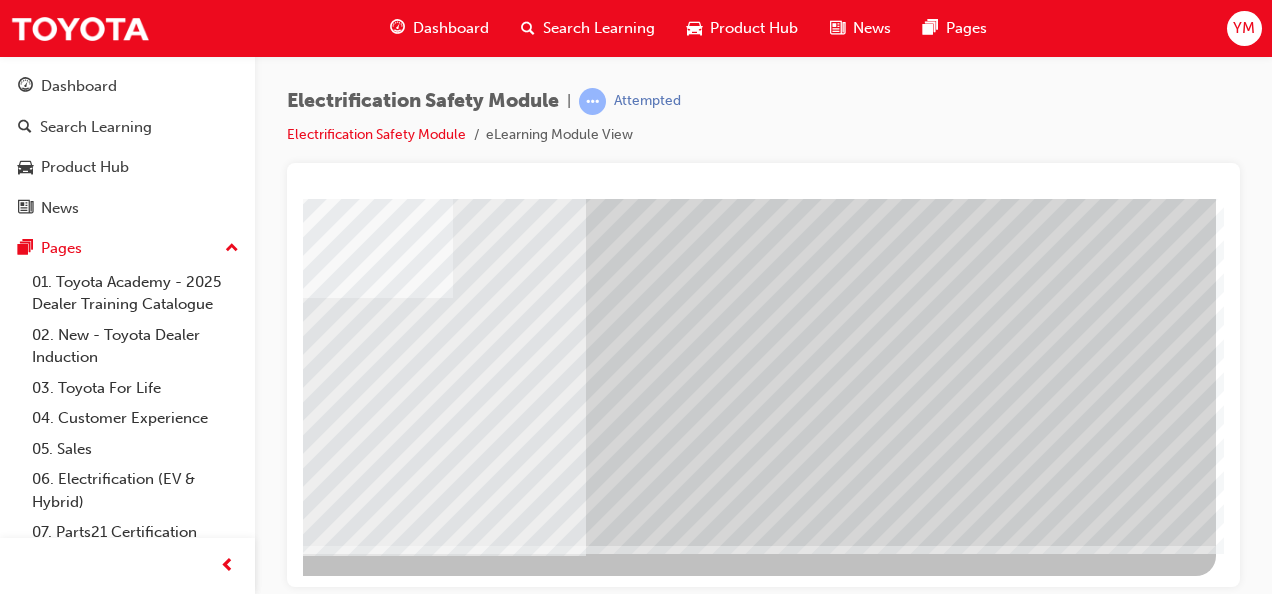 click at bounding box center [-81, 2859] 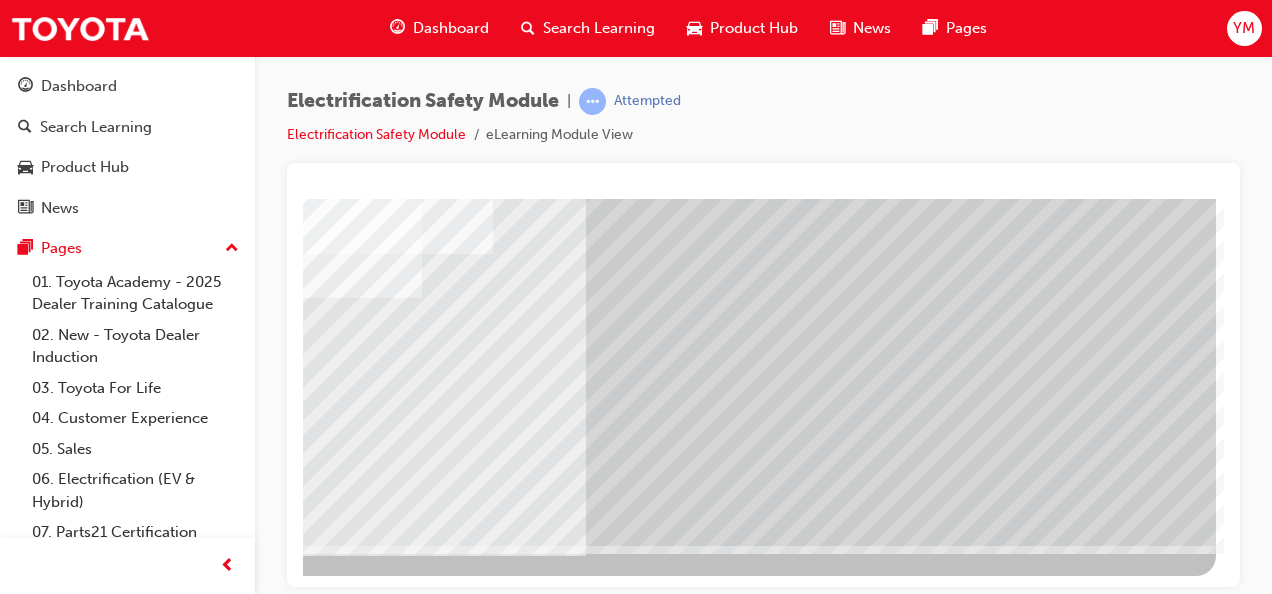 click at bounding box center [-81, 2859] 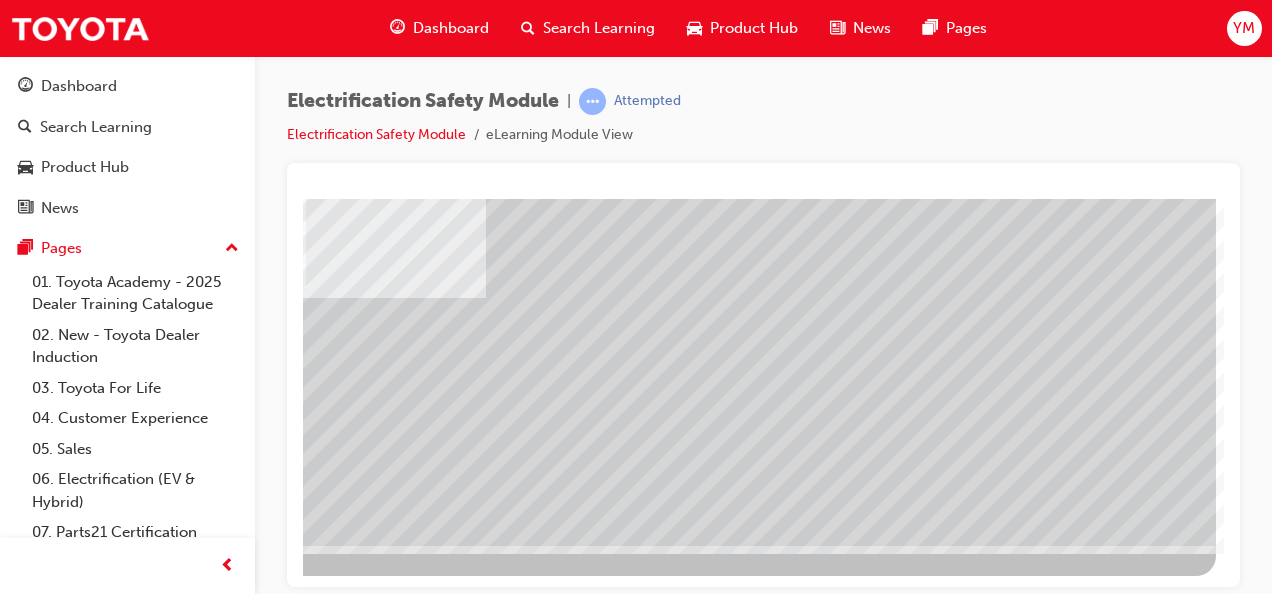 click at bounding box center (-81, 2137) 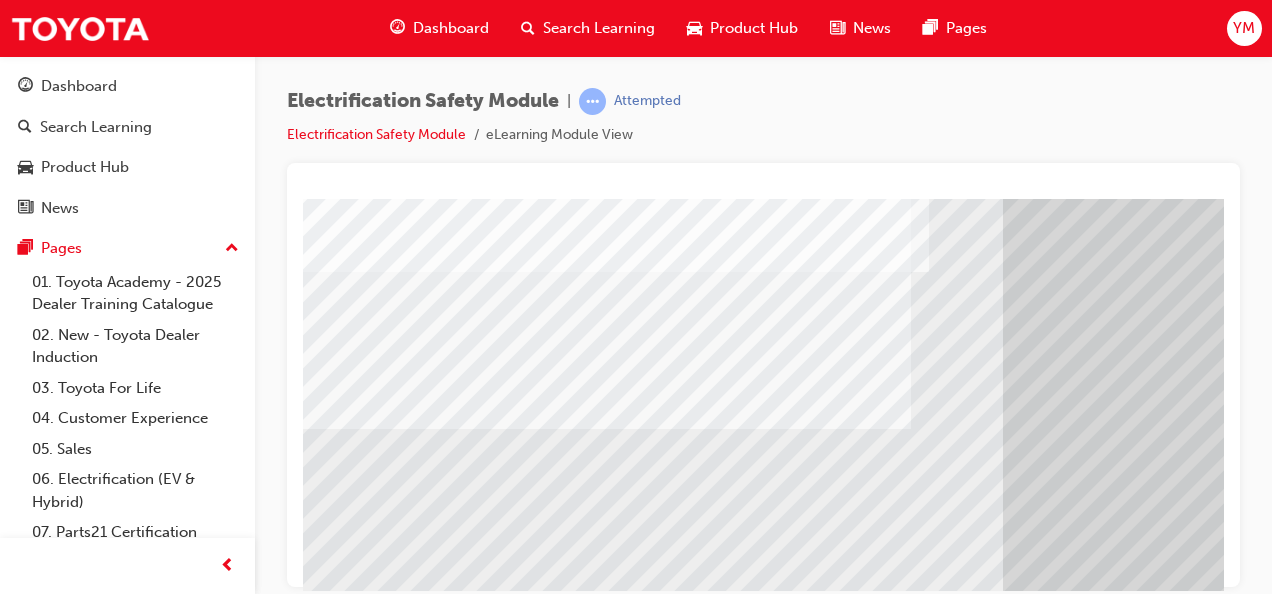 click at bounding box center (323, 5610) 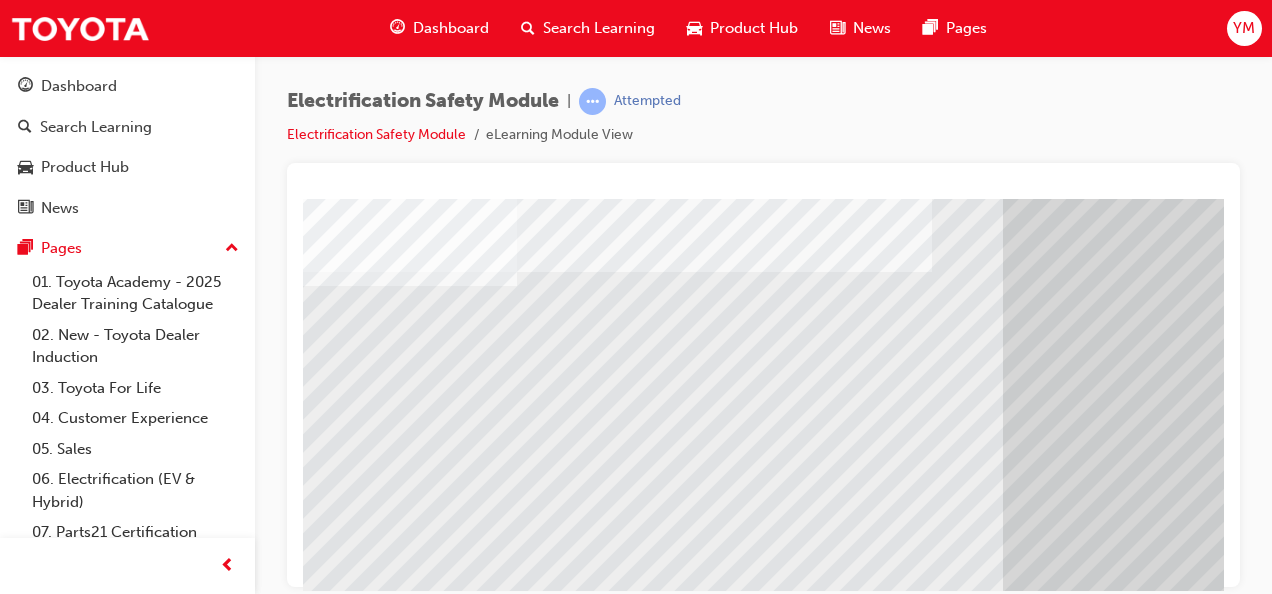 click at bounding box center [617, 3813] 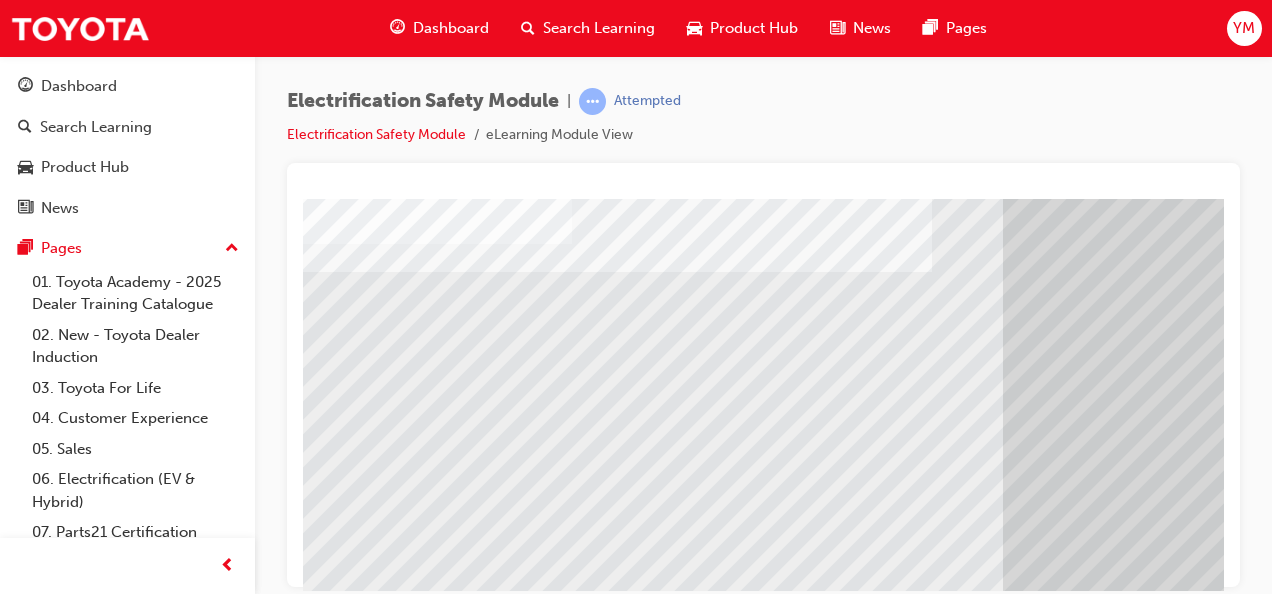 click at bounding box center (323, 5690) 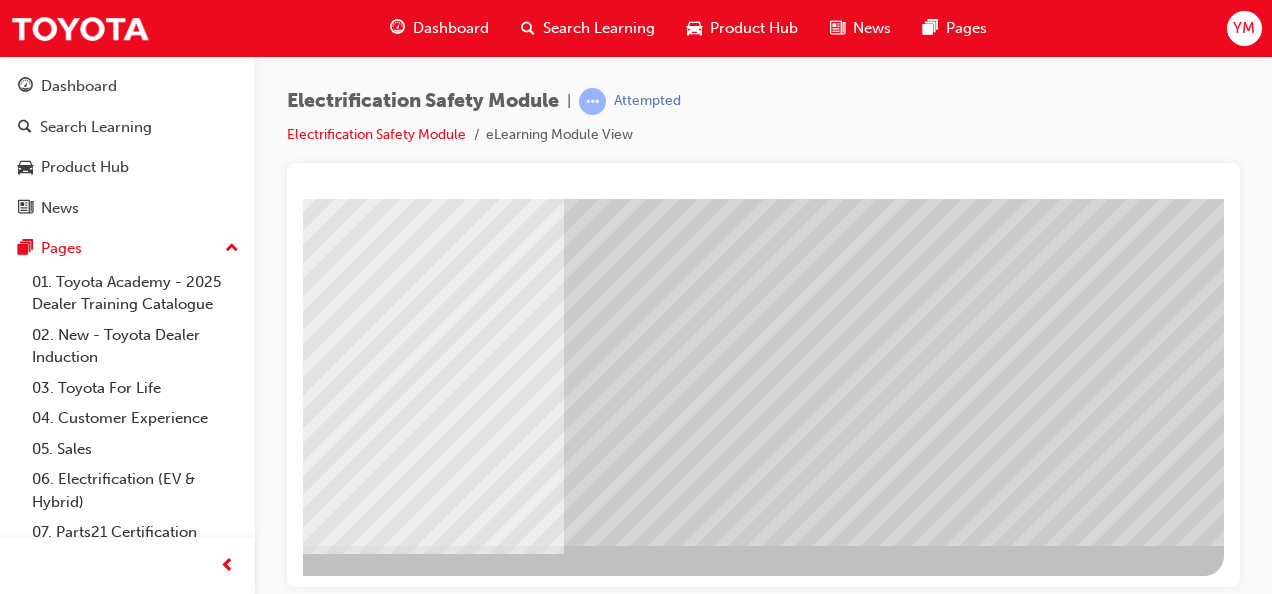 click at bounding box center [-73, 5459] 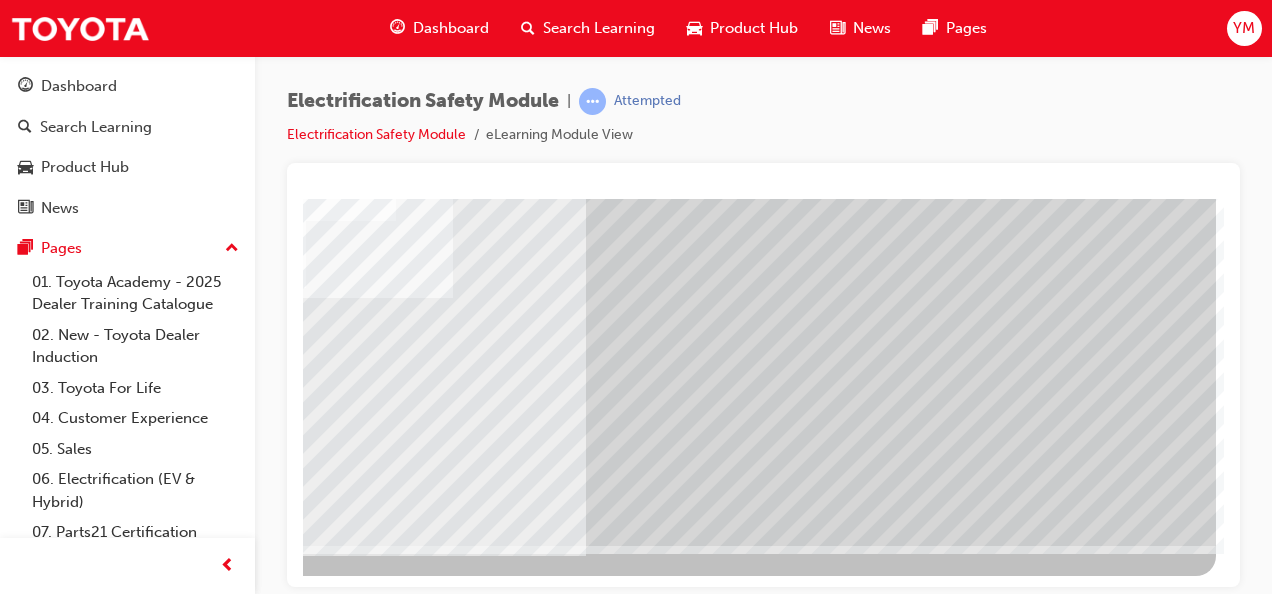 click at bounding box center [-81, 2859] 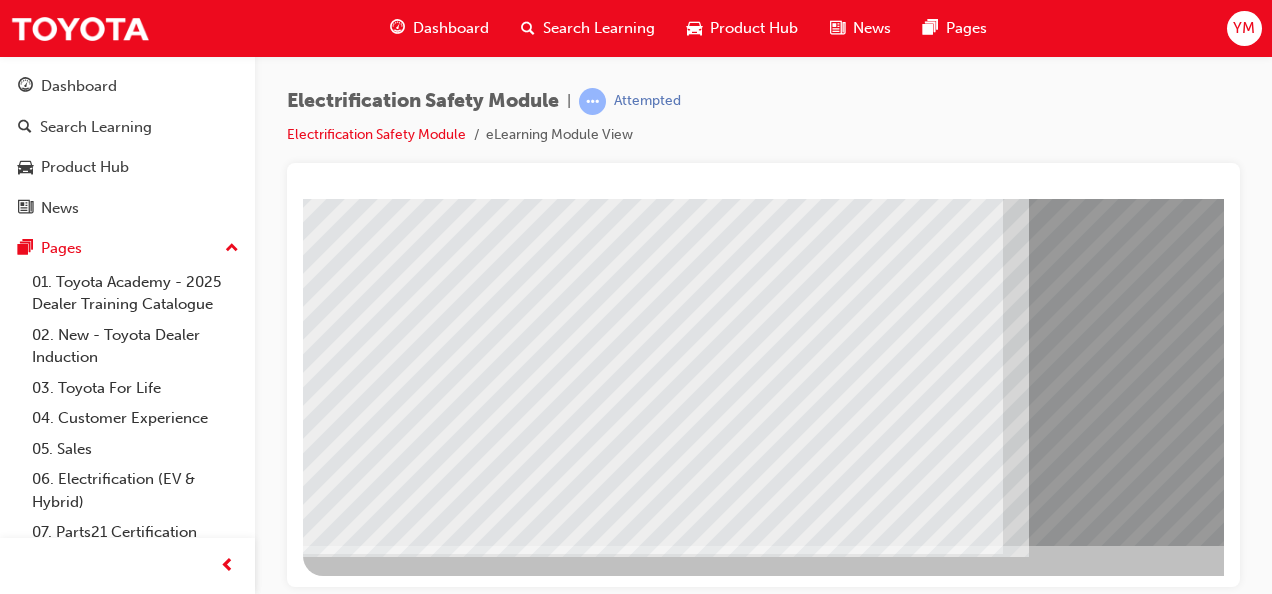 click at bounding box center [368, 8881] 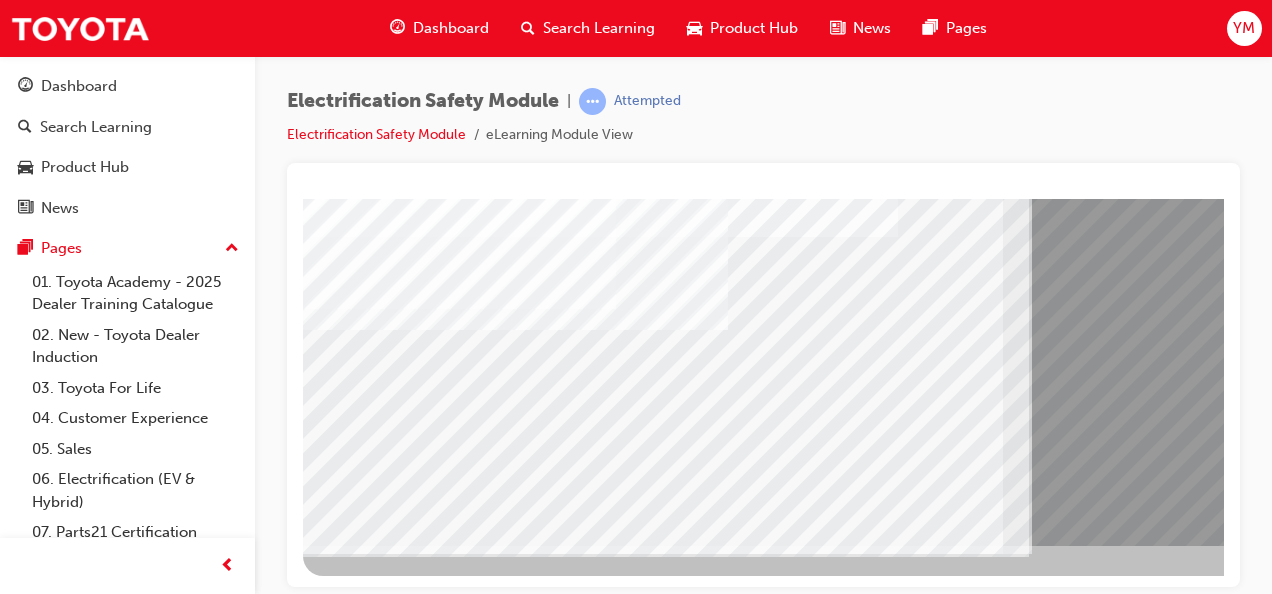 click at bounding box center (368, 9049) 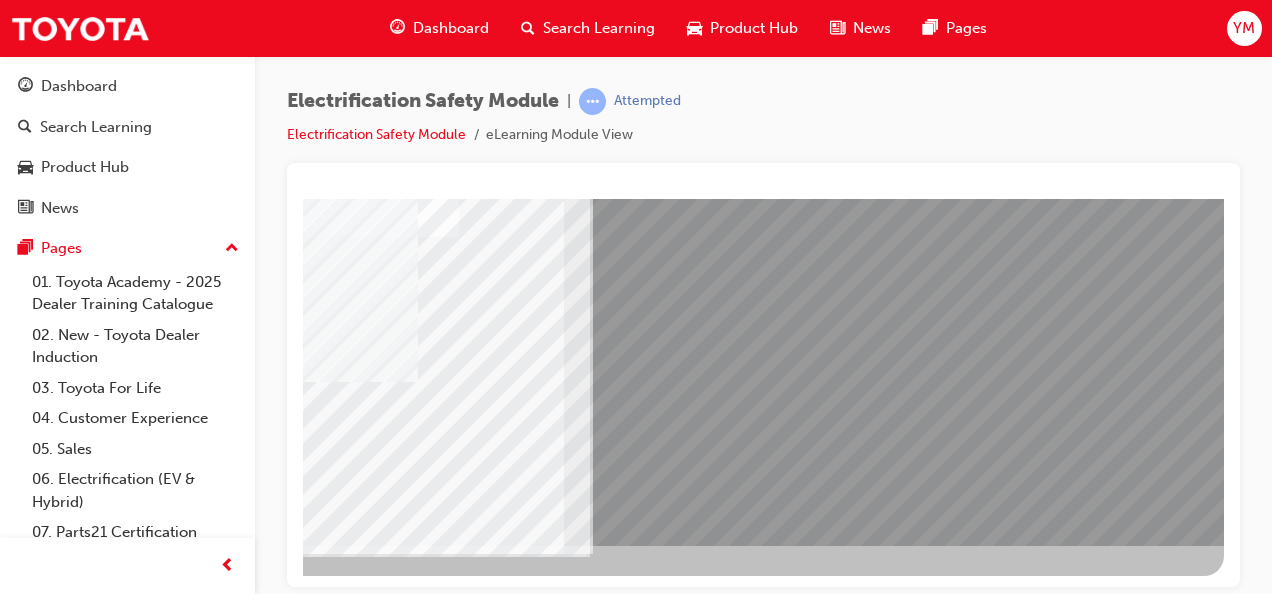click at bounding box center (-73, 8798) 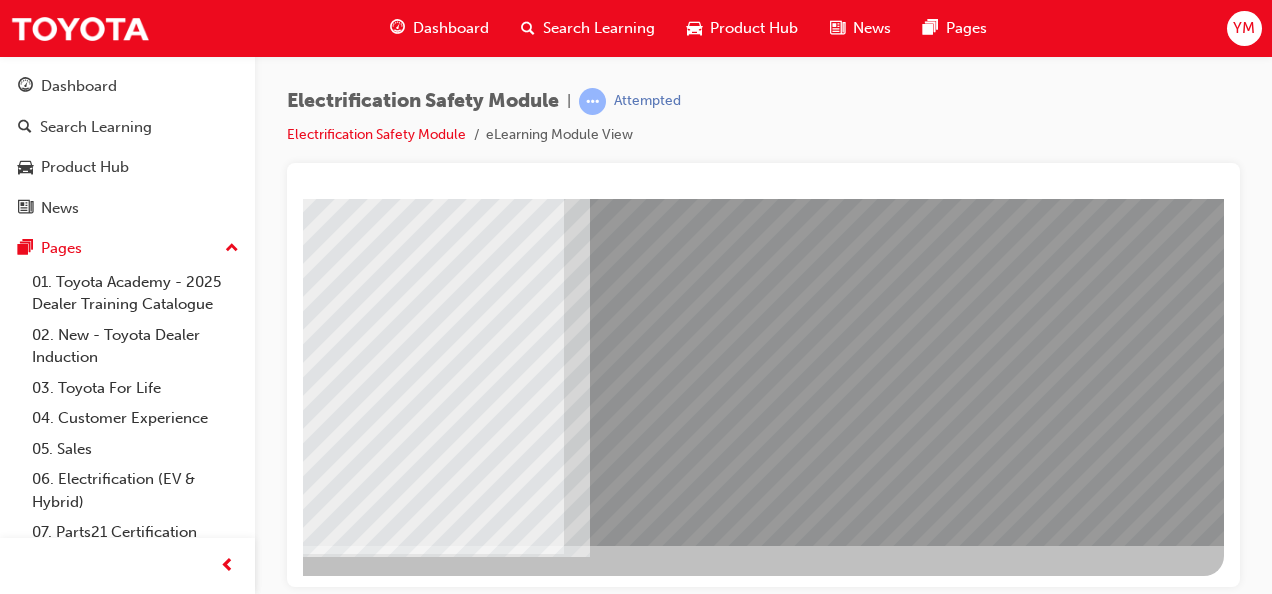 click at bounding box center (-71, 10473) 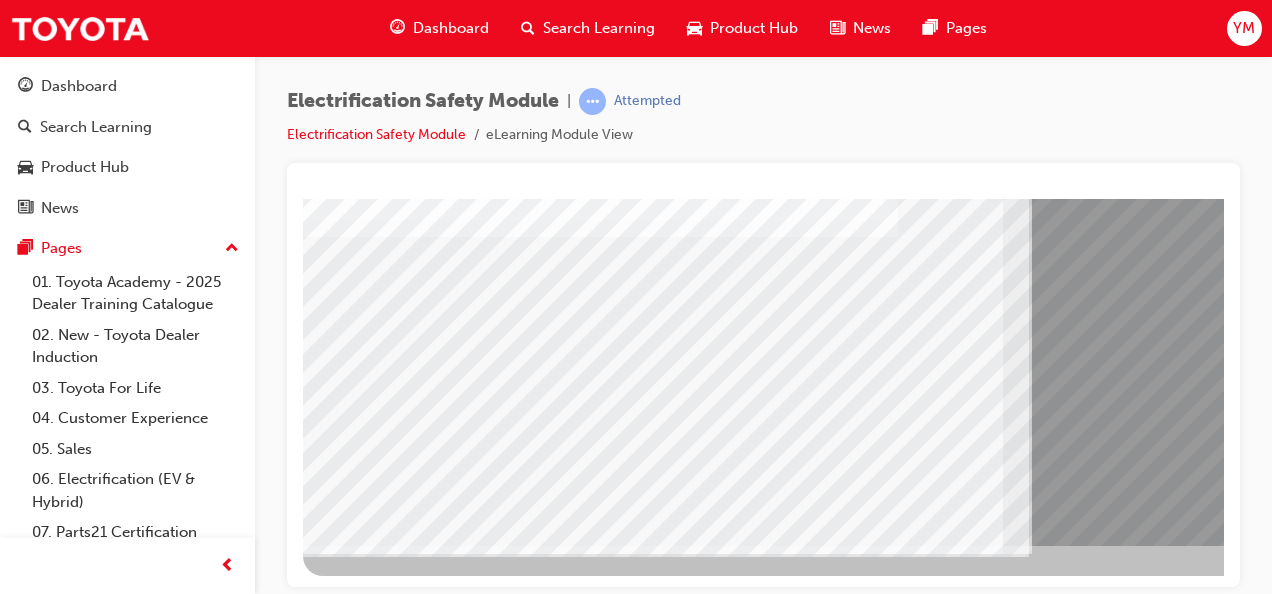 click at bounding box center [368, 10343] 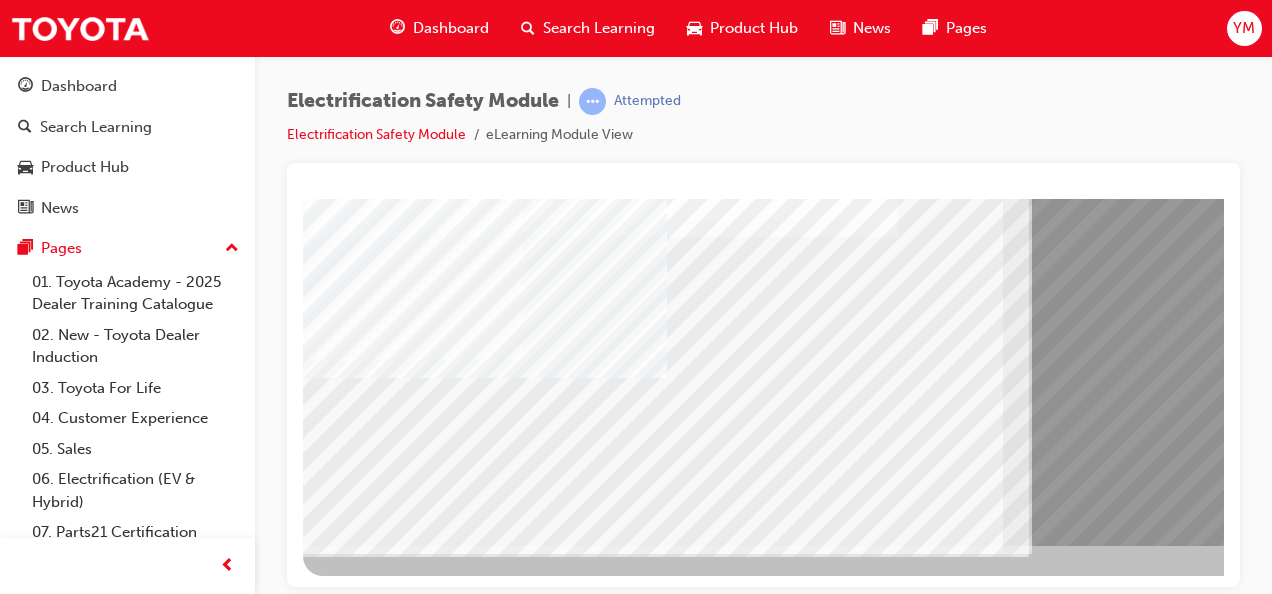 click at bounding box center (368, 10697) 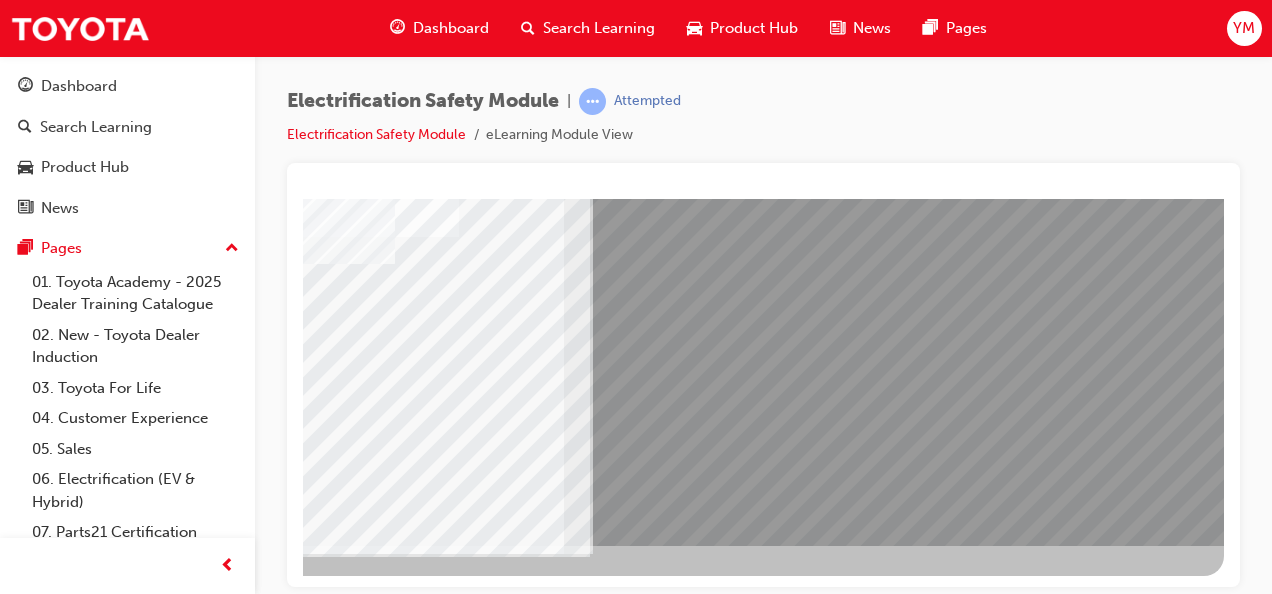 click at bounding box center (-73, 10260) 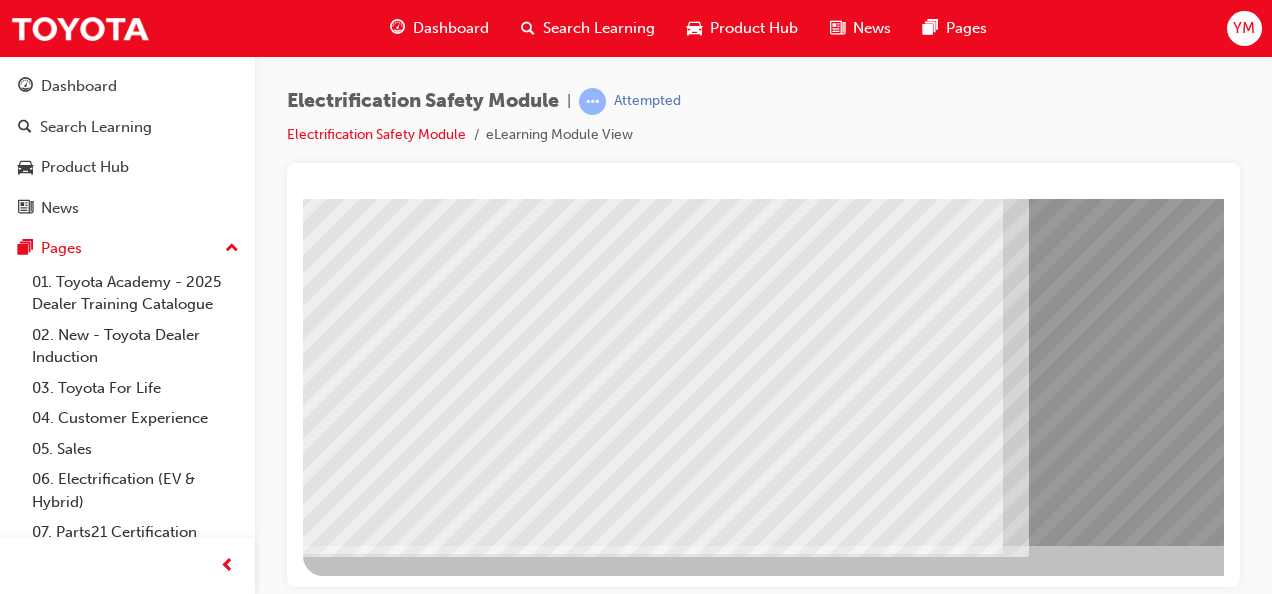 click at bounding box center (368, 8188) 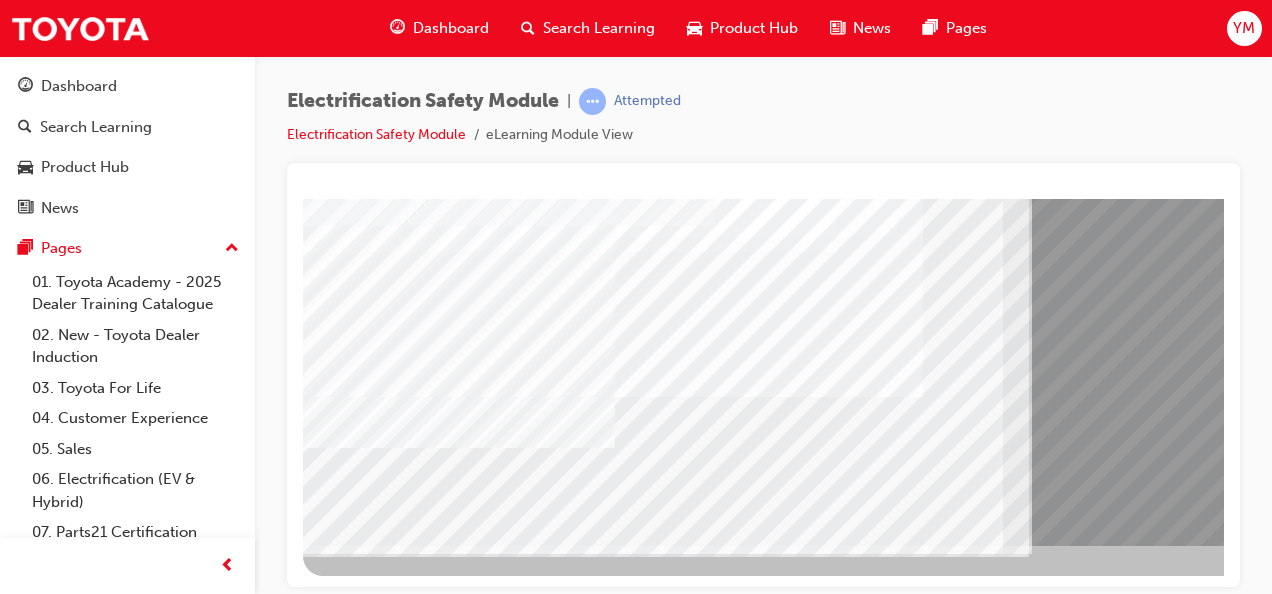 click at bounding box center [368, 12935] 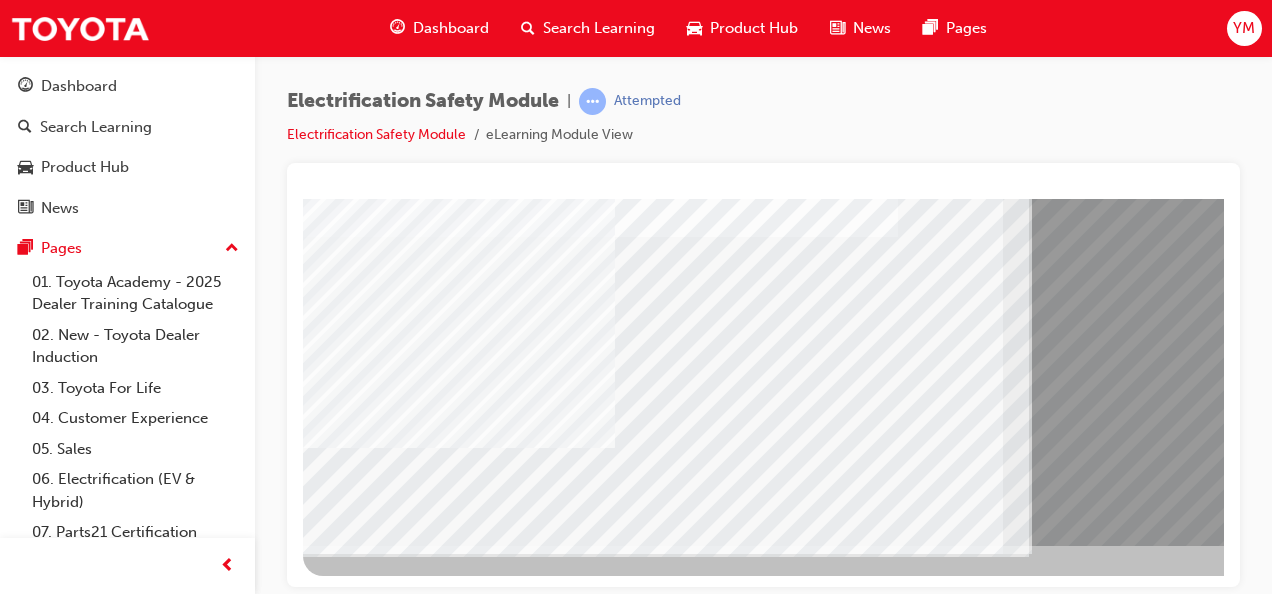 click at bounding box center (368, 13065) 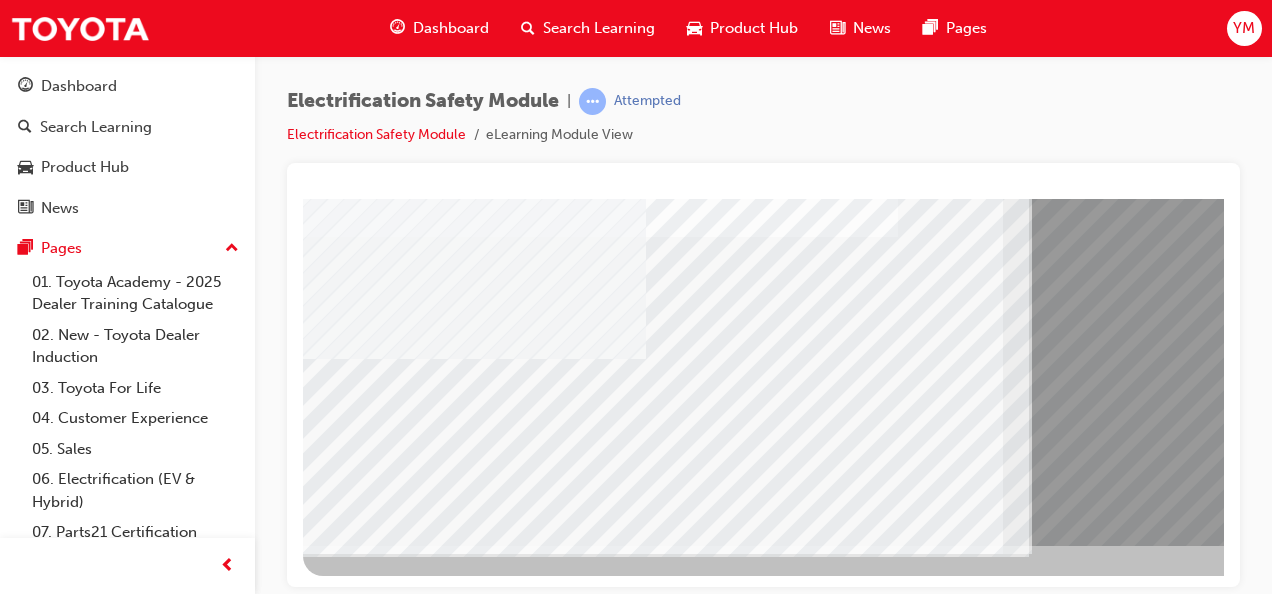click at bounding box center (368, 13611) 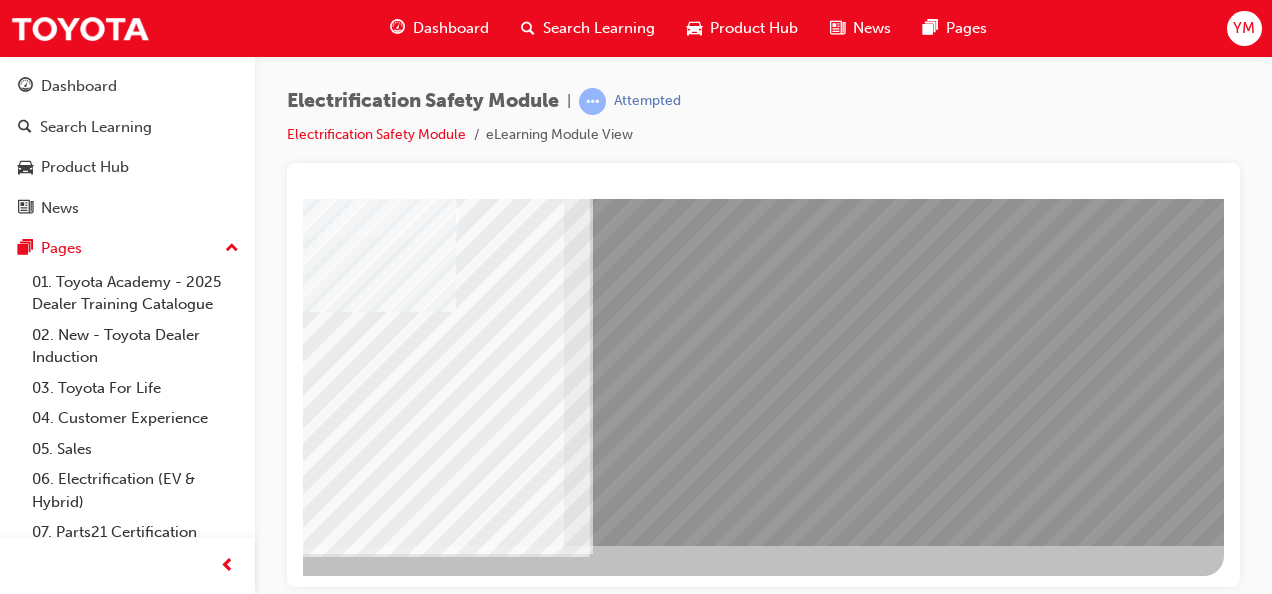 click at bounding box center [-73, 13854] 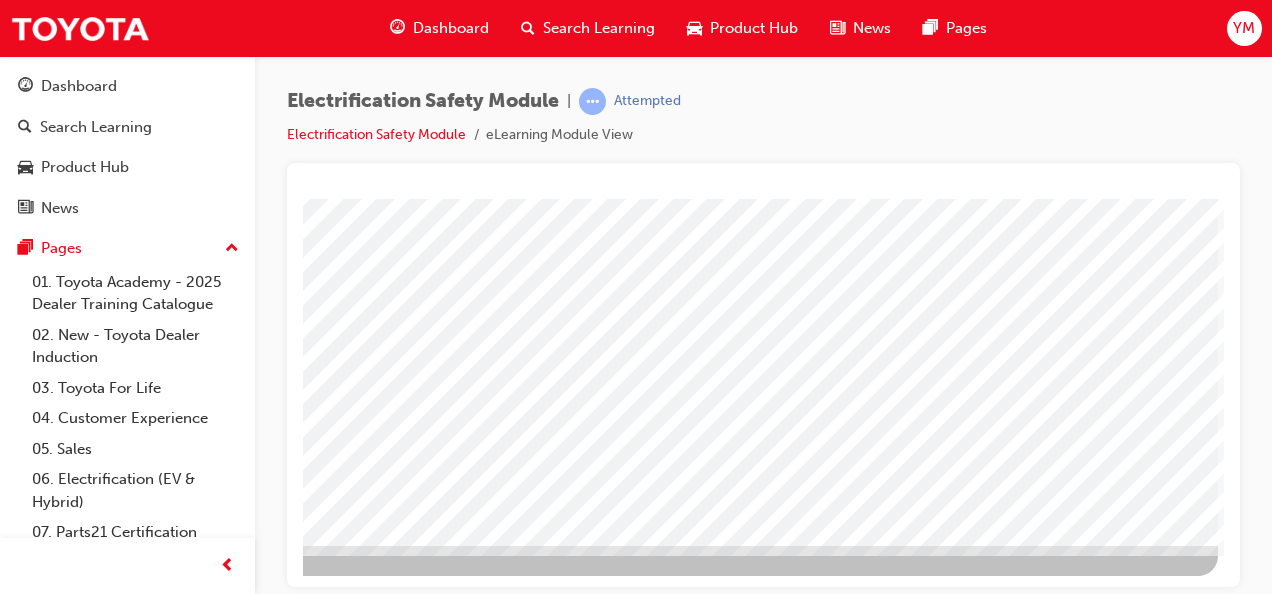 click at bounding box center (-79, 3331) 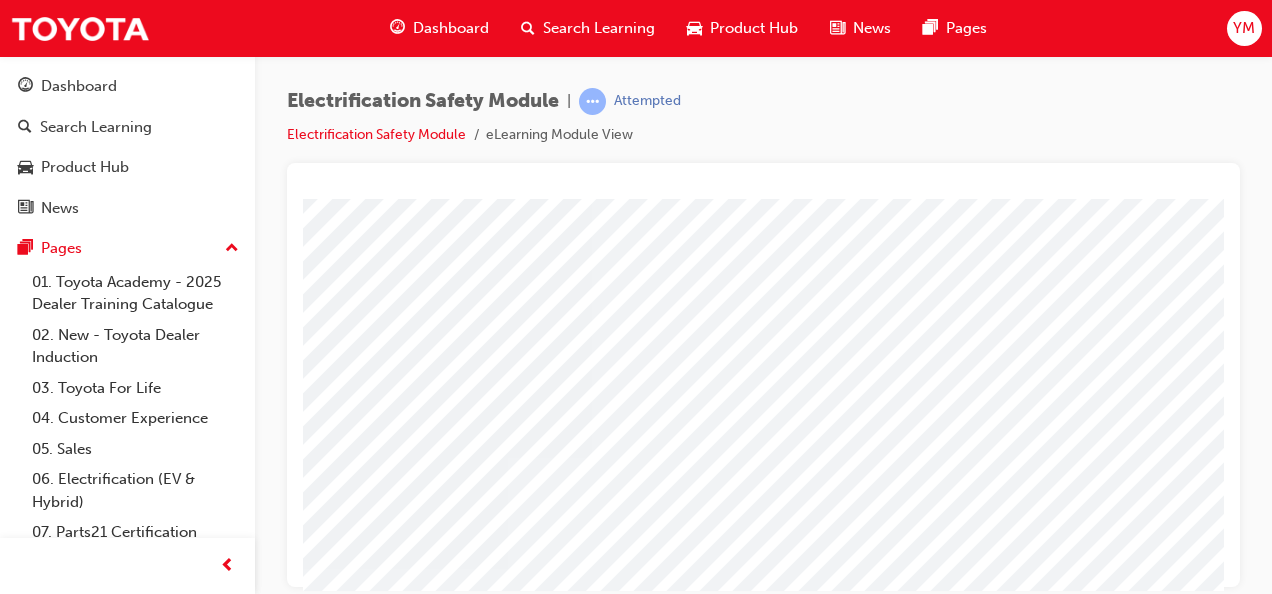 click at bounding box center (-60, 3803) 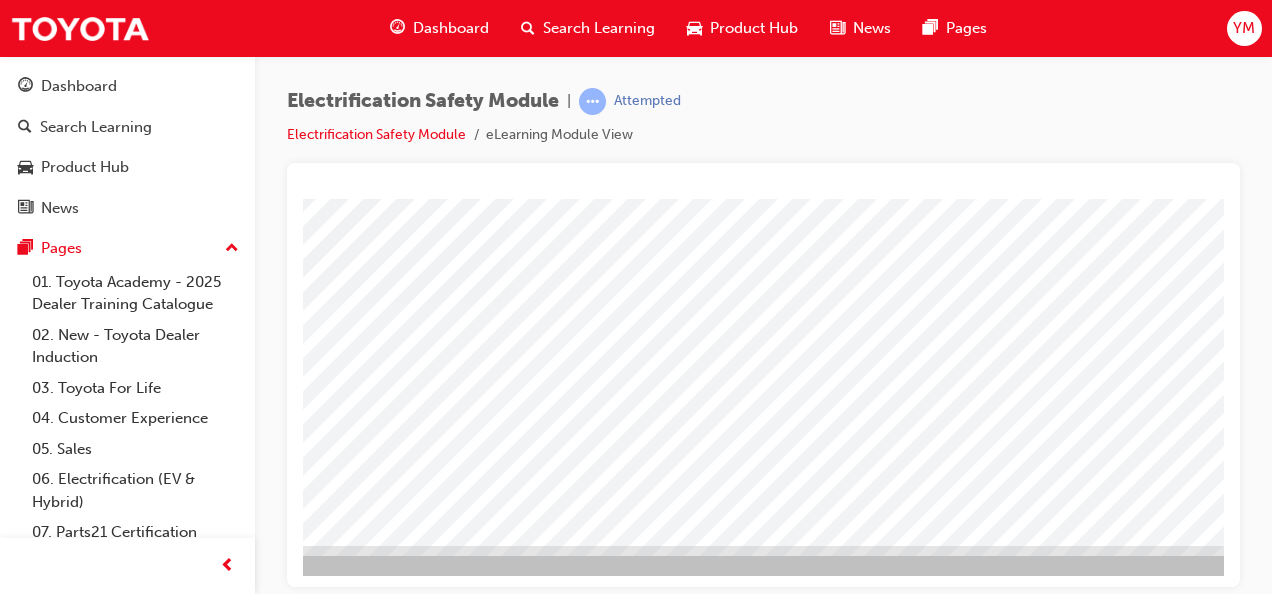 click at bounding box center (-26, 2611) 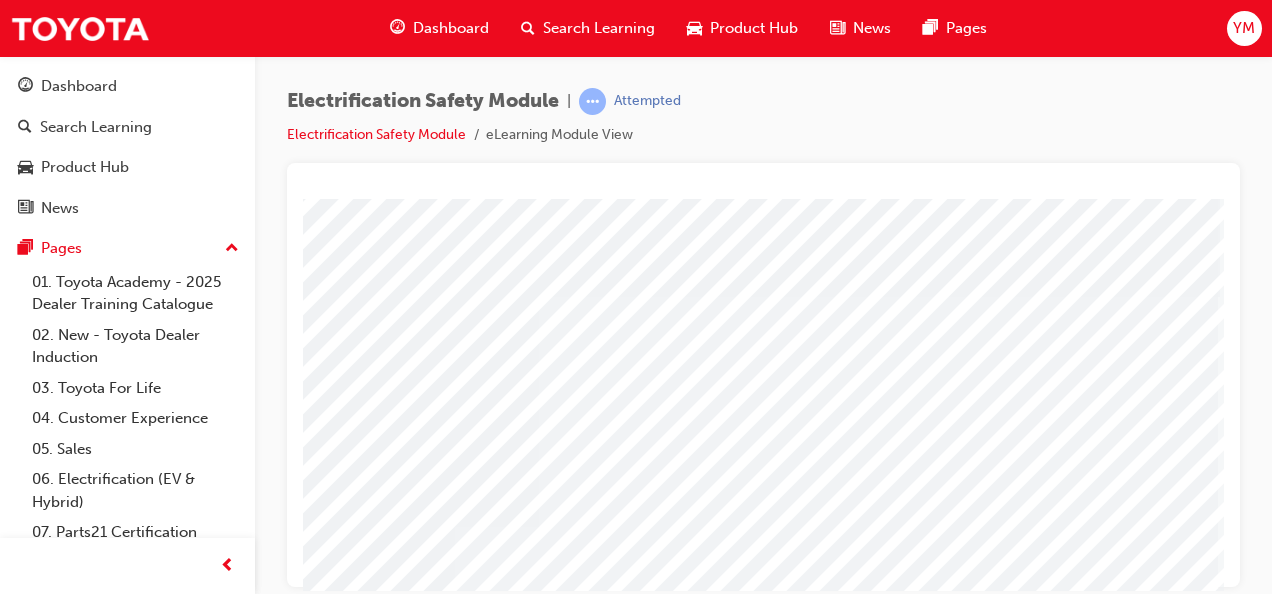 click at bounding box center [-113, 3872] 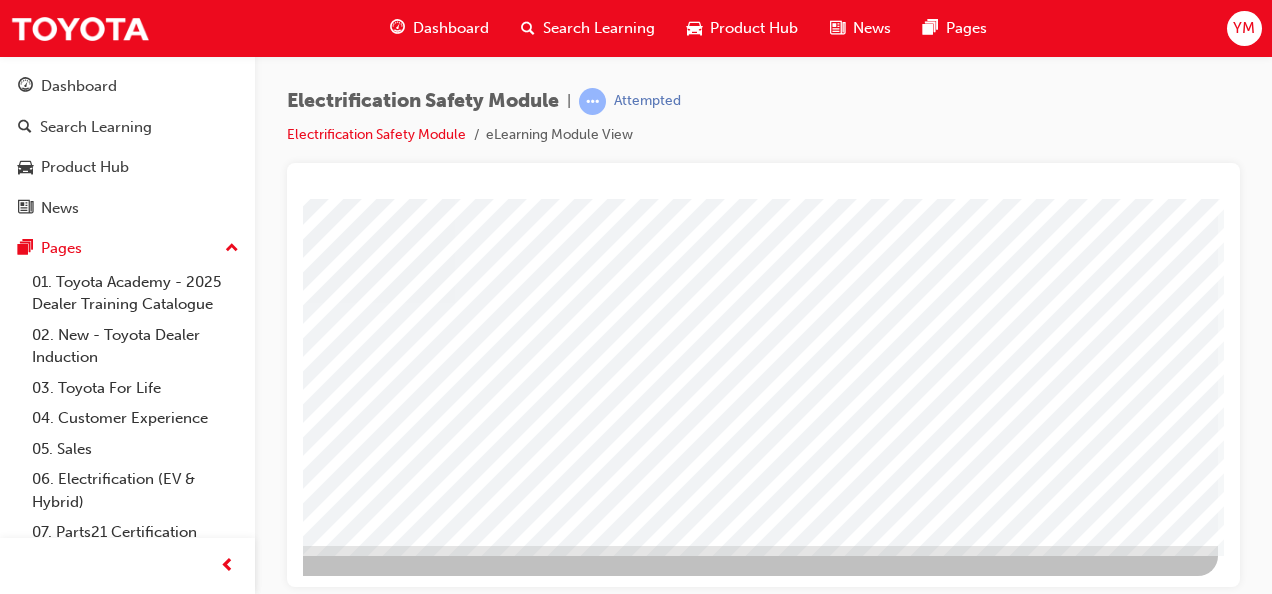 click at bounding box center (-79, 2611) 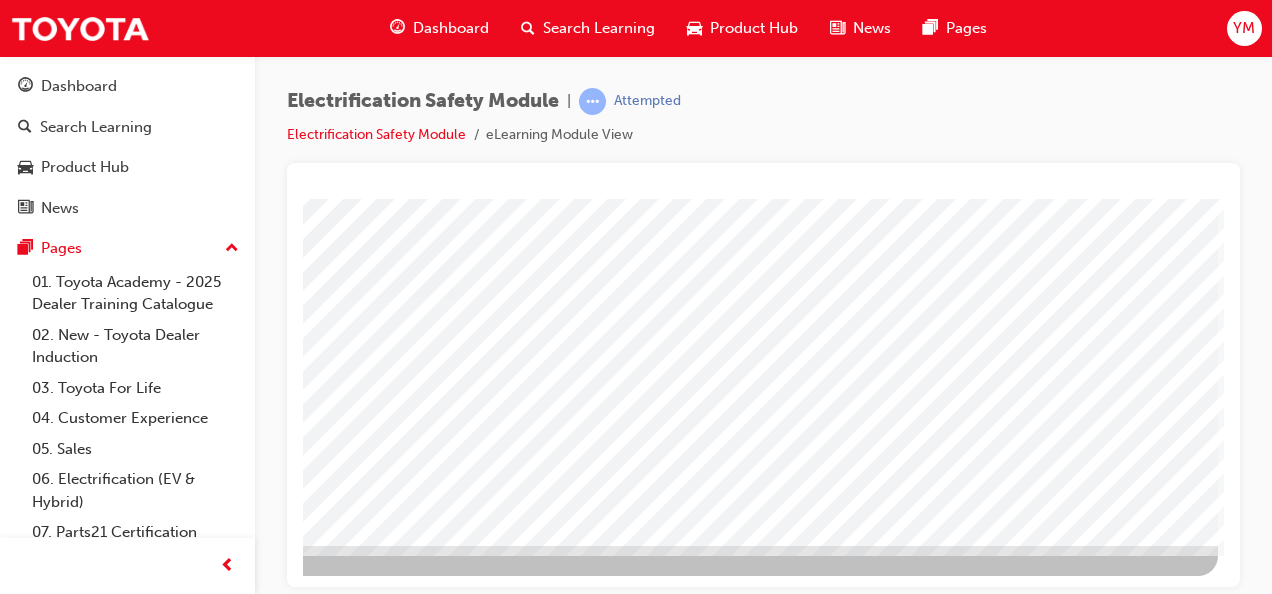 click at bounding box center (-79, 2908) 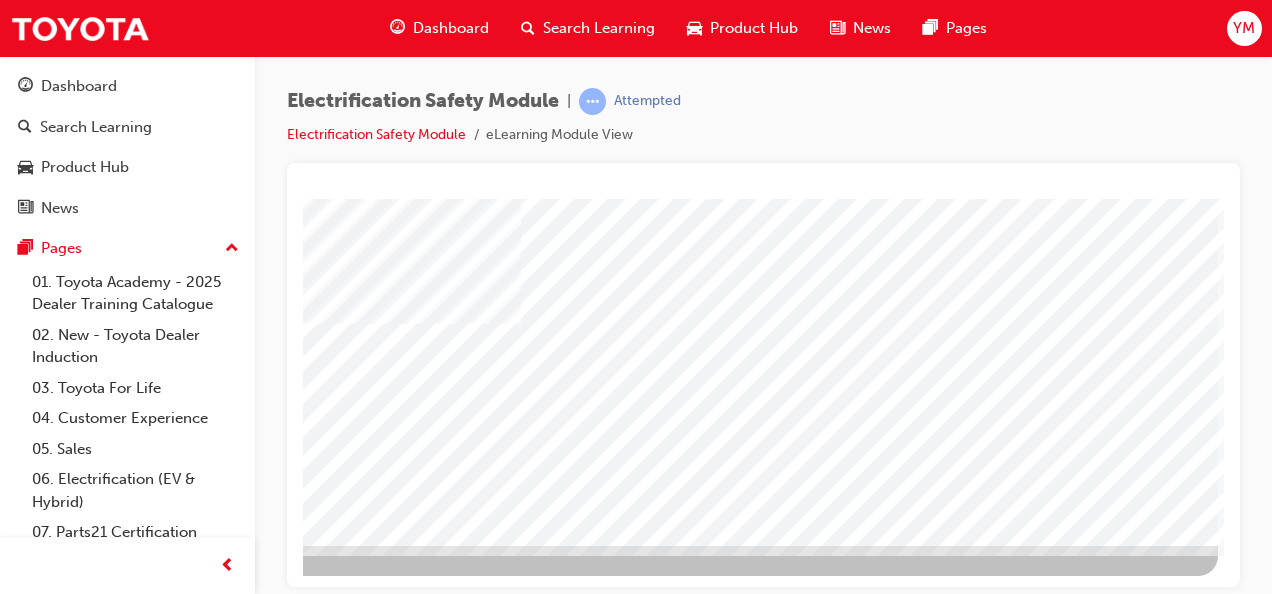 click at bounding box center [-79, 3012] 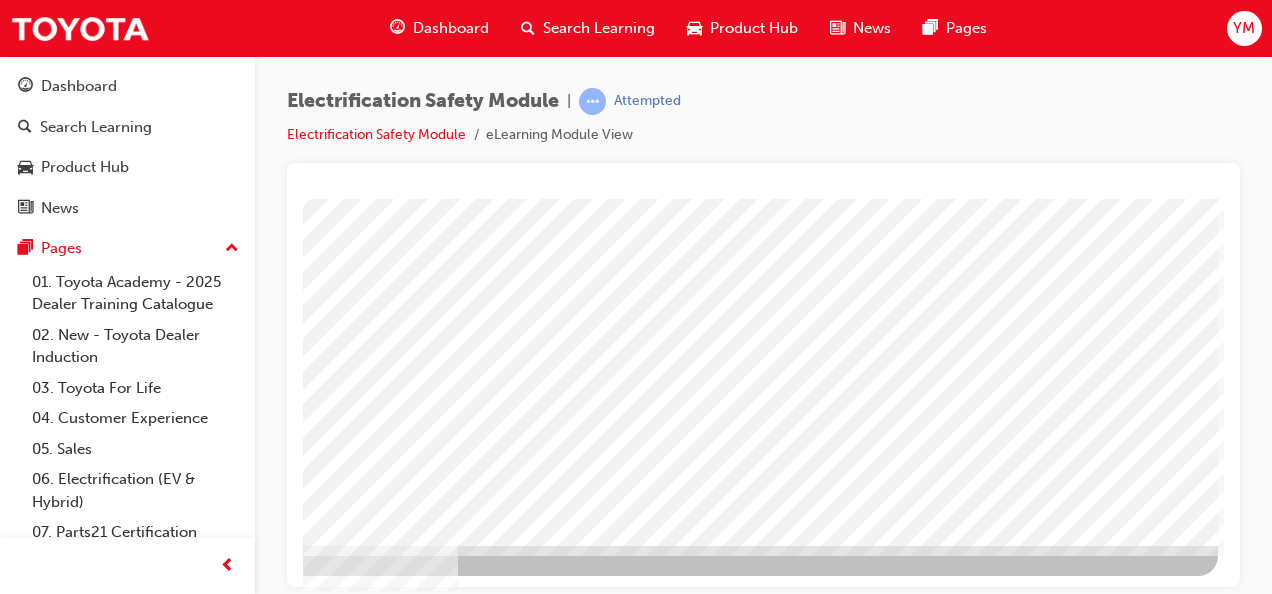 click at bounding box center [-79, 3331] 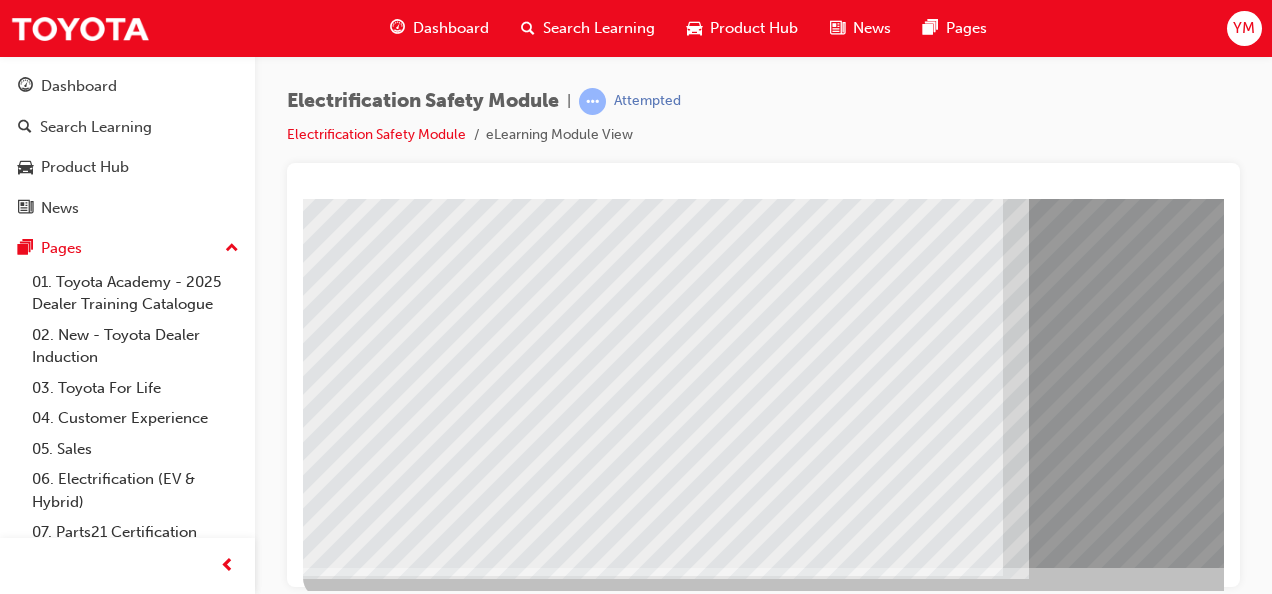 click at bounding box center (368, 8645) 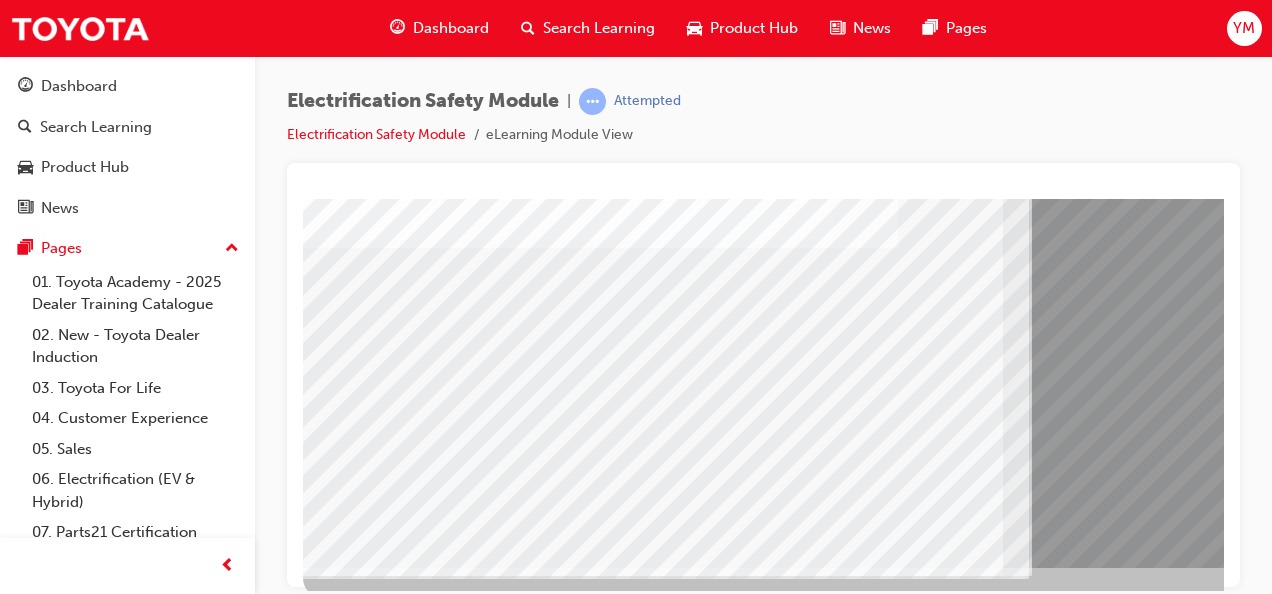 click at bounding box center (368, 8775) 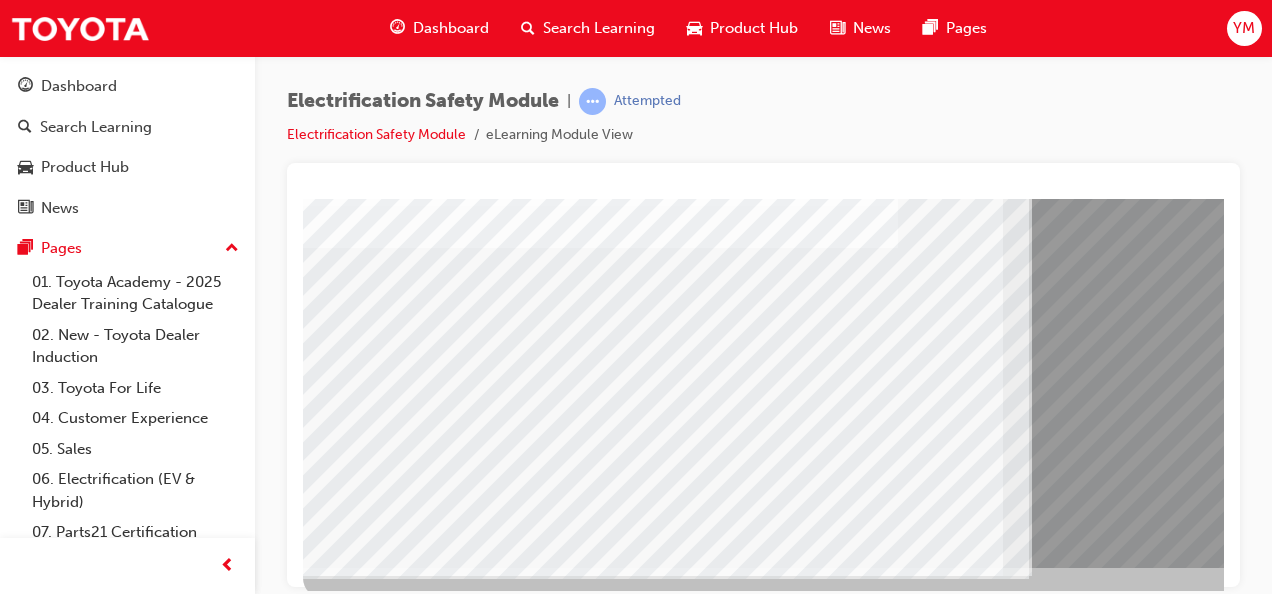 click at bounding box center (368, 8905) 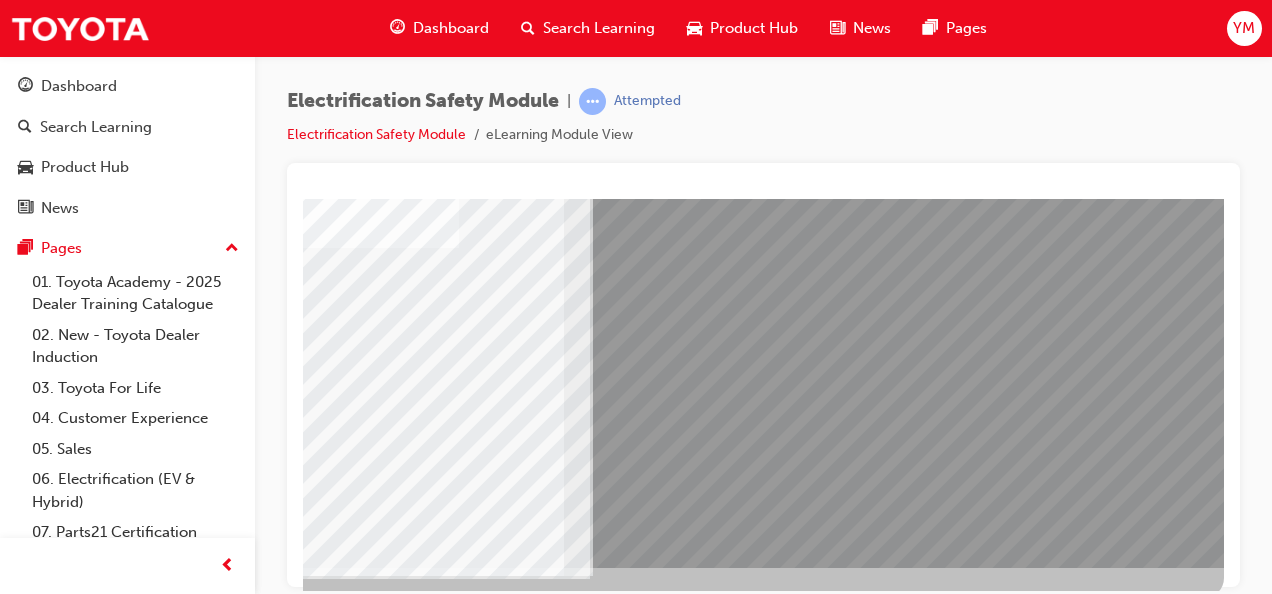 click at bounding box center (-73, 8562) 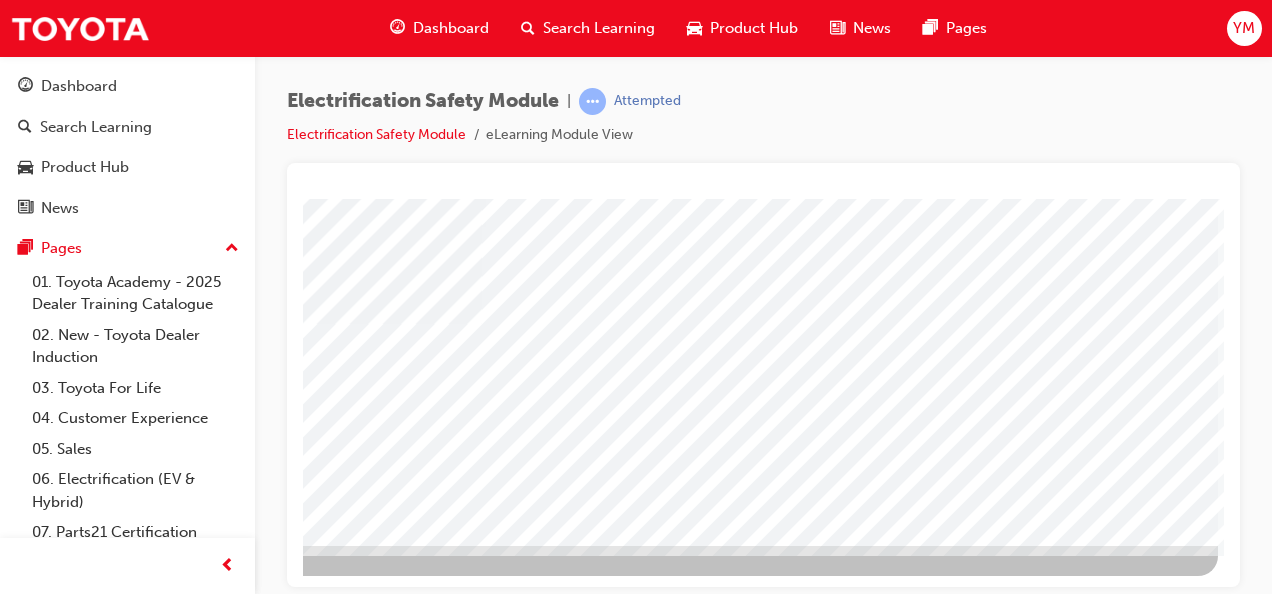 click at bounding box center (-79, 3012) 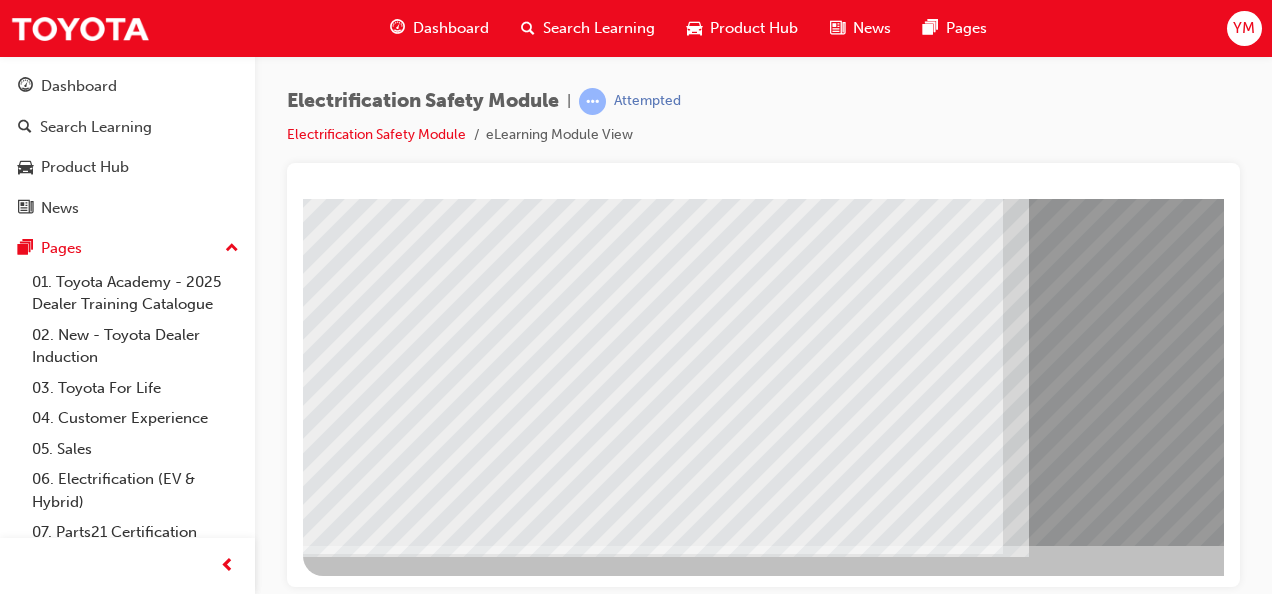 drag, startPoint x: 481, startPoint y: 413, endPoint x: 642, endPoint y: 402, distance: 161.37534 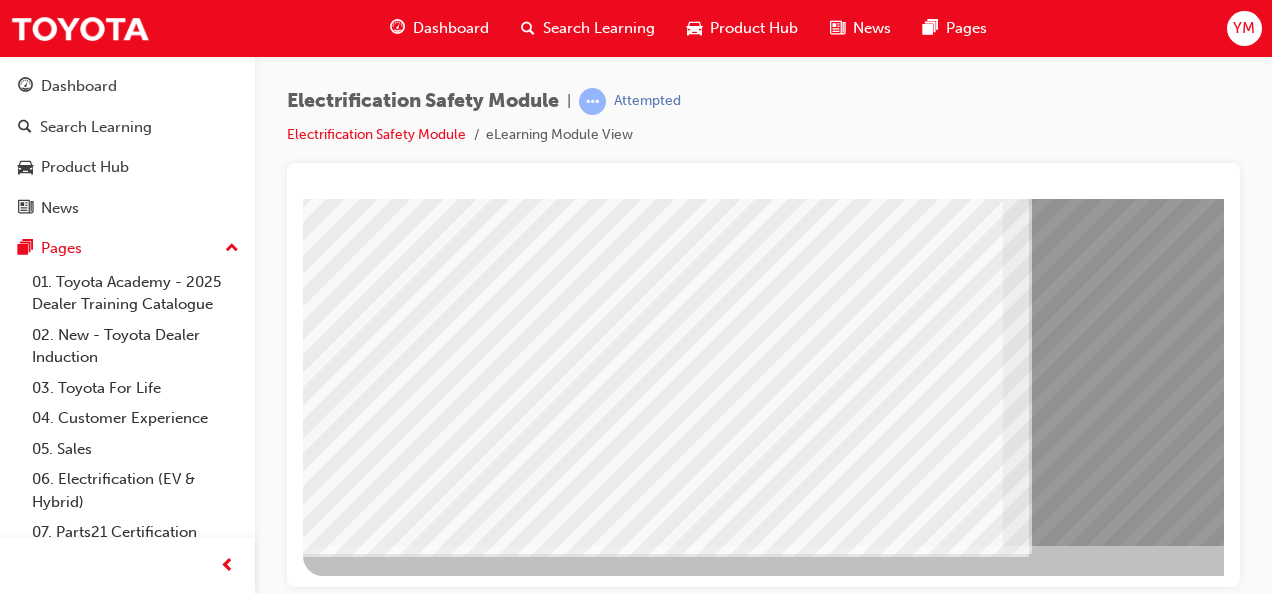 click at bounding box center (368, 7111) 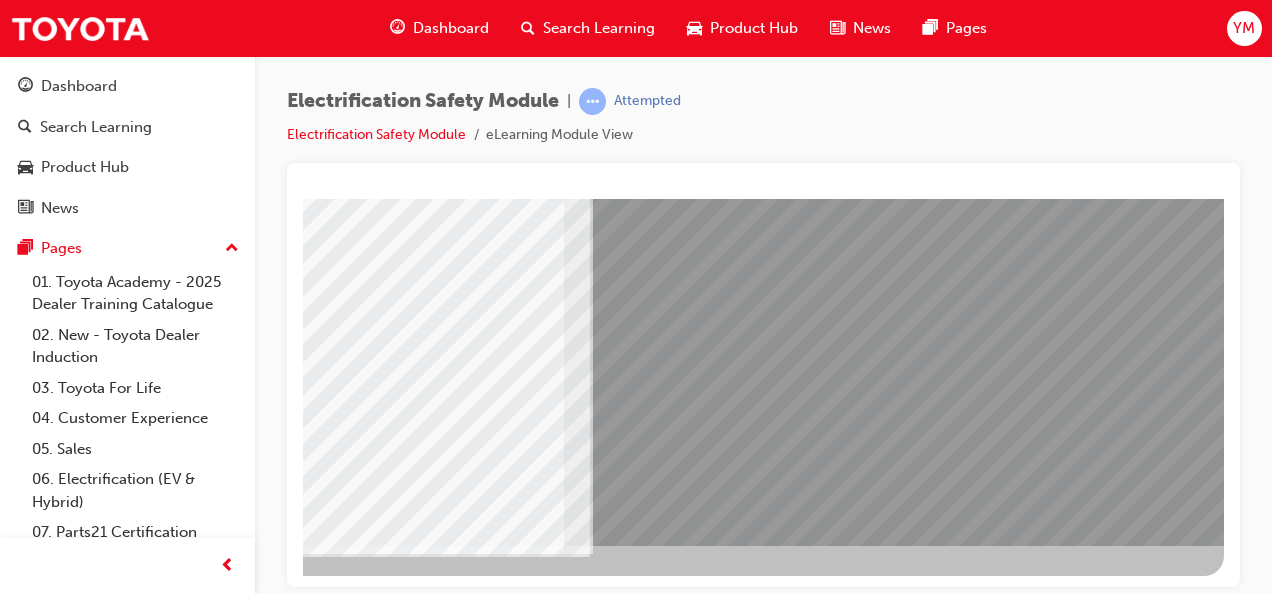 click at bounding box center (-73, 6898) 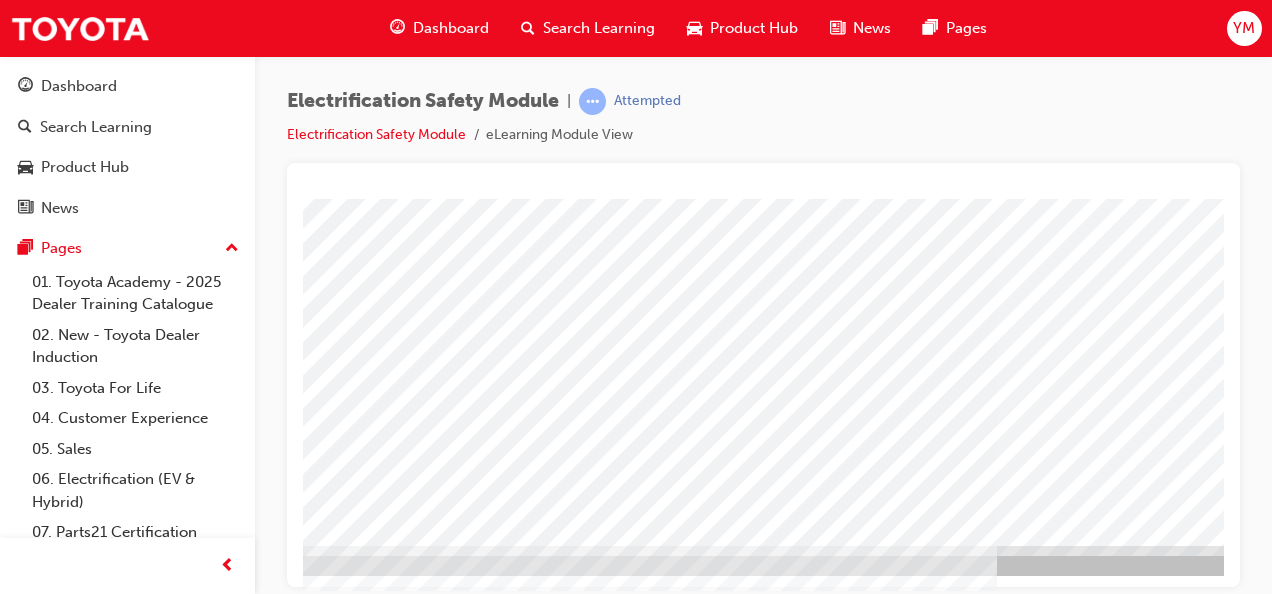 click at bounding box center [24, 2984] 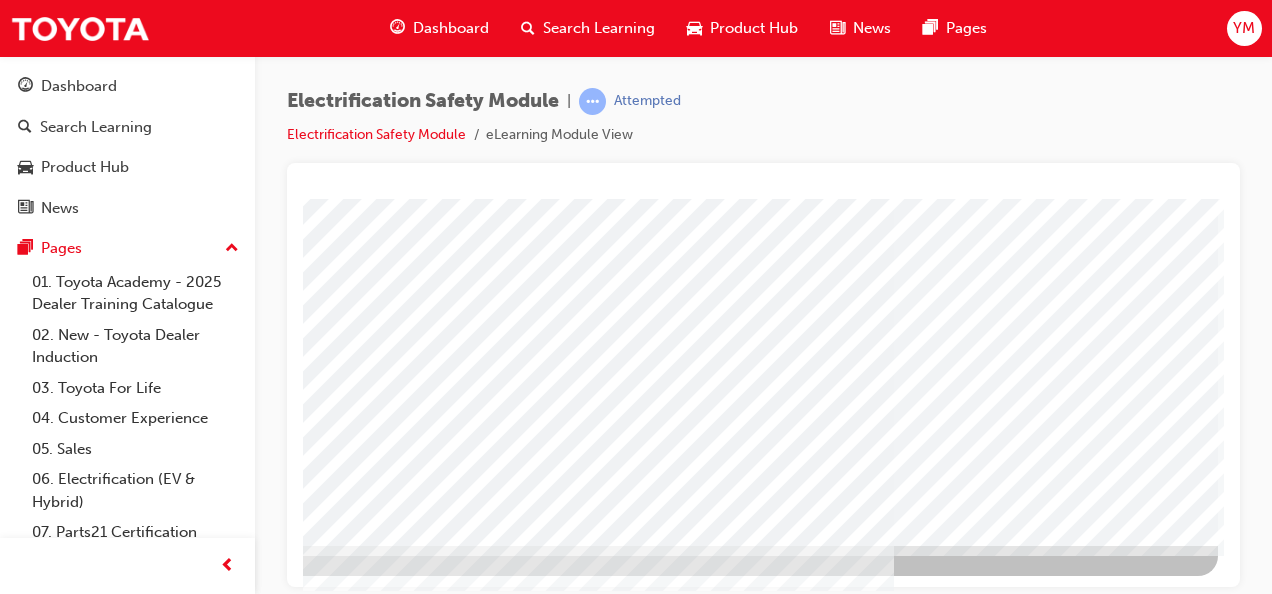 click at bounding box center (-79, 3518) 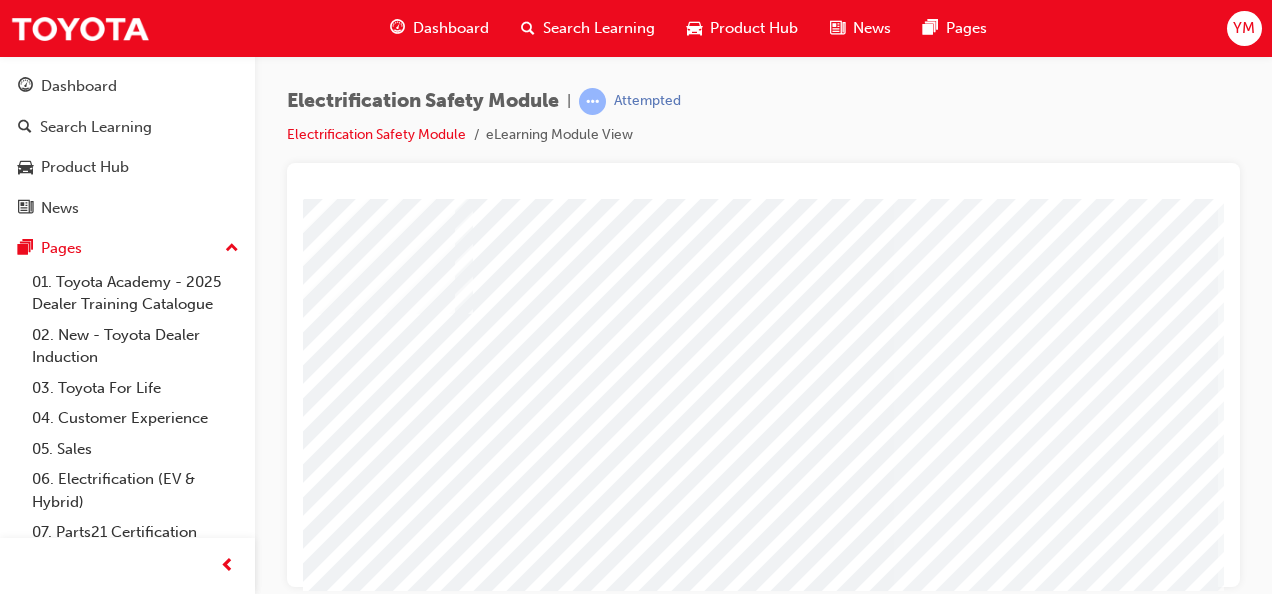 click at bounding box center [166, 2881] 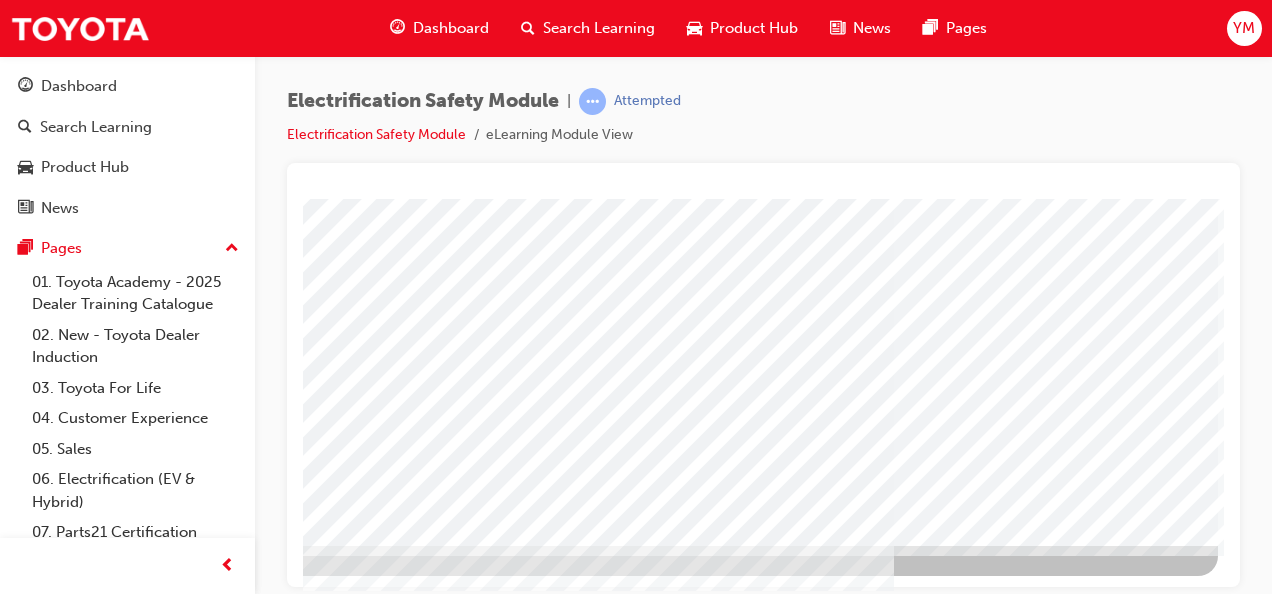 click at bounding box center (-79, 3476) 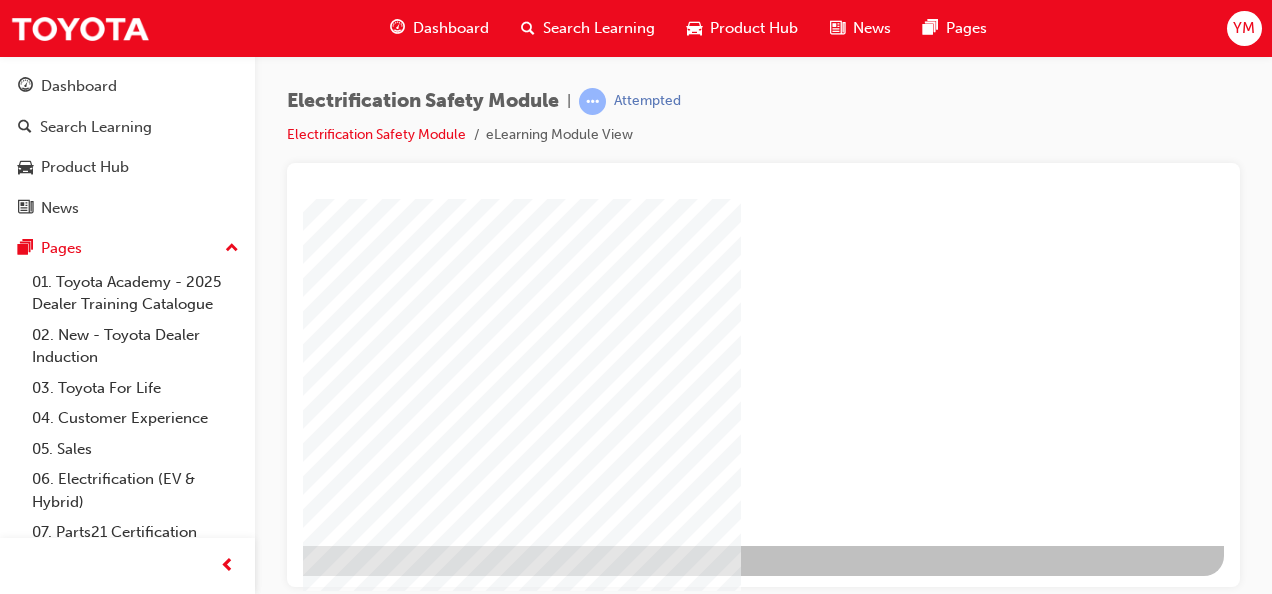 click at bounding box center (-73, 1177) 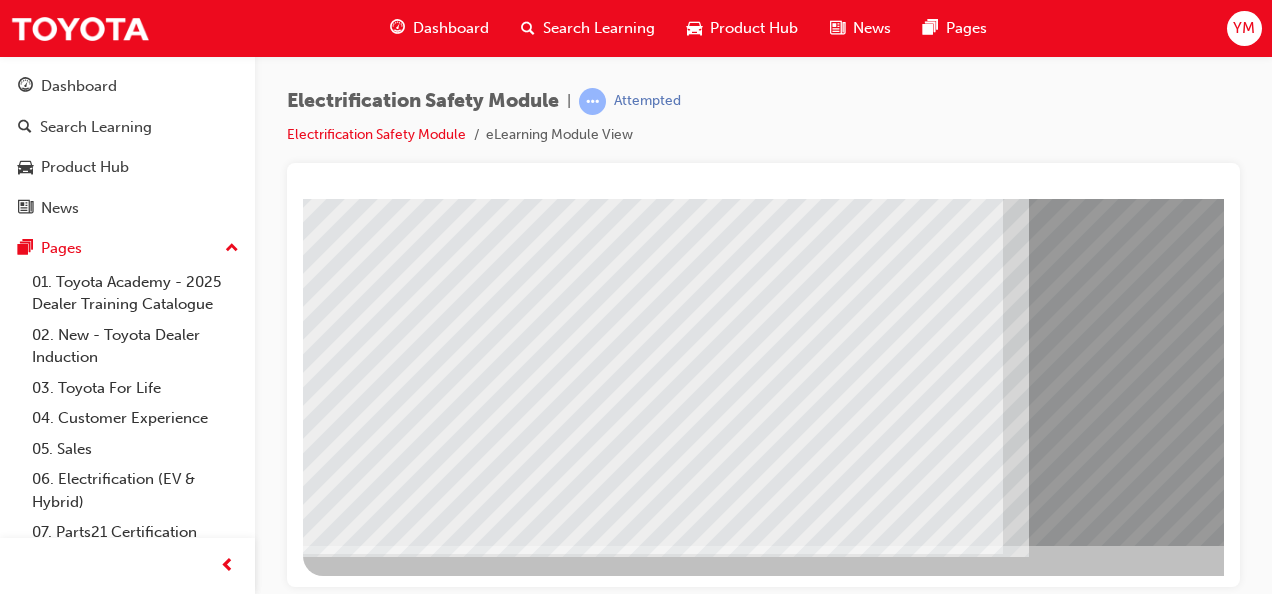 click at bounding box center [368, 7753] 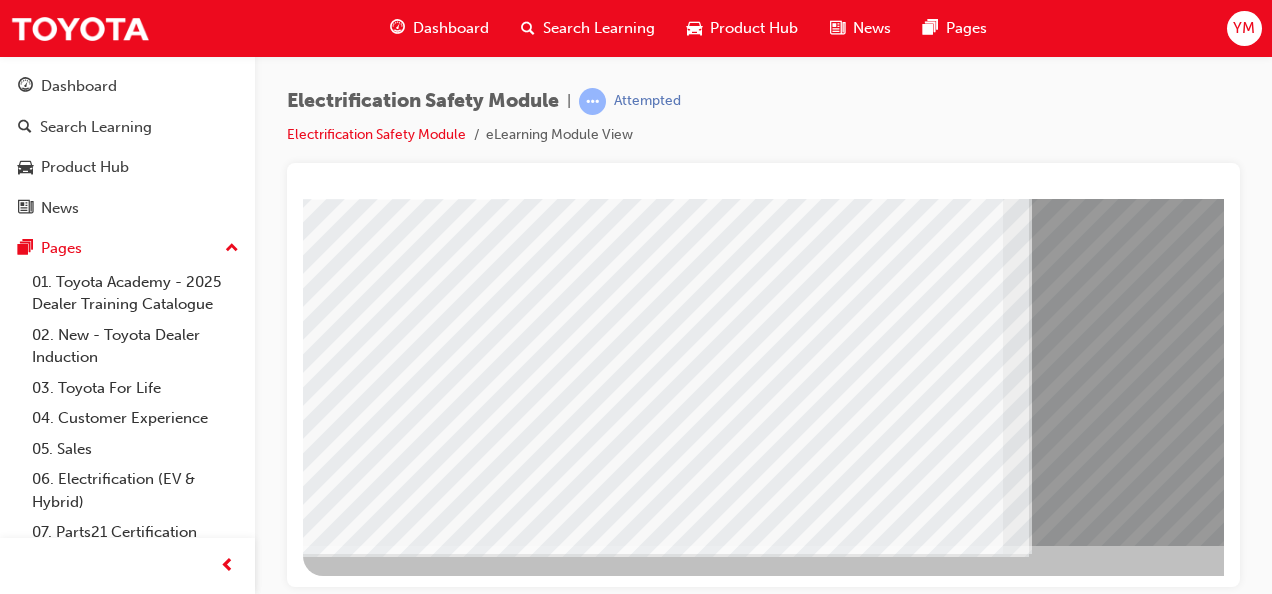 click at bounding box center [368, 7883] 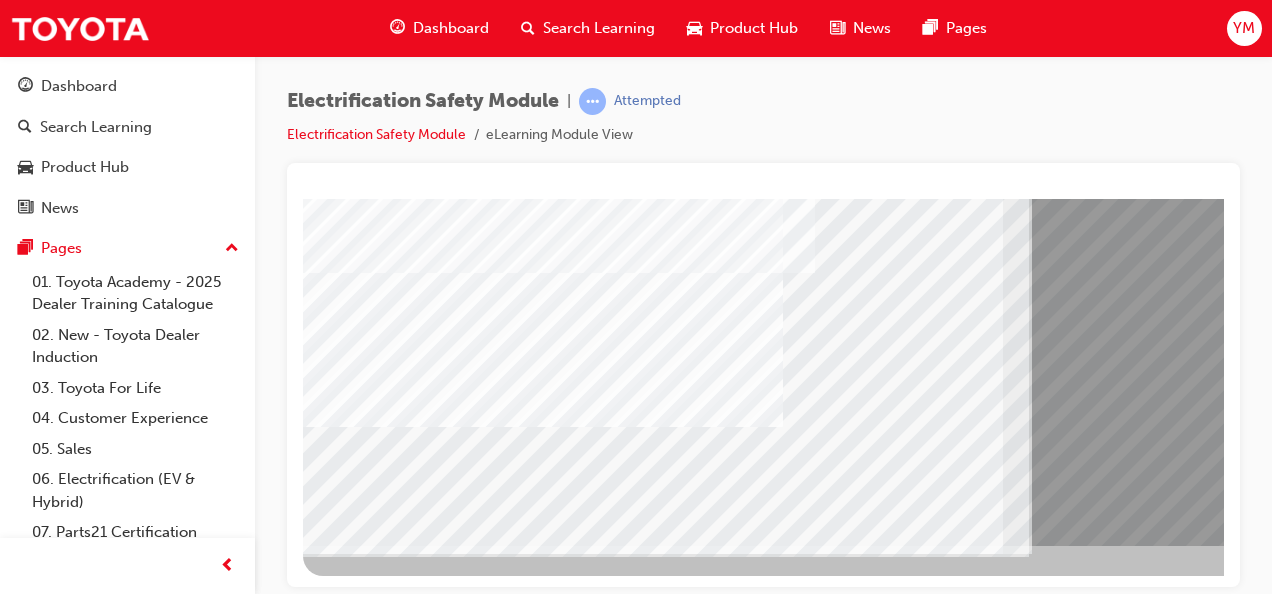 click at bounding box center (368, 8013) 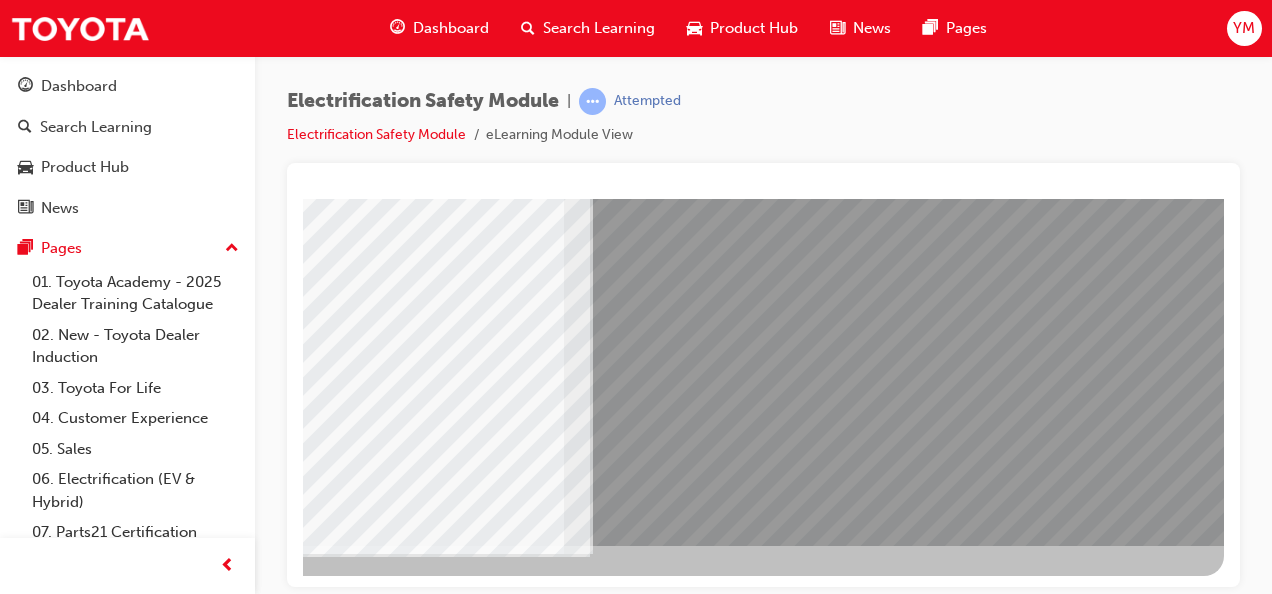 click at bounding box center (-73, 7670) 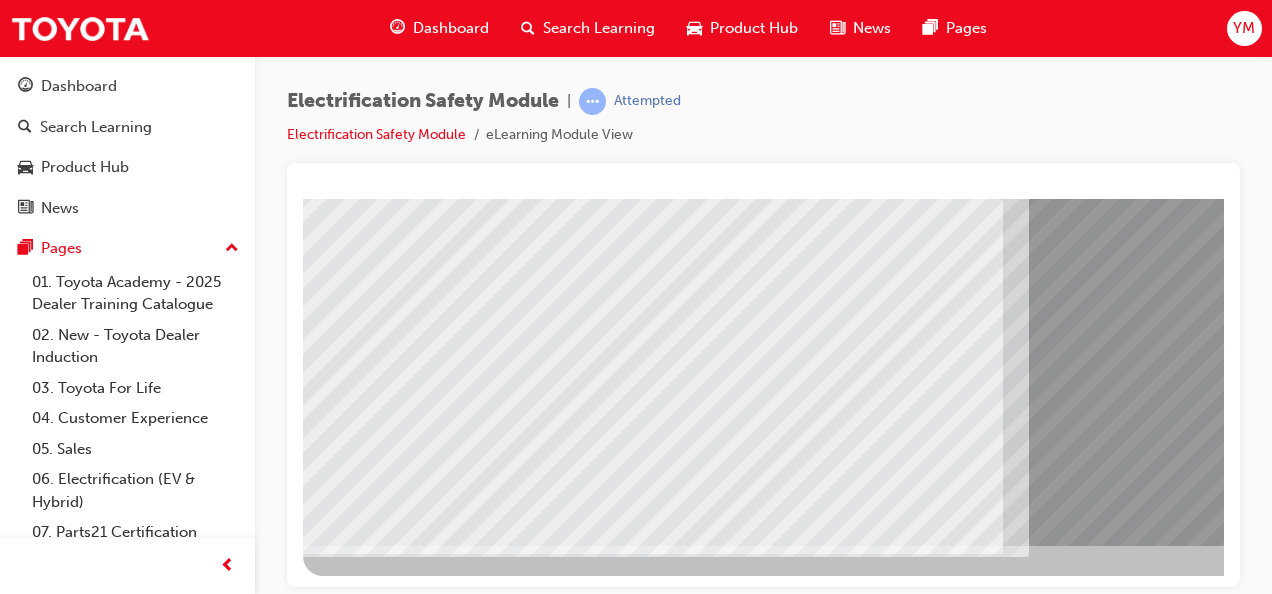 click at bounding box center (368, 7338) 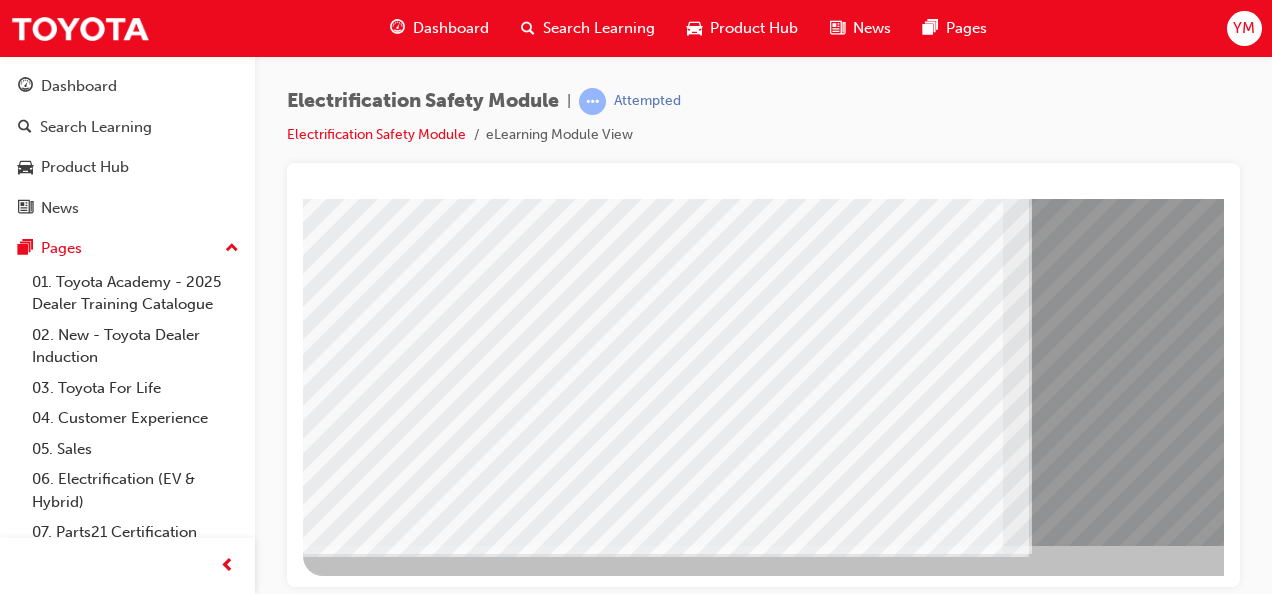 click at bounding box center (368, 7468) 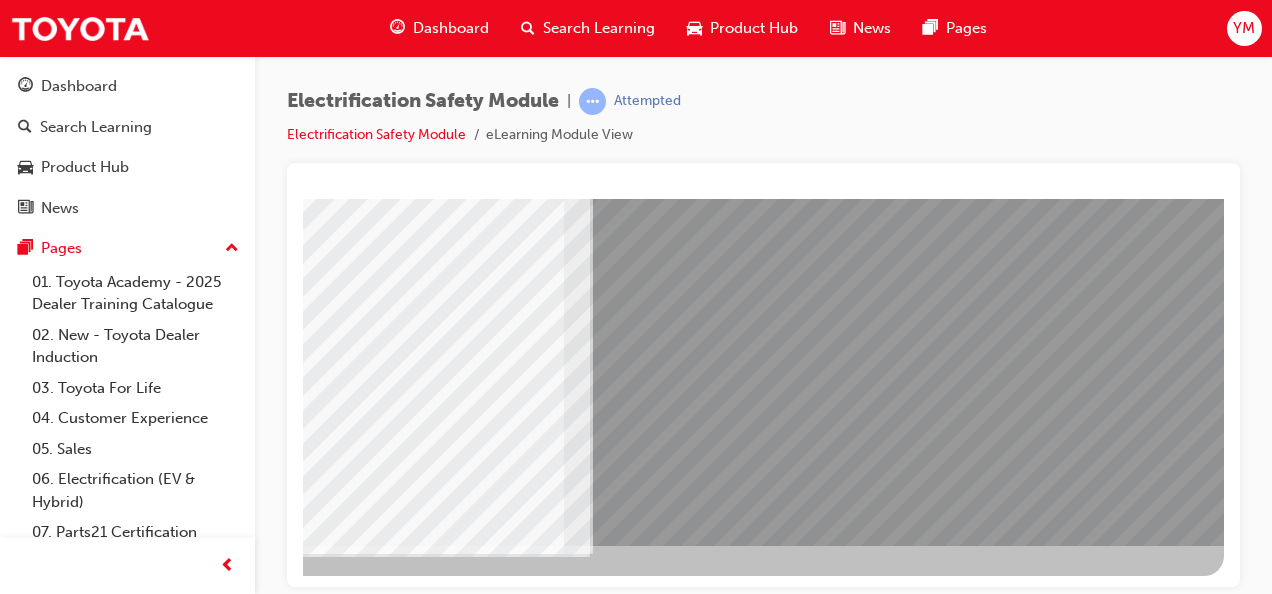 click at bounding box center [-73, 7255] 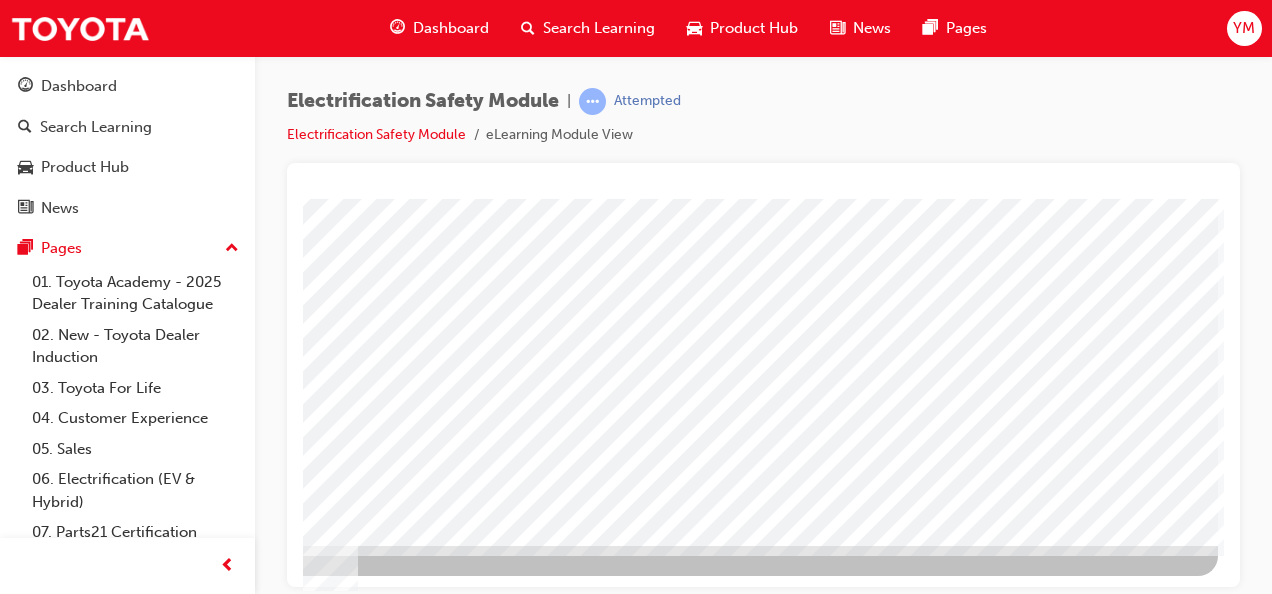 click at bounding box center [-79, 2859] 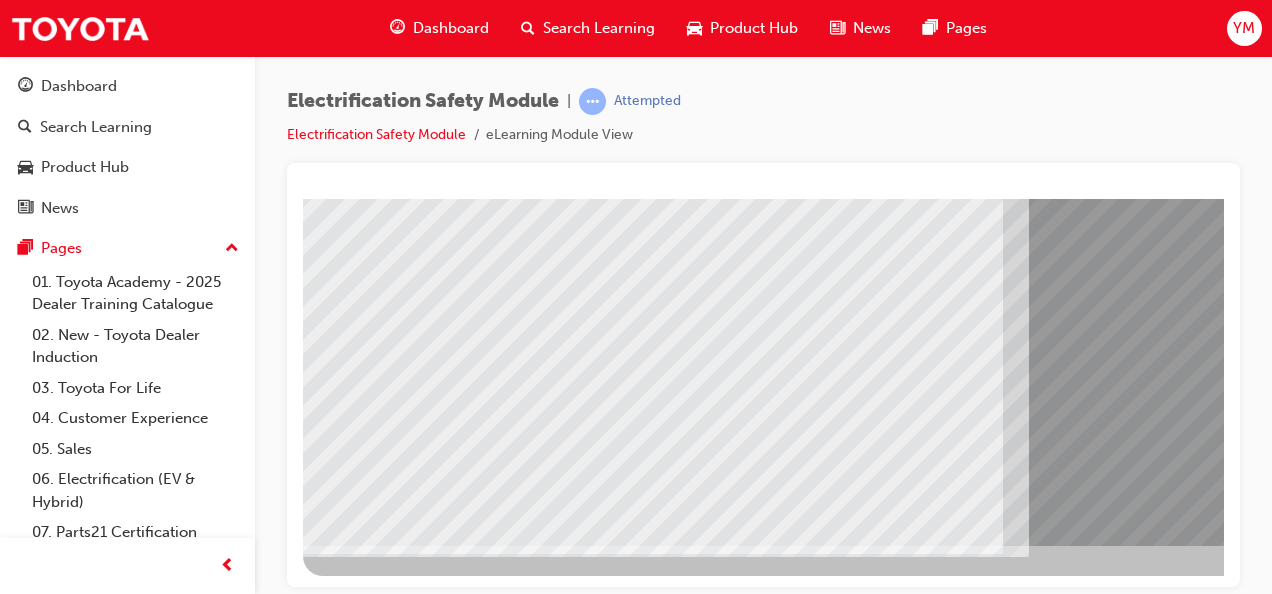 click at bounding box center [368, 5964] 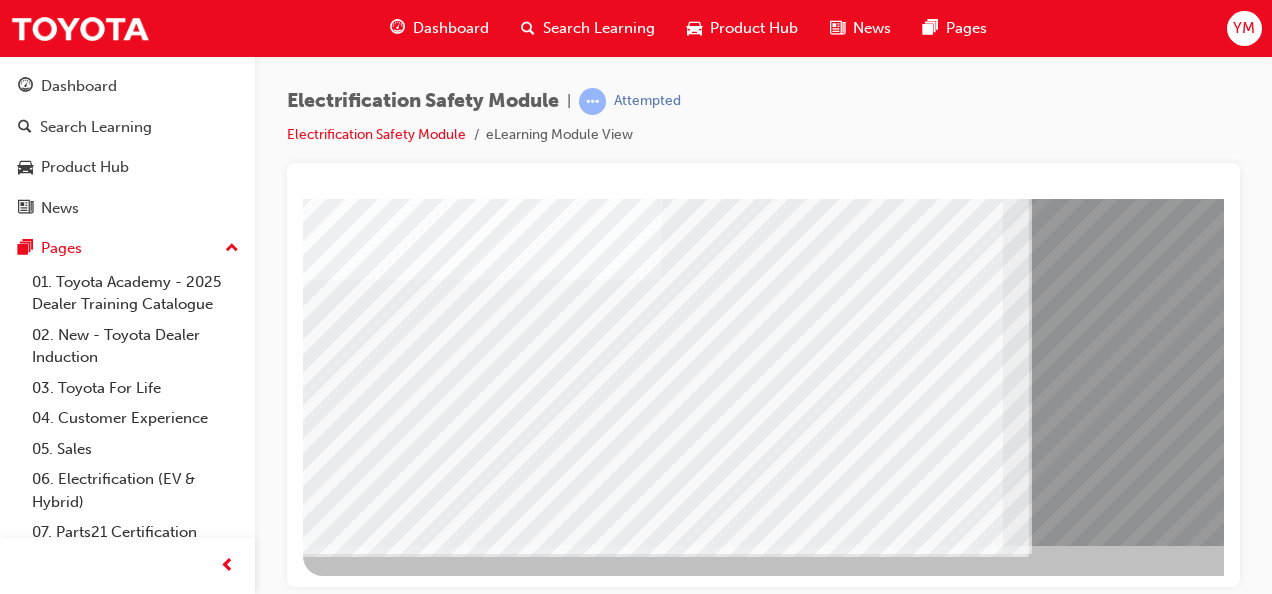 click at bounding box center (368, 6094) 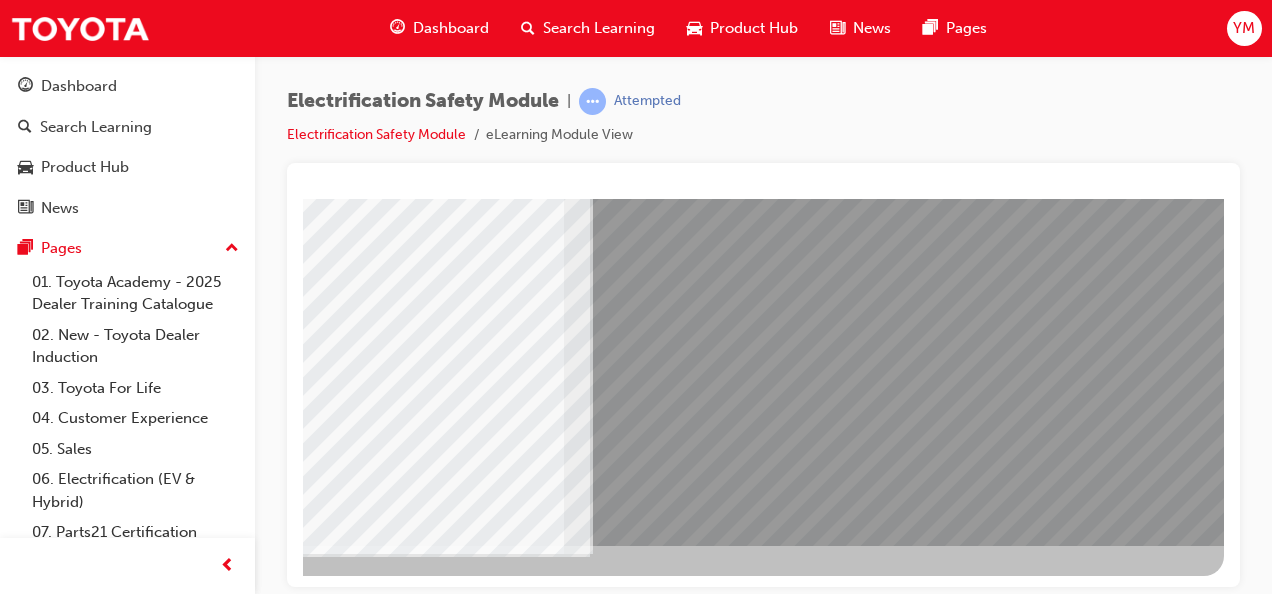 click at bounding box center [-73, 5881] 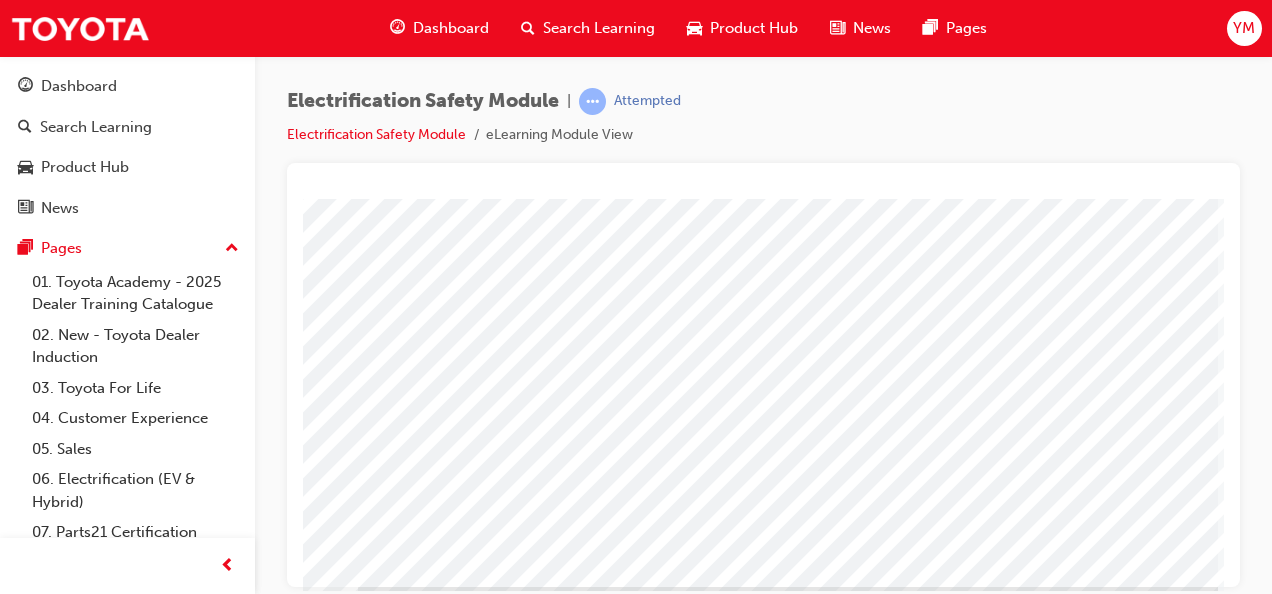 click at bounding box center (-79, 2900) 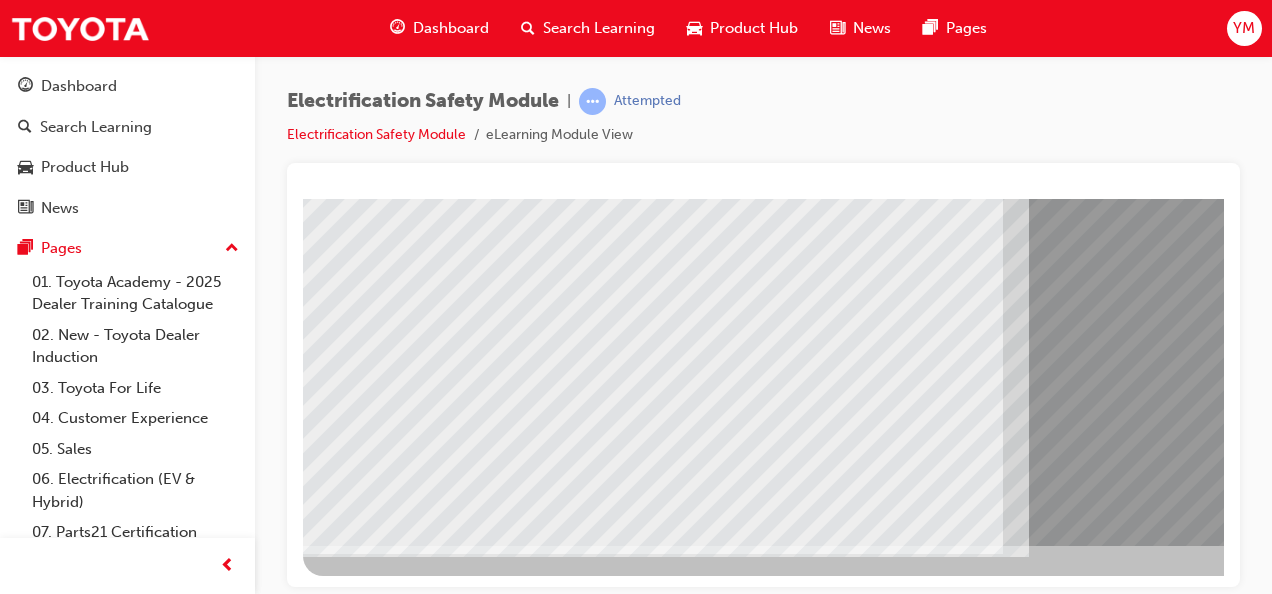 click at bounding box center (368, 5911) 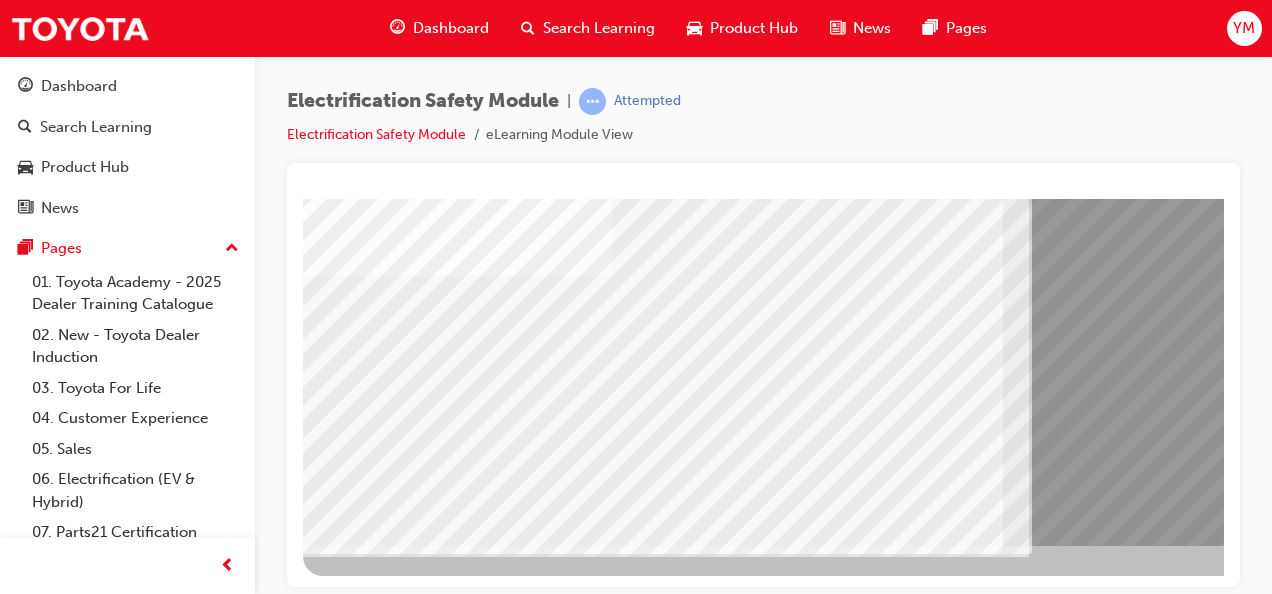 click at bounding box center (368, 6041) 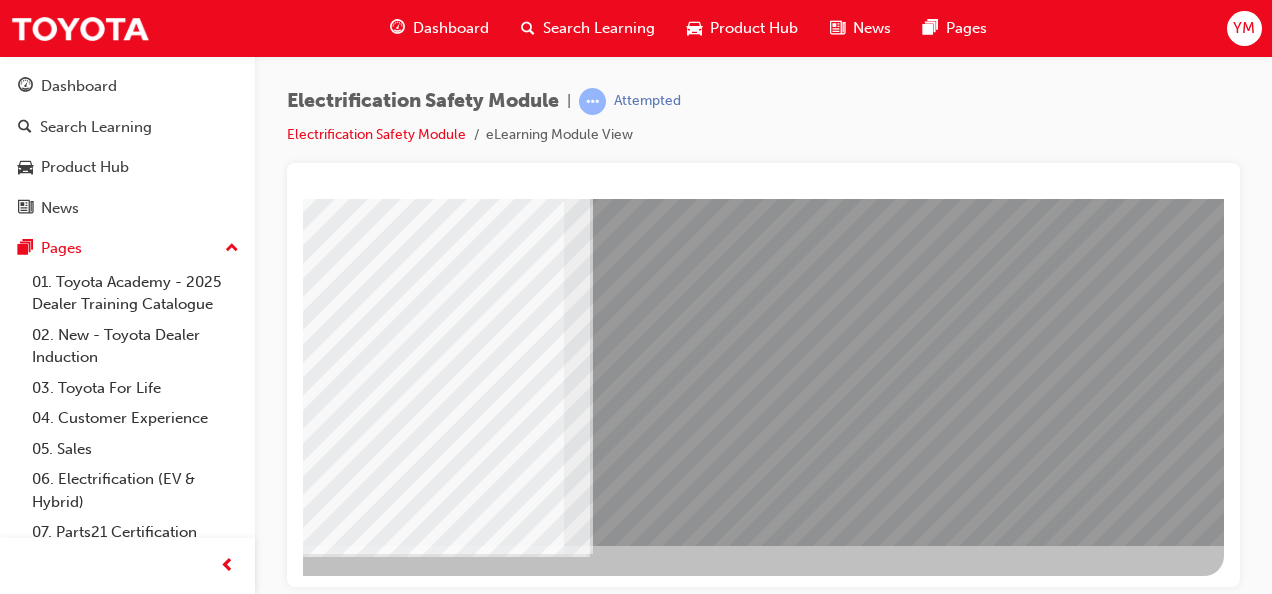 click at bounding box center [-73, 5828] 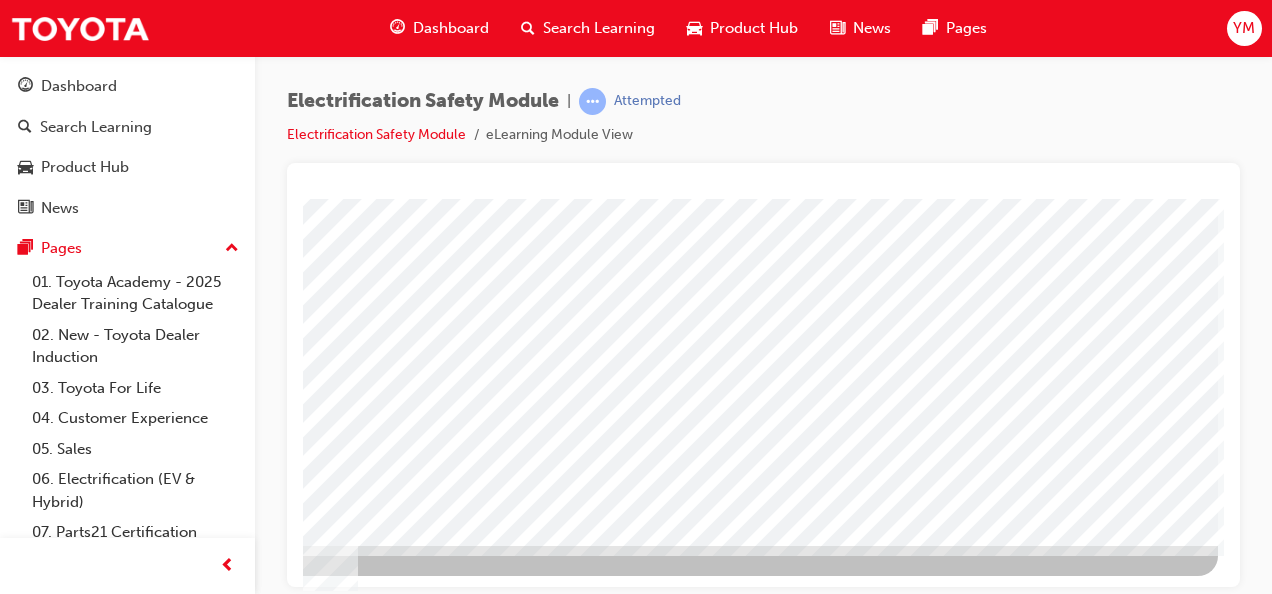 click at bounding box center [-79, 2859] 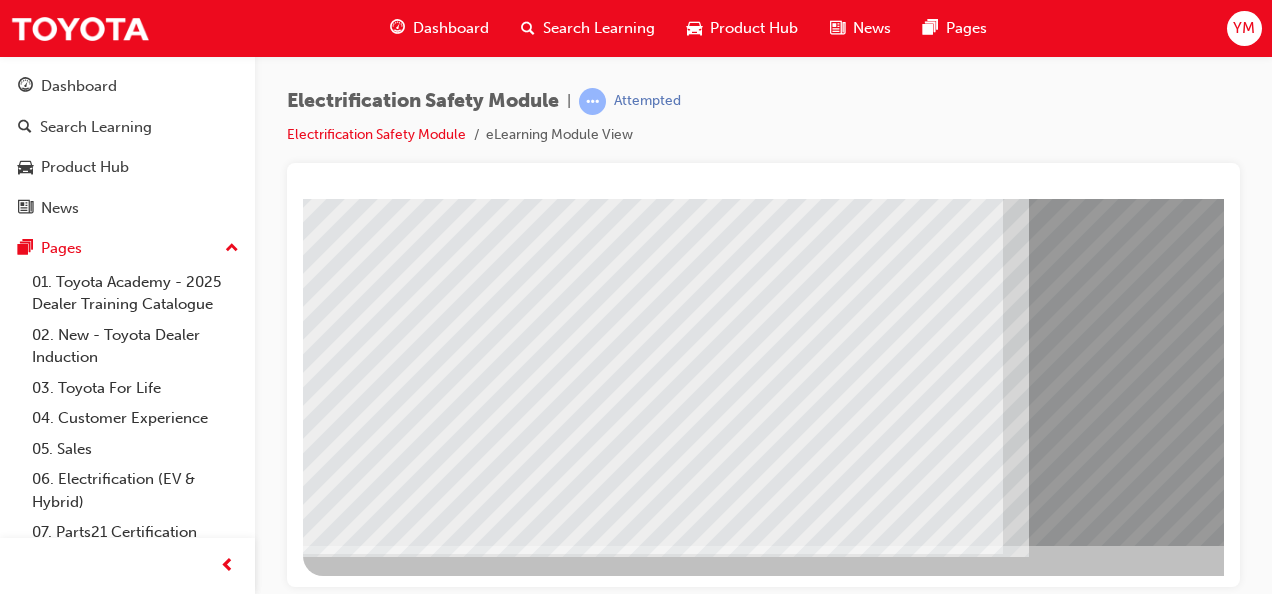 drag, startPoint x: 468, startPoint y: 390, endPoint x: 653, endPoint y: 405, distance: 185.60712 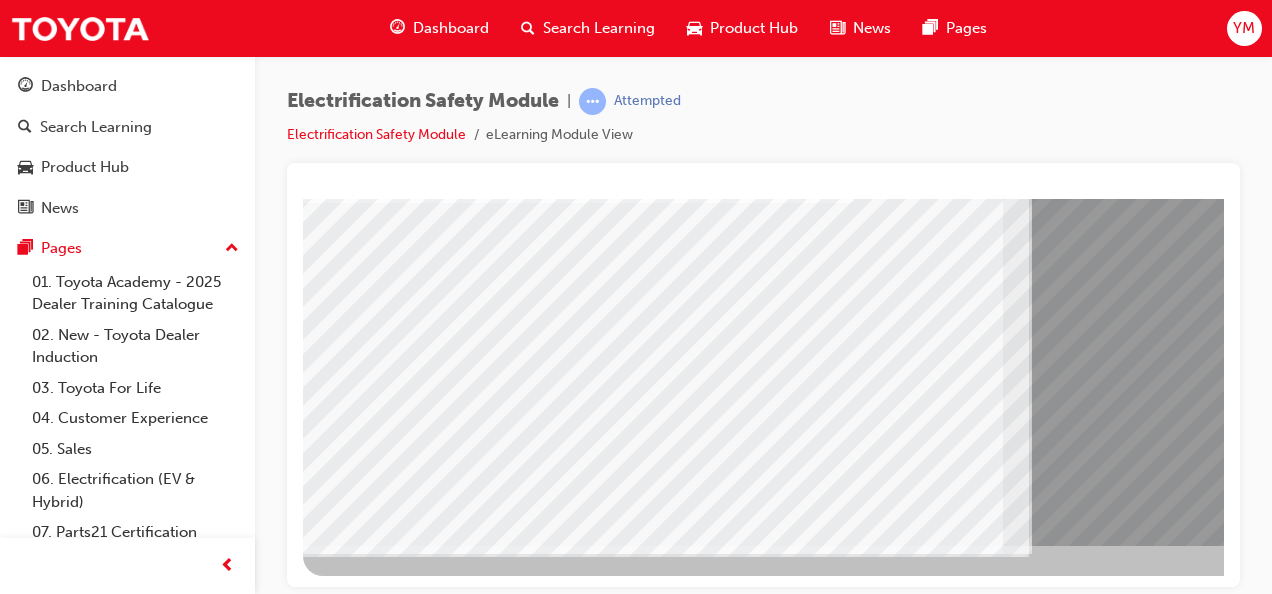 click at bounding box center [368, 5963] 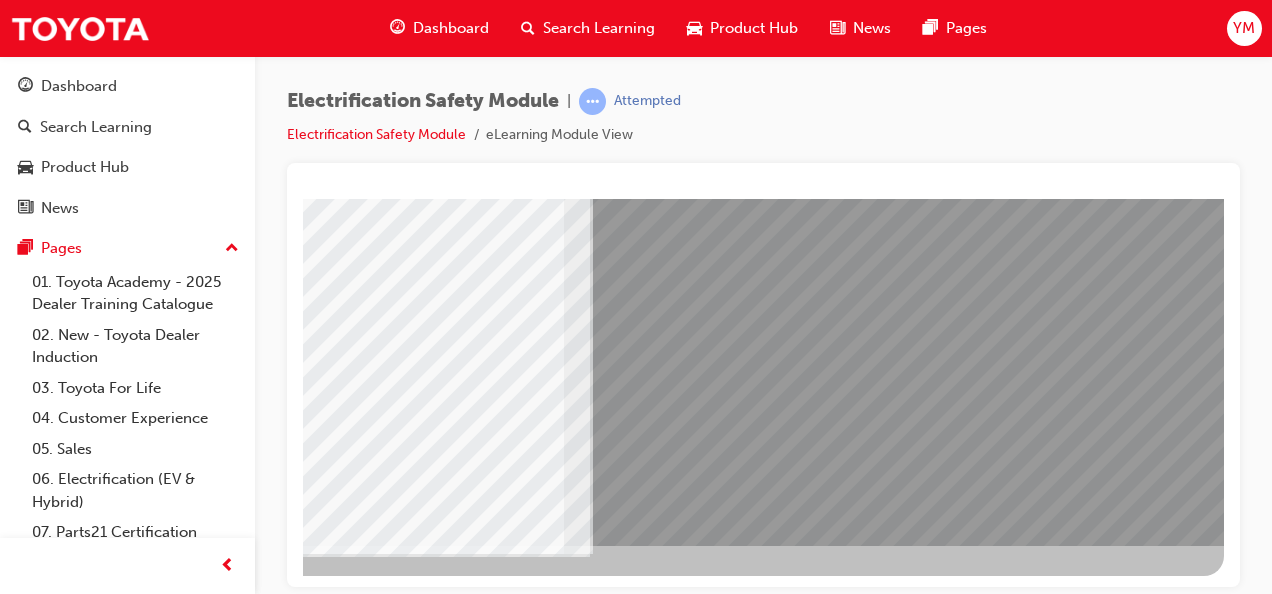click at bounding box center [-73, 5750] 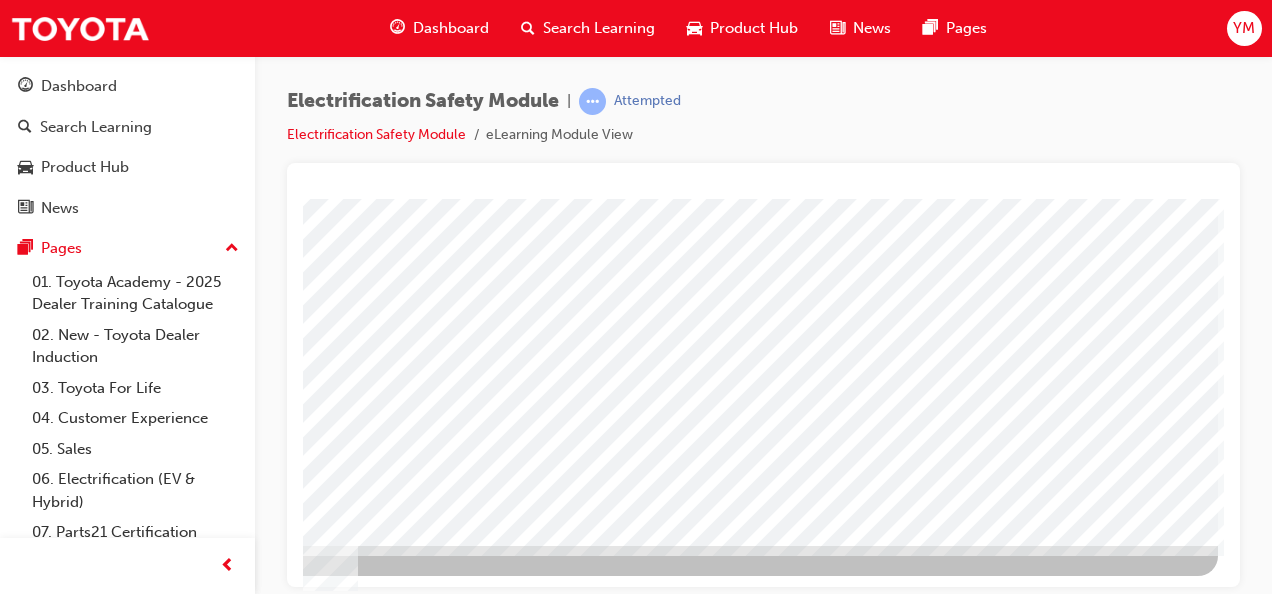 click at bounding box center [-79, 2859] 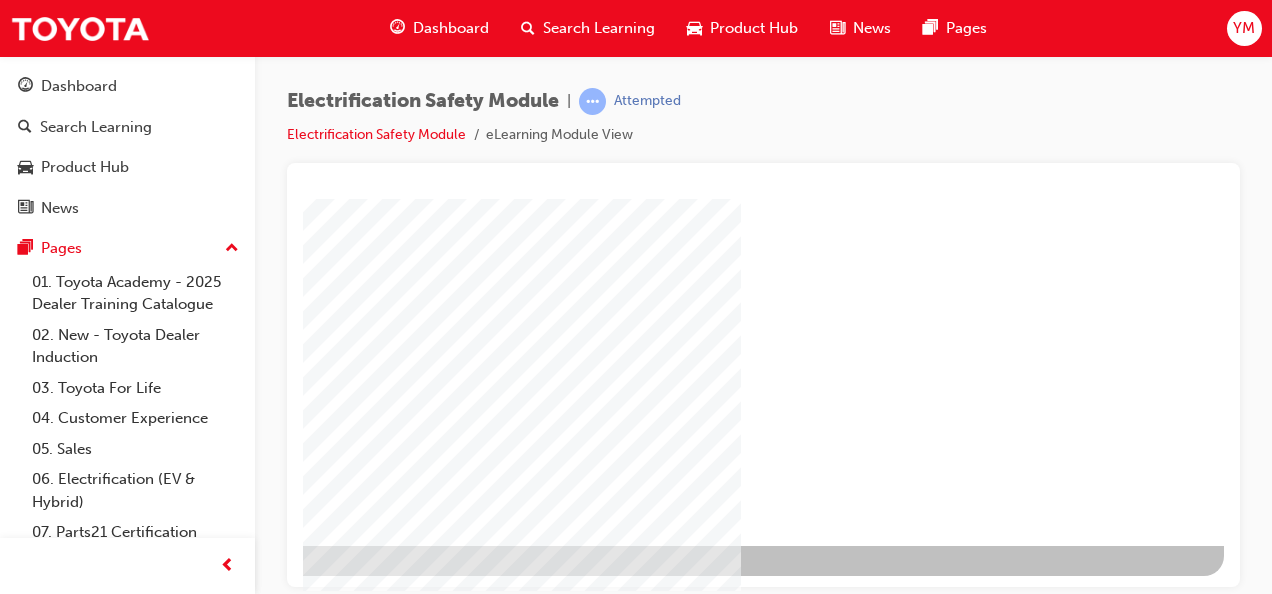 click at bounding box center [-73, 1177] 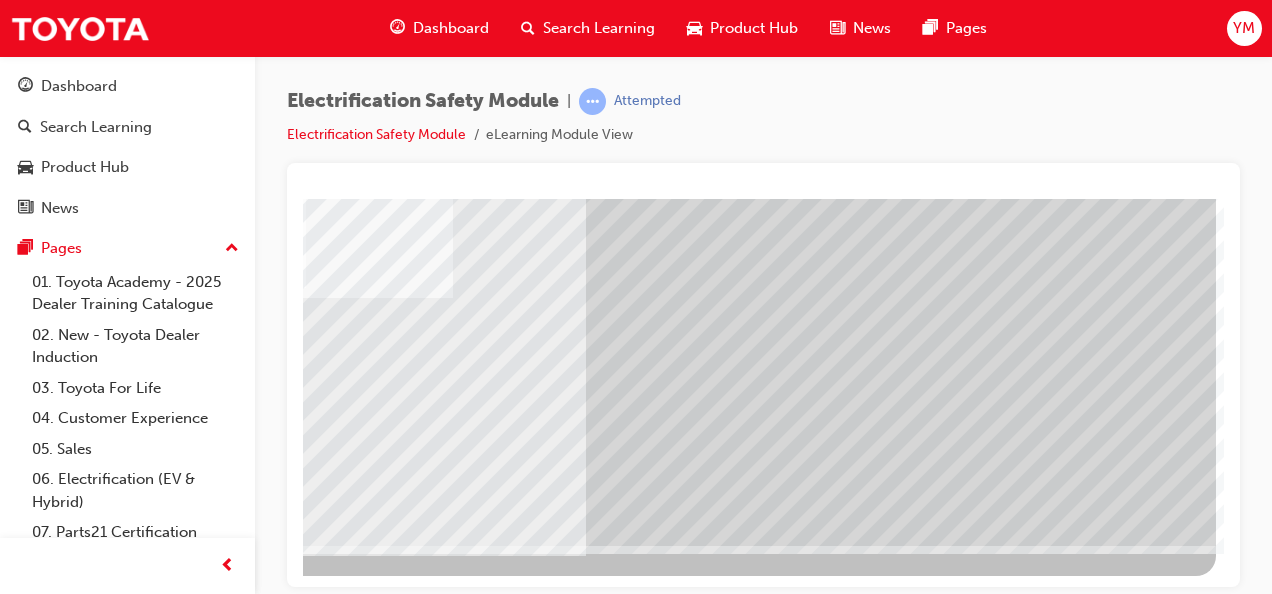 click at bounding box center [-81, 2859] 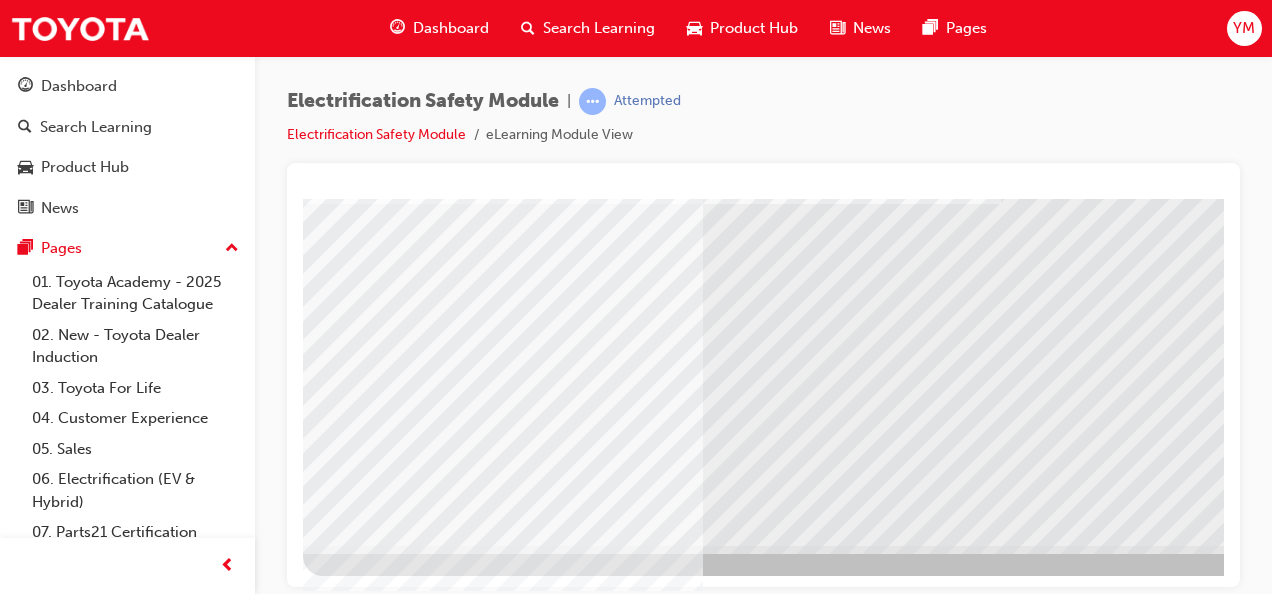 click at bounding box center (383, 5389) 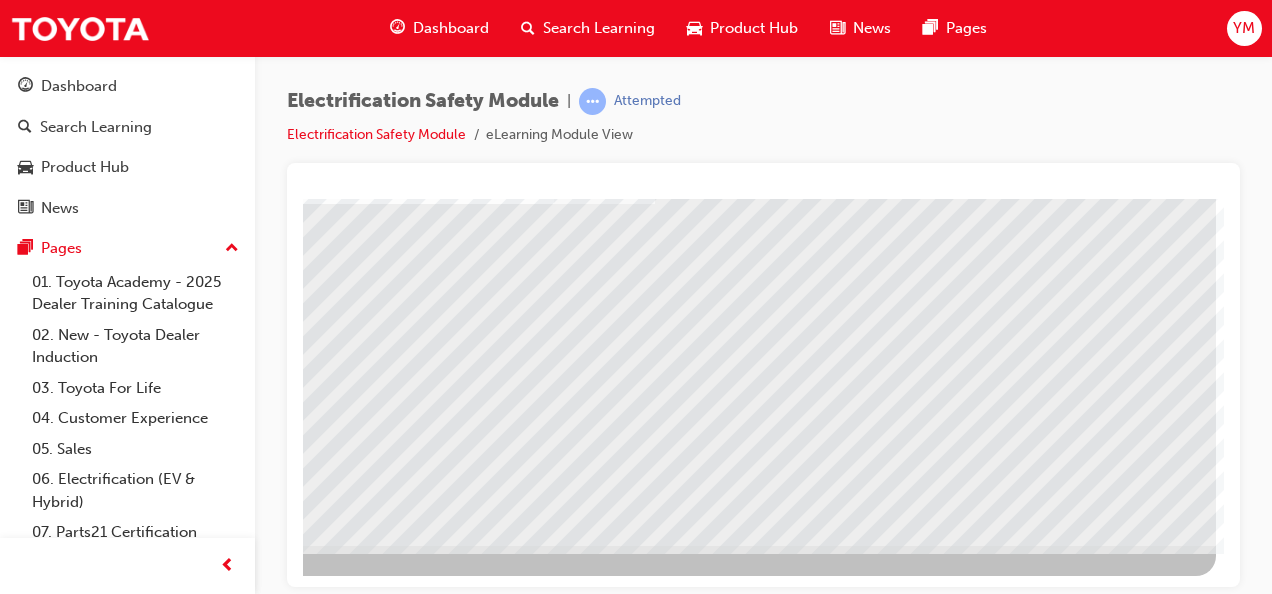 click at bounding box center [-81, 5357] 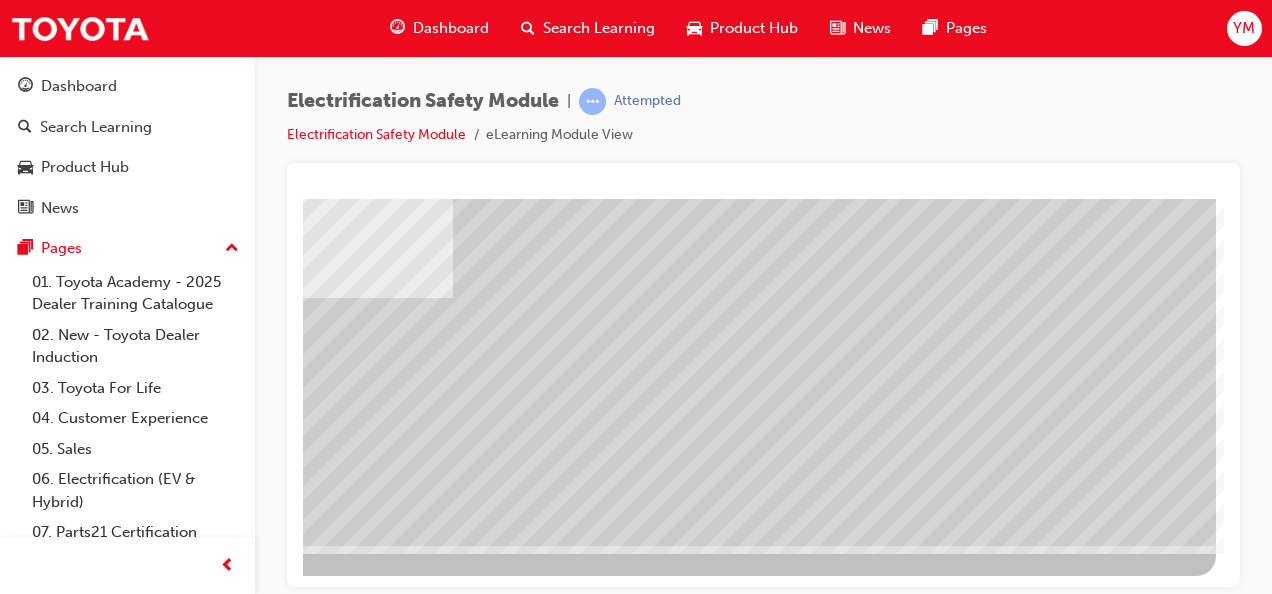 click at bounding box center [-81, 2137] 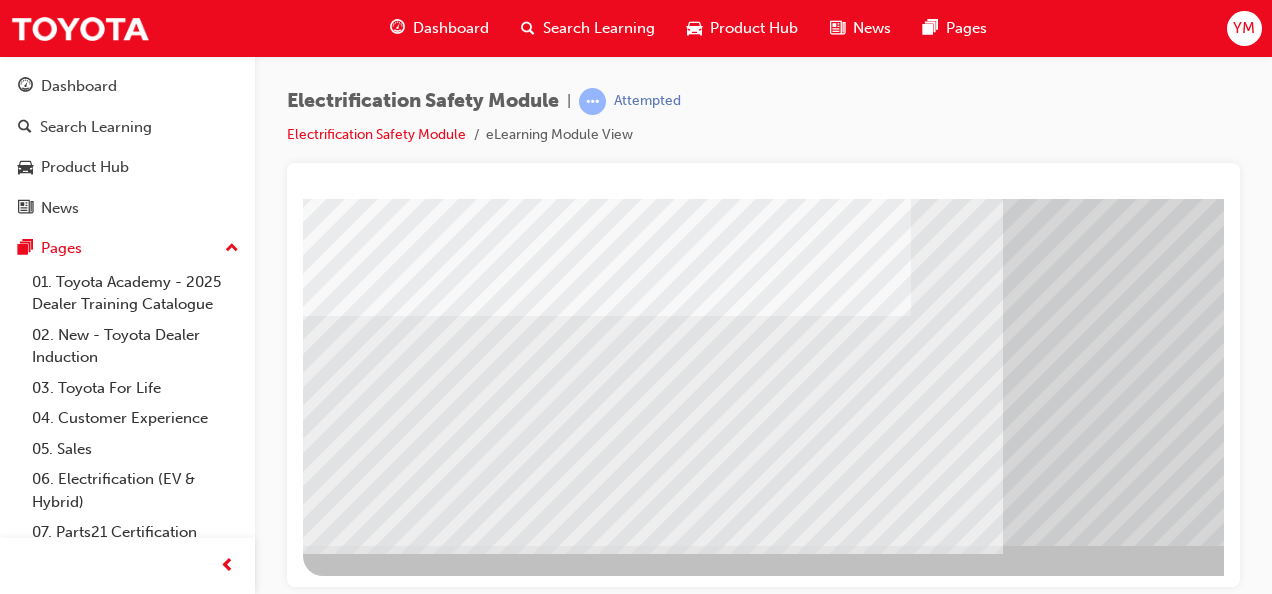 drag, startPoint x: 429, startPoint y: 369, endPoint x: 636, endPoint y: 364, distance: 207.06038 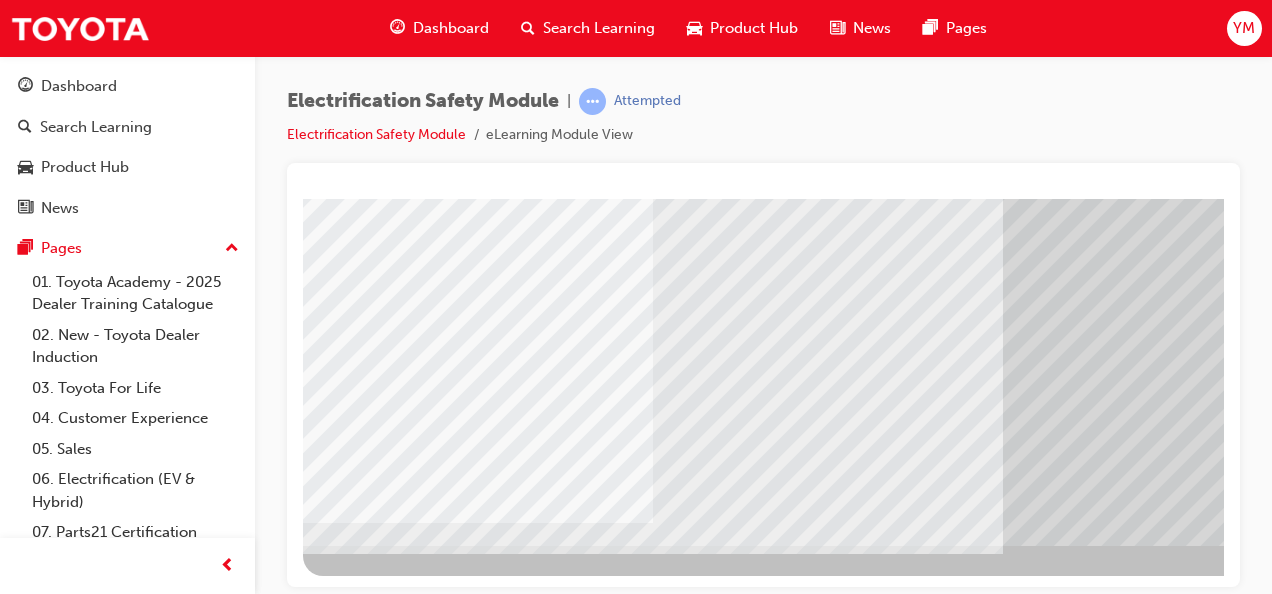 drag, startPoint x: 636, startPoint y: 364, endPoint x: 824, endPoint y: 407, distance: 192.85487 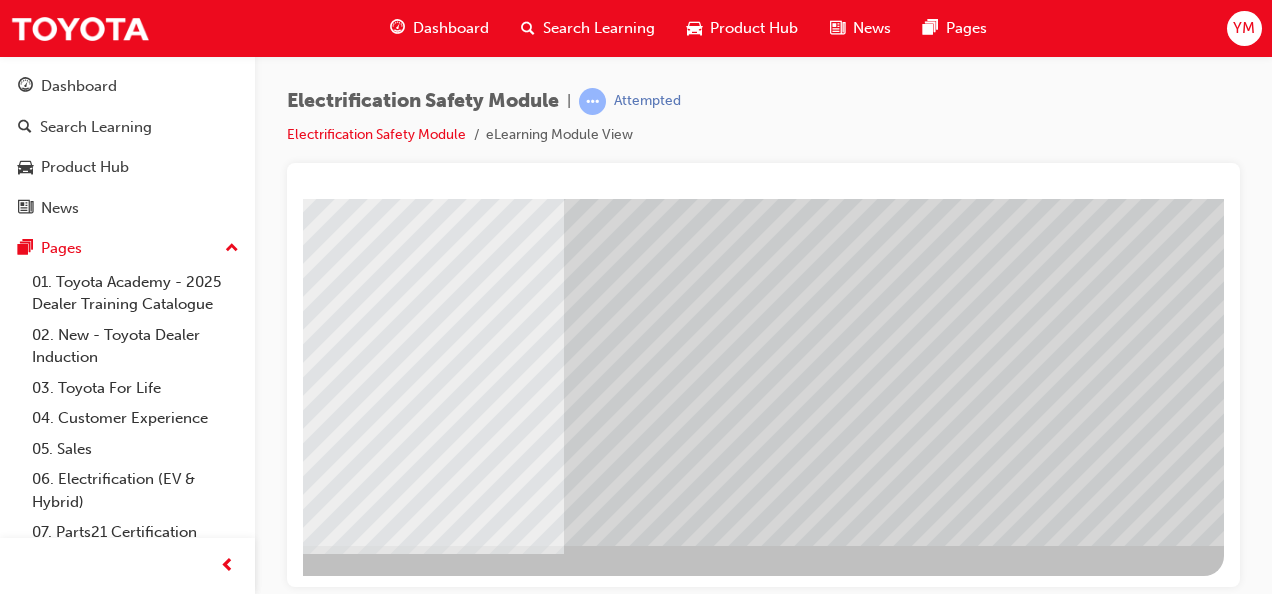 click at bounding box center (-73, 6440) 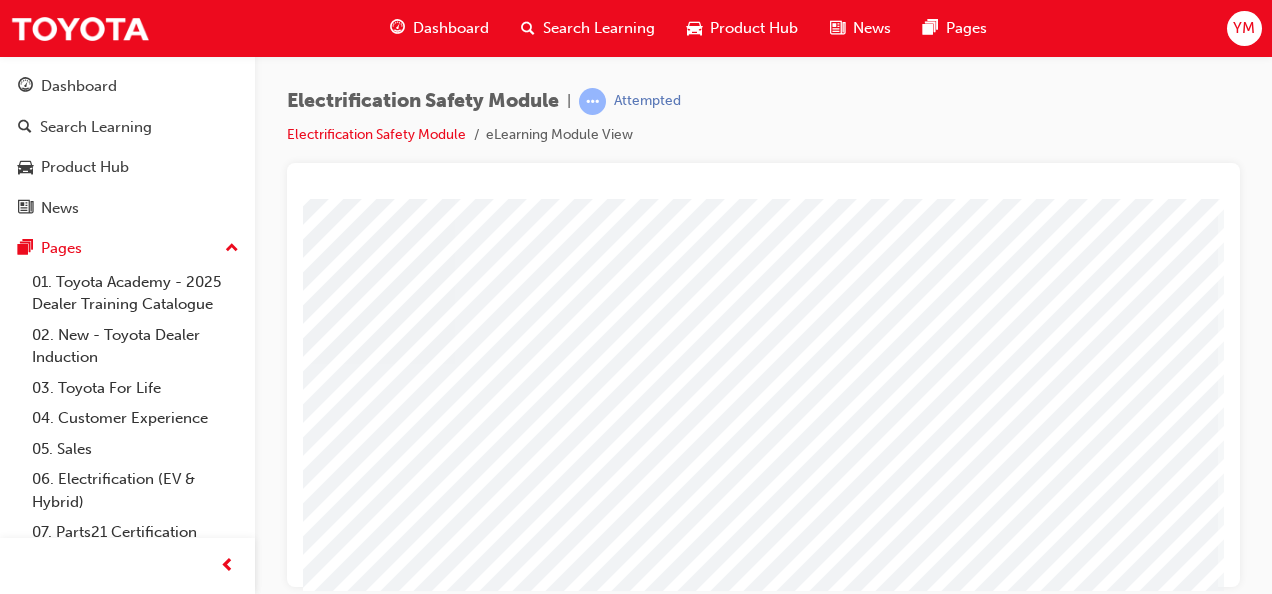 click at bounding box center [-79, 2677] 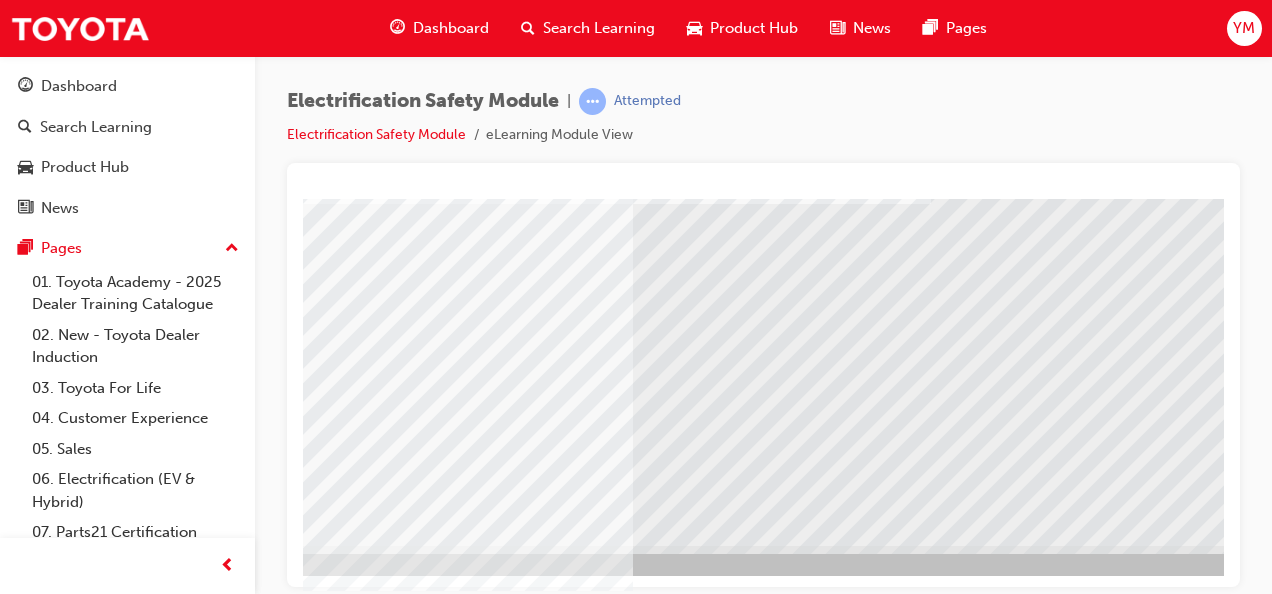 click at bounding box center (433, 3766) 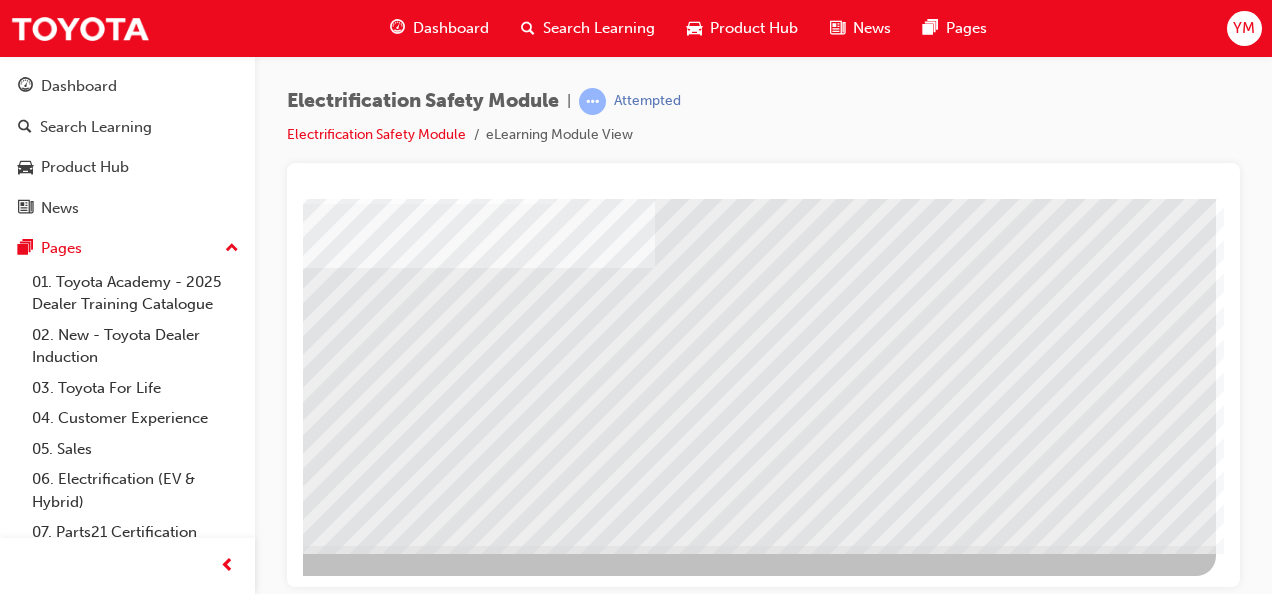 click at bounding box center [-81, 5523] 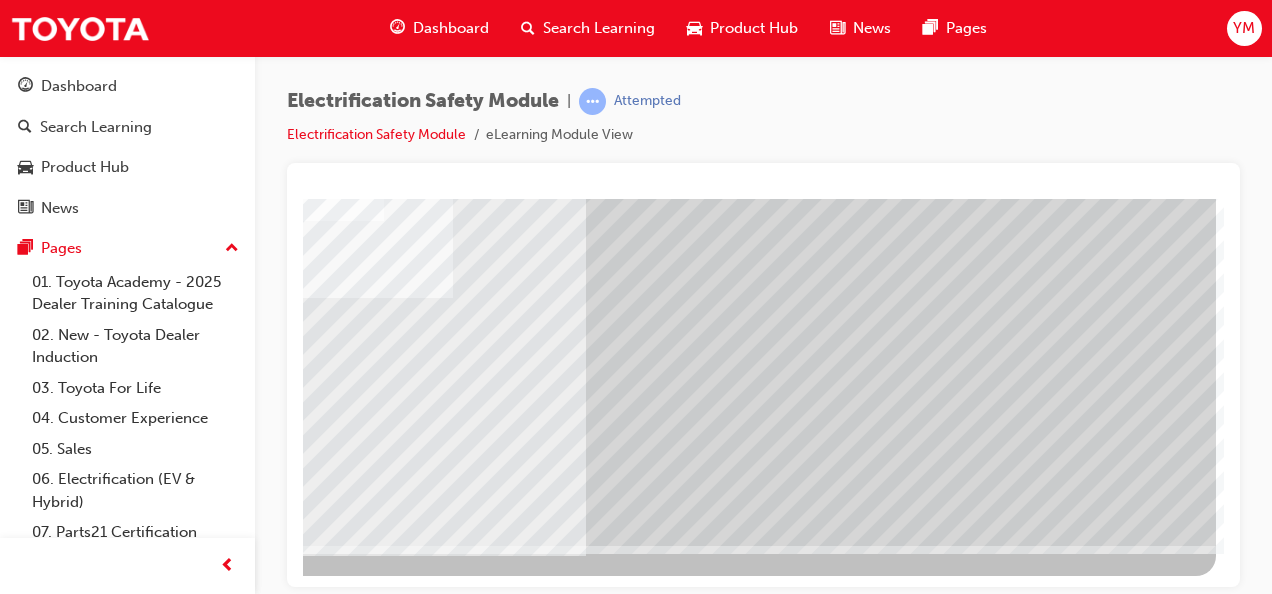 click at bounding box center (-81, 2859) 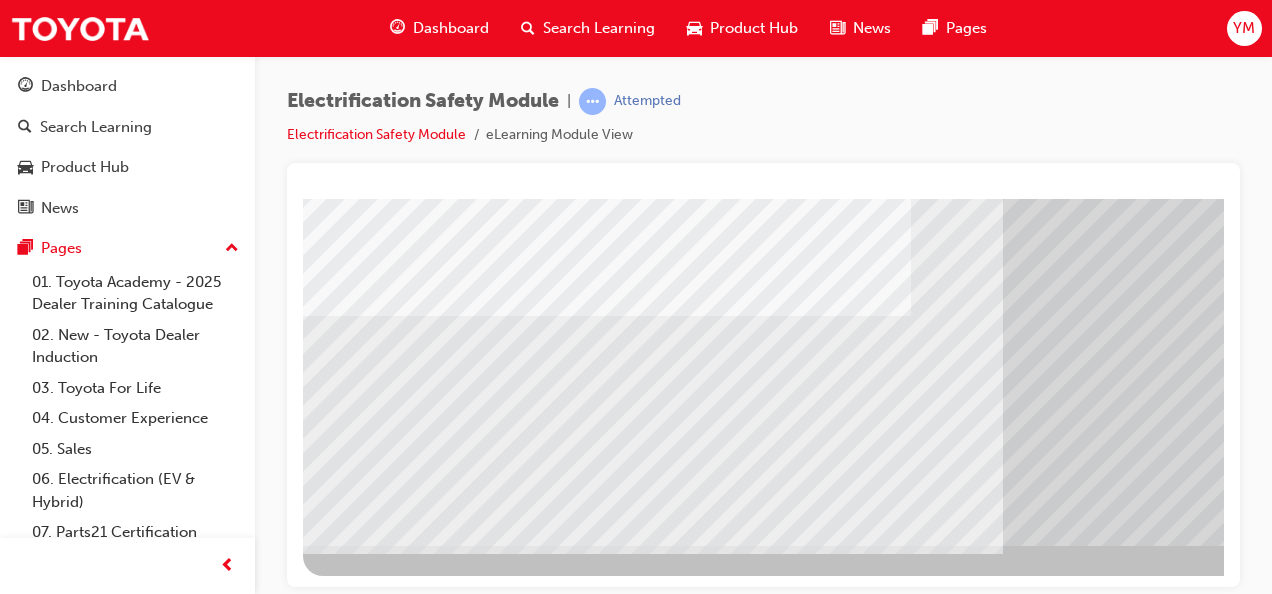 click at bounding box center (368, 6399) 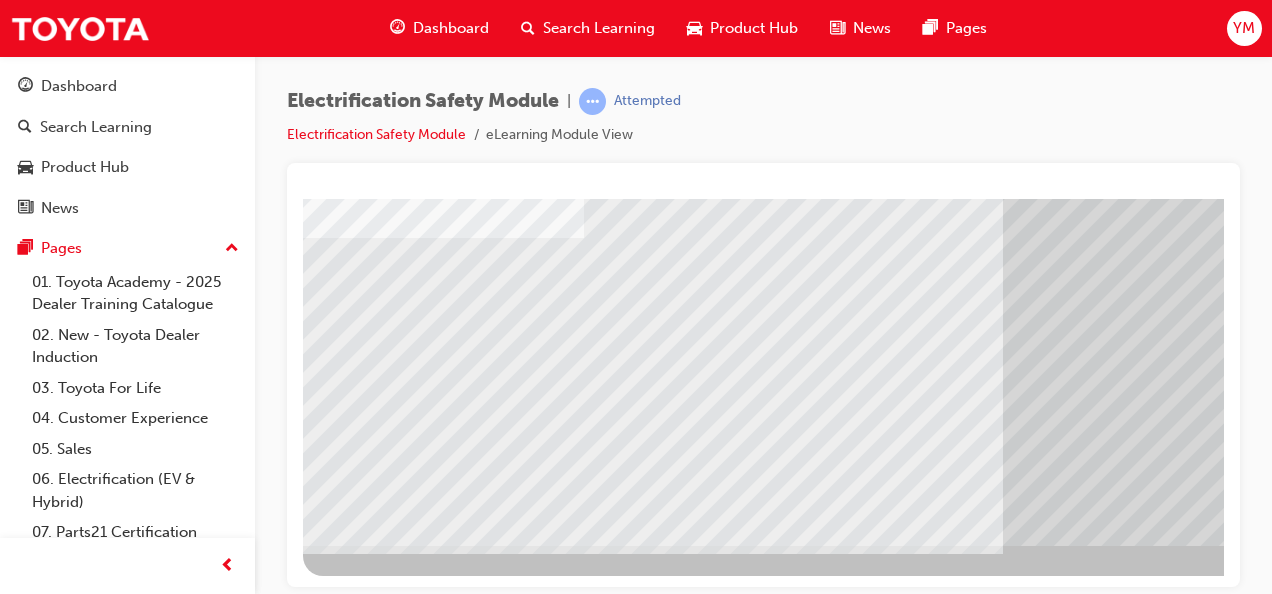 click at bounding box center [368, 6529] 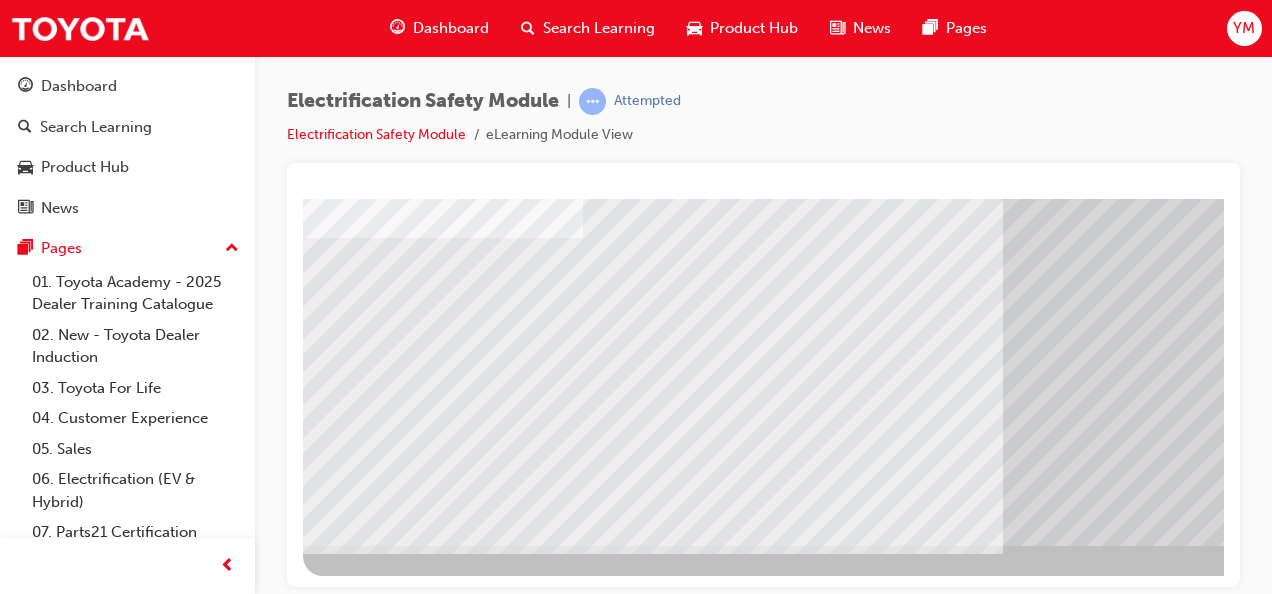 drag, startPoint x: 688, startPoint y: 381, endPoint x: 852, endPoint y: 348, distance: 167.28719 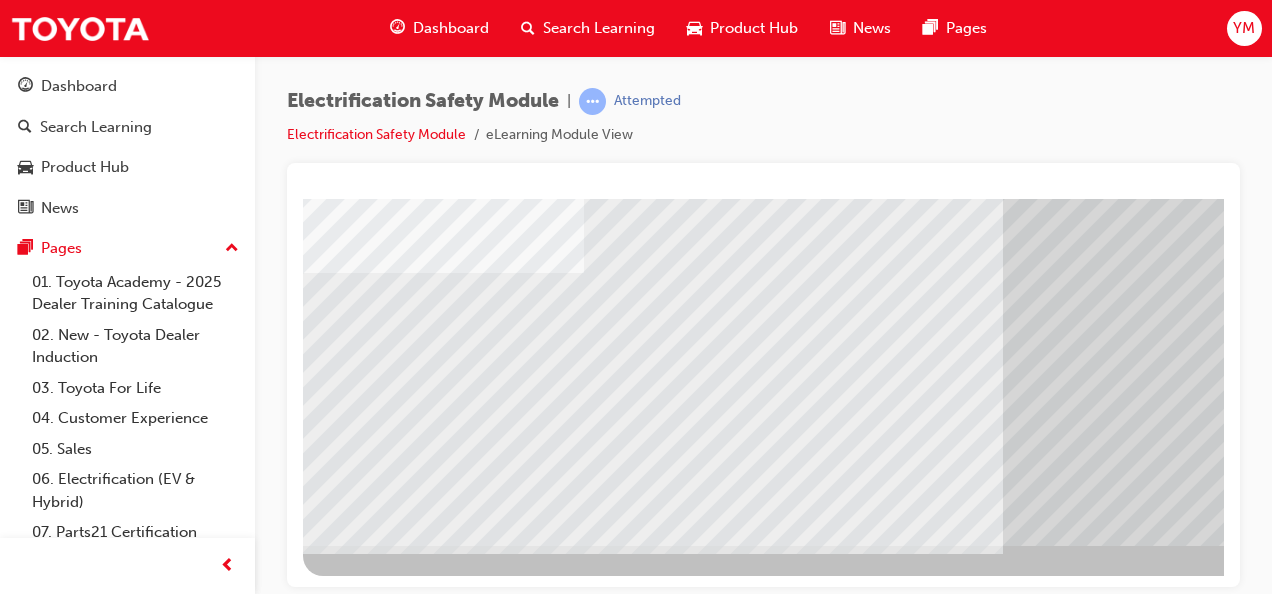 click at bounding box center [368, 6789] 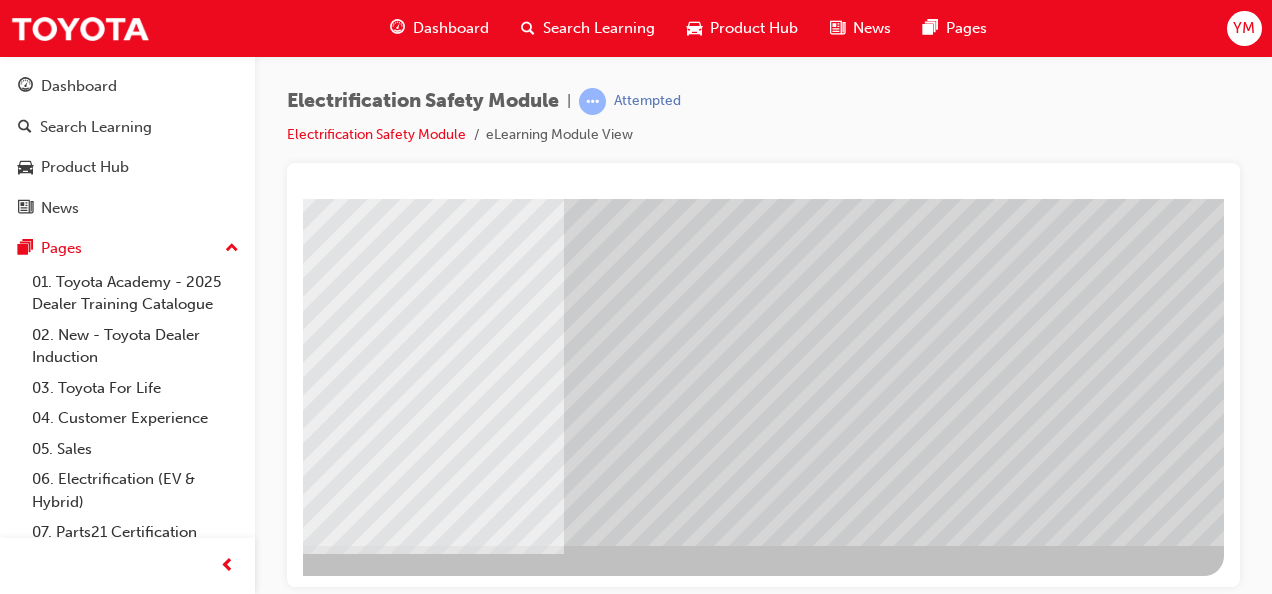 click at bounding box center [-73, 6316] 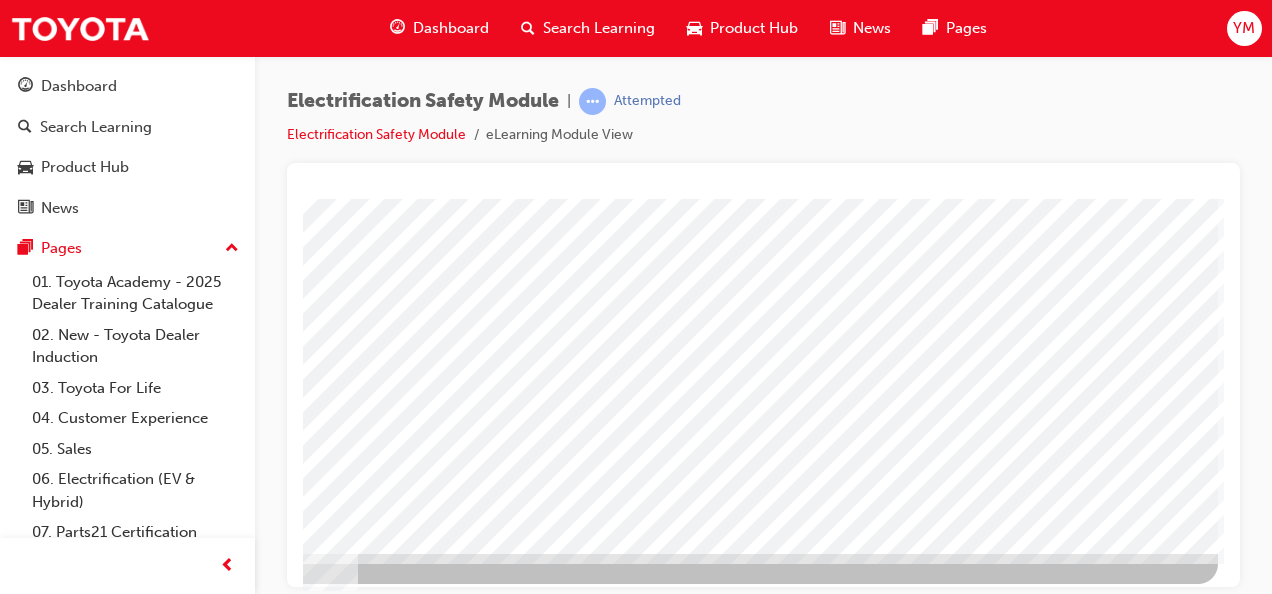 click at bounding box center [-79, 2867] 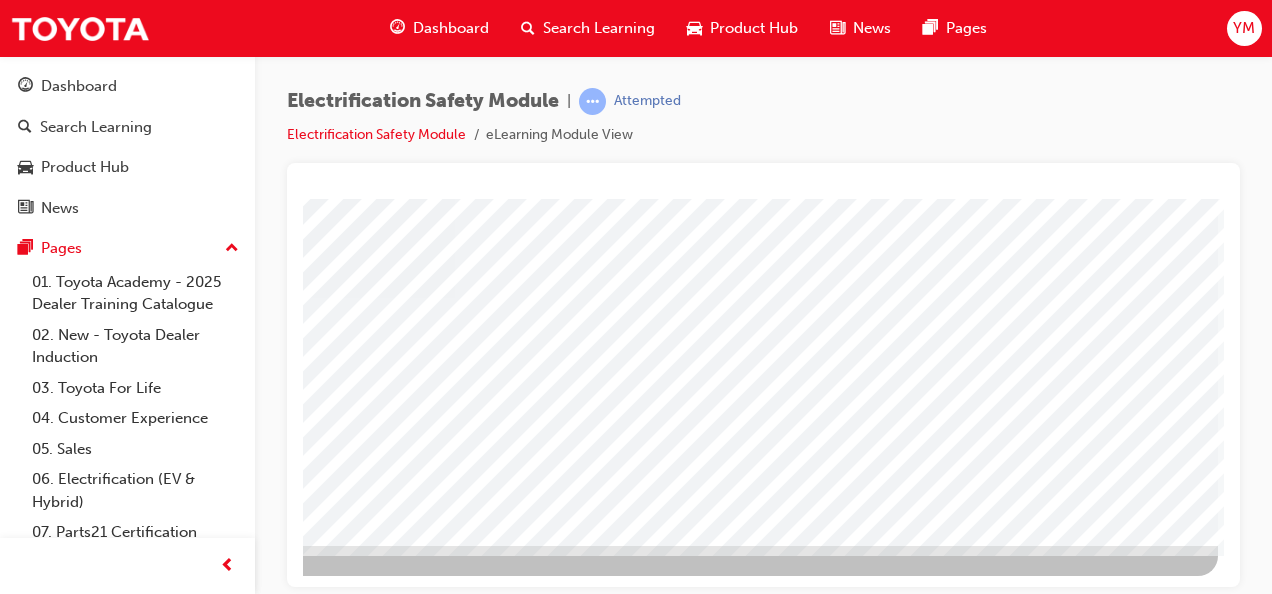 click at bounding box center [-79, 2611] 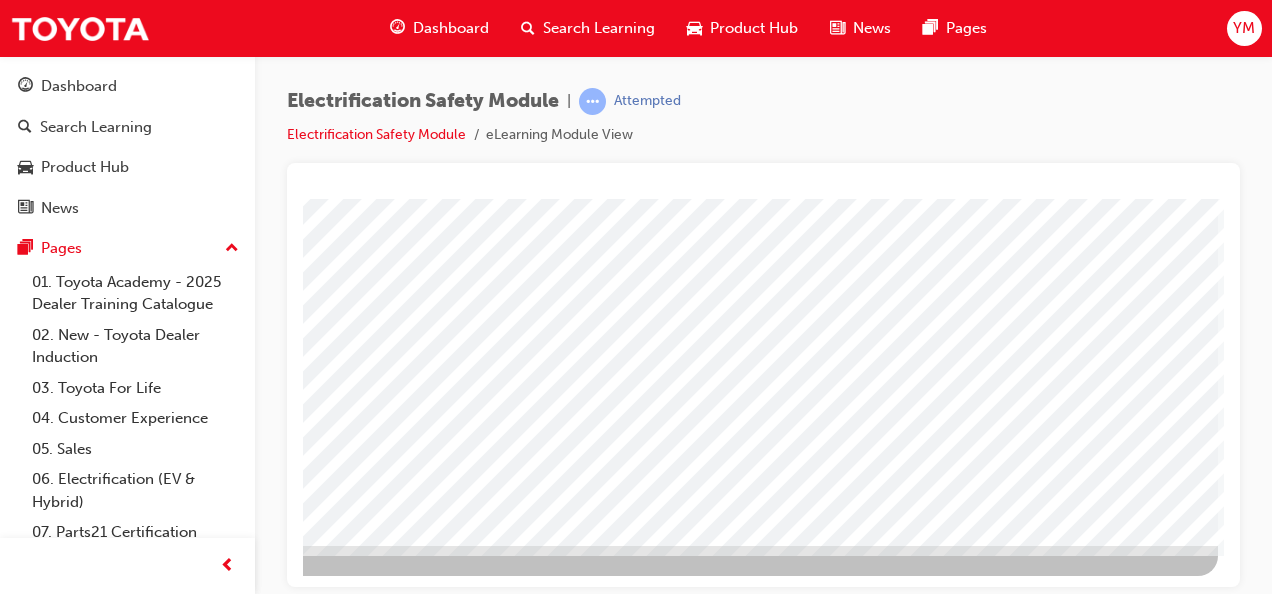 click at bounding box center (-79, 3331) 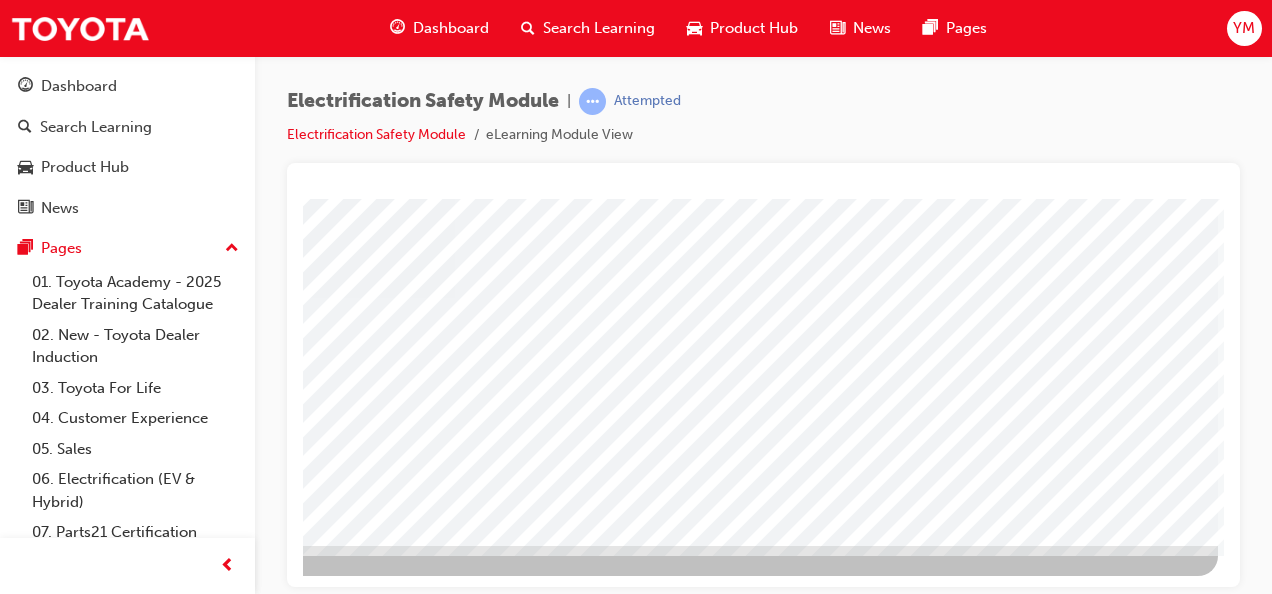 click at bounding box center [-79, 2611] 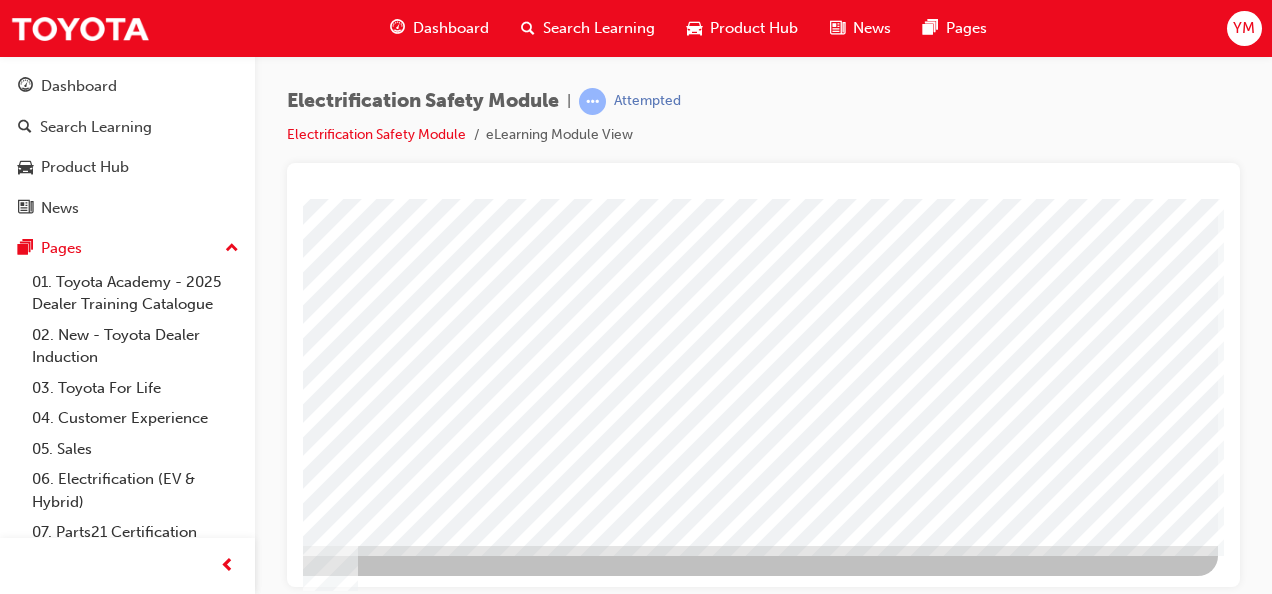 click at bounding box center [-79, 2859] 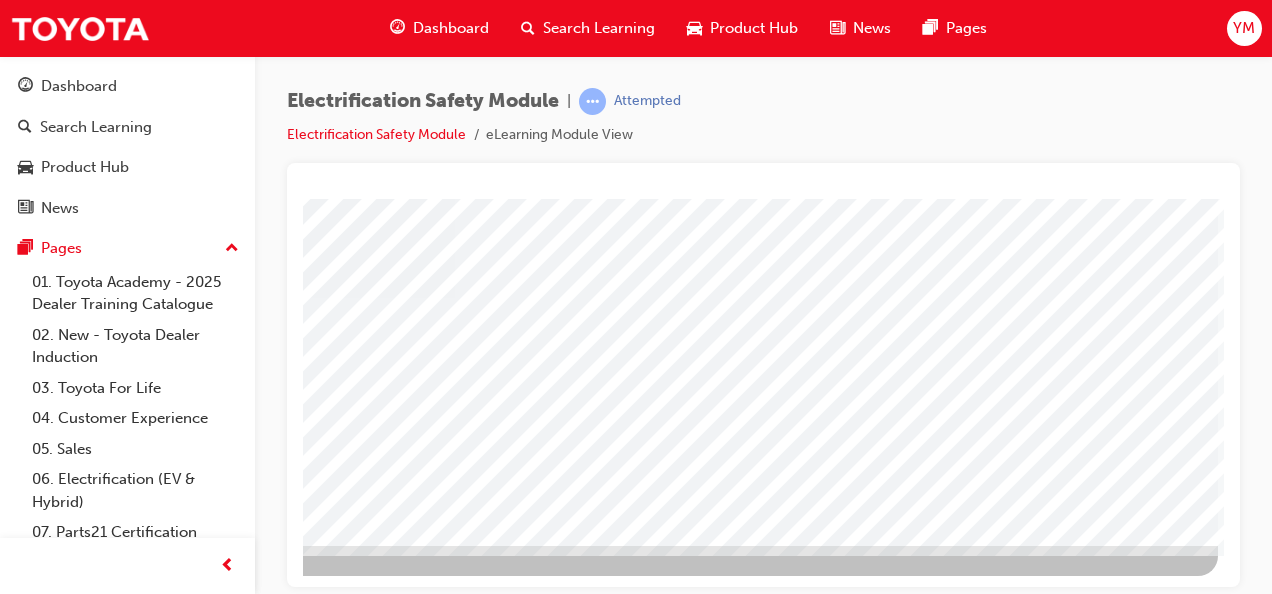 click at bounding box center (-79, 2611) 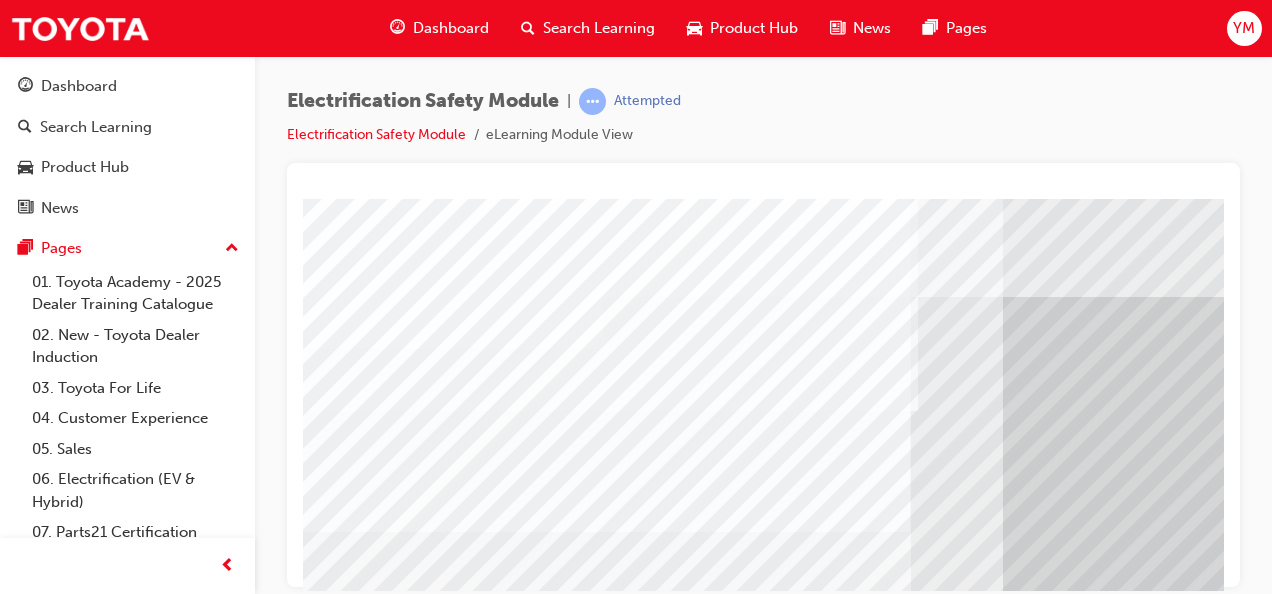 click on "multistate" at bounding box center [983, 558] 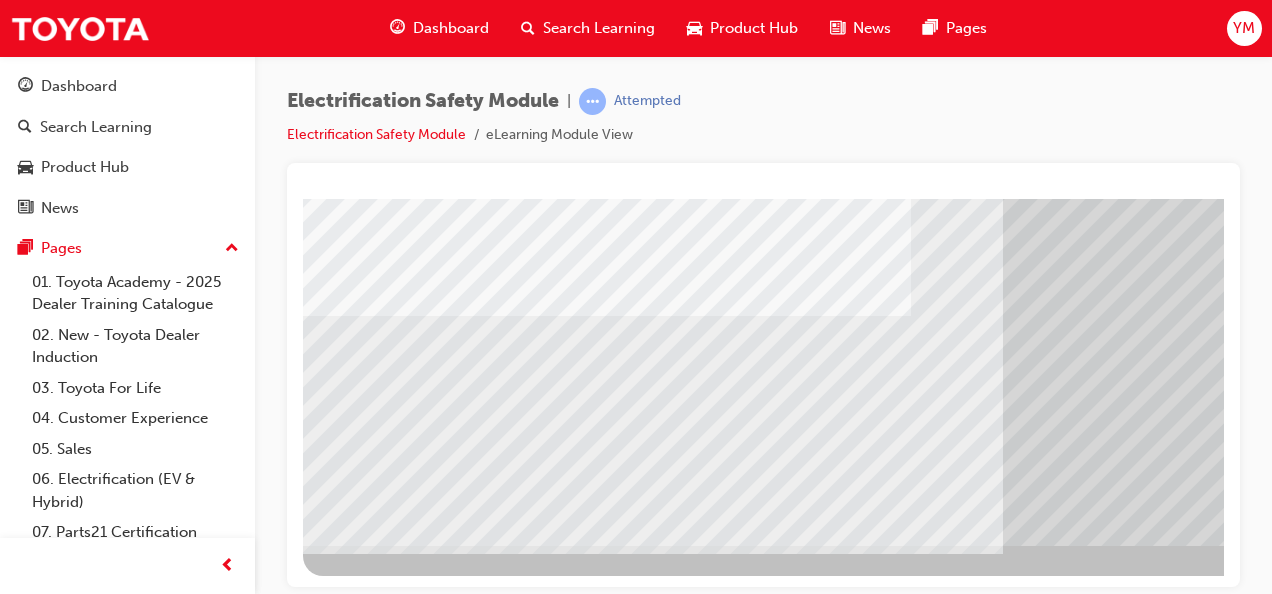 drag, startPoint x: 438, startPoint y: 363, endPoint x: 526, endPoint y: 351, distance: 88.814415 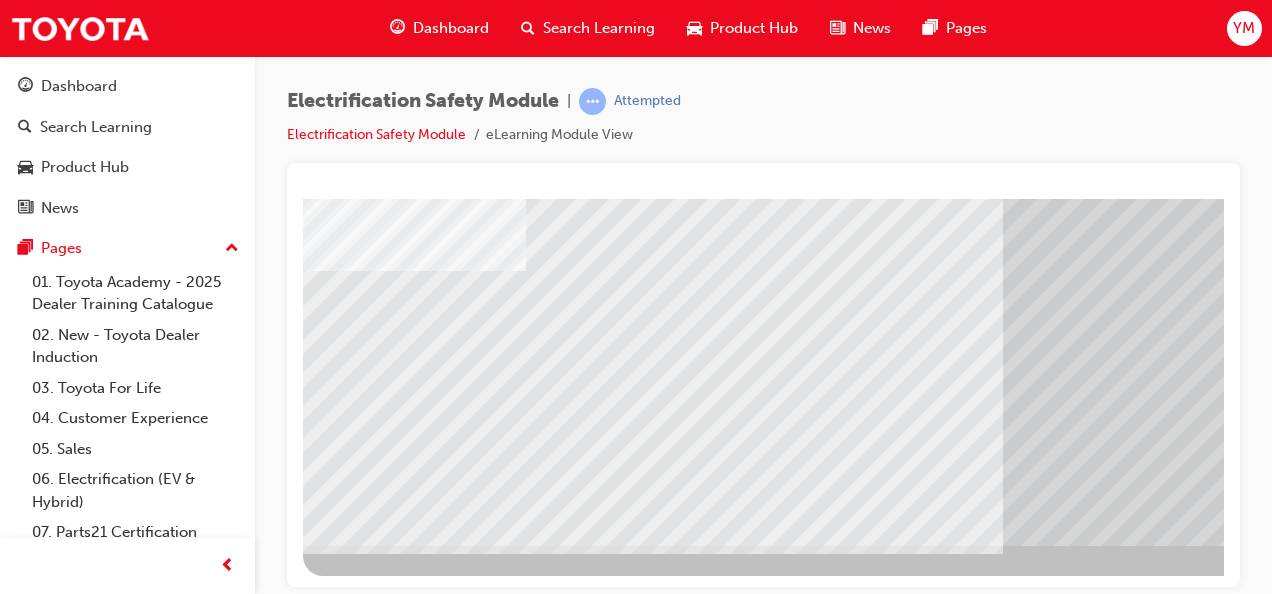 drag, startPoint x: 526, startPoint y: 351, endPoint x: 645, endPoint y: 359, distance: 119.26861 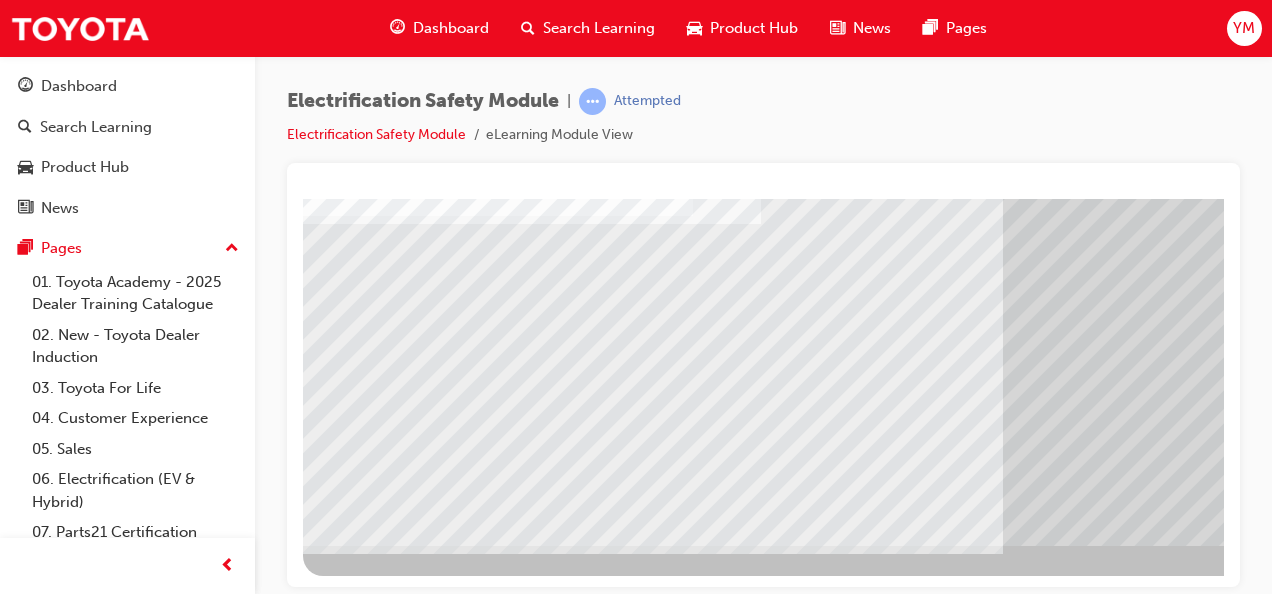 drag, startPoint x: 840, startPoint y: 333, endPoint x: 764, endPoint y: 349, distance: 77.665955 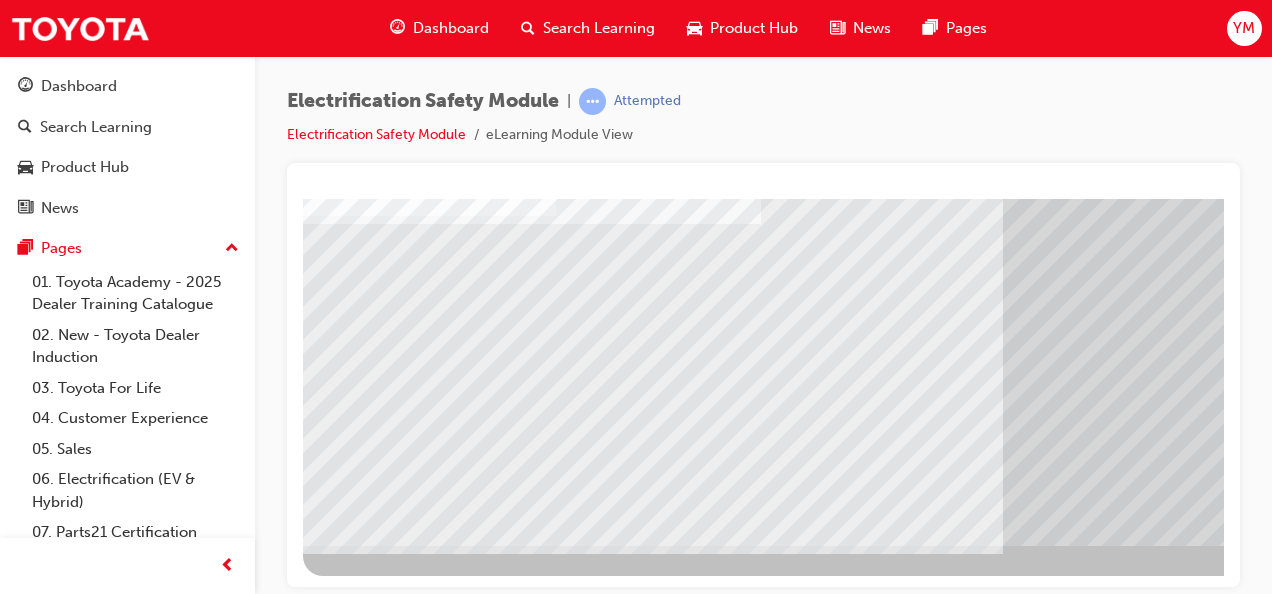 drag, startPoint x: 764, startPoint y: 349, endPoint x: 638, endPoint y: 319, distance: 129.5222 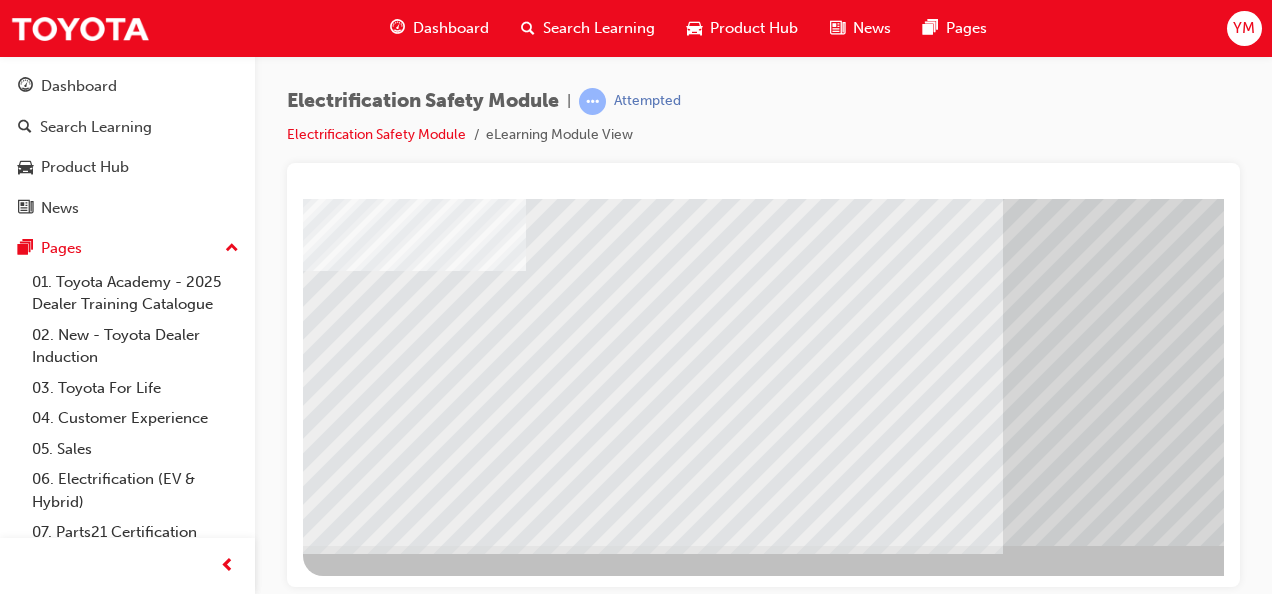 click at bounding box center (343, 8882) 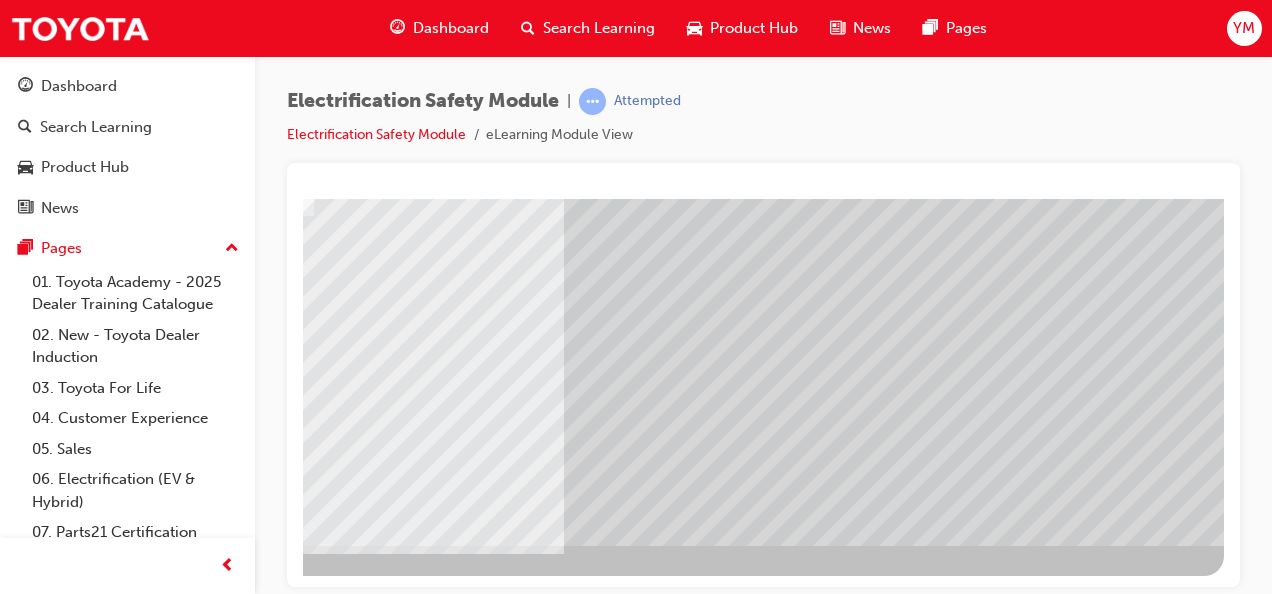 click at bounding box center (-73, 8584) 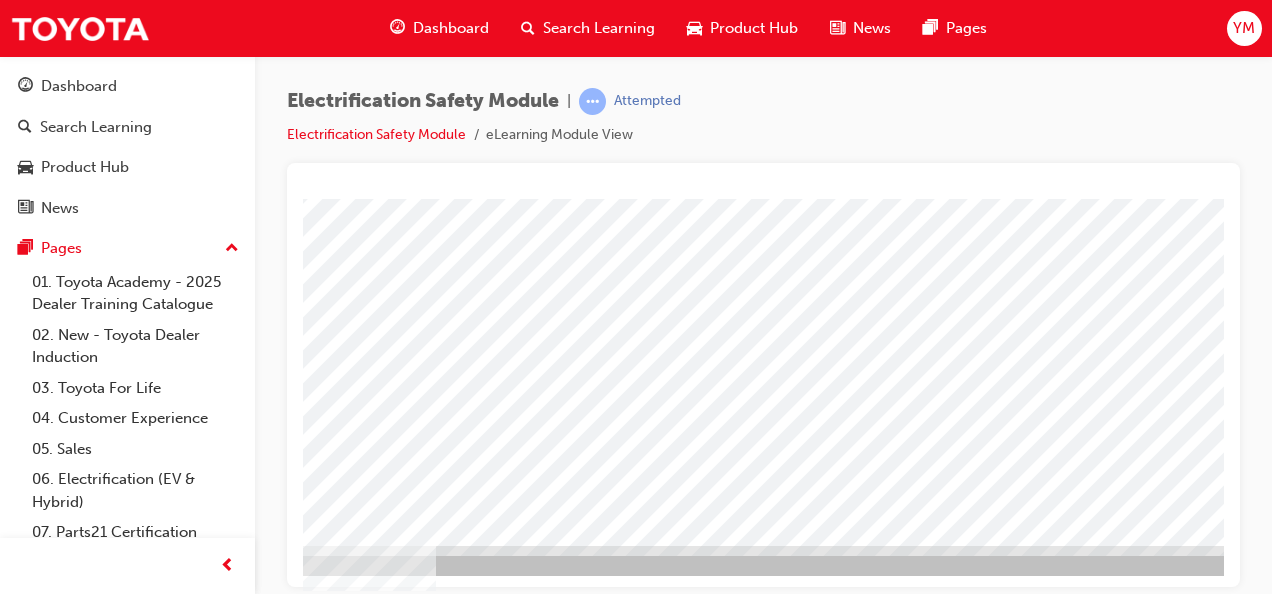 click at bounding box center (-1, 2859) 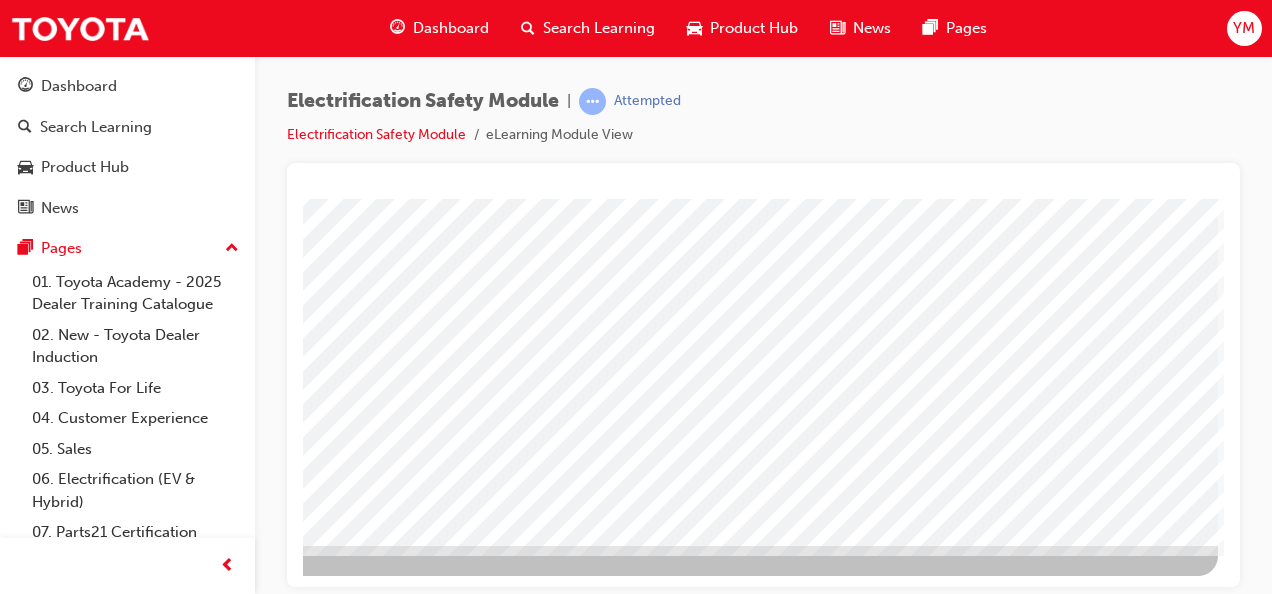click at bounding box center (-79, 3638) 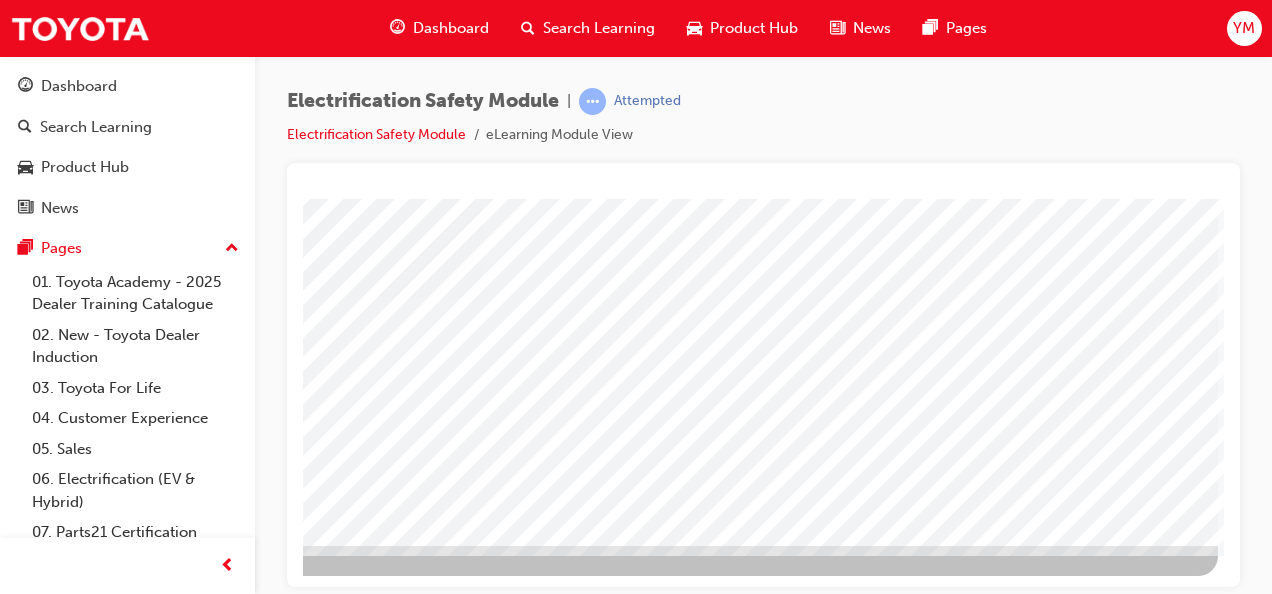 click at bounding box center (-79, 2611) 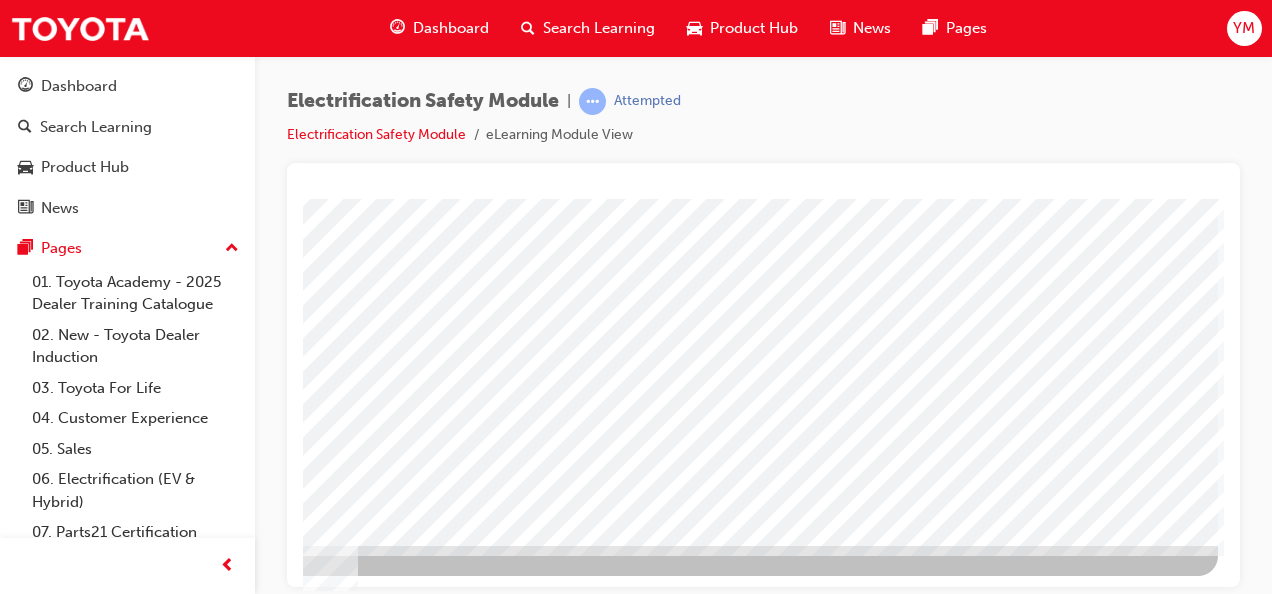 click at bounding box center (-79, 2859) 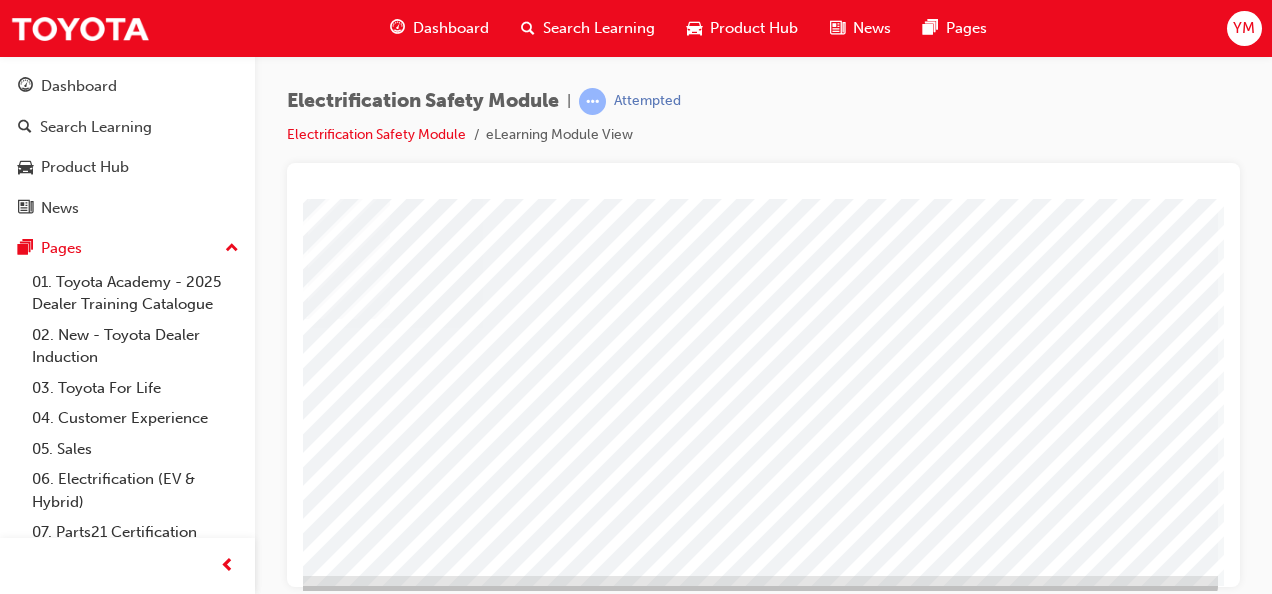 click at bounding box center (-79, 2641) 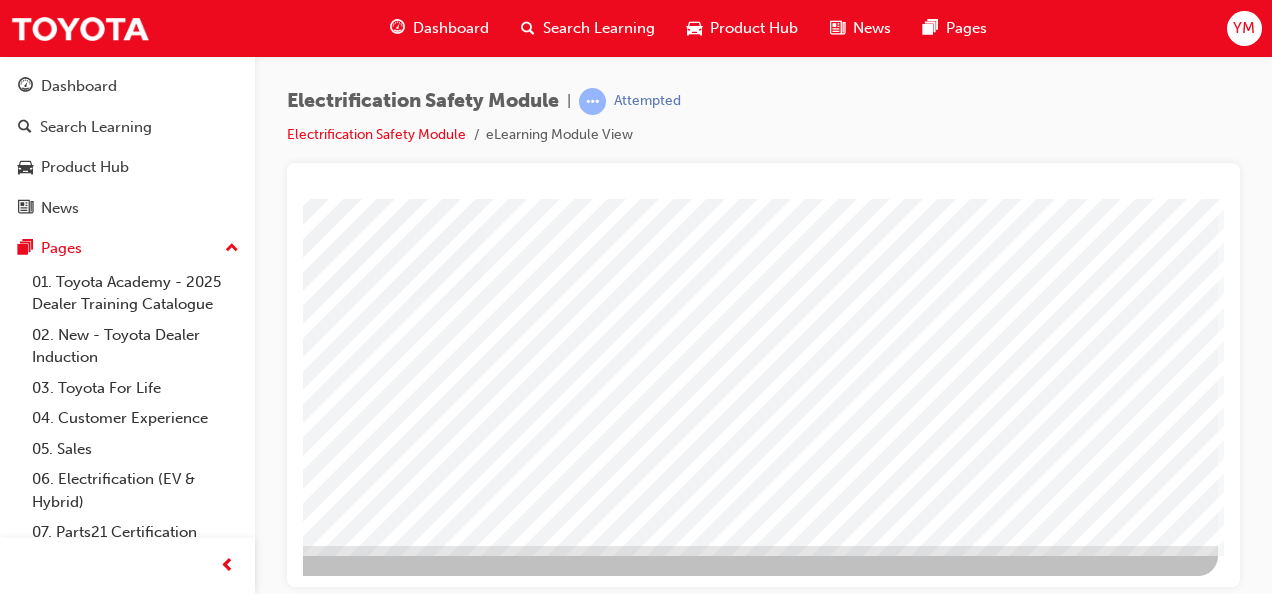 click at bounding box center (-79, 2611) 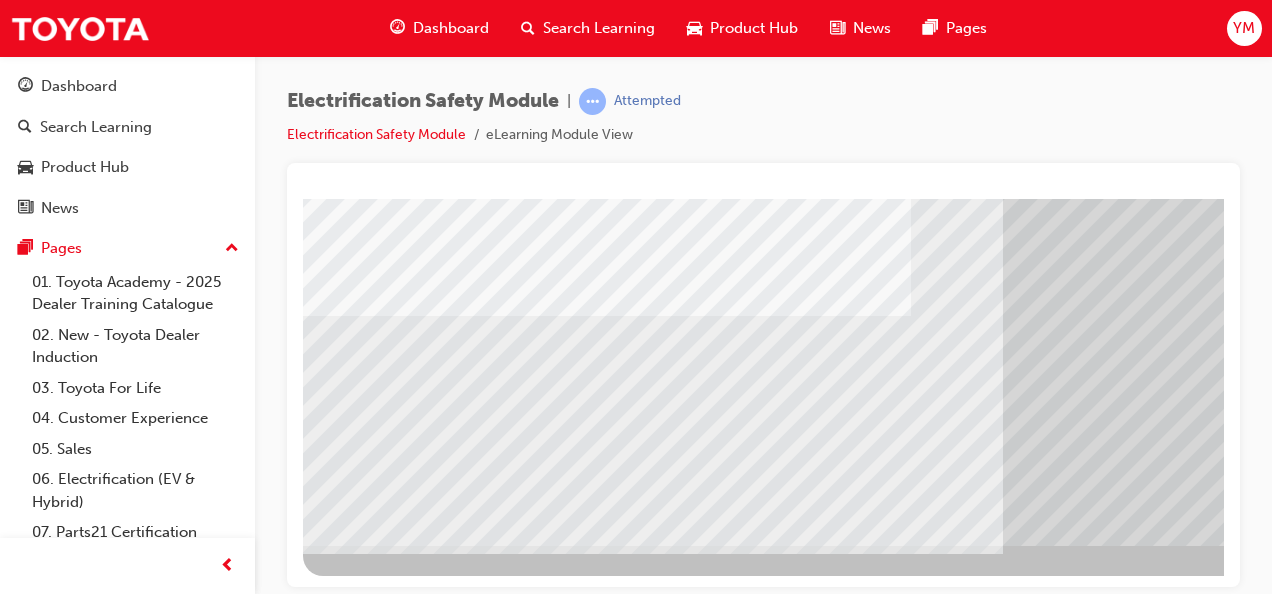 drag, startPoint x: 472, startPoint y: 360, endPoint x: 618, endPoint y: 374, distance: 146.6697 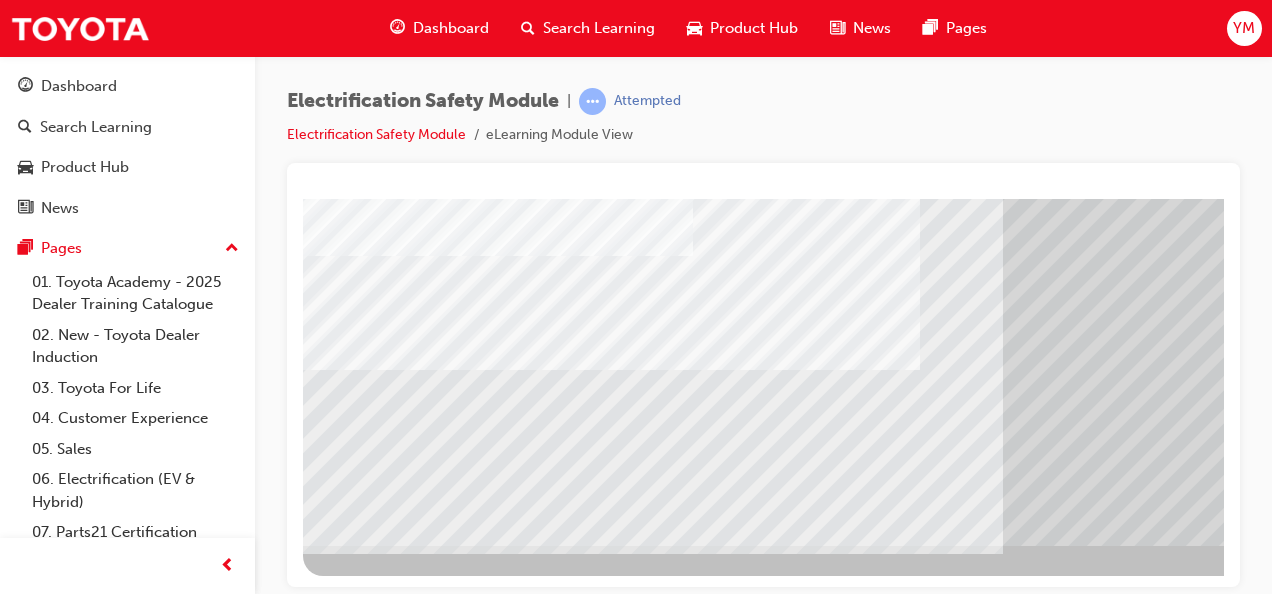 click at bounding box center [368, 6324] 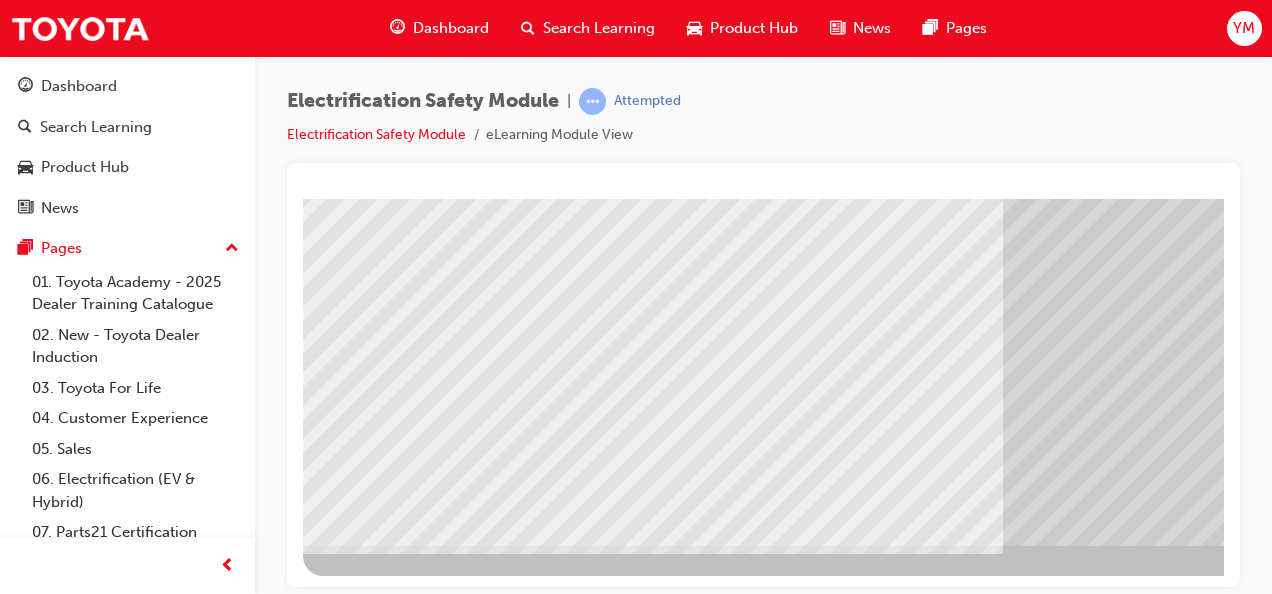 drag, startPoint x: 718, startPoint y: 393, endPoint x: 904, endPoint y: 397, distance: 186.043 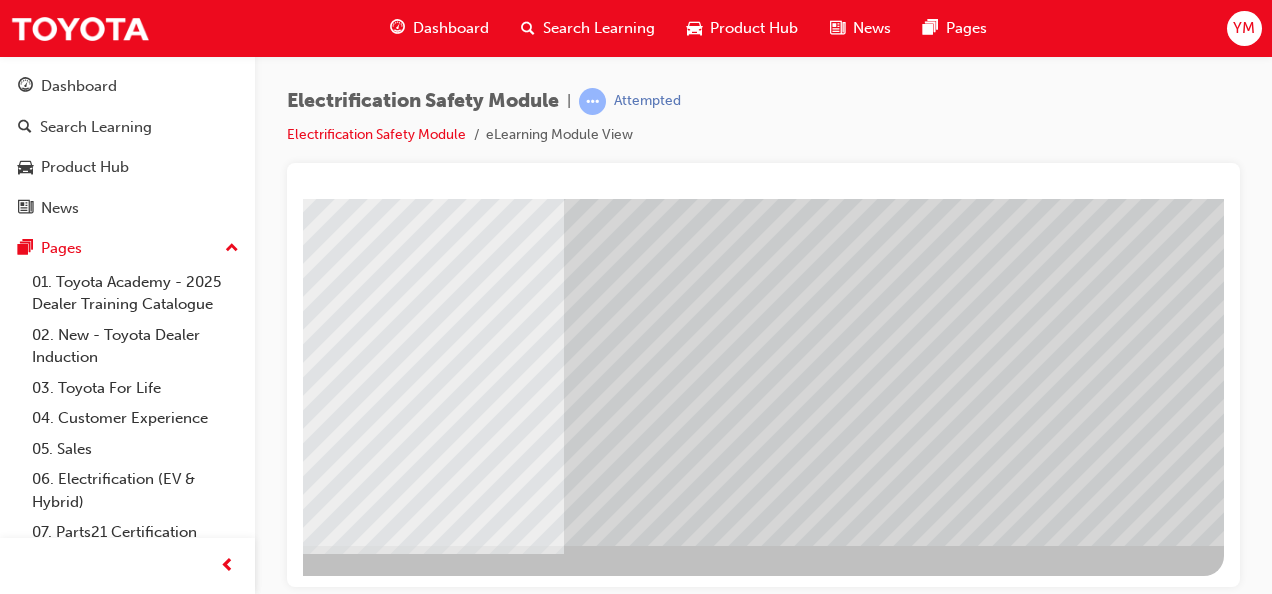 click at bounding box center [-73, 6111] 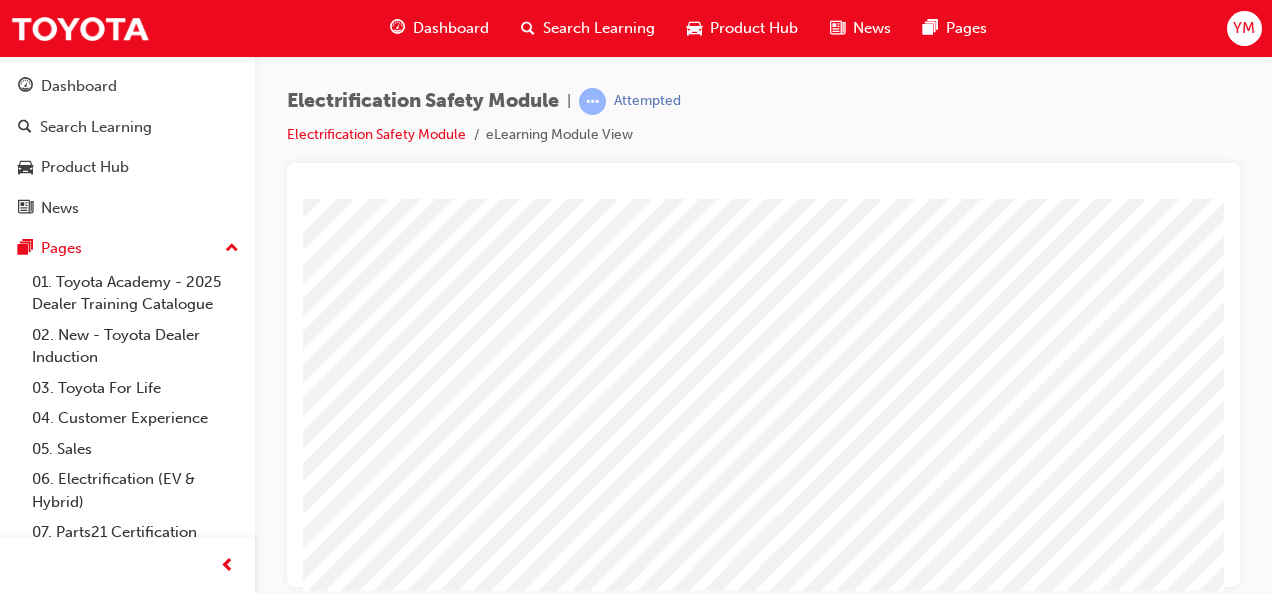 click at bounding box center (542, 3279) 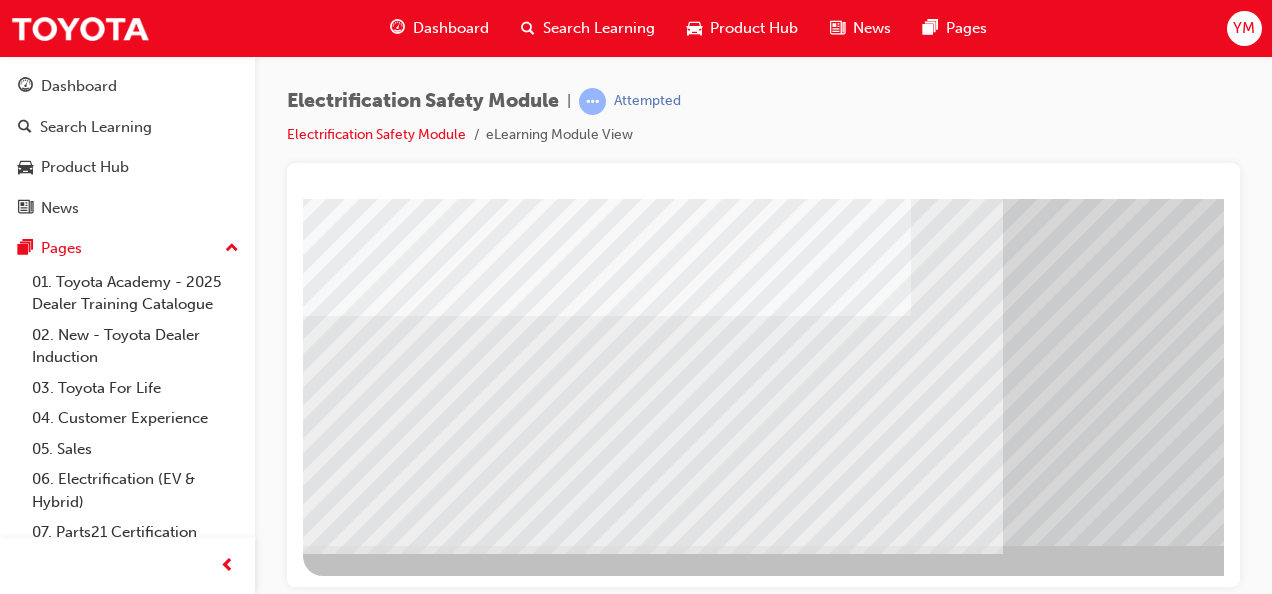 click at bounding box center [368, 5229] 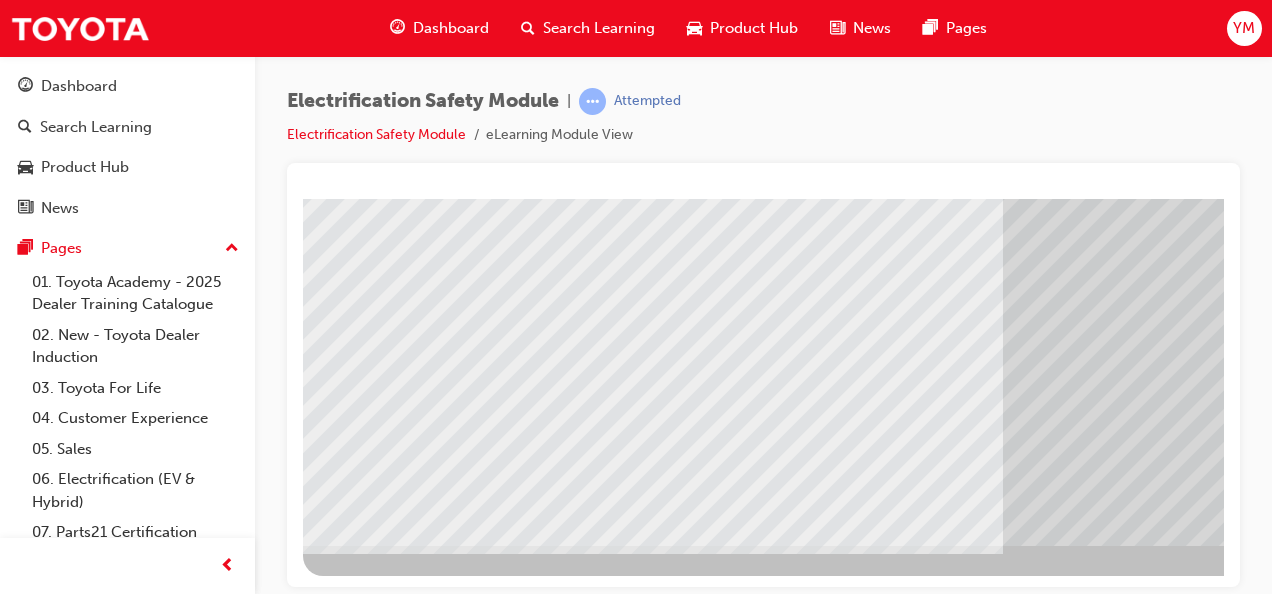 drag, startPoint x: 548, startPoint y: 405, endPoint x: 720, endPoint y: 459, distance: 180.27756 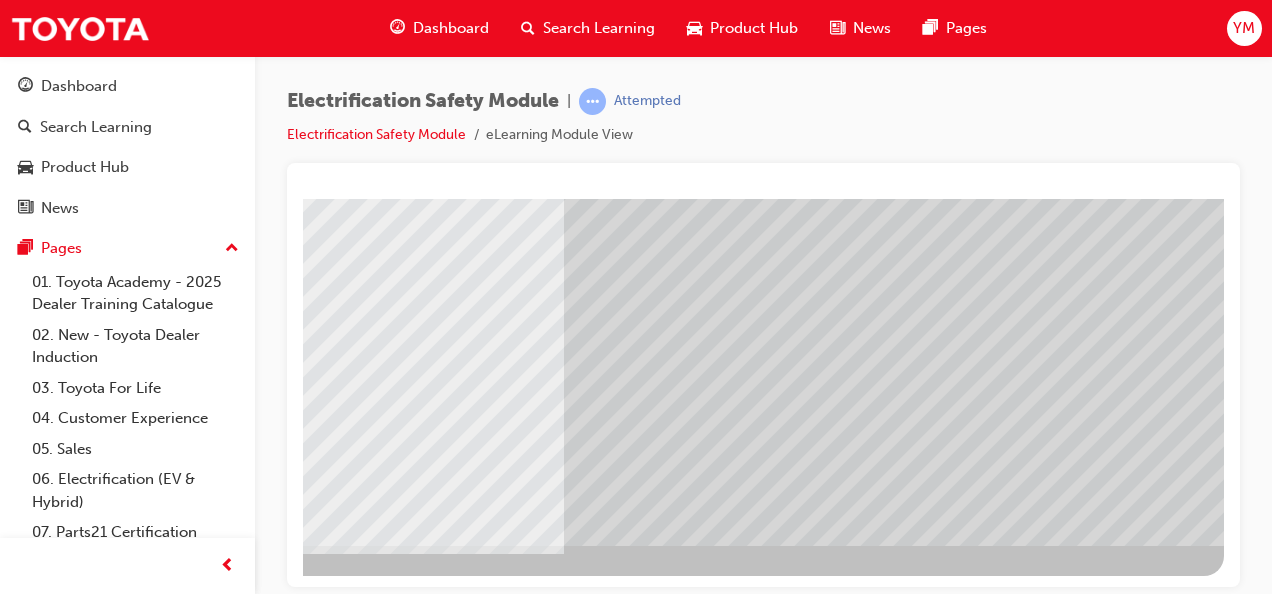 click at bounding box center [-73, 5137] 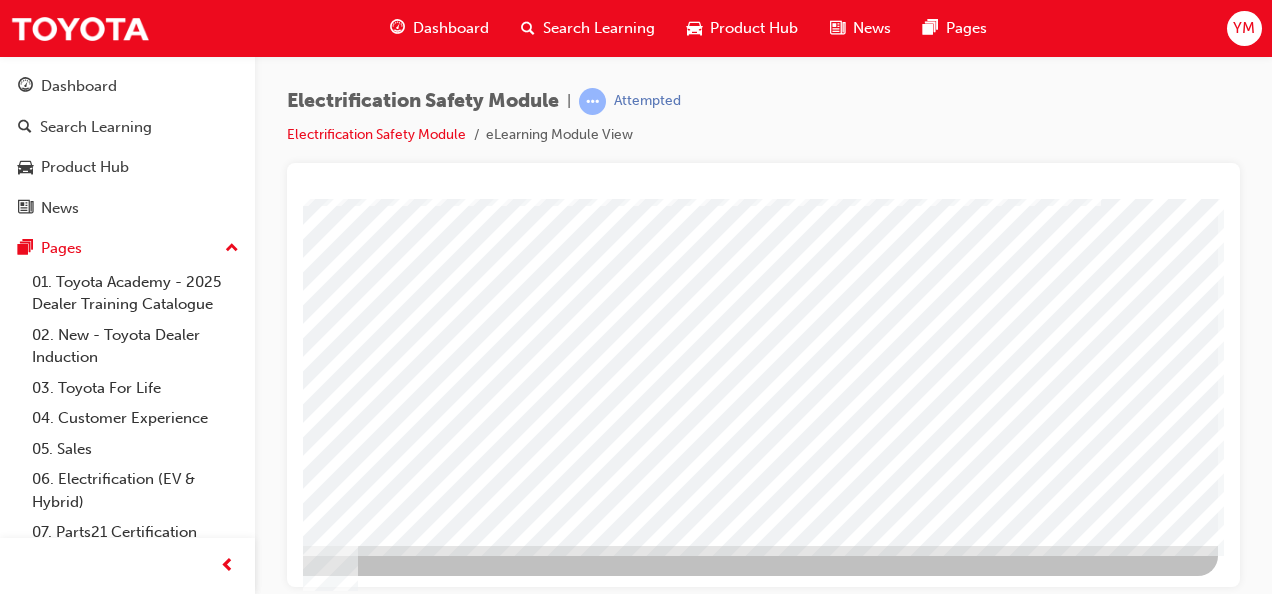 click at bounding box center (-79, 2859) 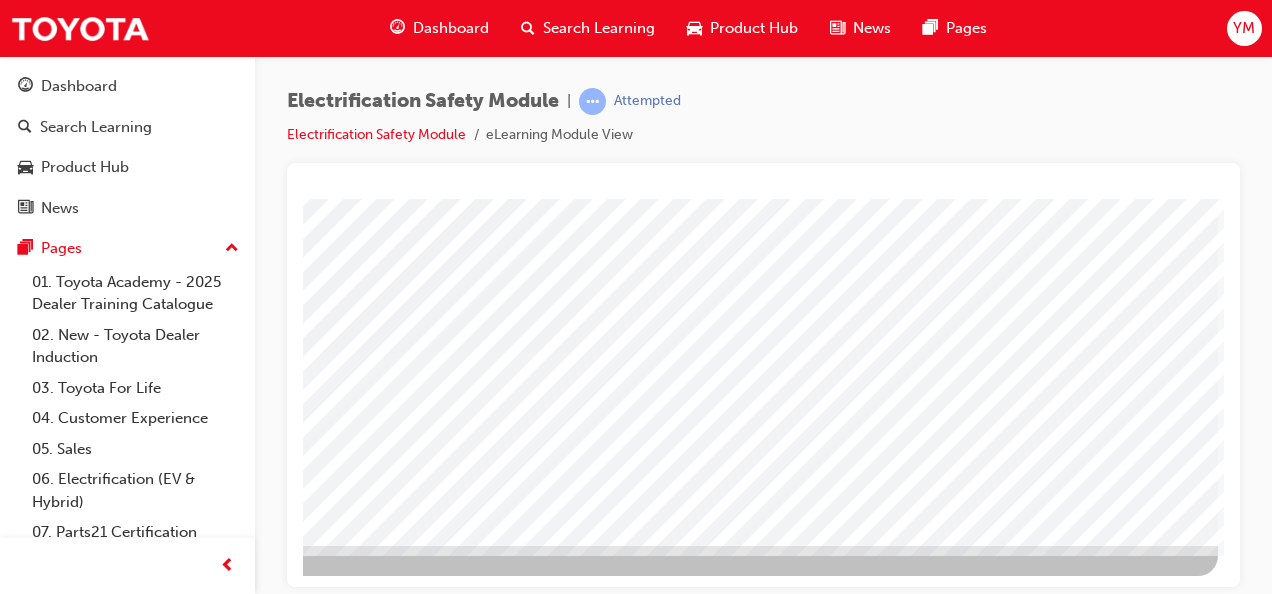 click at bounding box center [-62, 4982] 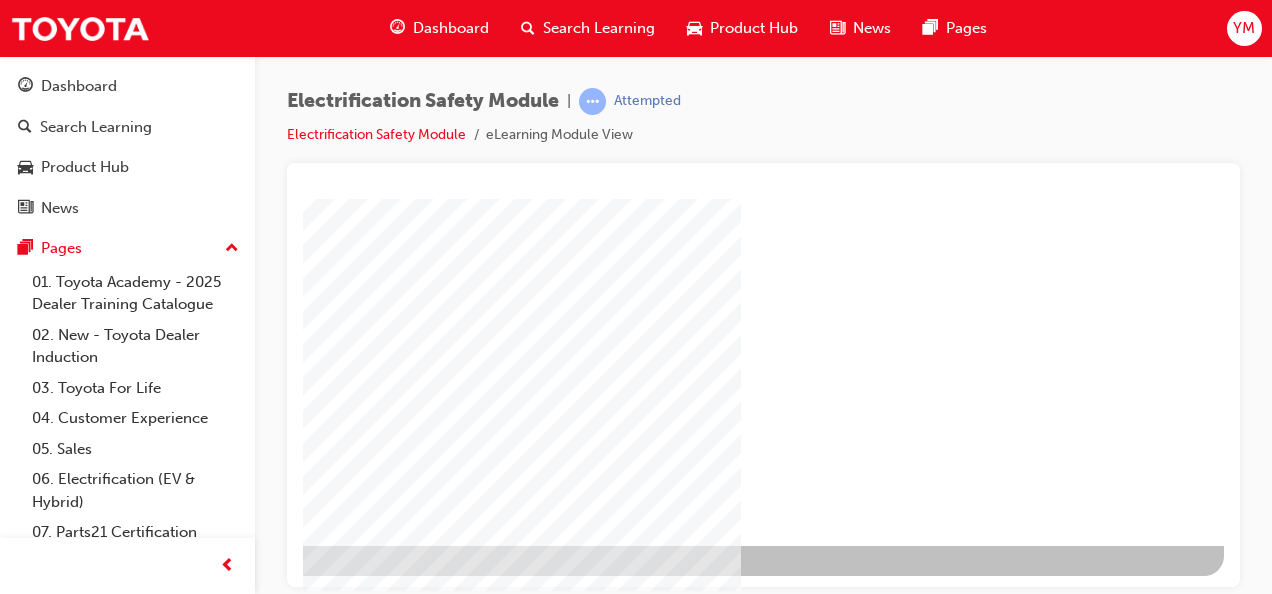 click at bounding box center [-73, 1177] 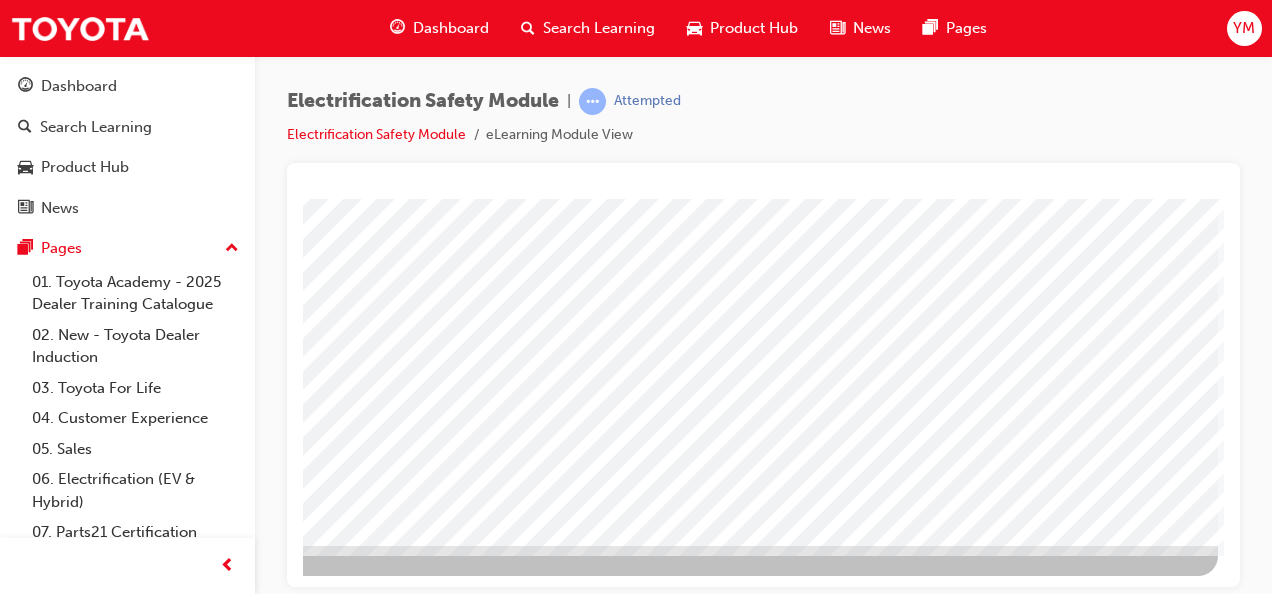 click at bounding box center (-79, 3331) 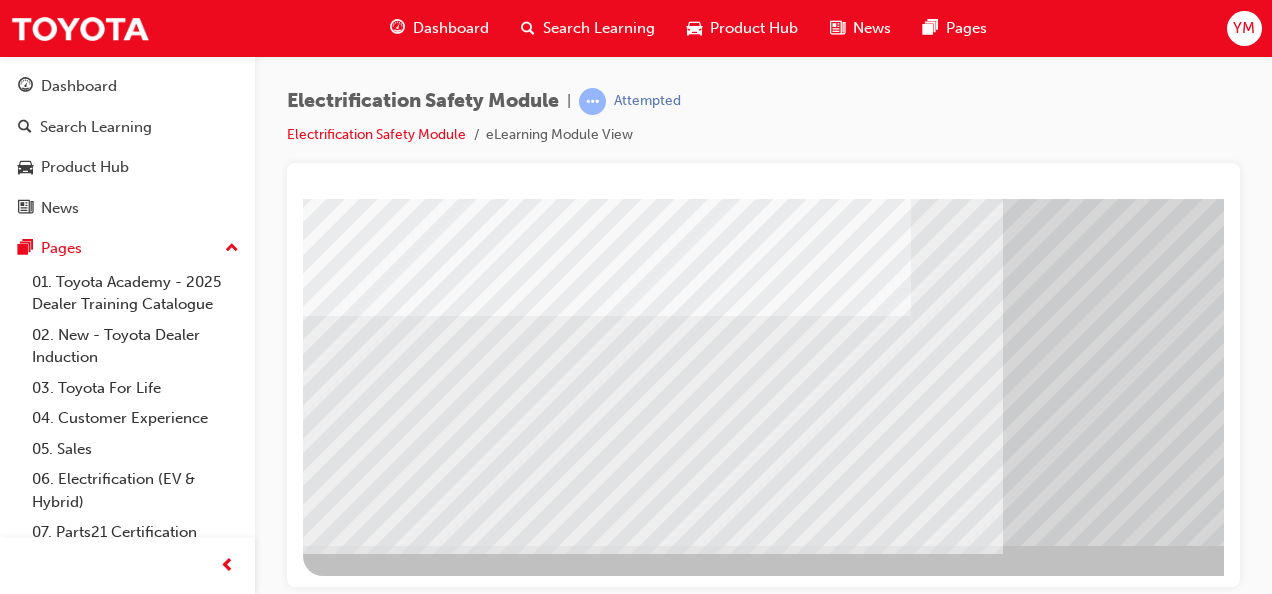 click at bounding box center [534, 2901] 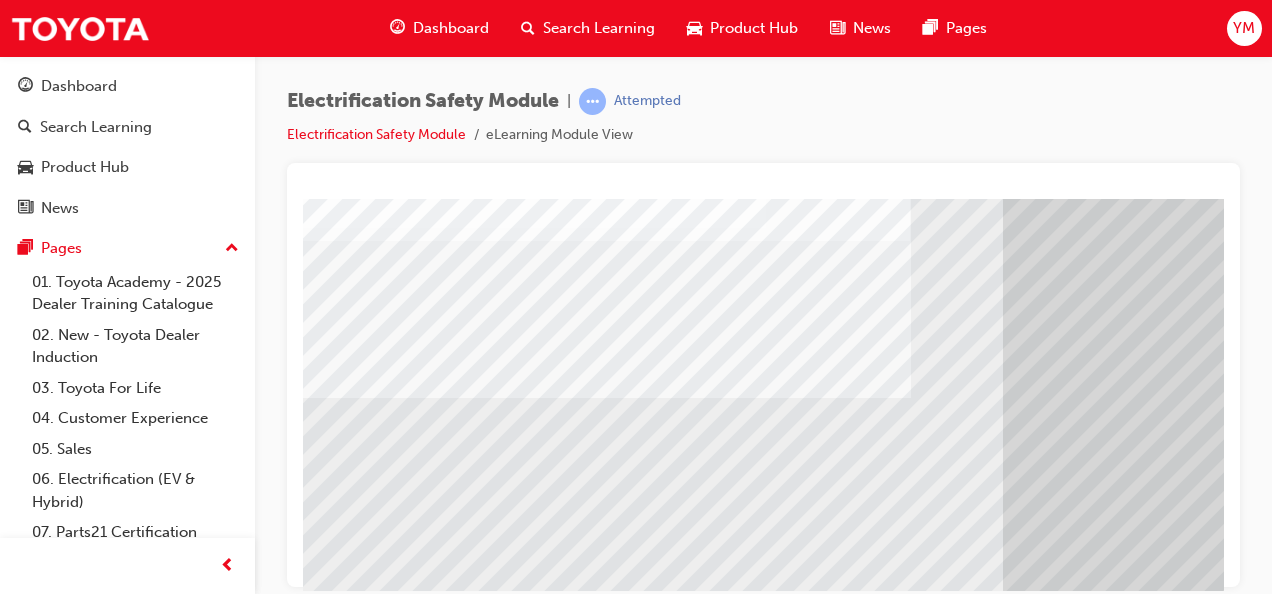 click at bounding box center [323, 7161] 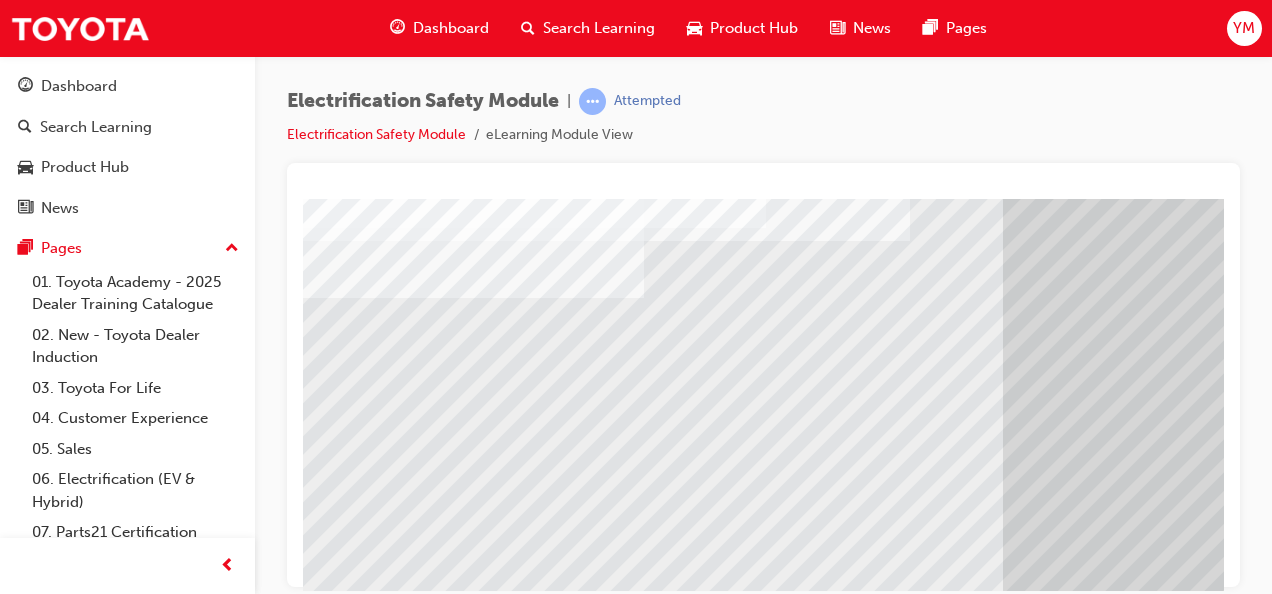 click at bounding box center [323, 7201] 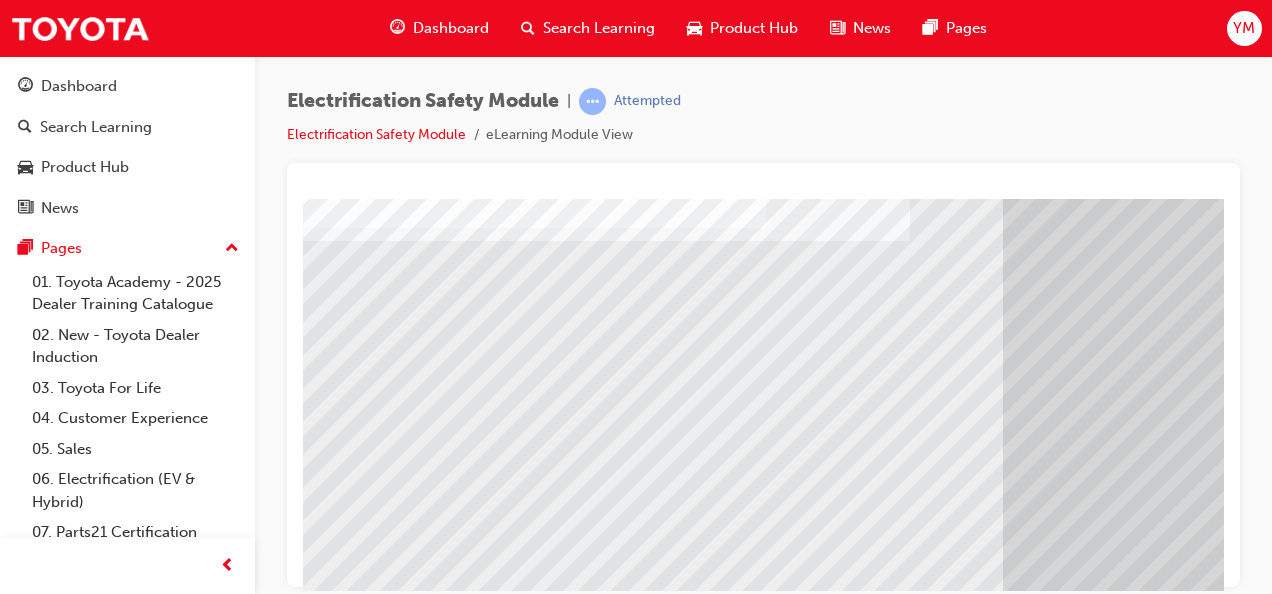 click at bounding box center [323, 7241] 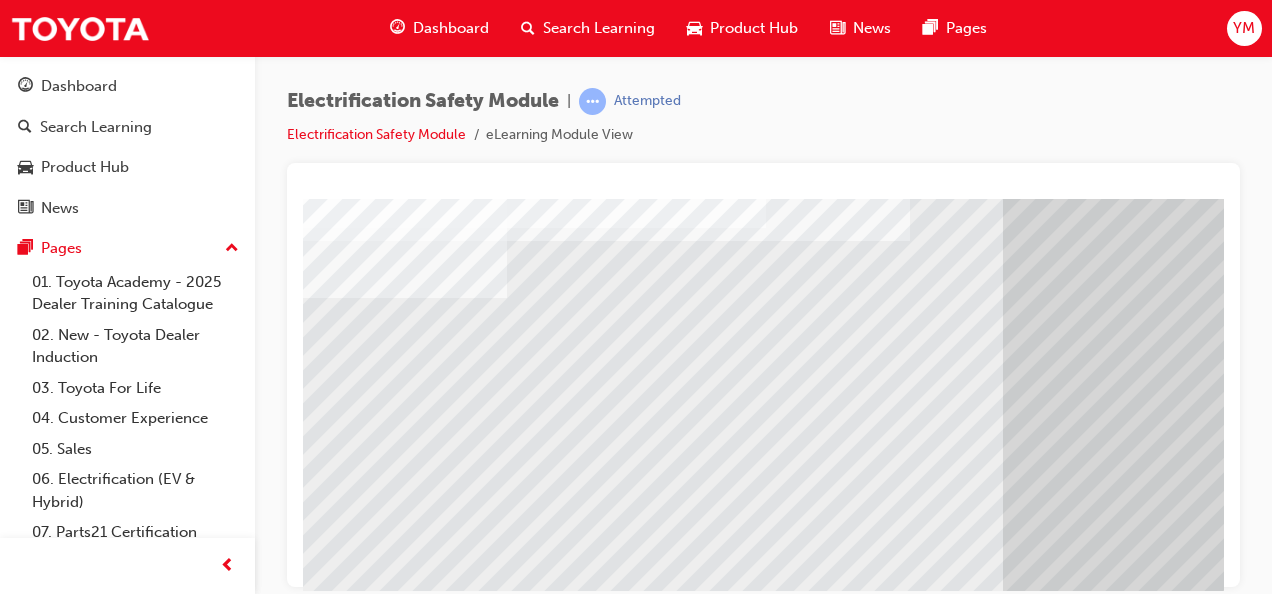 click at bounding box center (323, 7281) 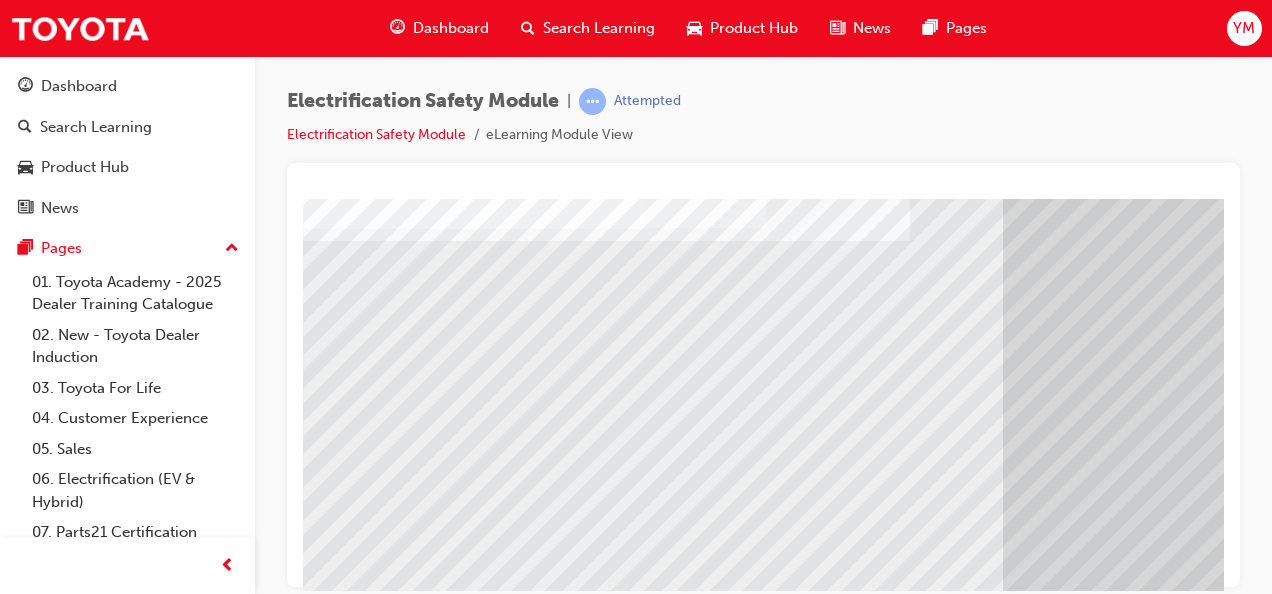 click at bounding box center (323, 7321) 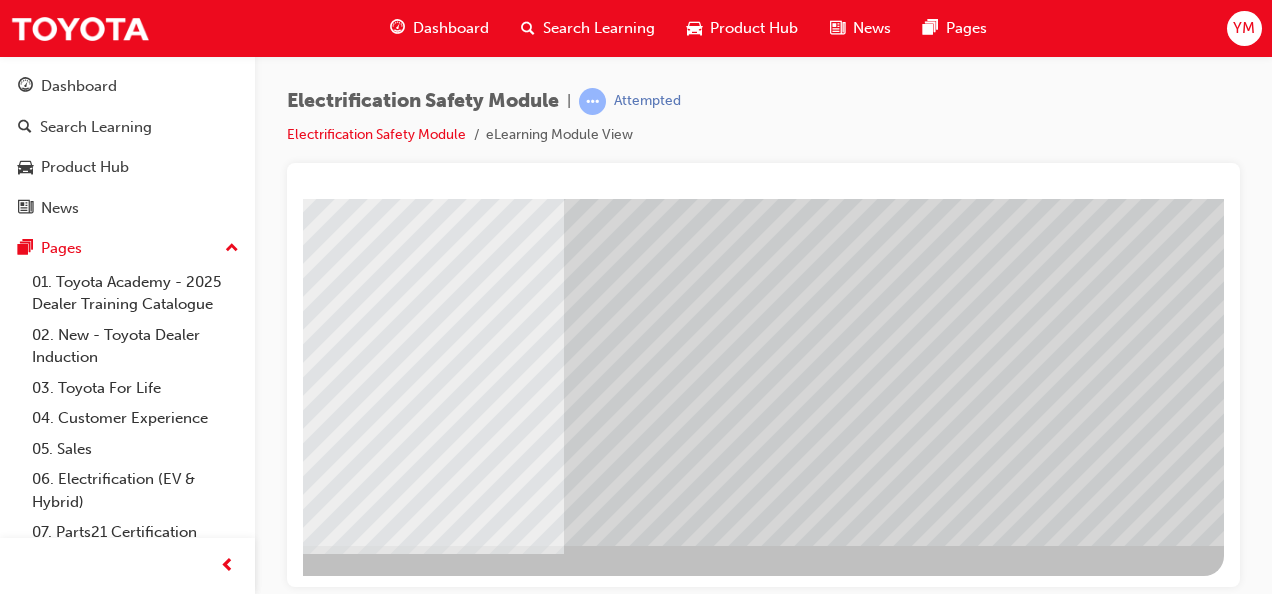 click at bounding box center (-73, 7277) 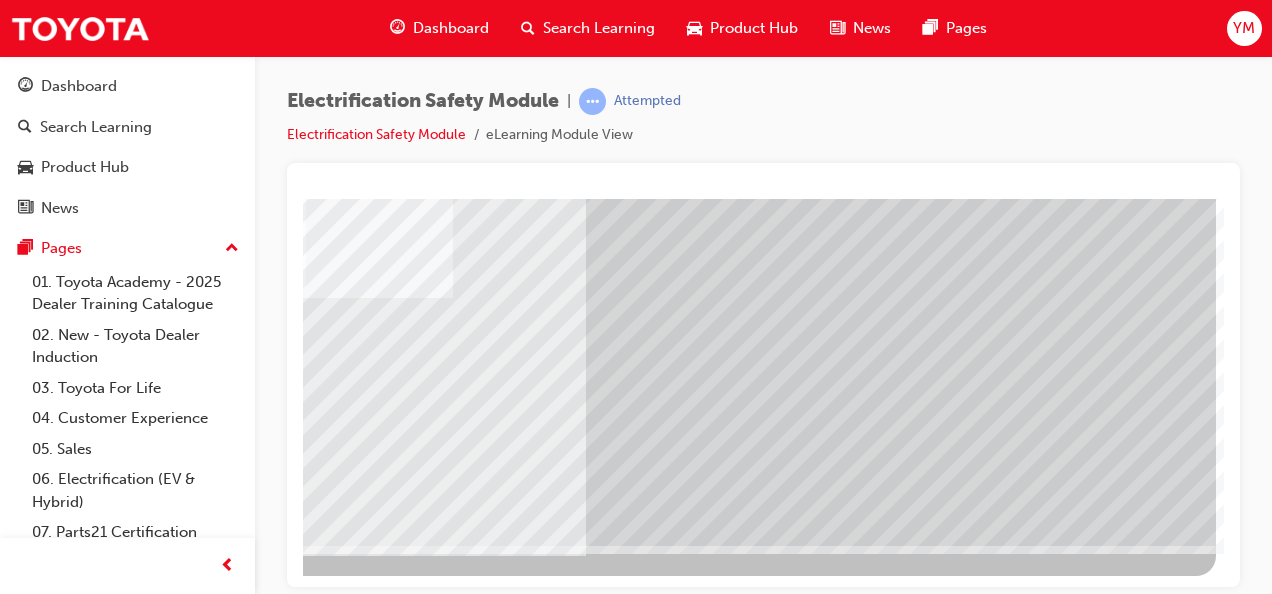 click at bounding box center (-81, 2859) 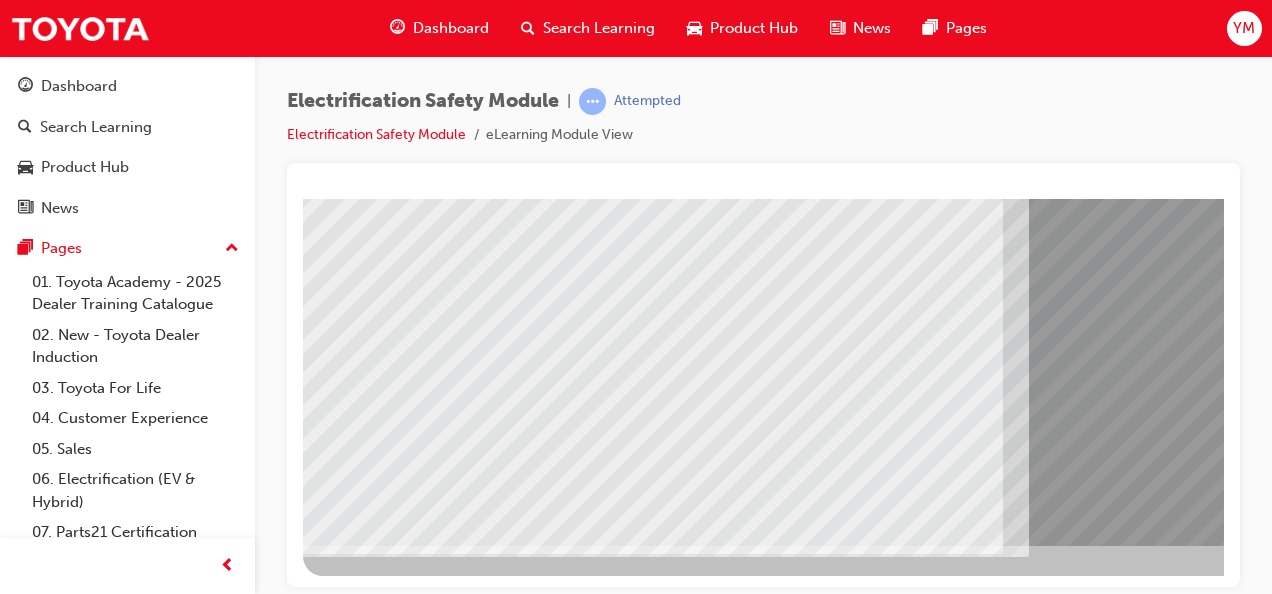 click at bounding box center [343, 10496] 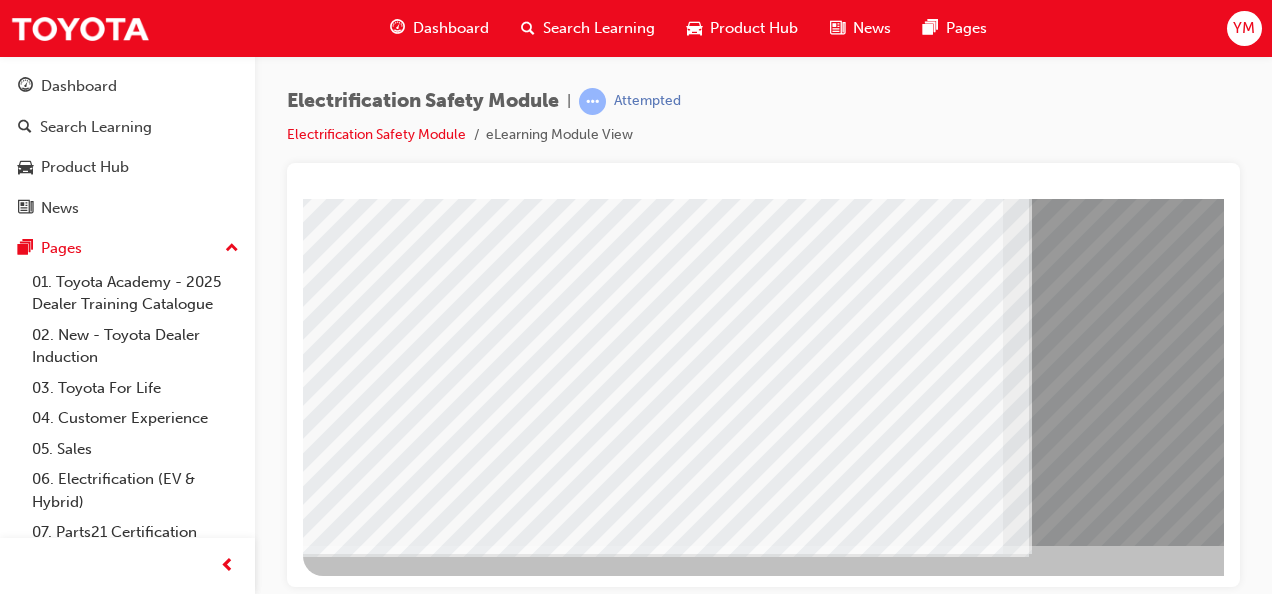click at bounding box center [343, 10576] 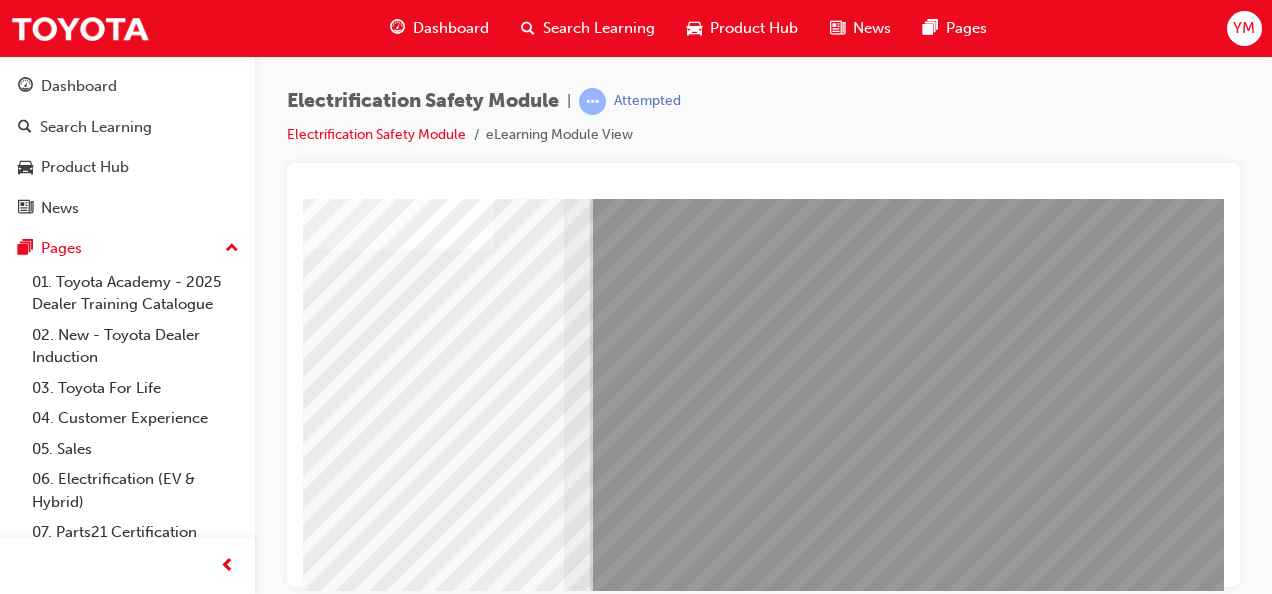 scroll, scrollTop: 373, scrollLeft: 454, axis: both 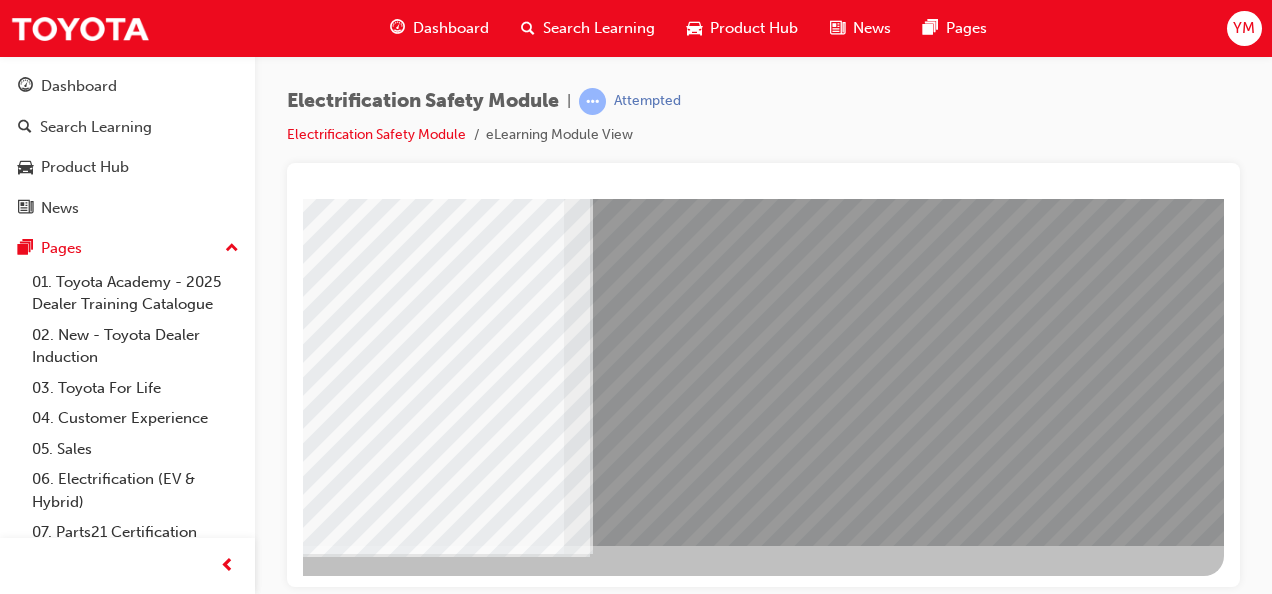 click at bounding box center [-73, 10954] 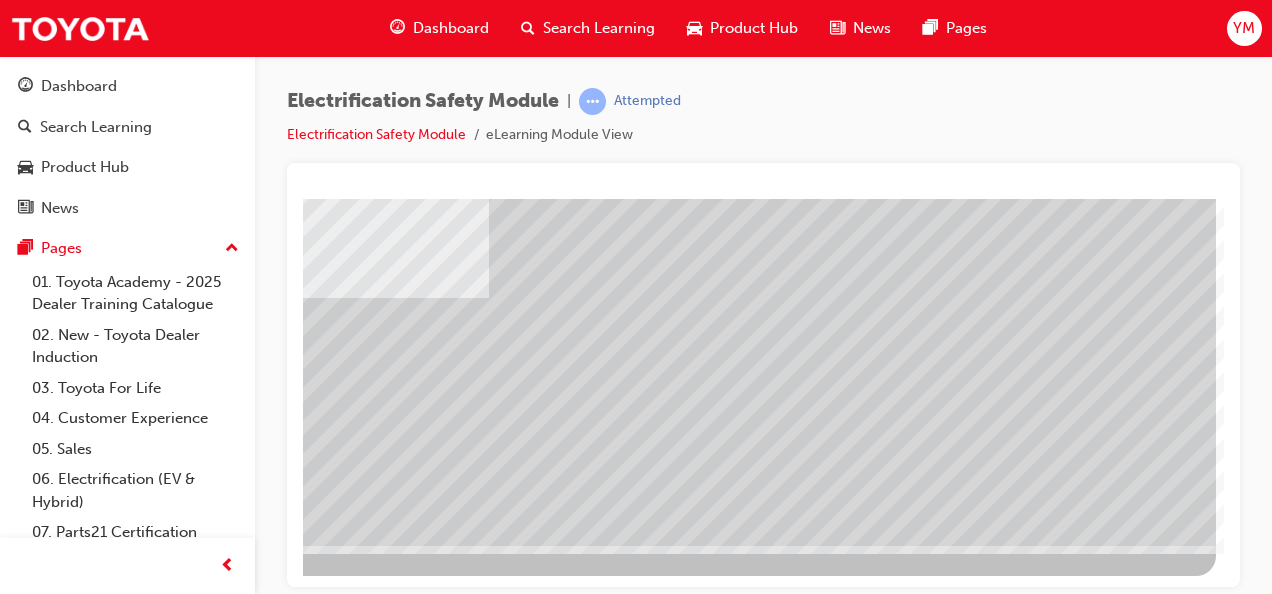 scroll, scrollTop: 0, scrollLeft: 0, axis: both 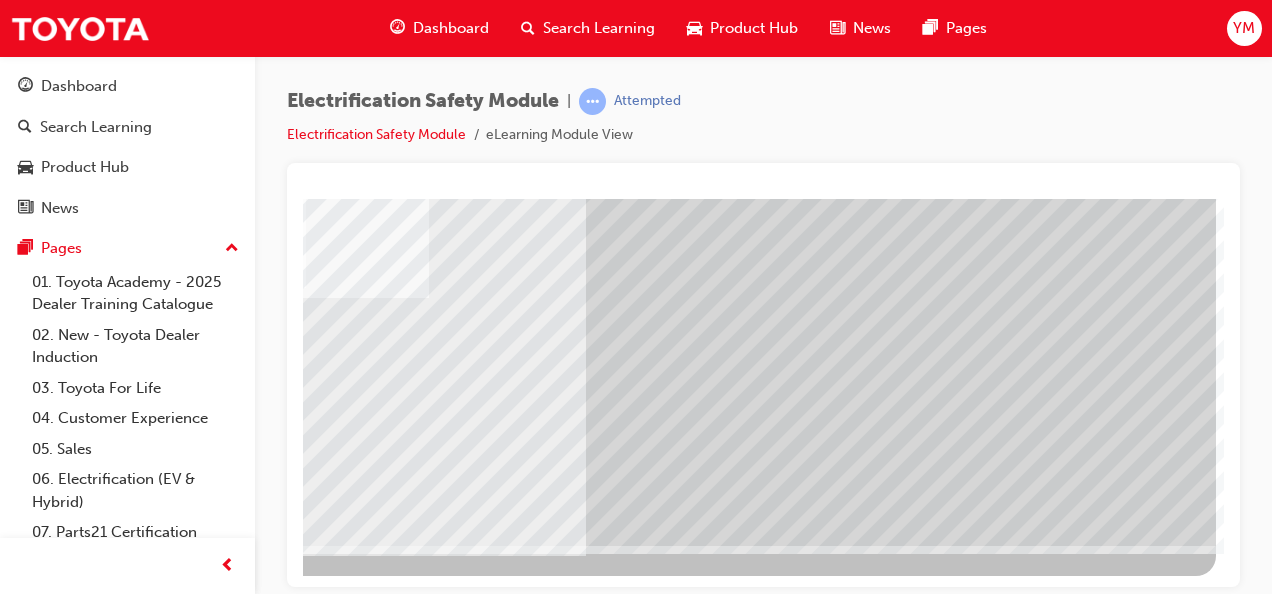 click at bounding box center [-81, 2859] 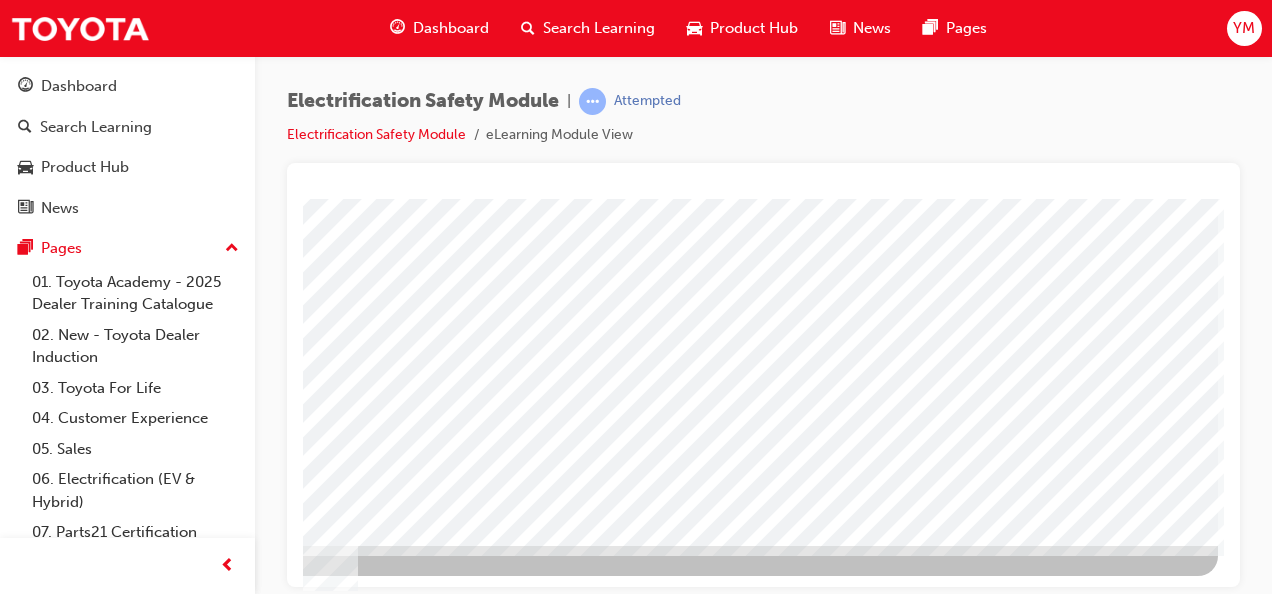 click at bounding box center [-79, 2859] 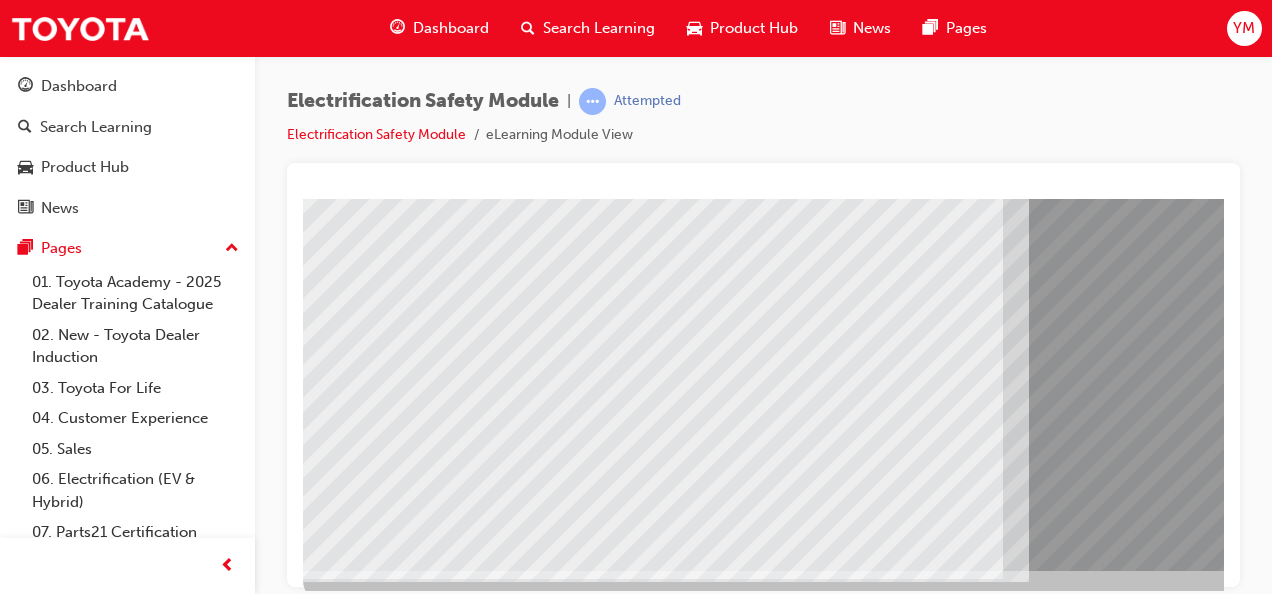 click at bounding box center (368, 7801) 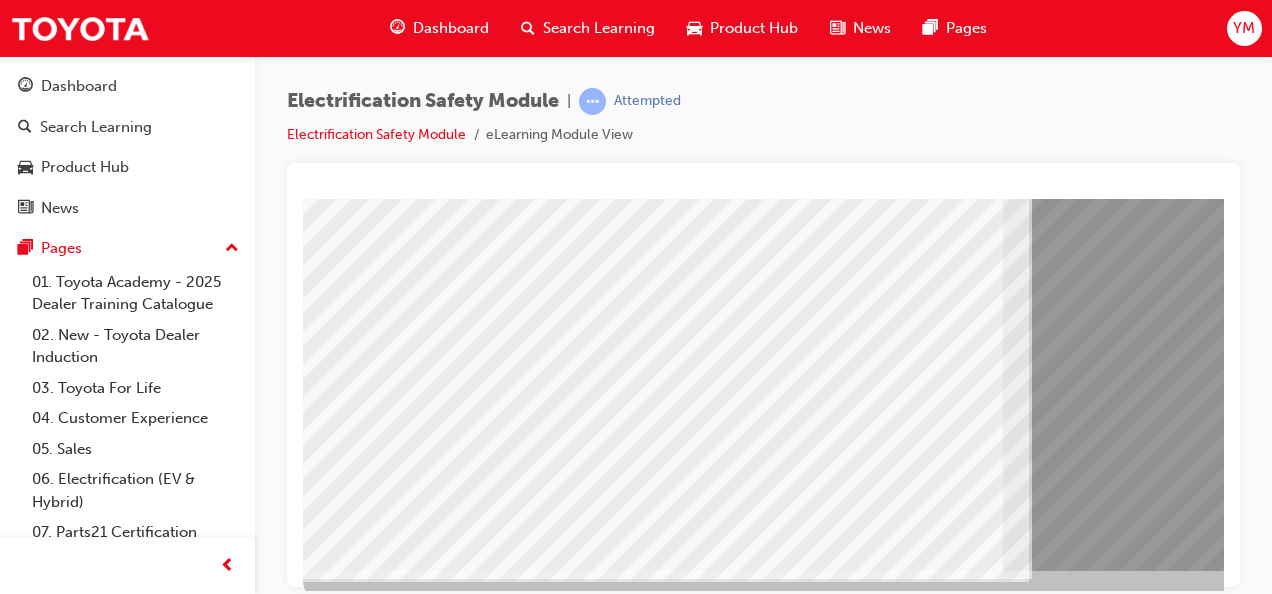 click at bounding box center (368, 7931) 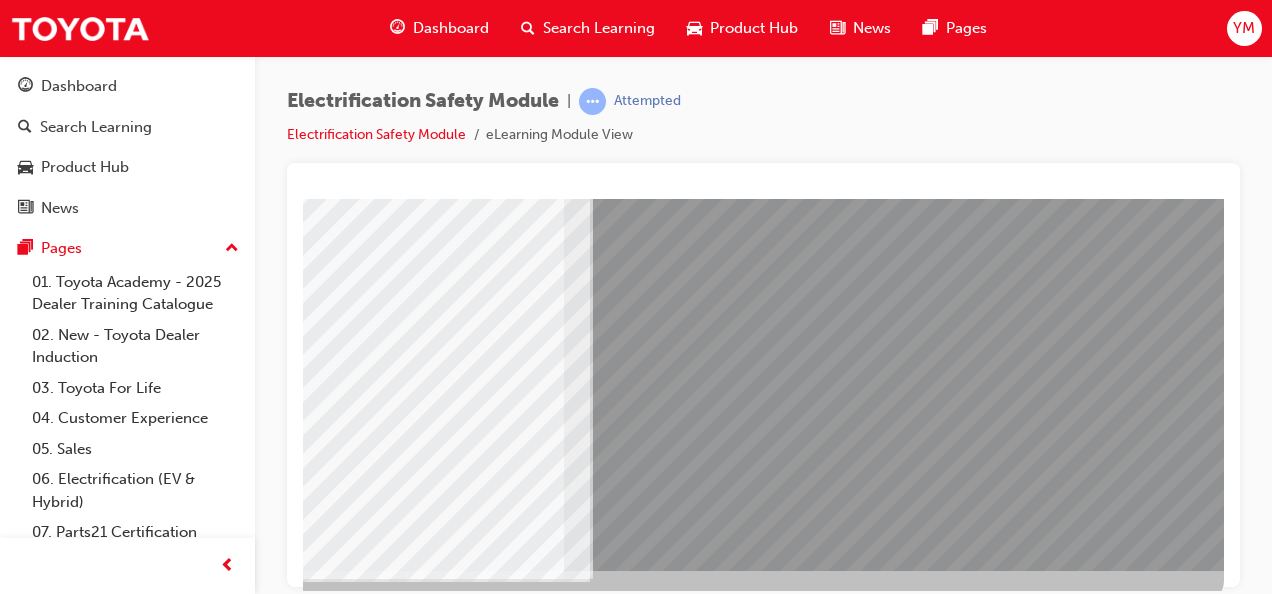 click at bounding box center [-73, 7718] 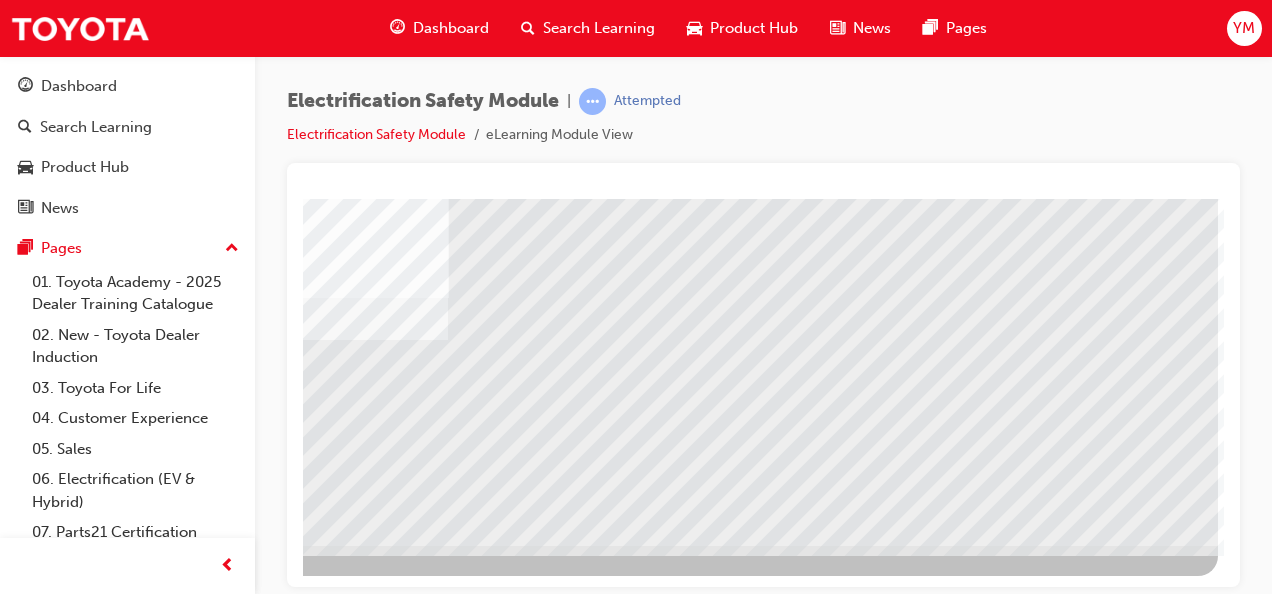 click at bounding box center (-79, 3845) 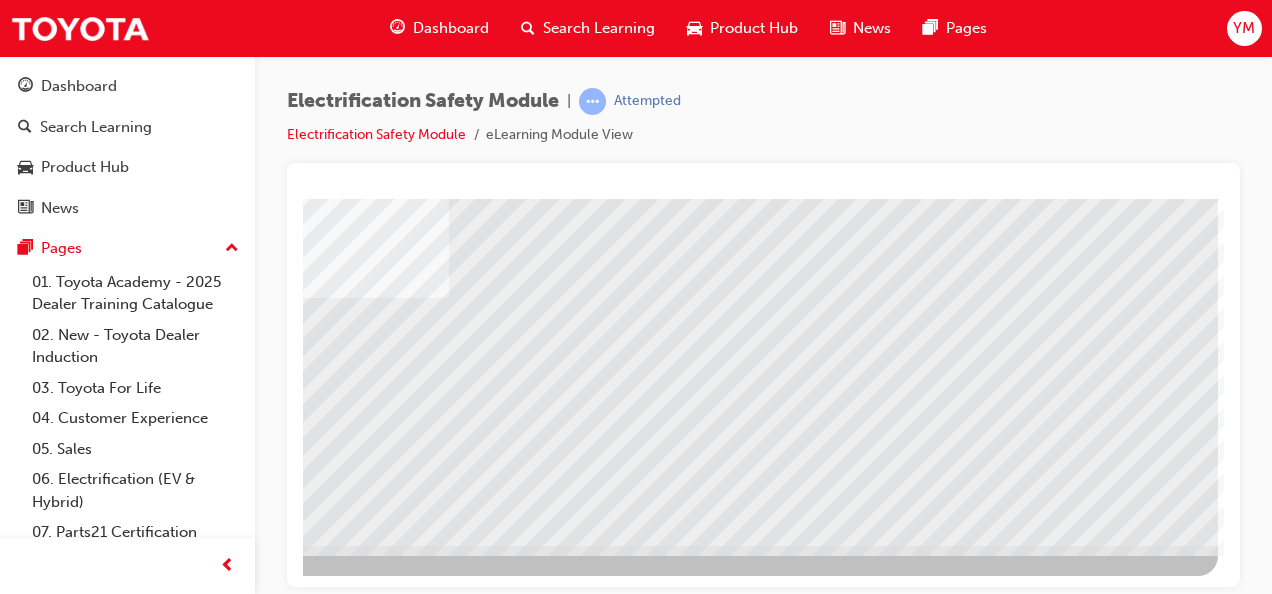 click at bounding box center (-79, 3628) 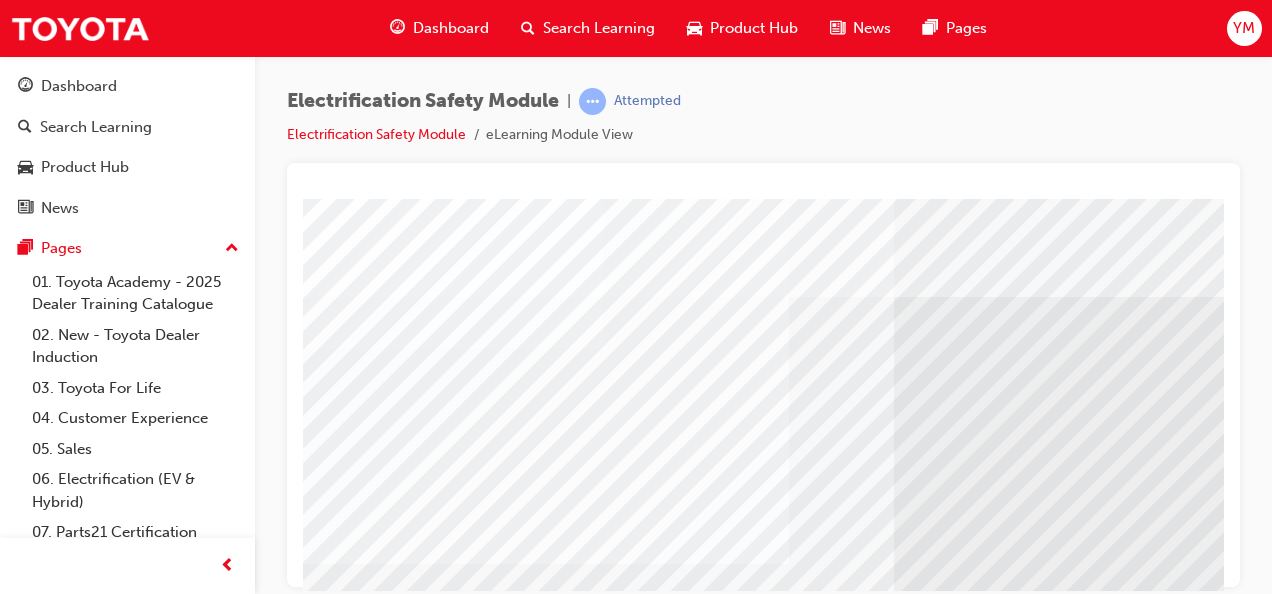 scroll, scrollTop: 373, scrollLeft: 0, axis: vertical 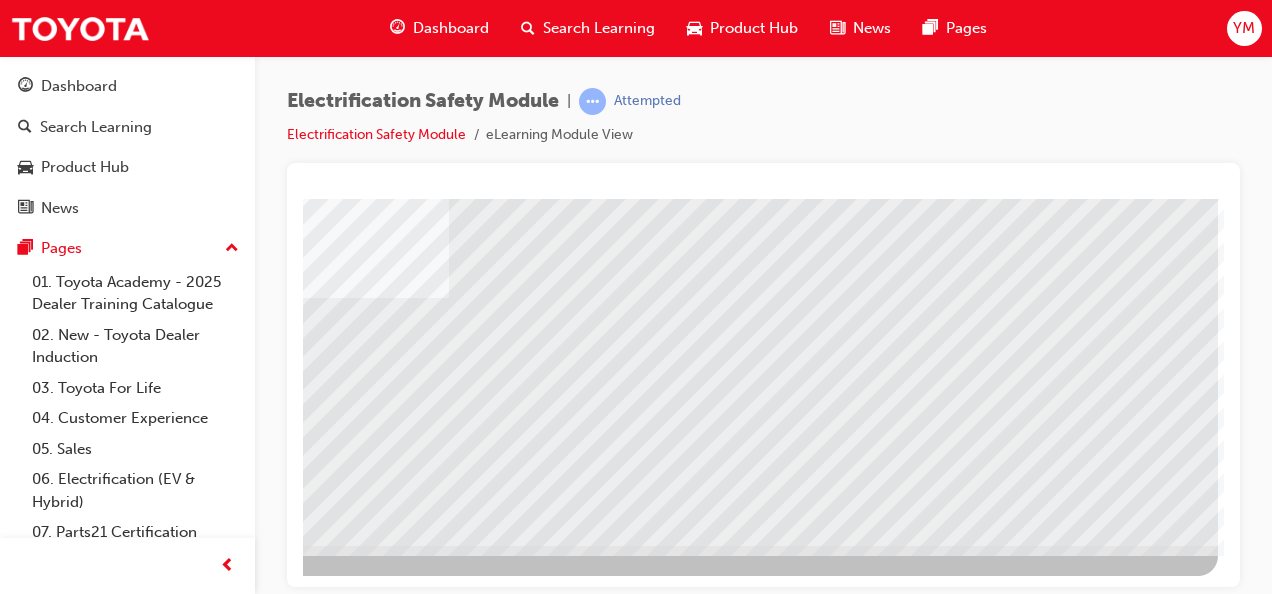 click at bounding box center [-79, 3696] 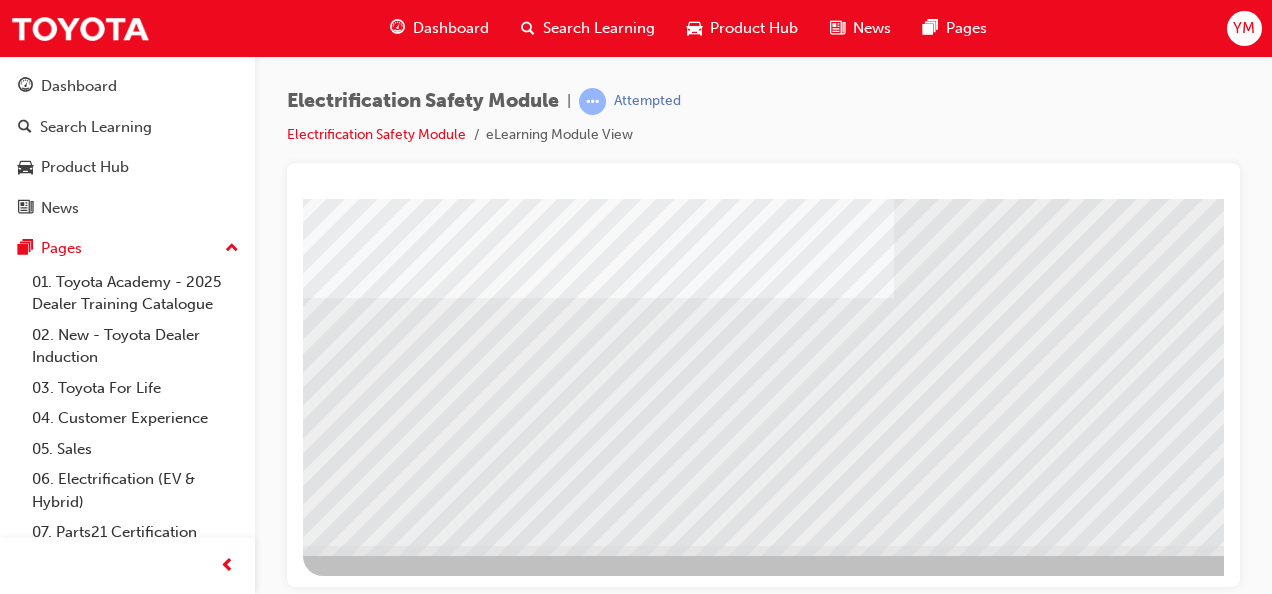 scroll, scrollTop: 373, scrollLeft: 454, axis: both 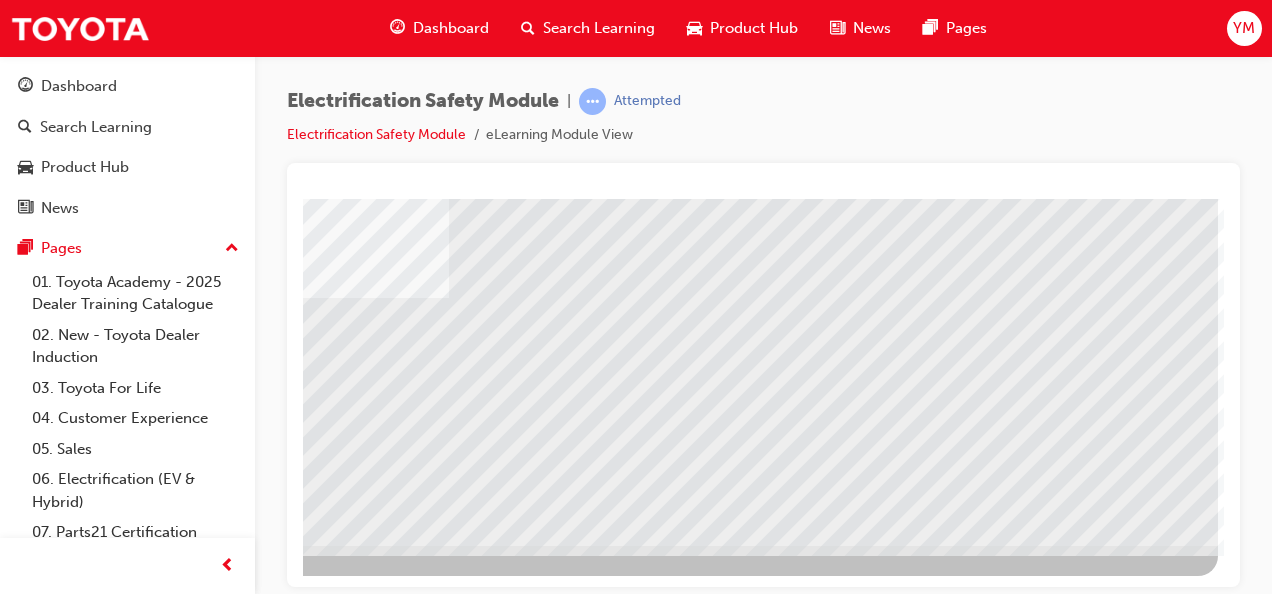 click at bounding box center [-79, 3696] 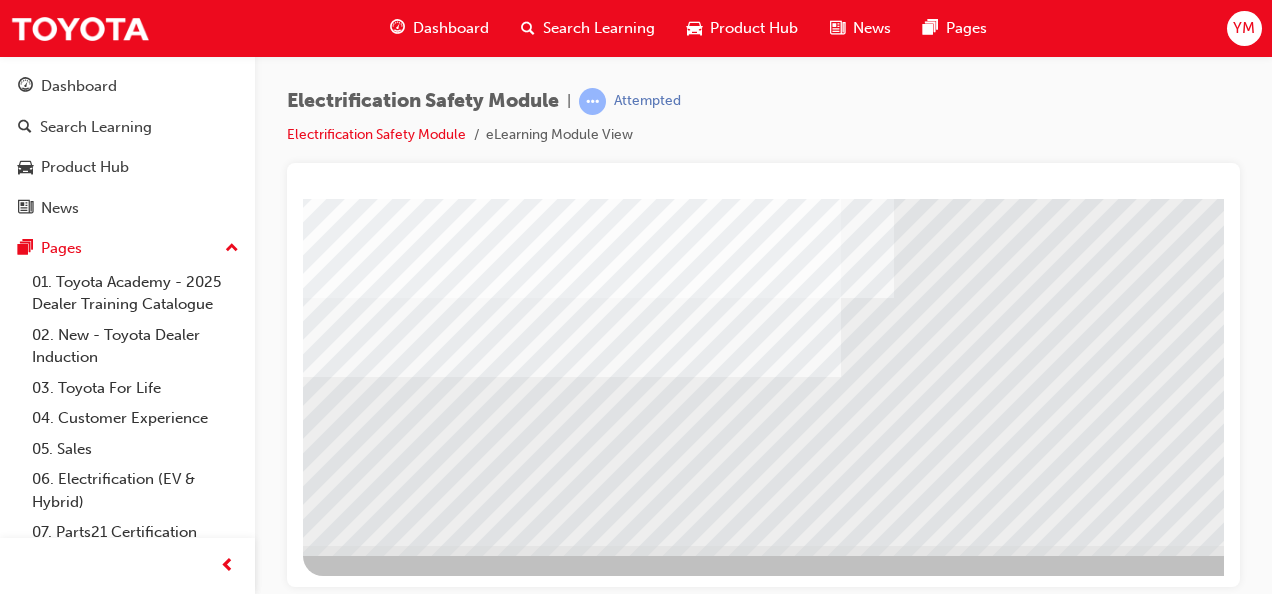 scroll, scrollTop: 373, scrollLeft: 454, axis: both 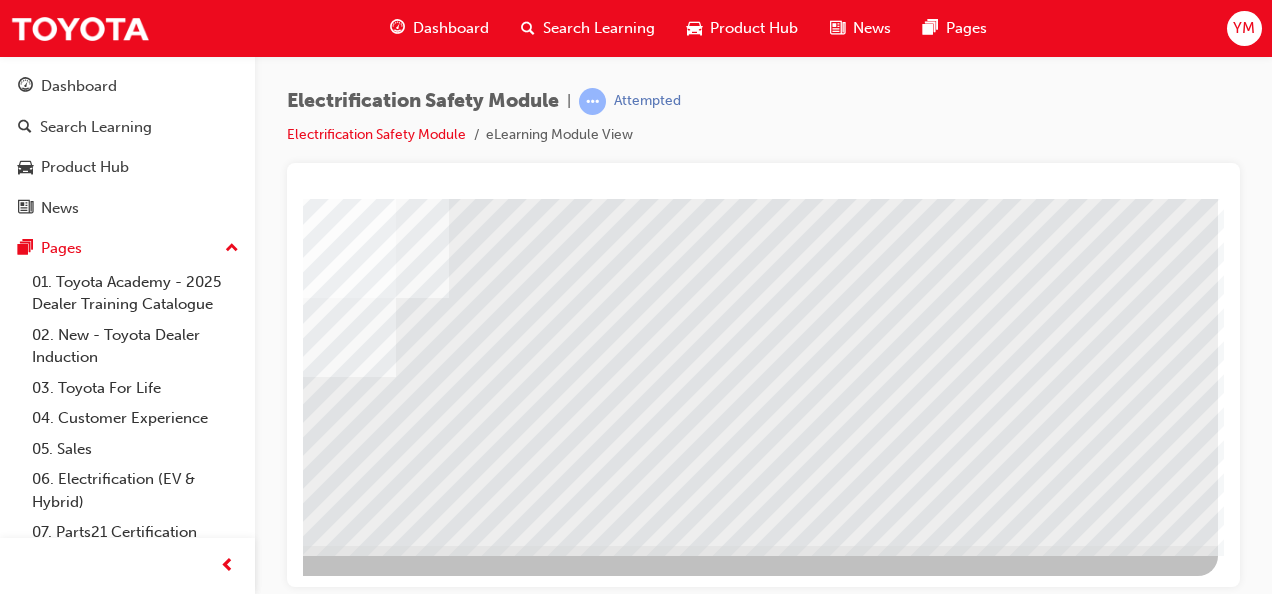 click at bounding box center (127, 3660) 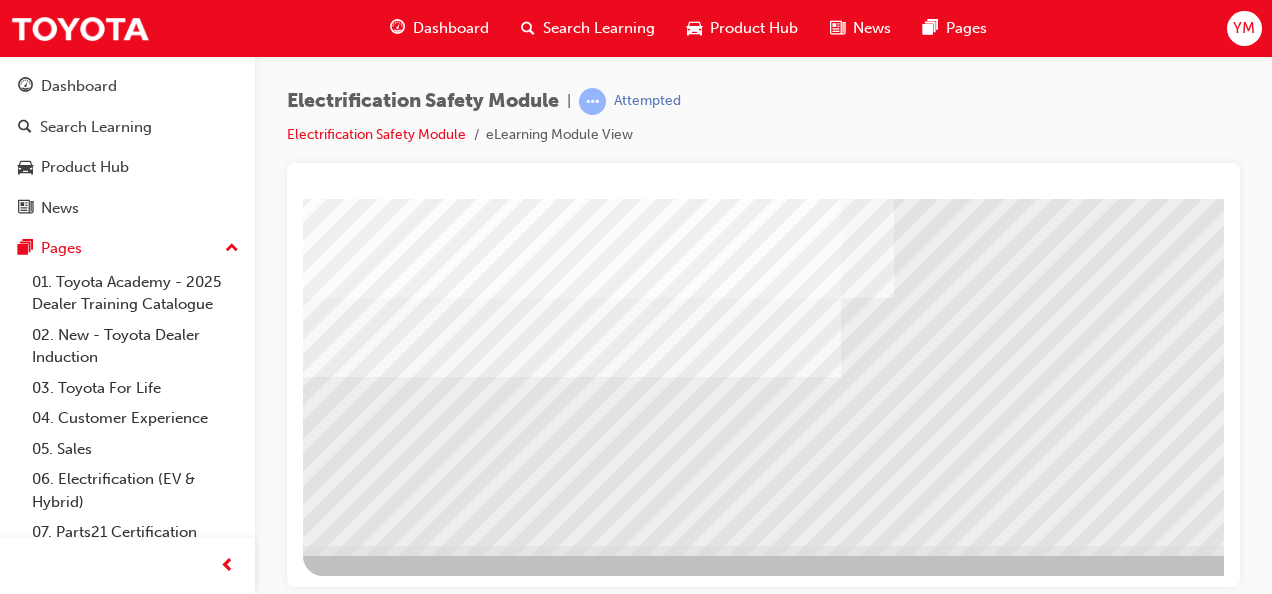 scroll, scrollTop: 373, scrollLeft: 454, axis: both 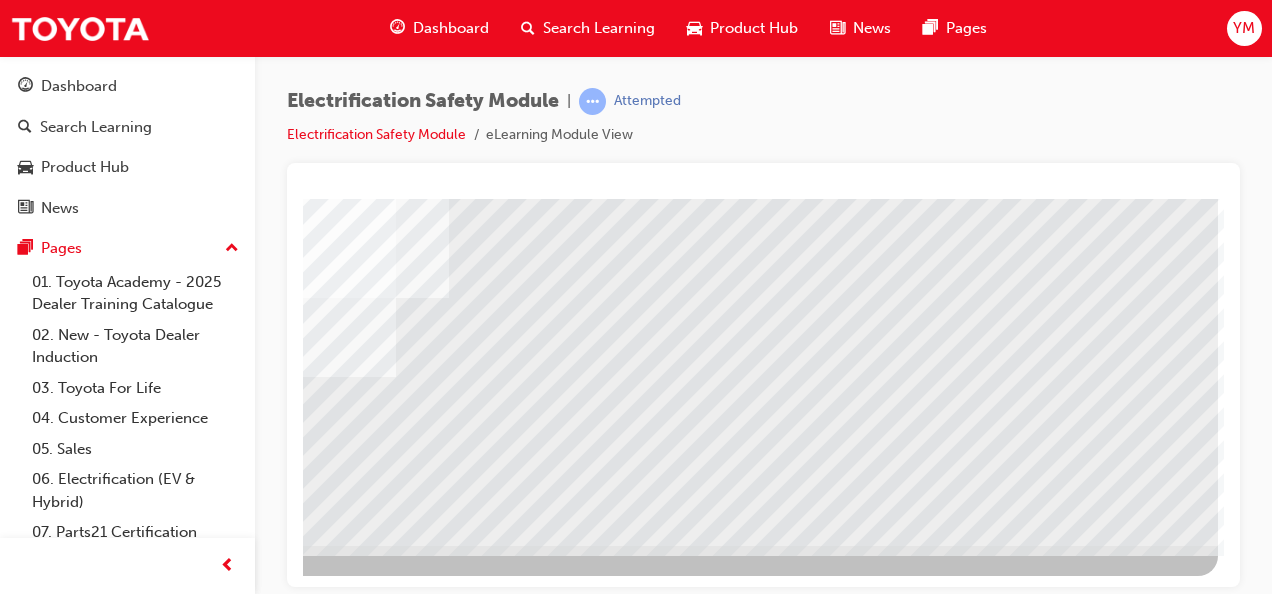 click at bounding box center (127, 3660) 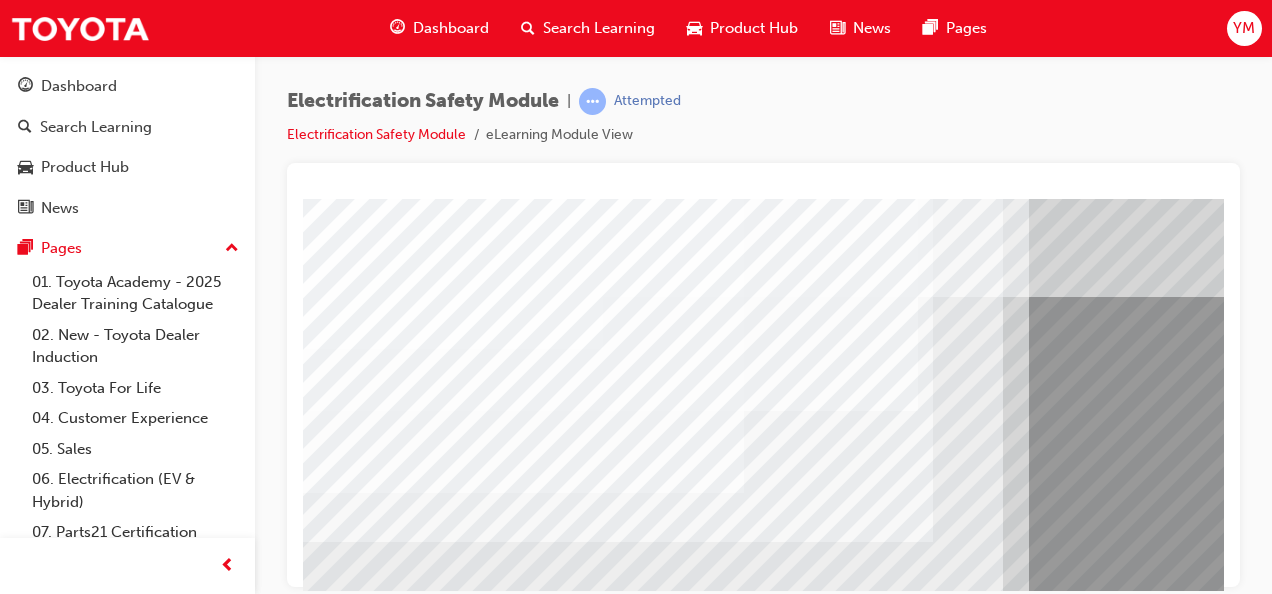 click on "multistate" at bounding box center (983, 558) 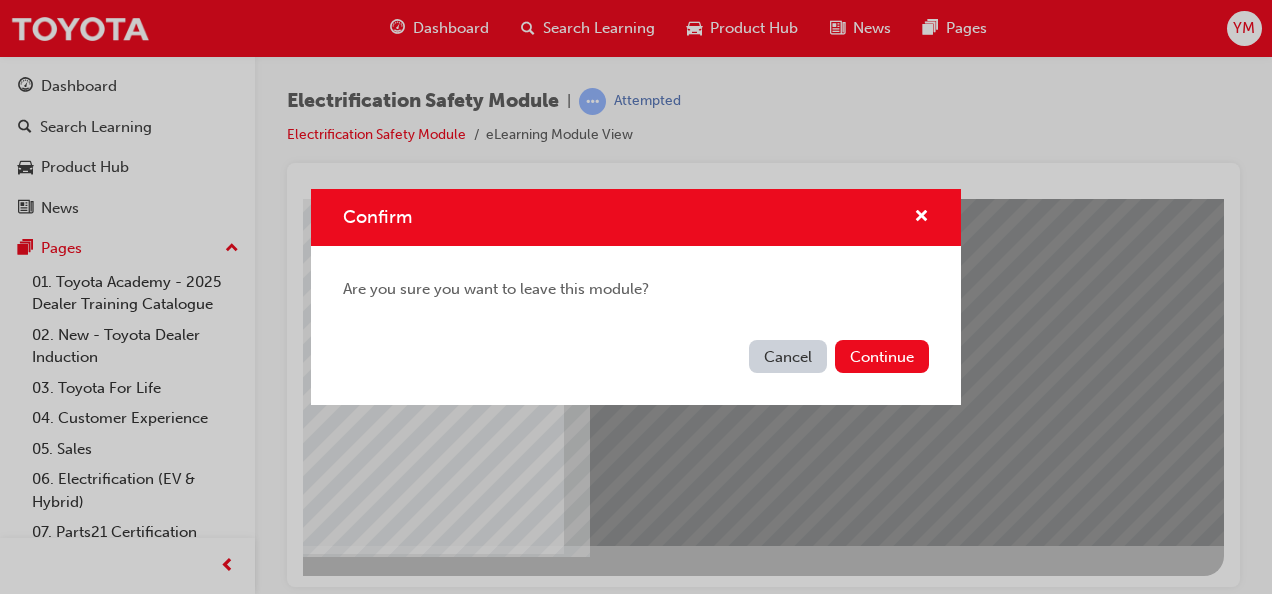 click on "Cancel" at bounding box center (788, 356) 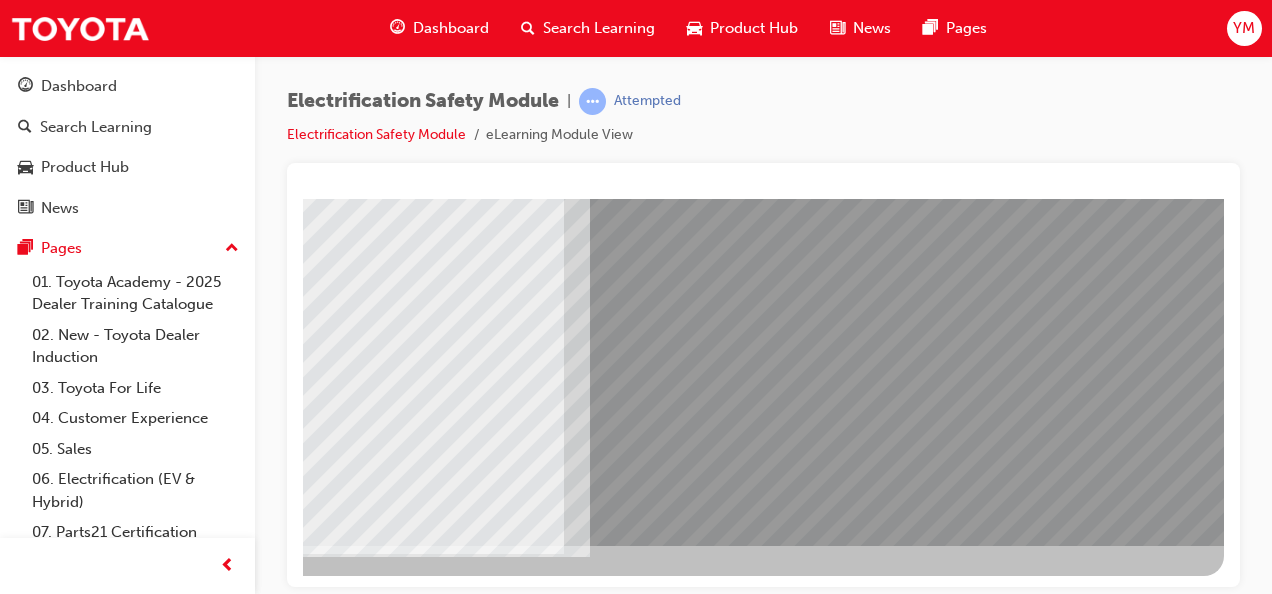 scroll, scrollTop: 373, scrollLeft: 64, axis: both 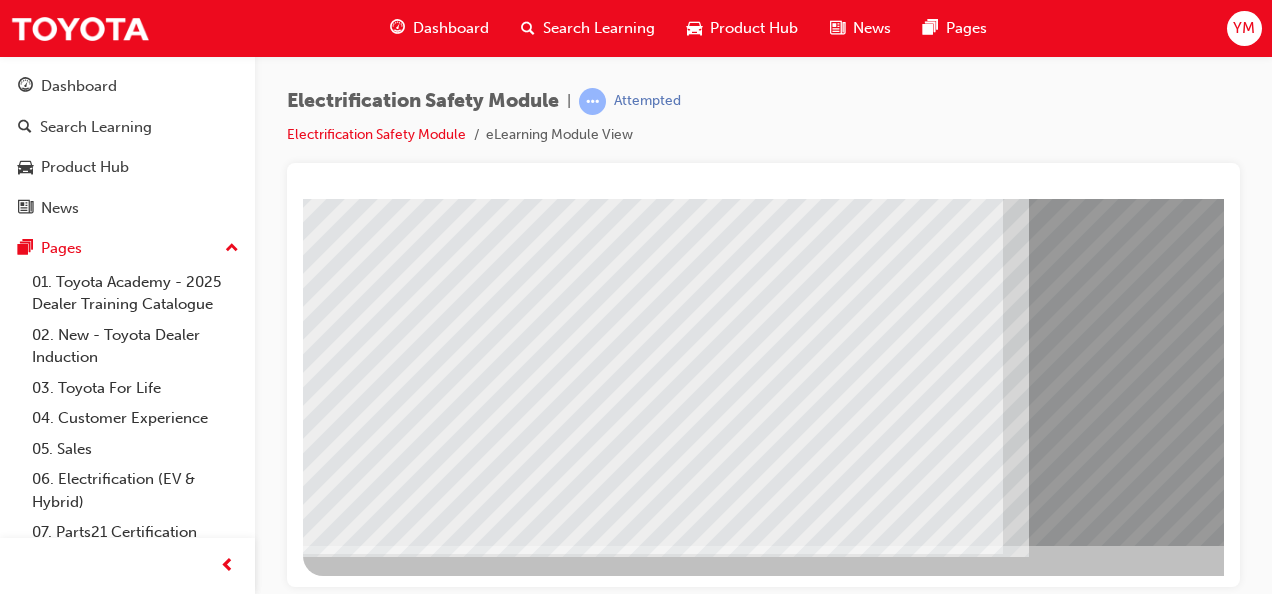 click at bounding box center (383, 7147) 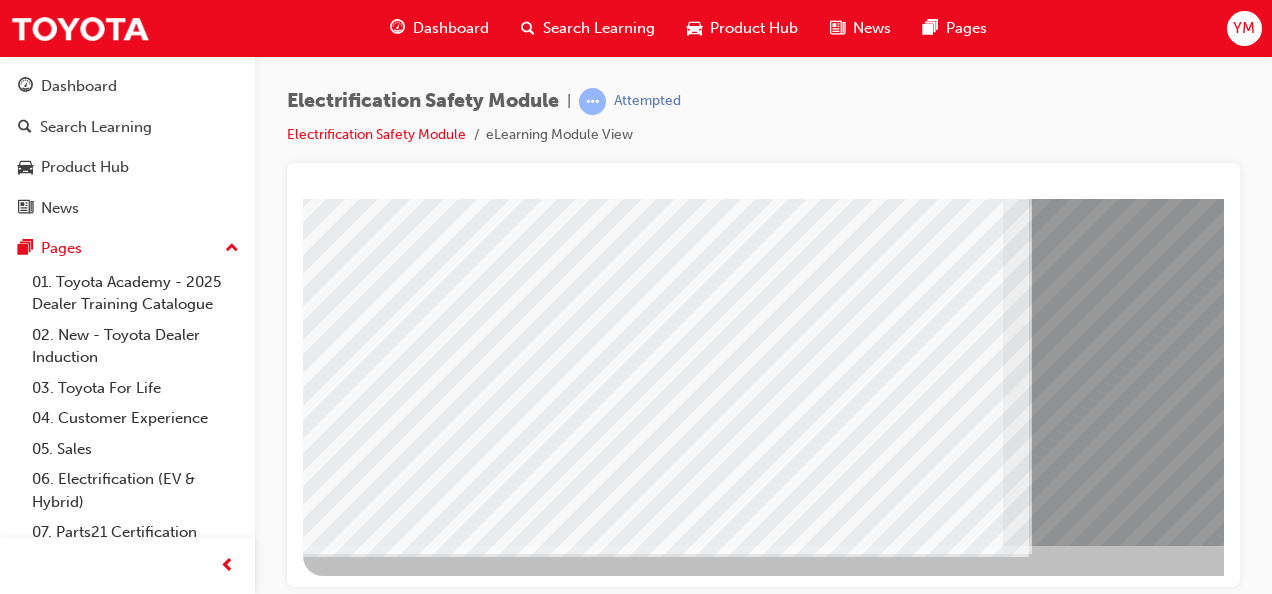 click at bounding box center (383, 7193) 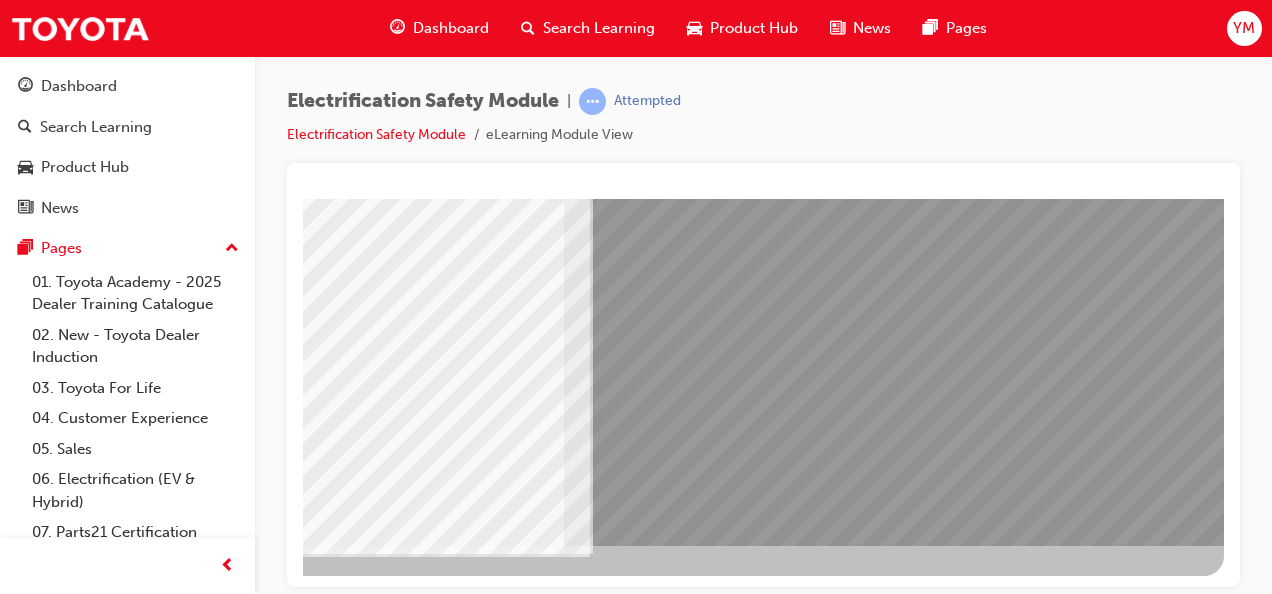 click at bounding box center (-73, 7106) 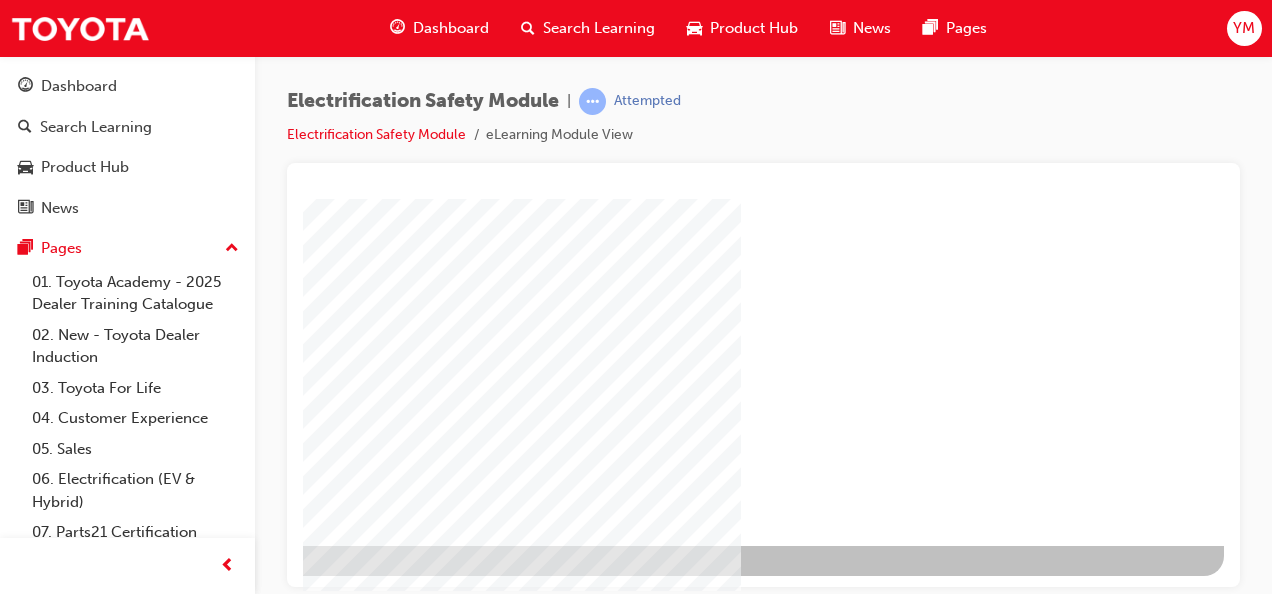 scroll, scrollTop: 0, scrollLeft: 0, axis: both 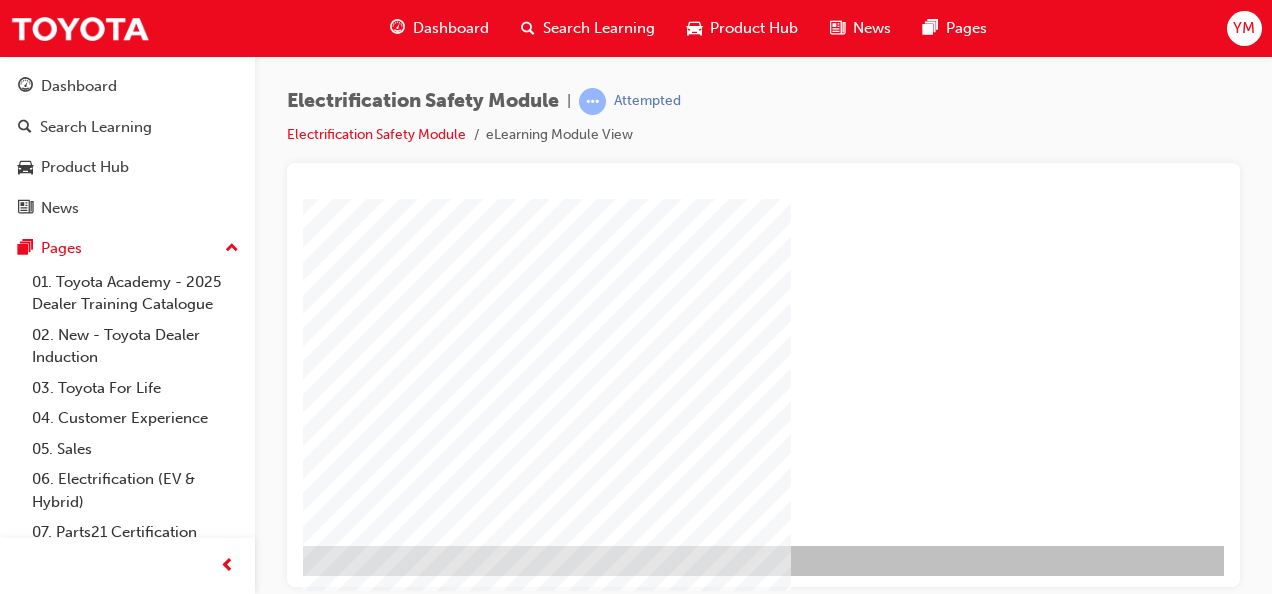 click at bounding box center [-23, 1177] 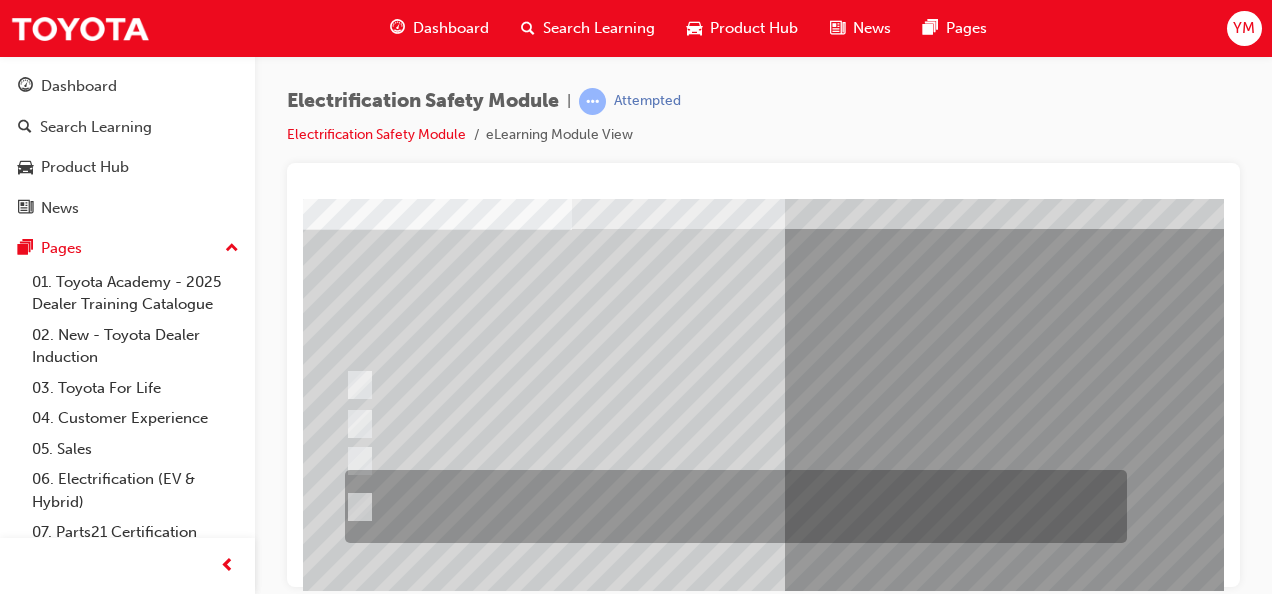 drag, startPoint x: 867, startPoint y: 447, endPoint x: 851, endPoint y: 507, distance: 62.0967 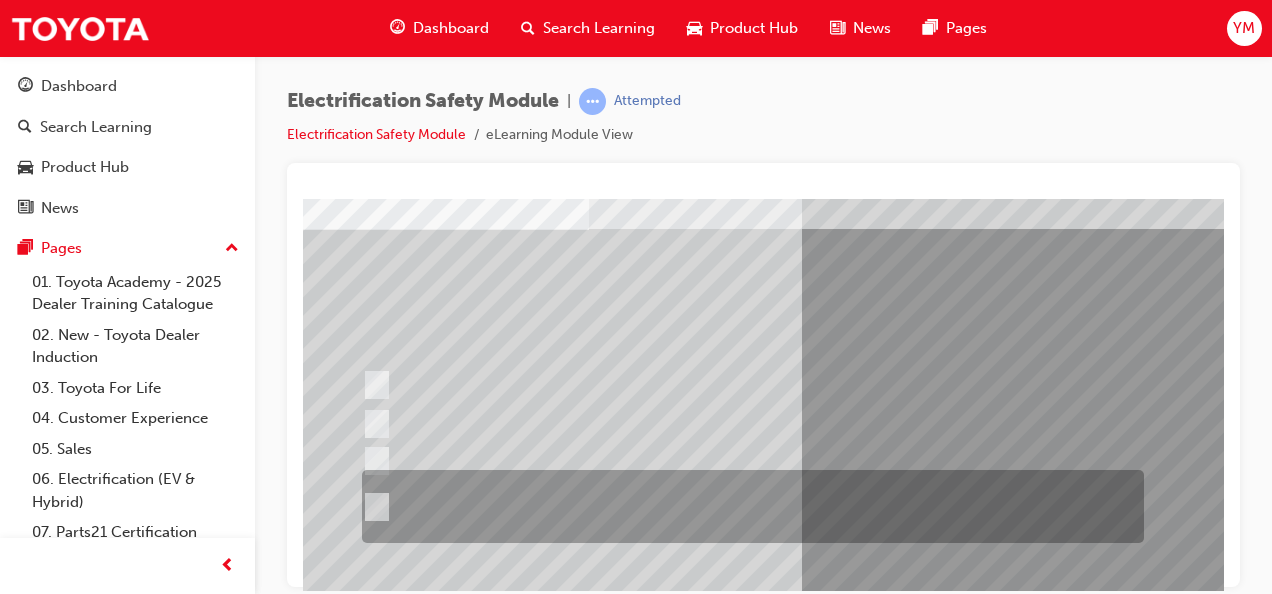 scroll, scrollTop: 119, scrollLeft: 11, axis: both 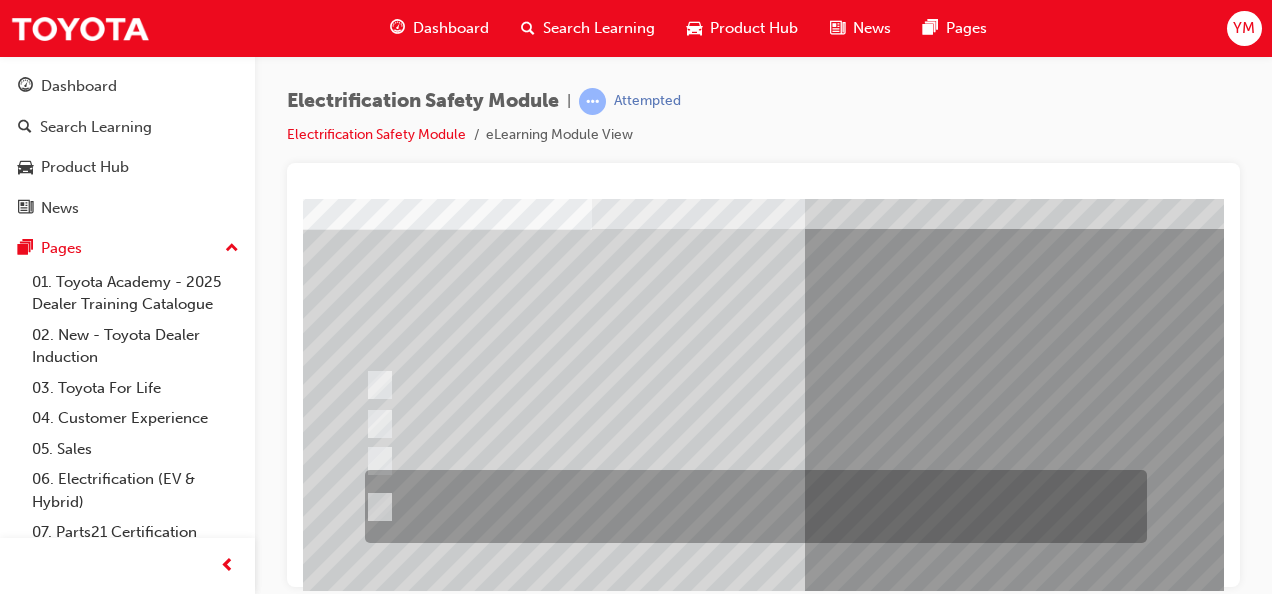 click at bounding box center [751, 506] 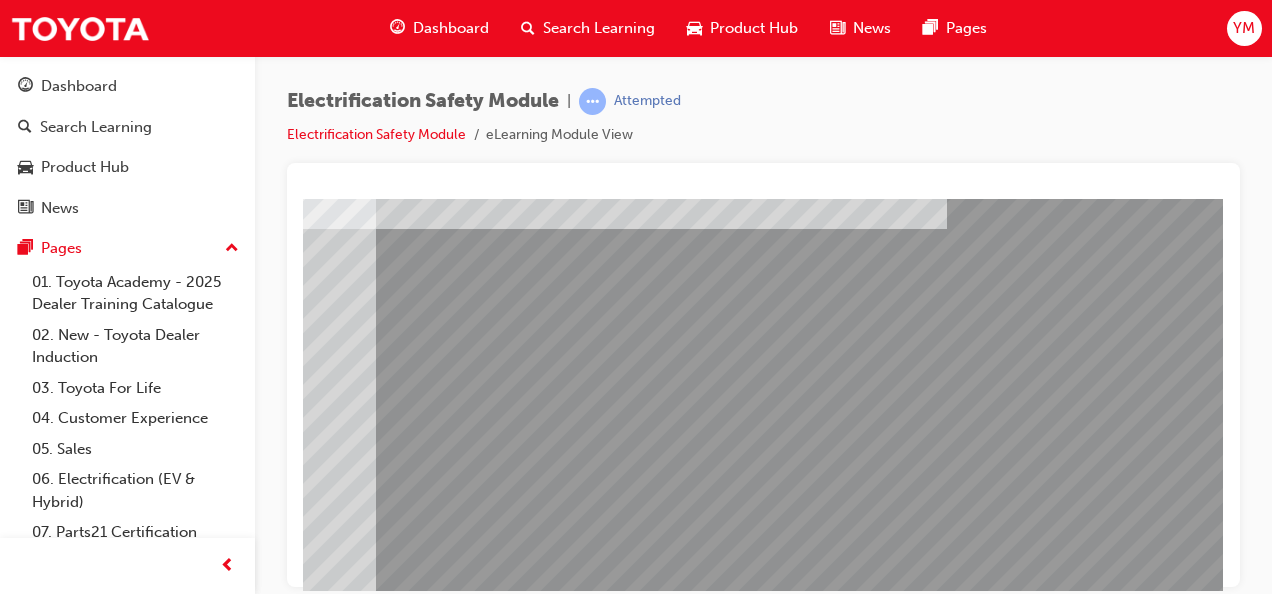scroll, scrollTop: 373, scrollLeft: 454, axis: both 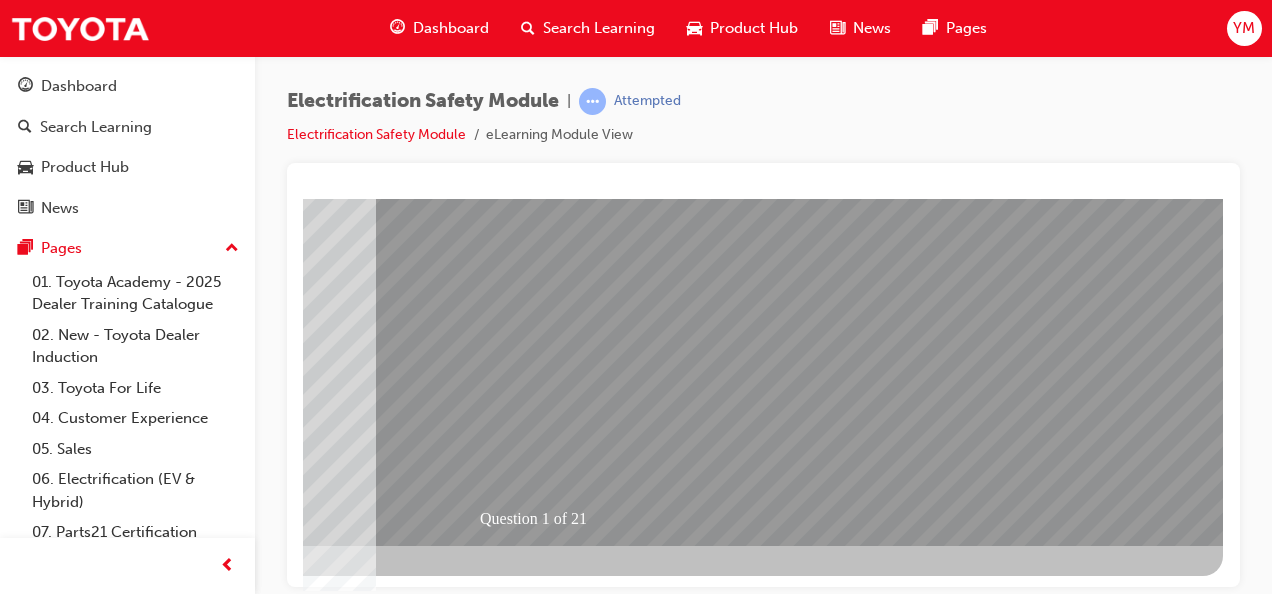 click at bounding box center (-65, 2614) 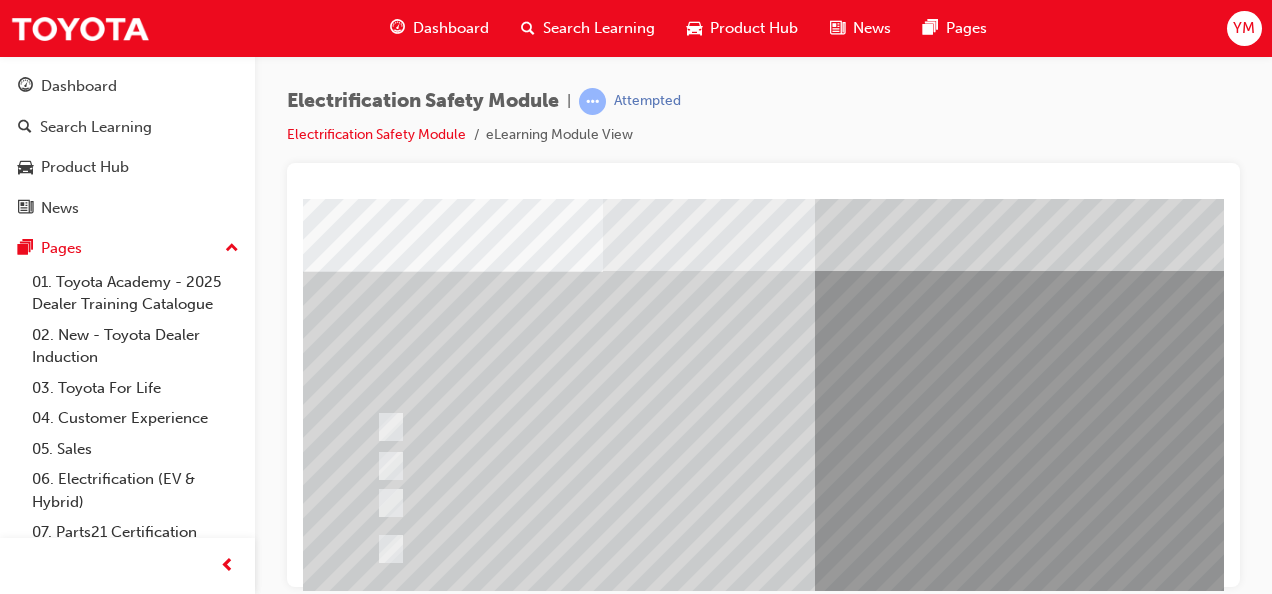 scroll, scrollTop: 78, scrollLeft: 0, axis: vertical 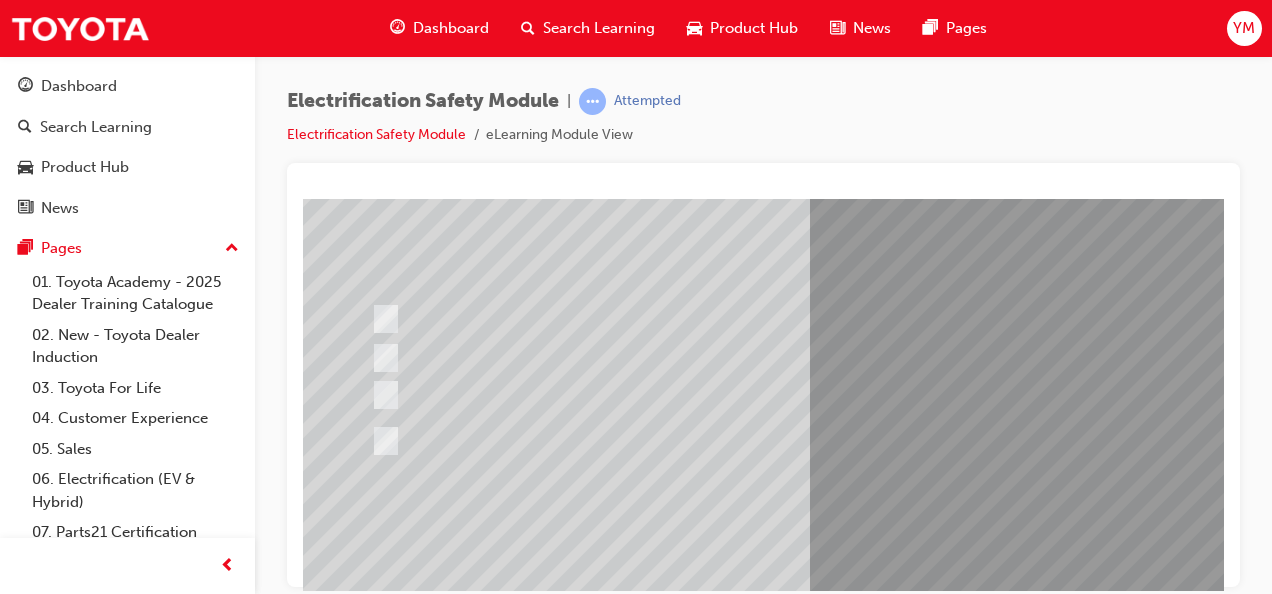 click at bounding box center [757, 440] 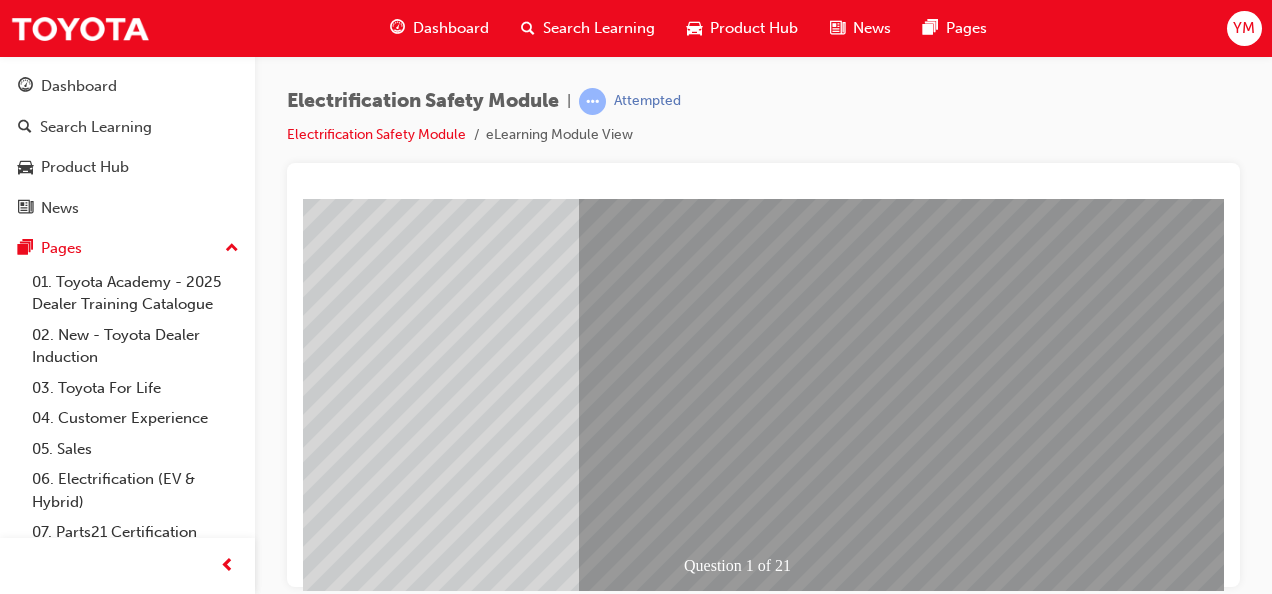 scroll, scrollTop: 326, scrollLeft: 238, axis: both 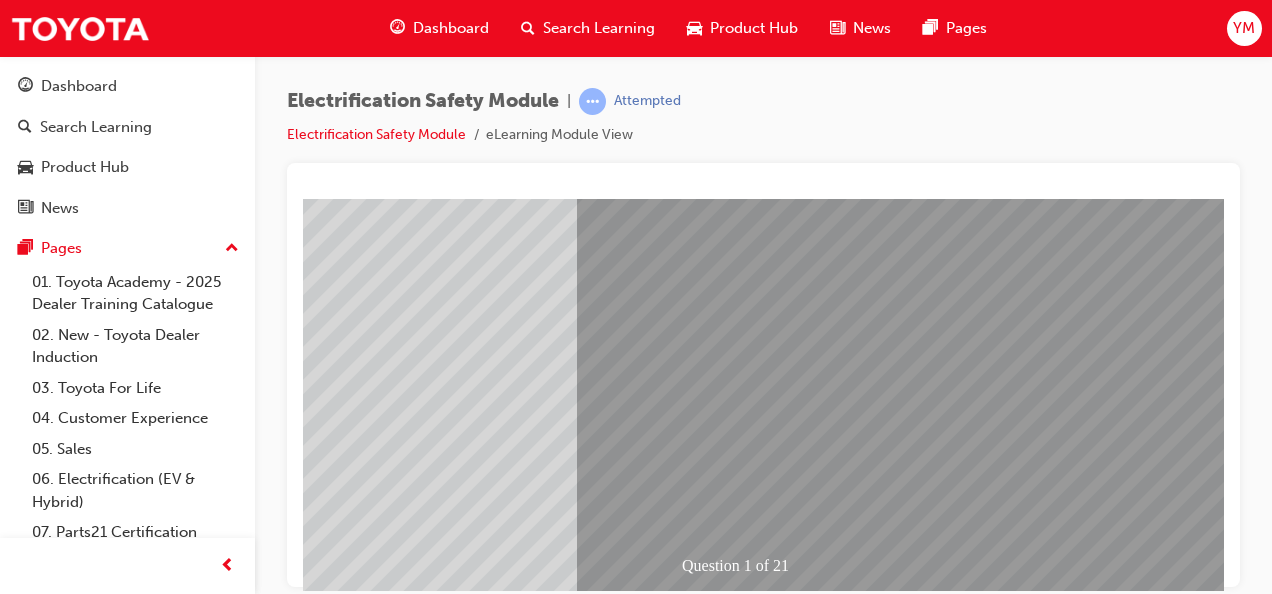 click at bounding box center [137, 2661] 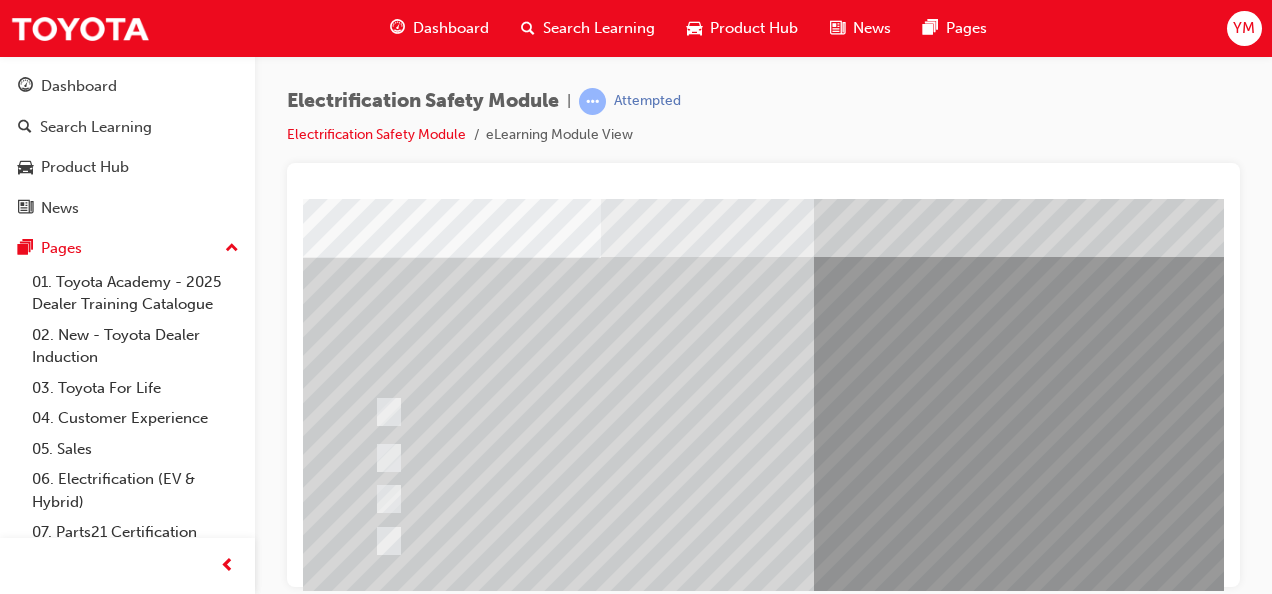 scroll, scrollTop: 97, scrollLeft: 2, axis: both 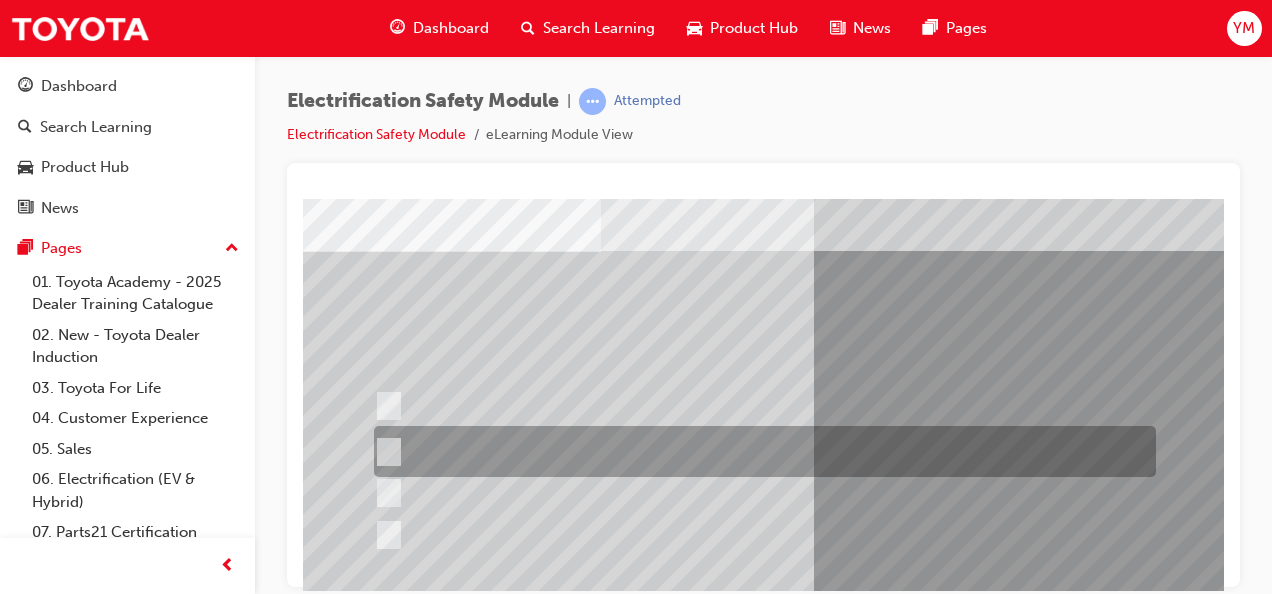 click at bounding box center (760, 451) 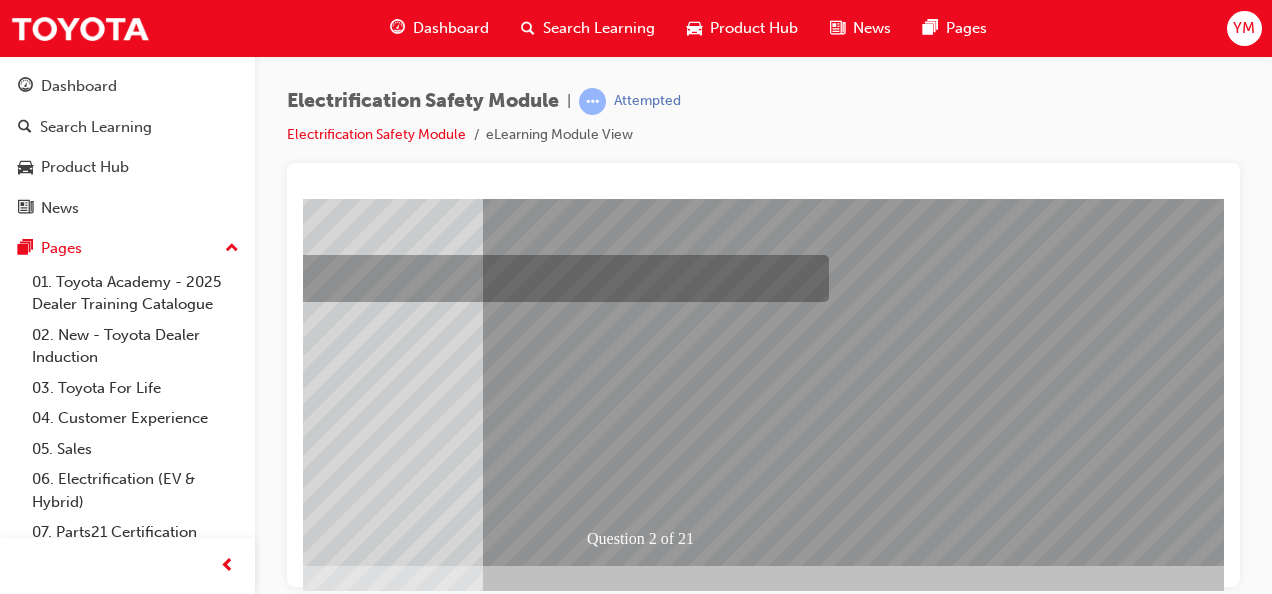 scroll, scrollTop: 373, scrollLeft: 333, axis: both 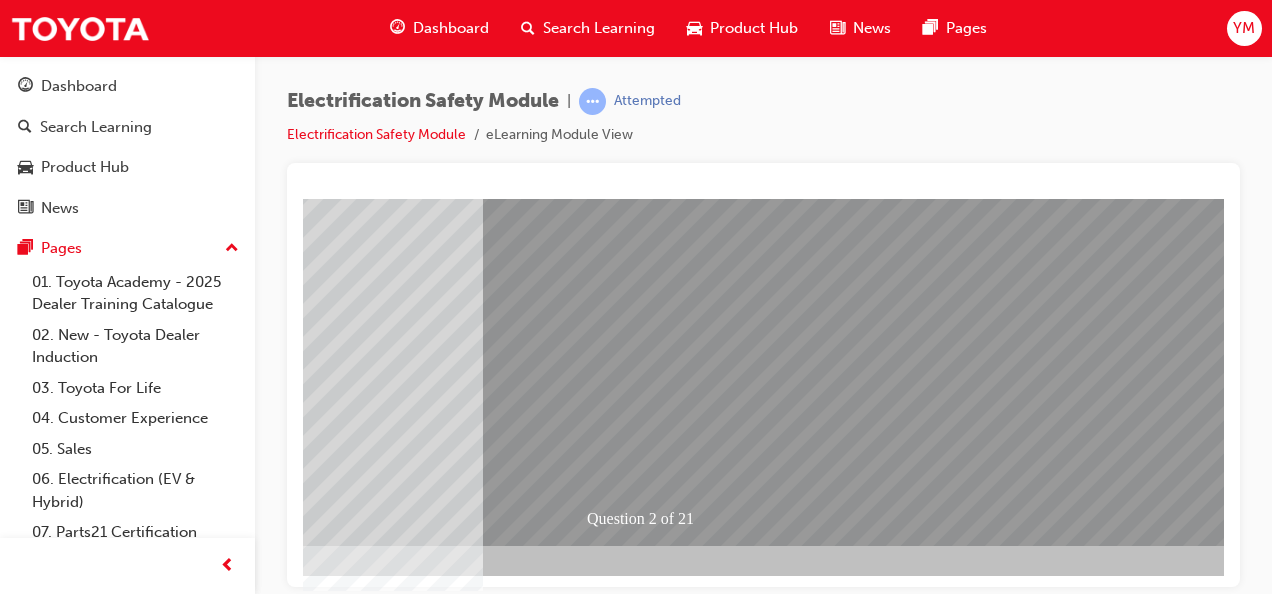 click at bounding box center (42, 2614) 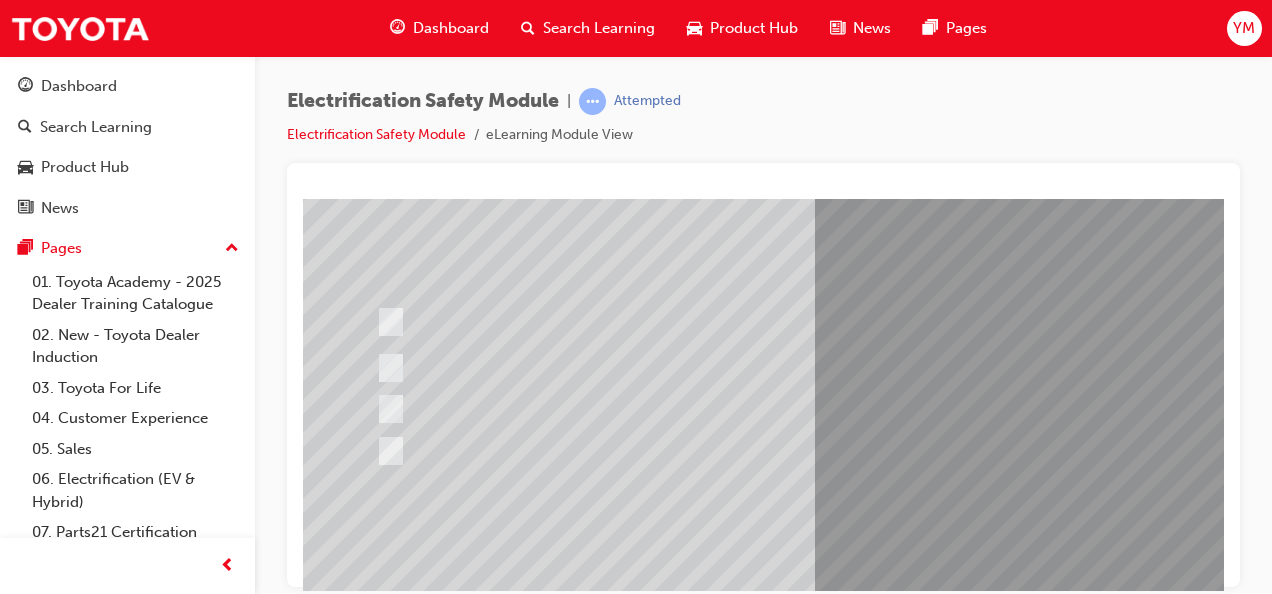 scroll, scrollTop: 192, scrollLeft: 0, axis: vertical 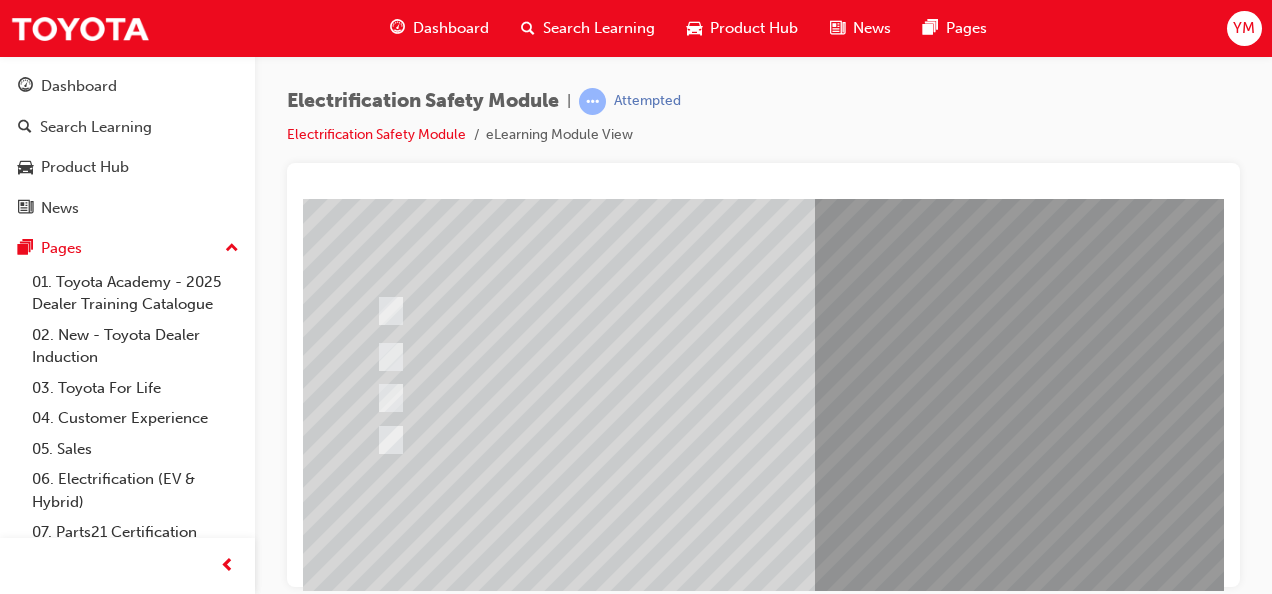 click at bounding box center (635, 2502) 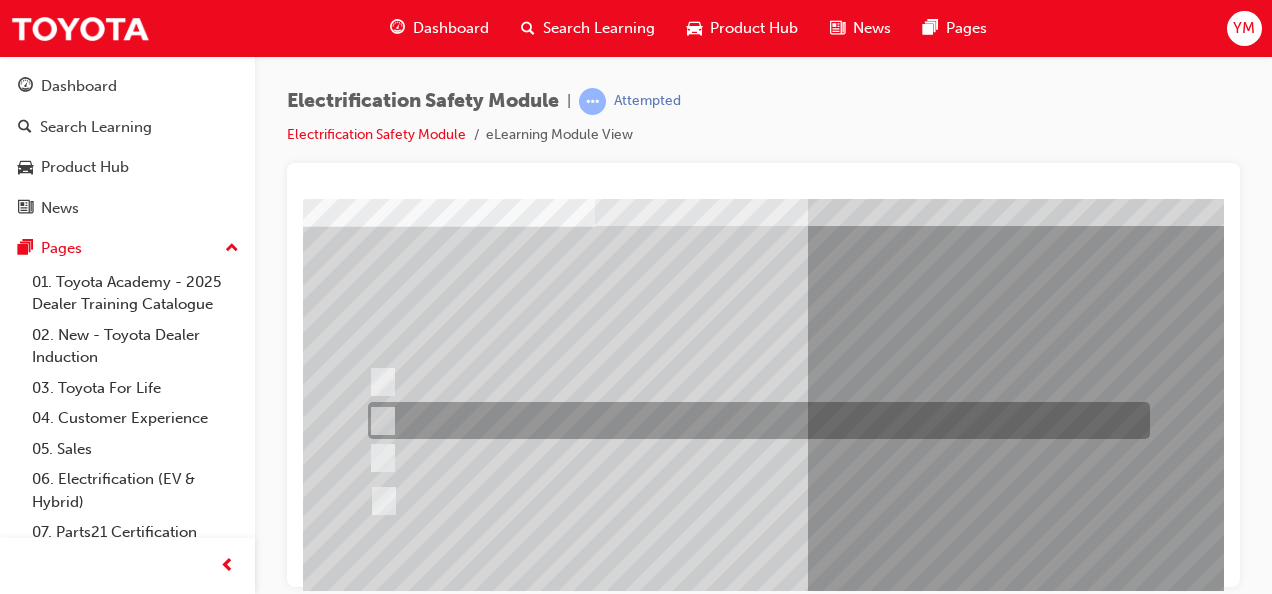 scroll, scrollTop: 145, scrollLeft: 8, axis: both 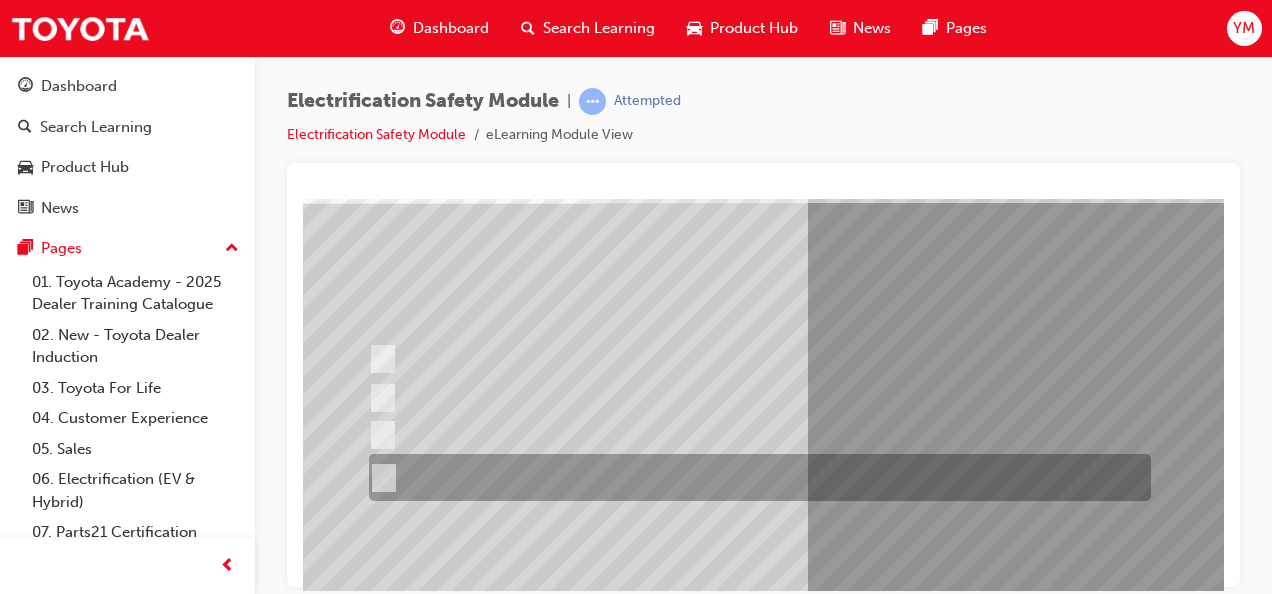 click at bounding box center (755, 477) 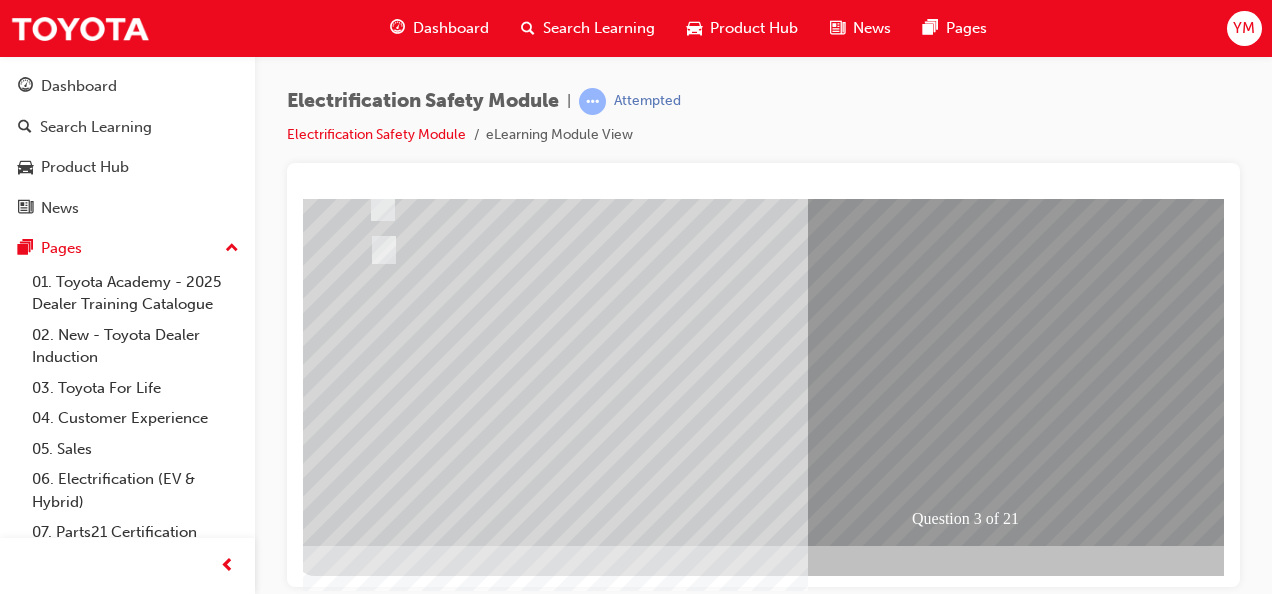 click at bounding box center (367, 2614) 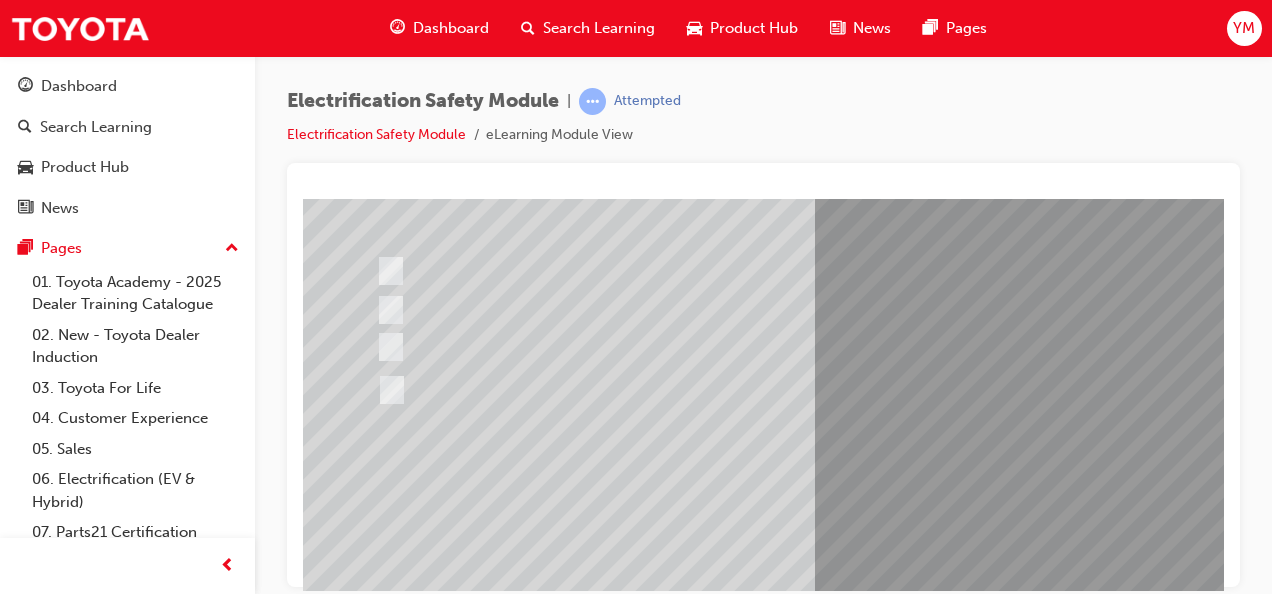 scroll, scrollTop: 234, scrollLeft: 0, axis: vertical 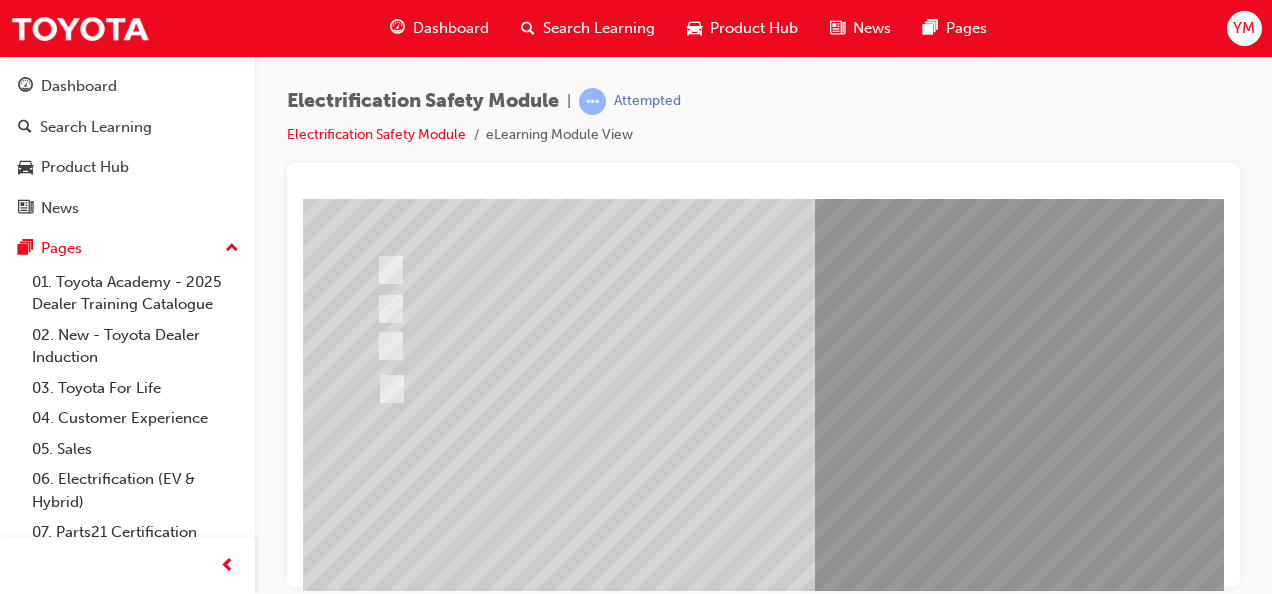 click at bounding box center [635, 2460] 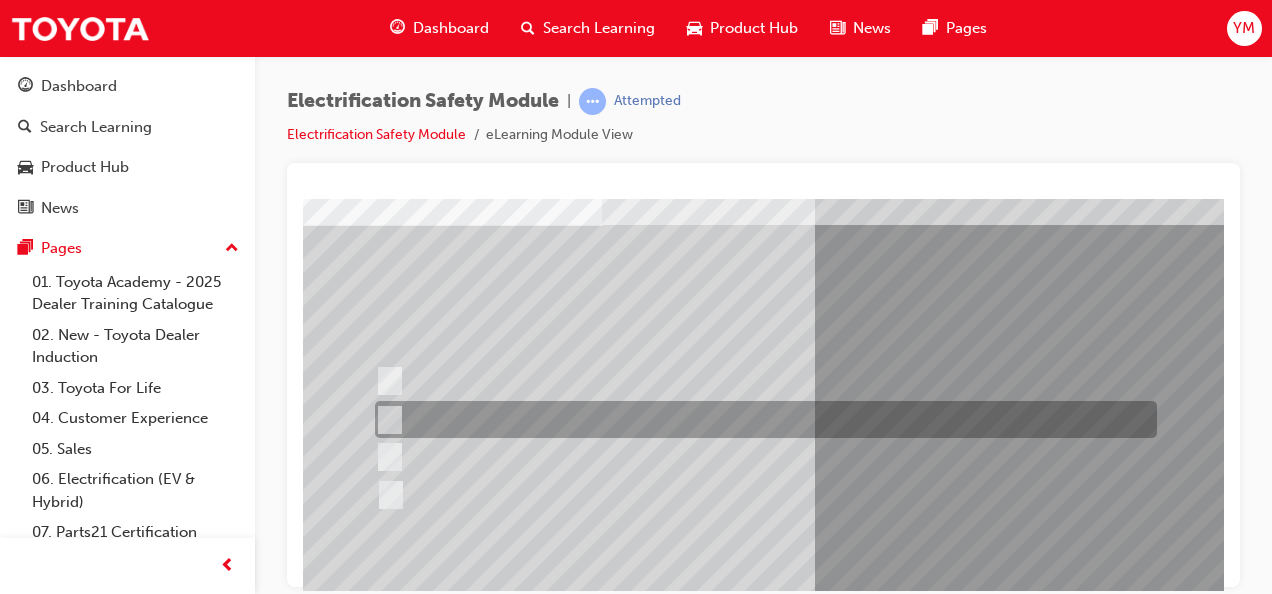 scroll, scrollTop: 124, scrollLeft: 1, axis: both 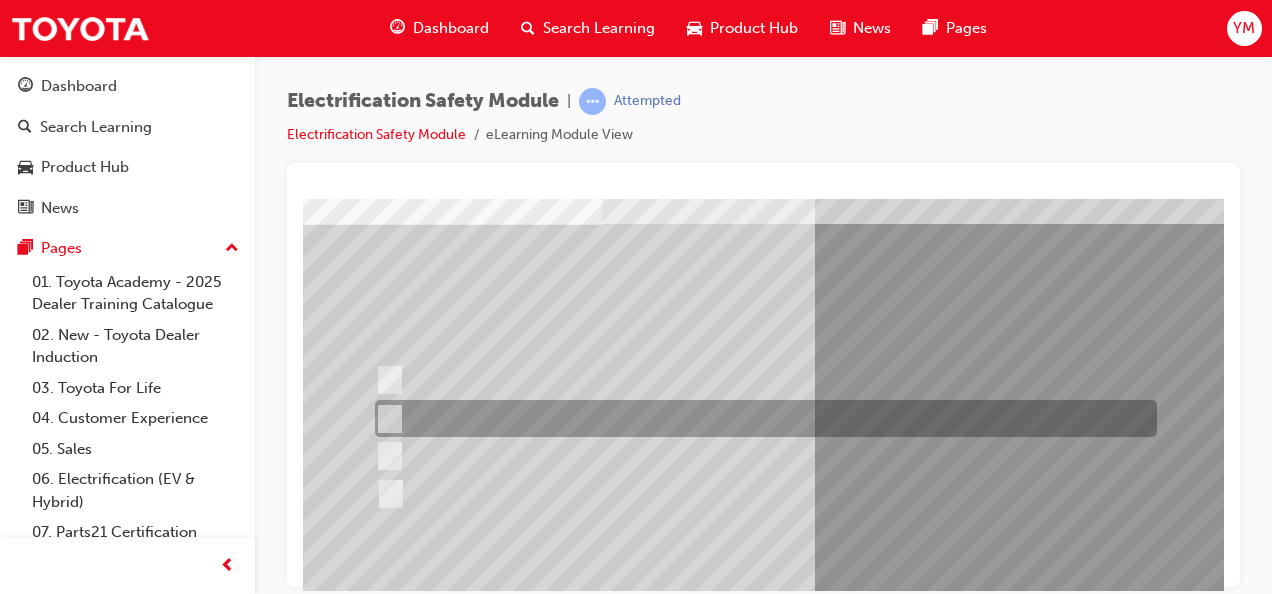 click at bounding box center [761, 418] 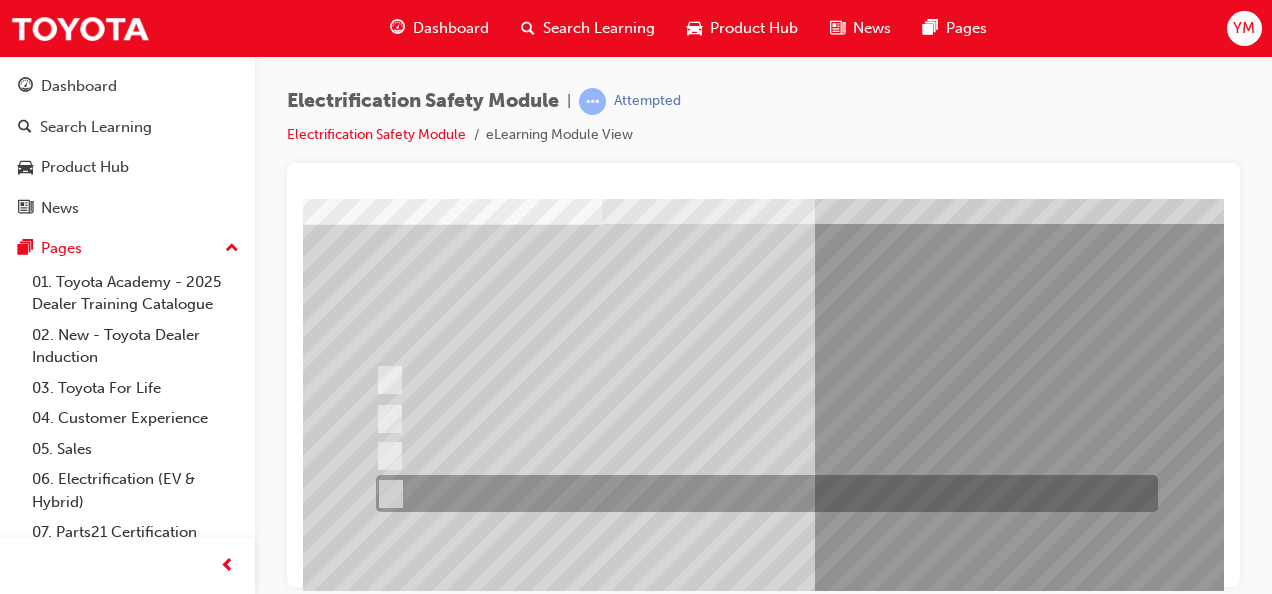 click at bounding box center (762, 493) 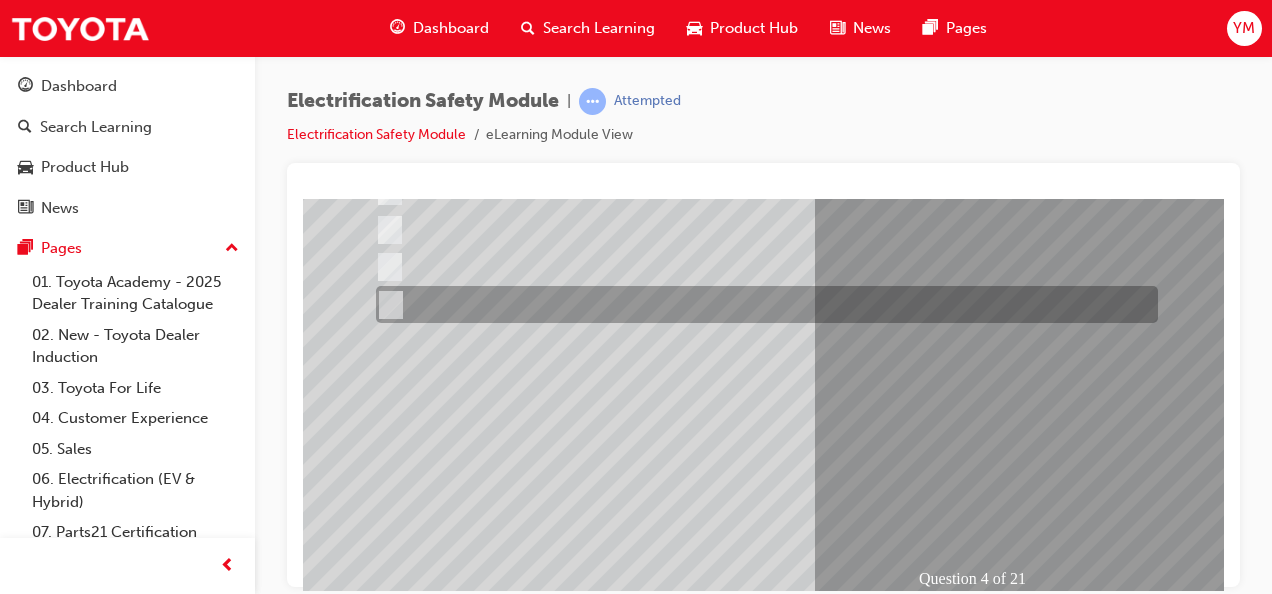 scroll, scrollTop: 314, scrollLeft: 1, axis: both 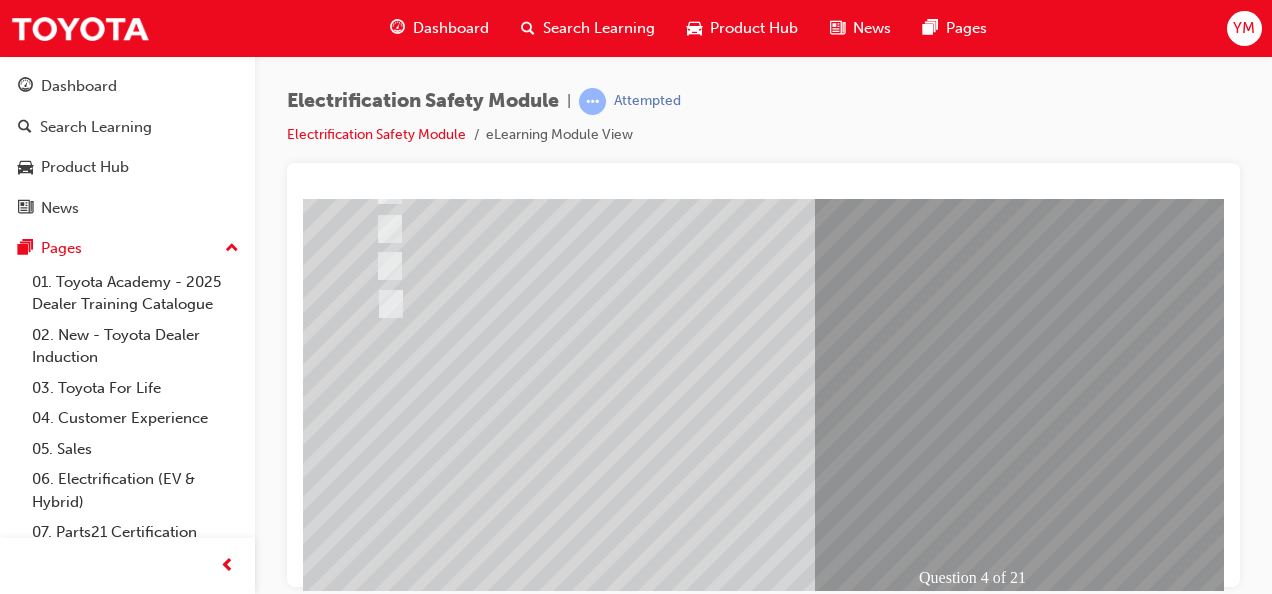 click at bounding box center (374, 2673) 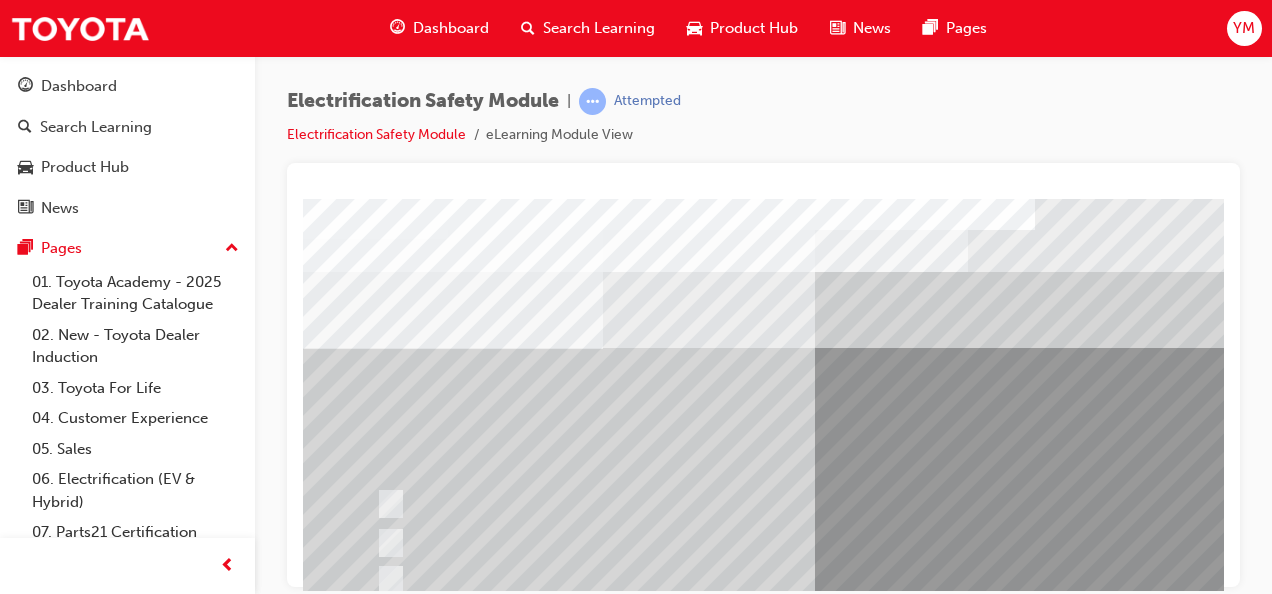 scroll, scrollTop: 0, scrollLeft: 0, axis: both 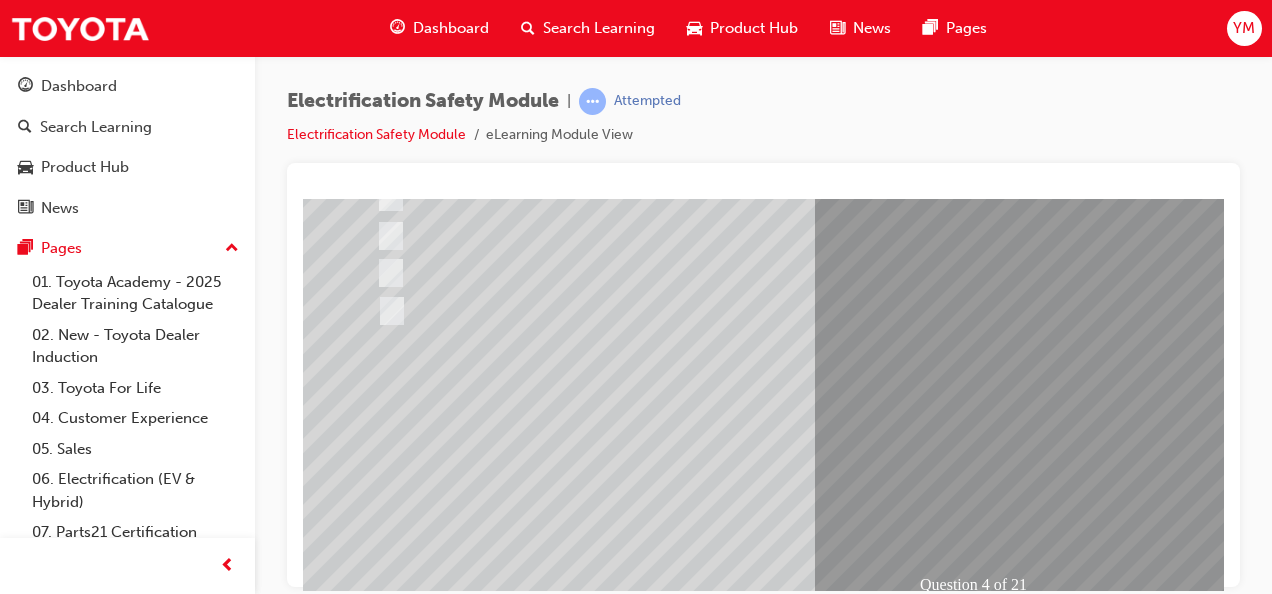 click at bounding box center [635, 2387] 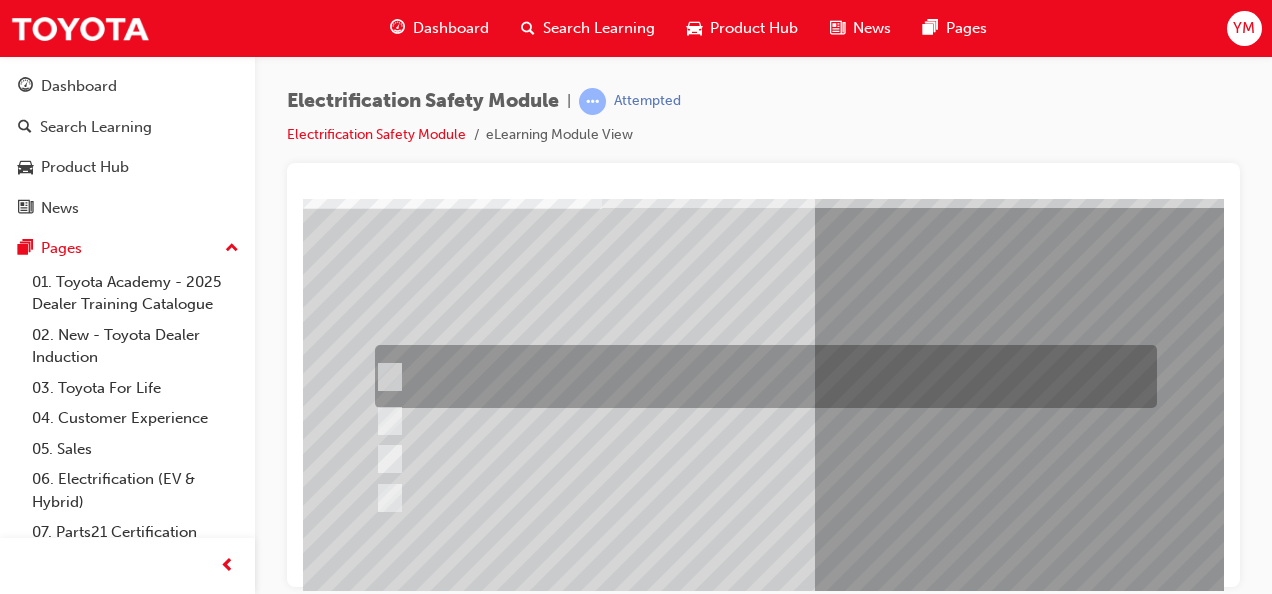 click at bounding box center [761, 376] 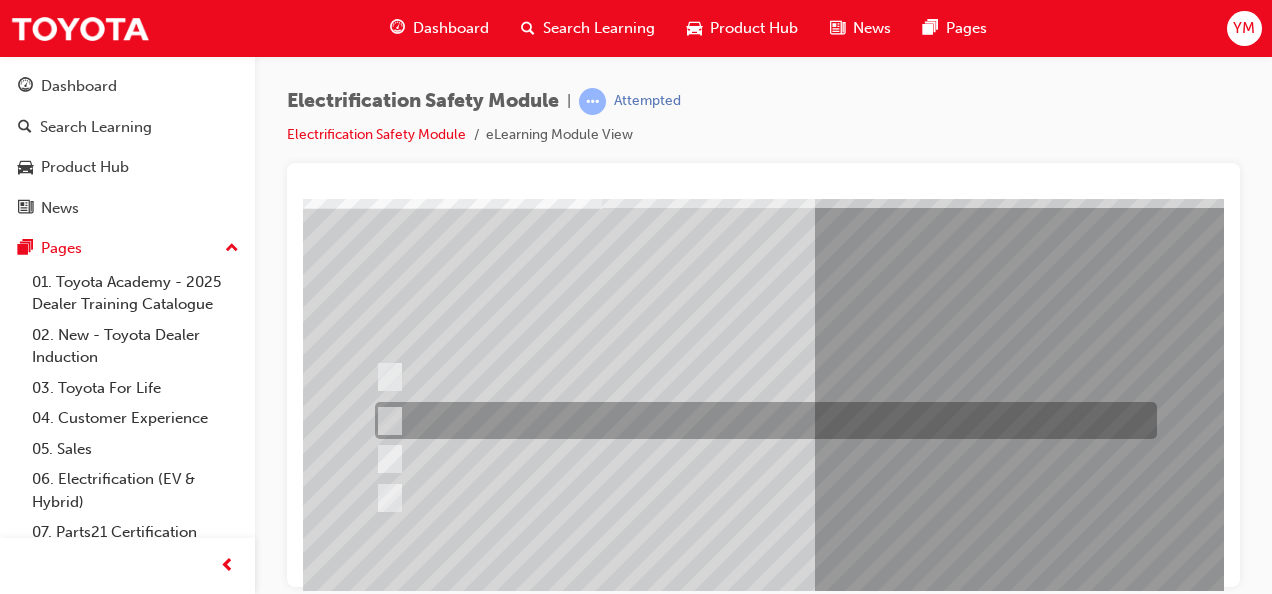click at bounding box center [761, 420] 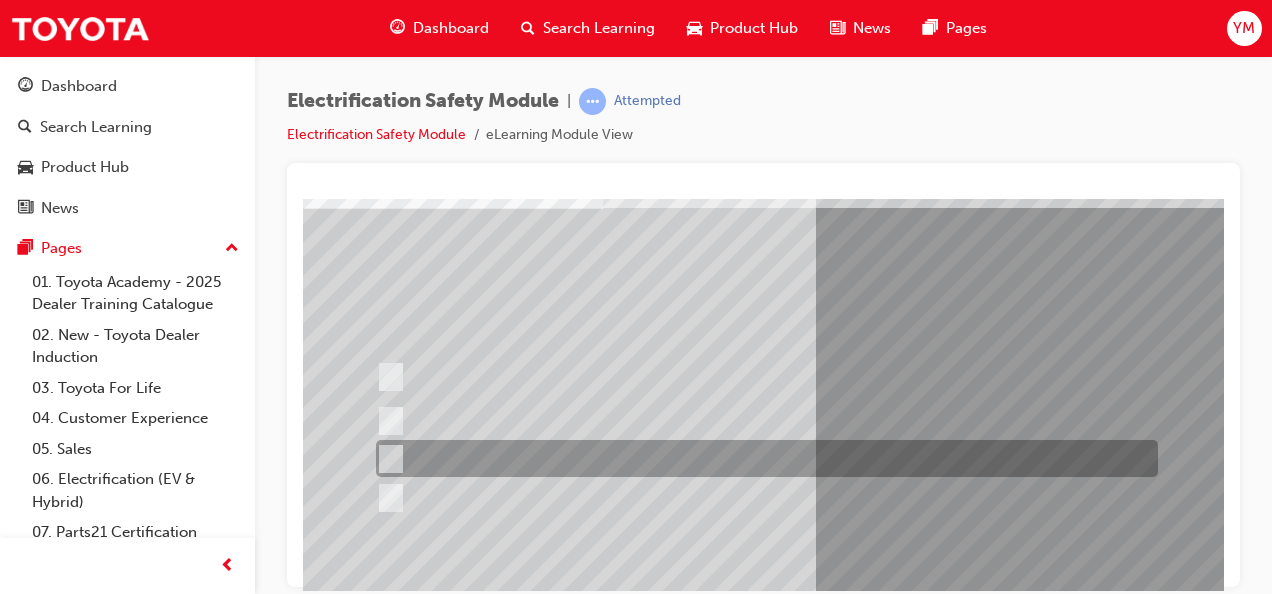 click at bounding box center [762, 458] 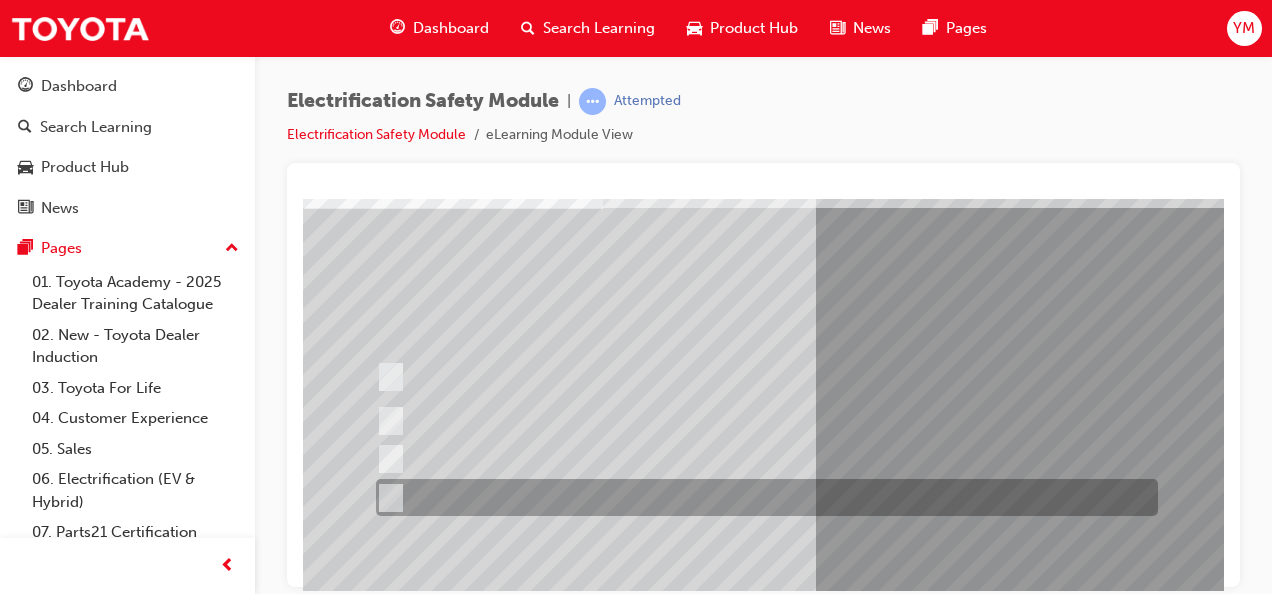 click at bounding box center (762, 497) 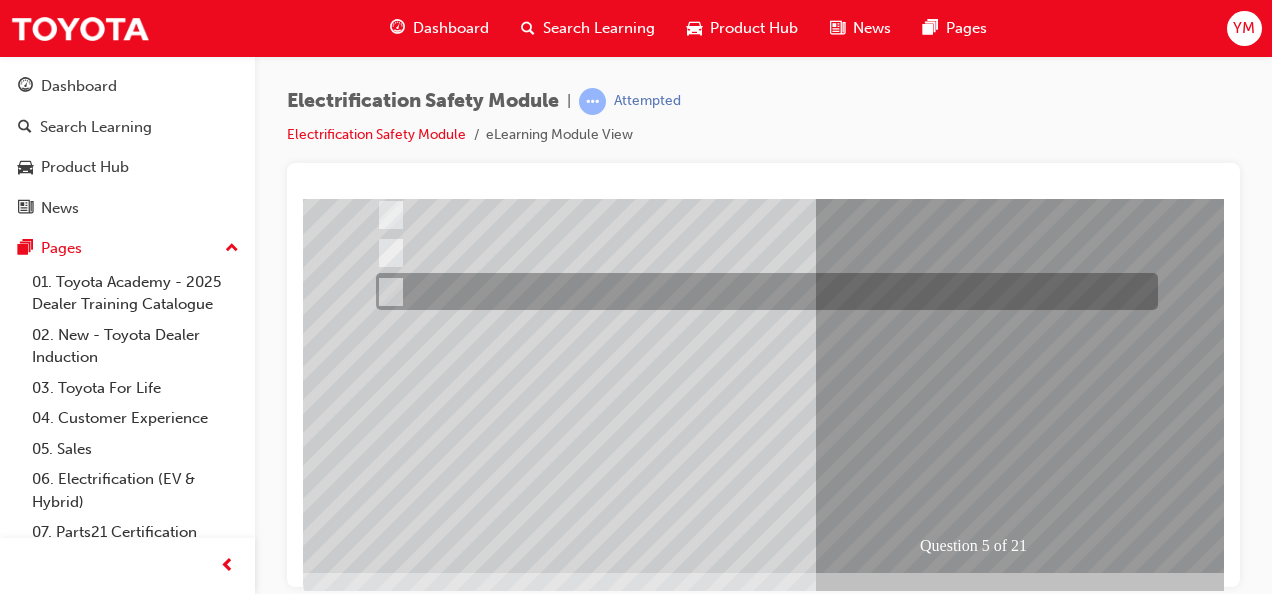scroll, scrollTop: 373, scrollLeft: 0, axis: vertical 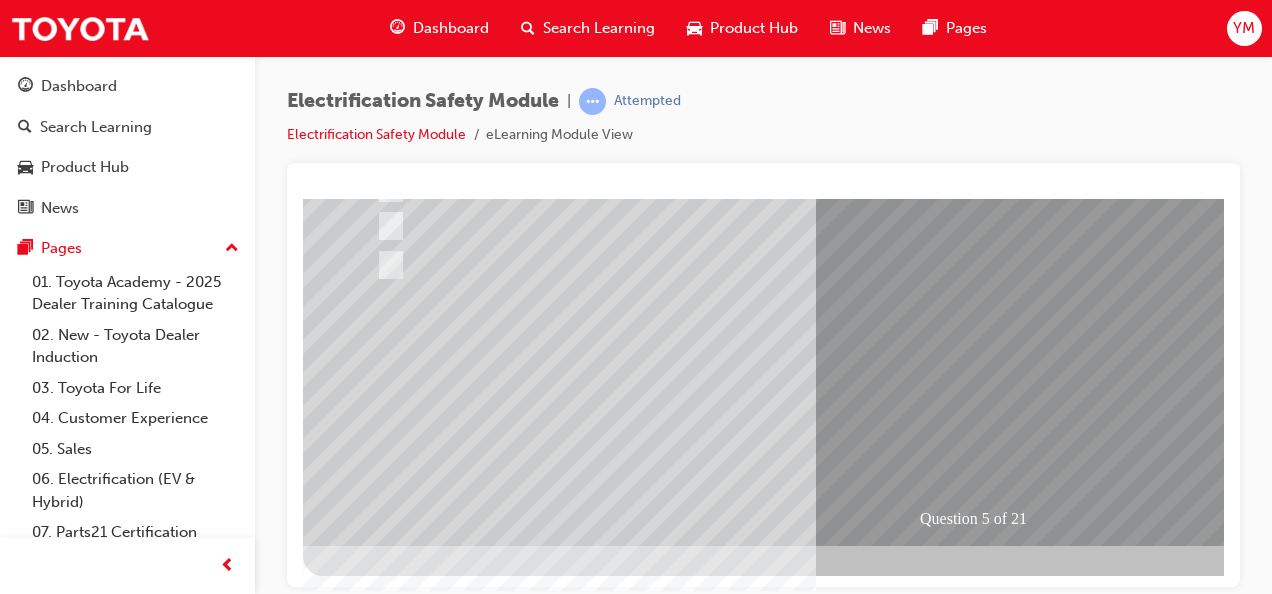 click at bounding box center [375, 2614] 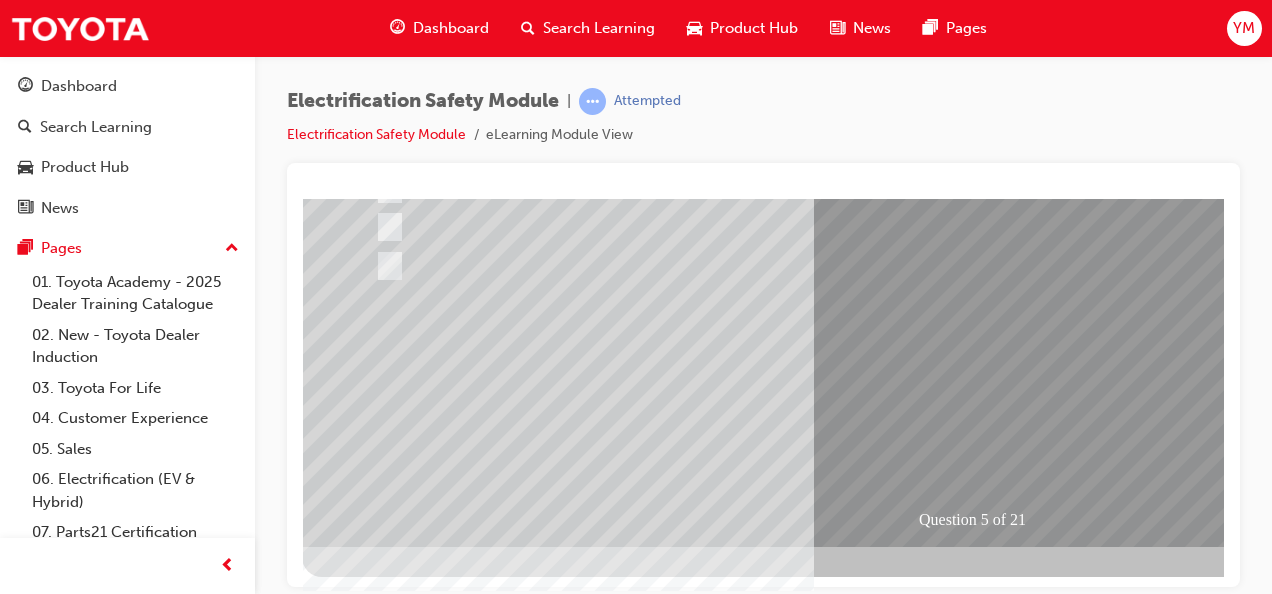 click at bounding box center [634, 2322] 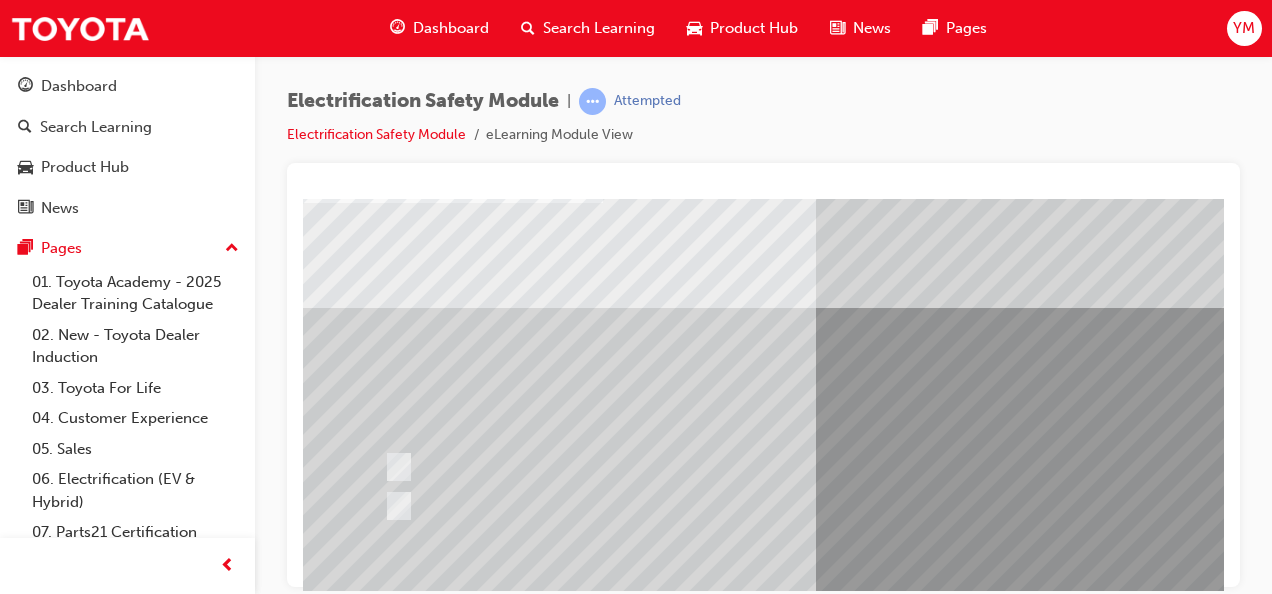 scroll, scrollTop: 144, scrollLeft: 0, axis: vertical 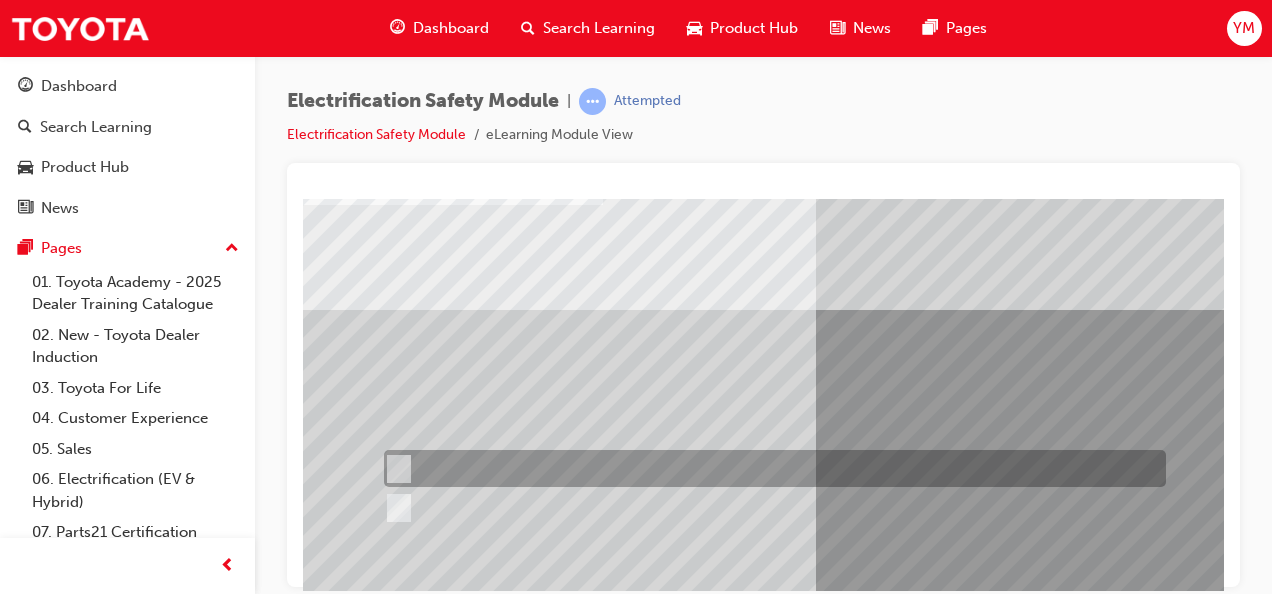 click at bounding box center (395, 469) 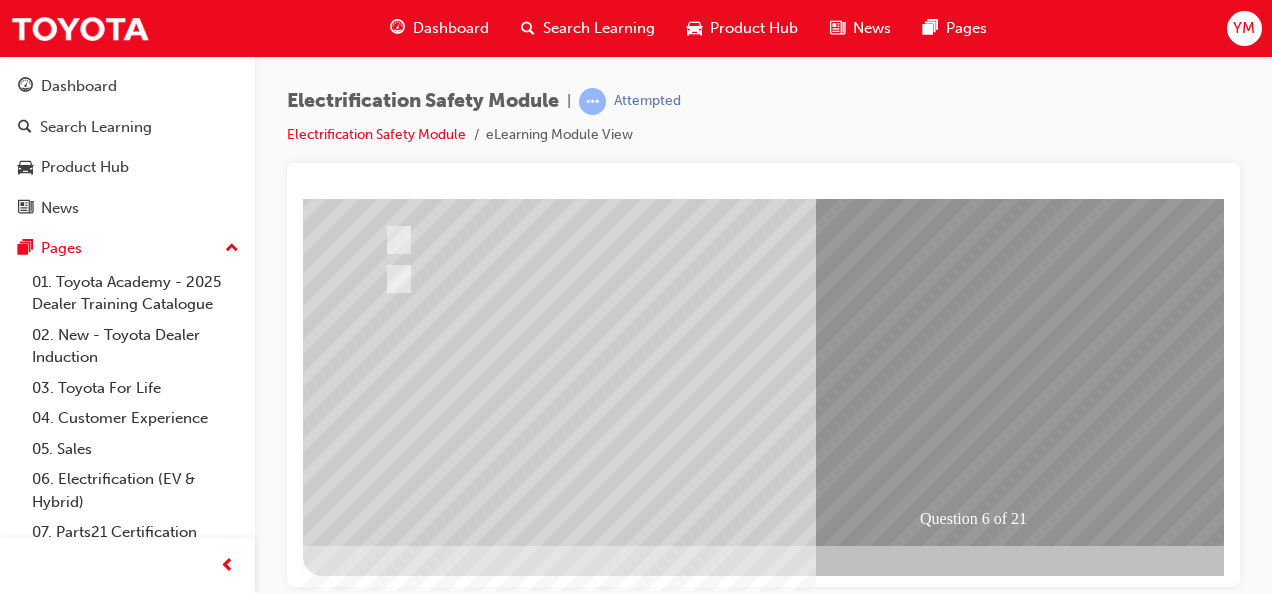 click at bounding box center (375, 2676) 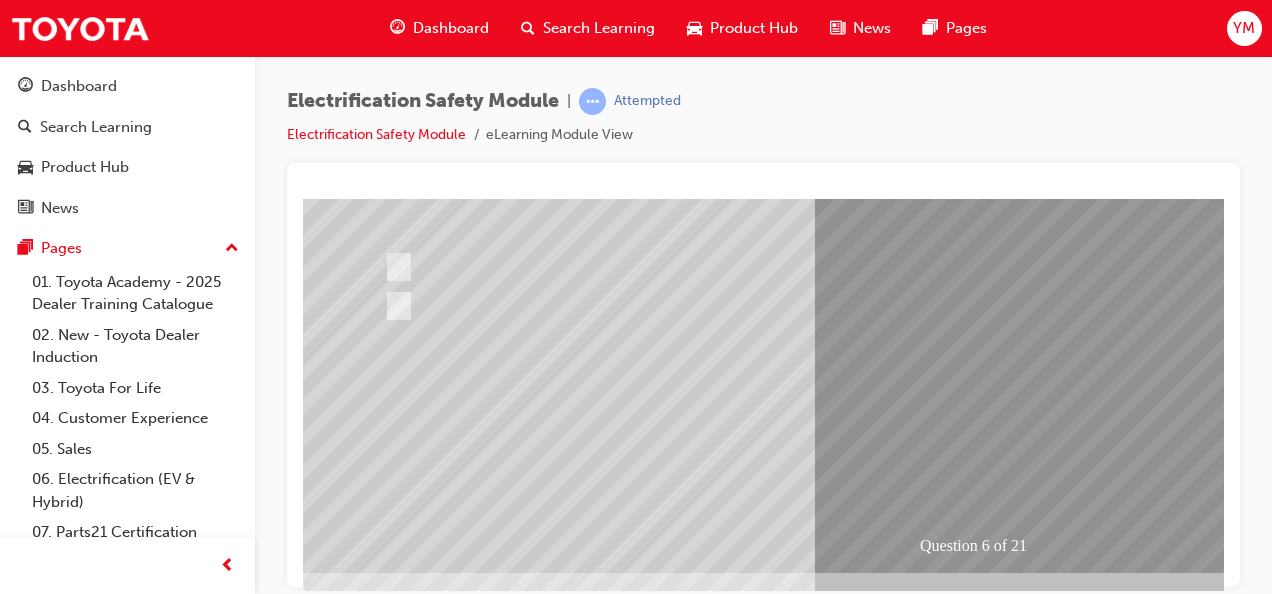 click at bounding box center (635, 2348) 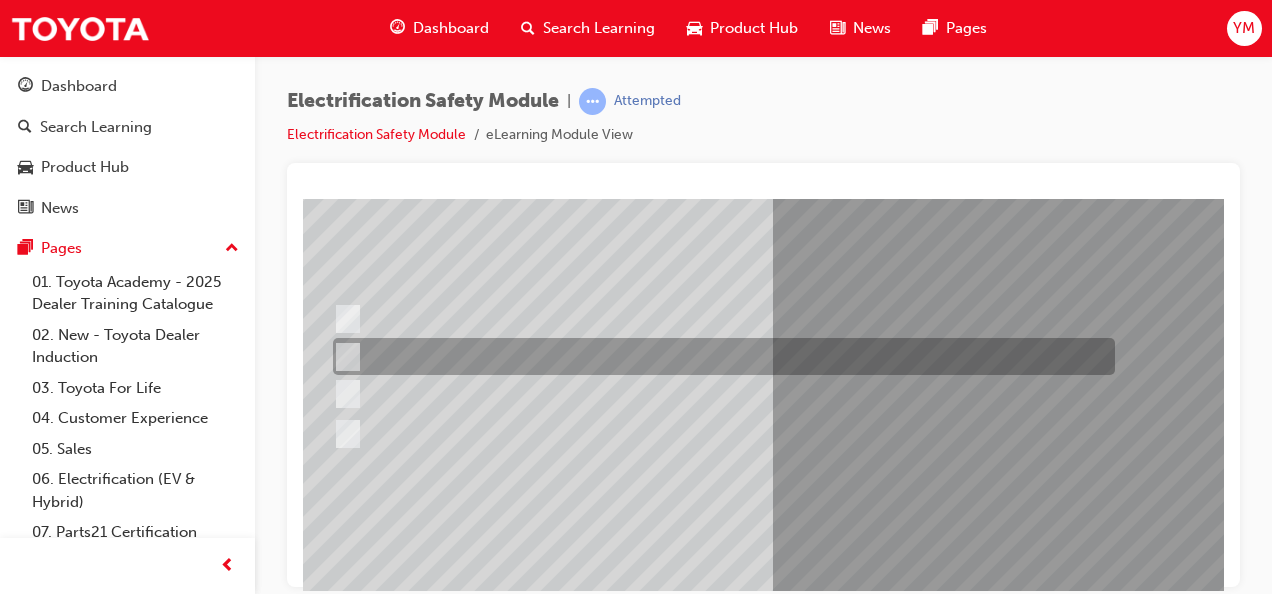 click at bounding box center (719, 356) 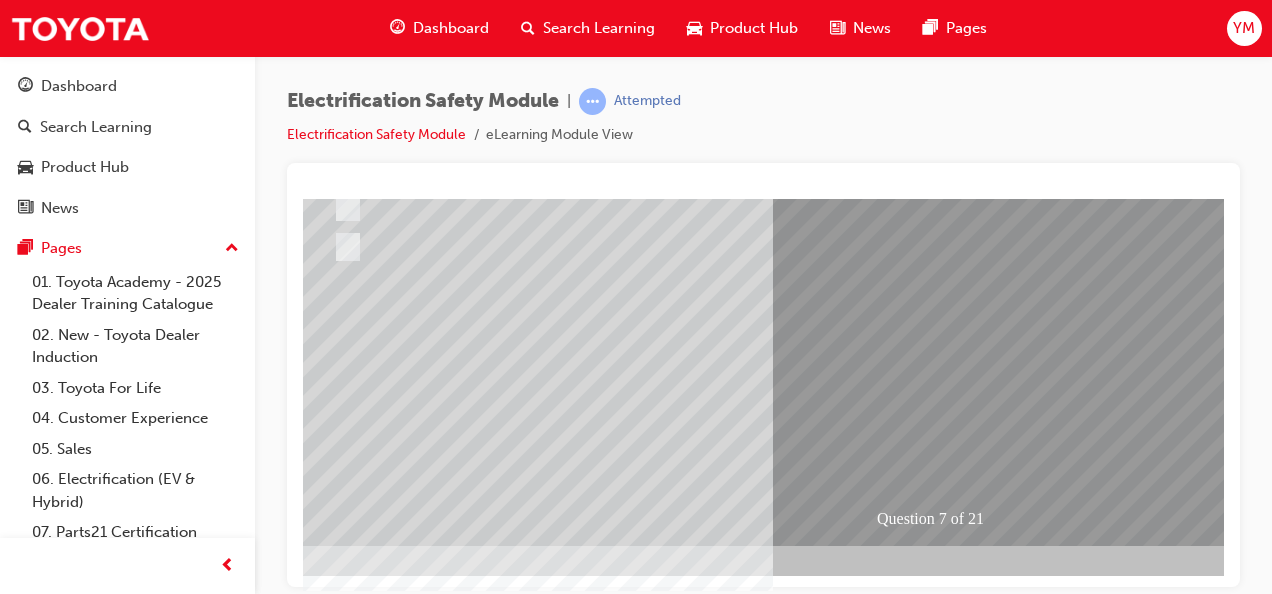 click at bounding box center (332, 2614) 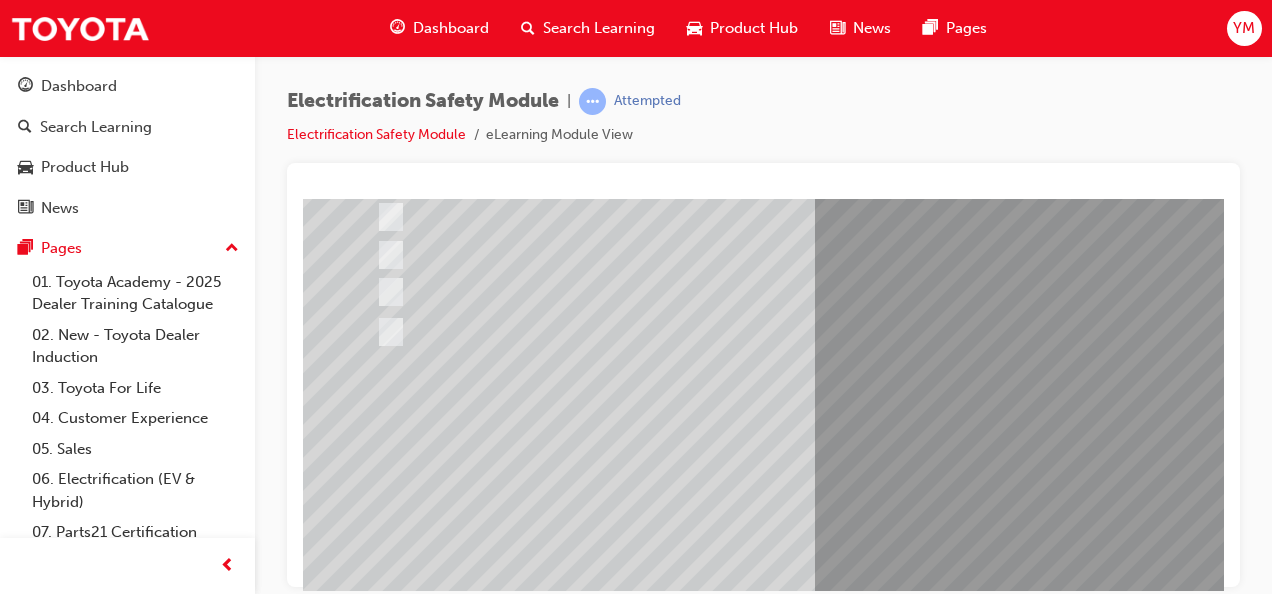 scroll, scrollTop: 298, scrollLeft: 0, axis: vertical 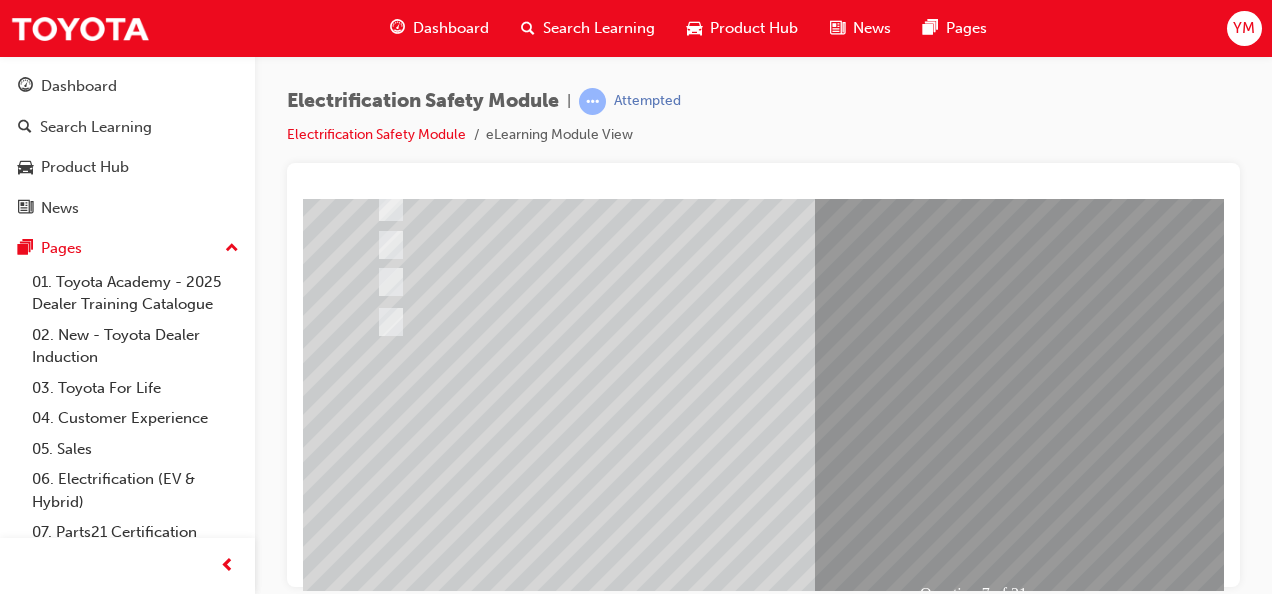 click at bounding box center [635, 2396] 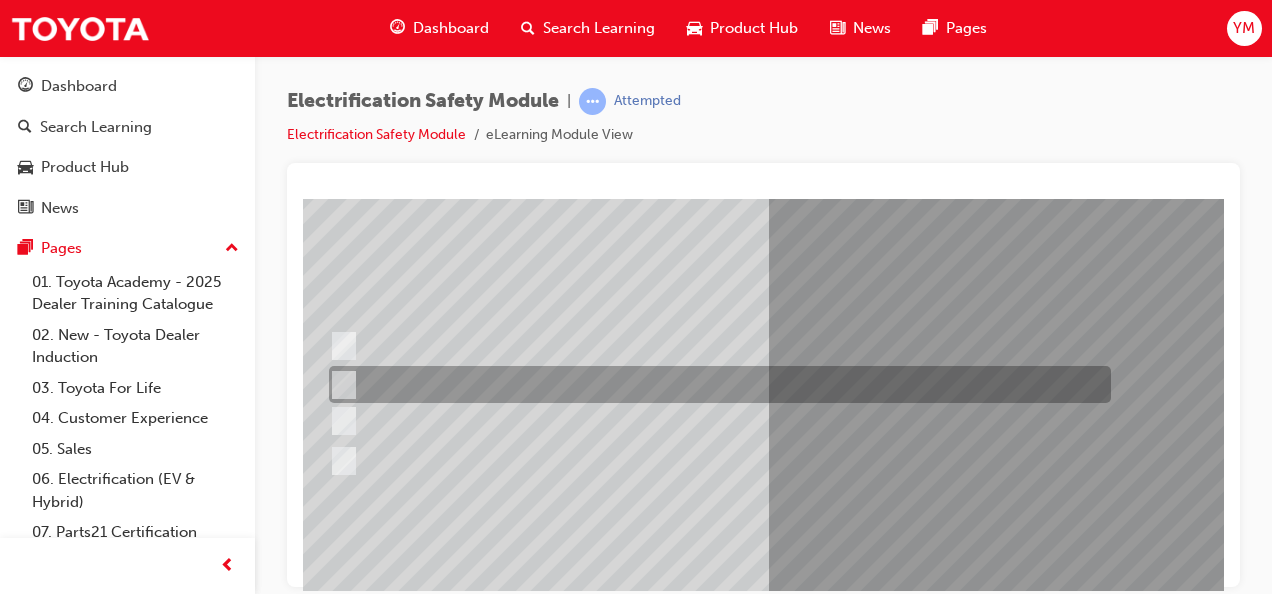 scroll, scrollTop: 172, scrollLeft: 47, axis: both 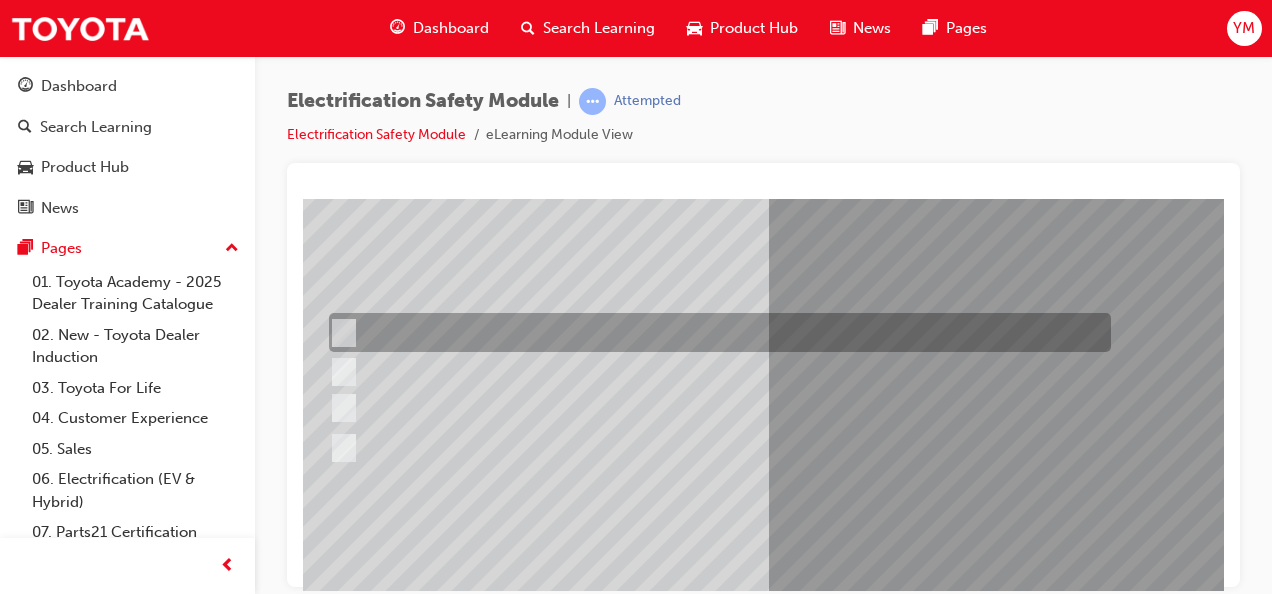 click at bounding box center (715, 332) 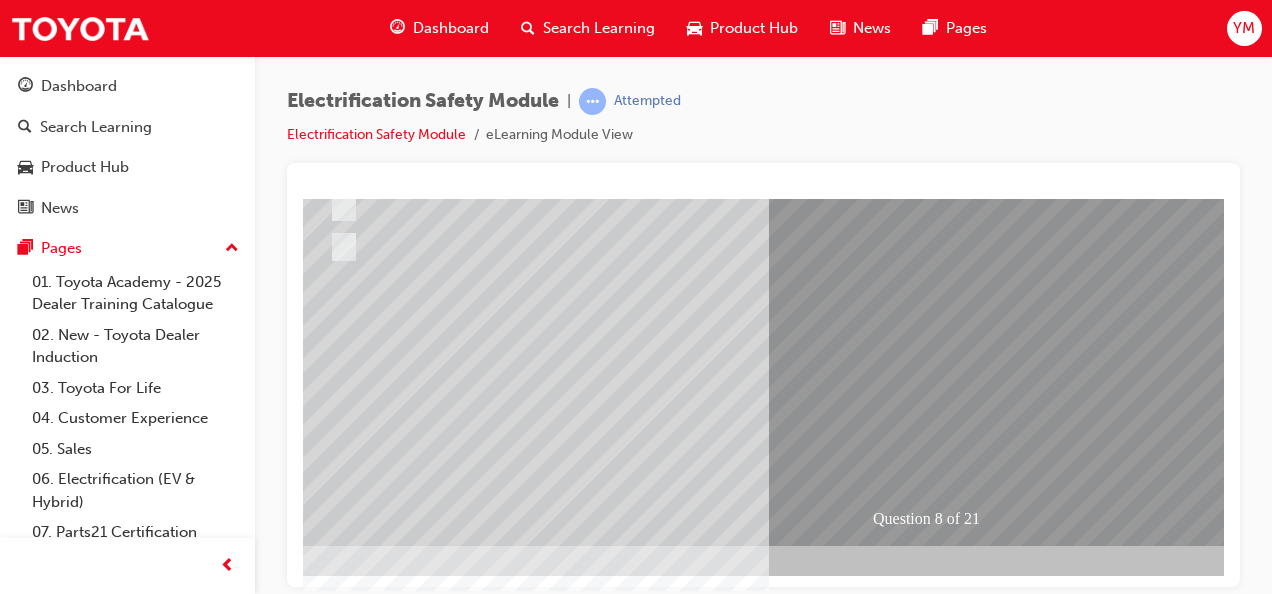click at bounding box center [328, 2614] 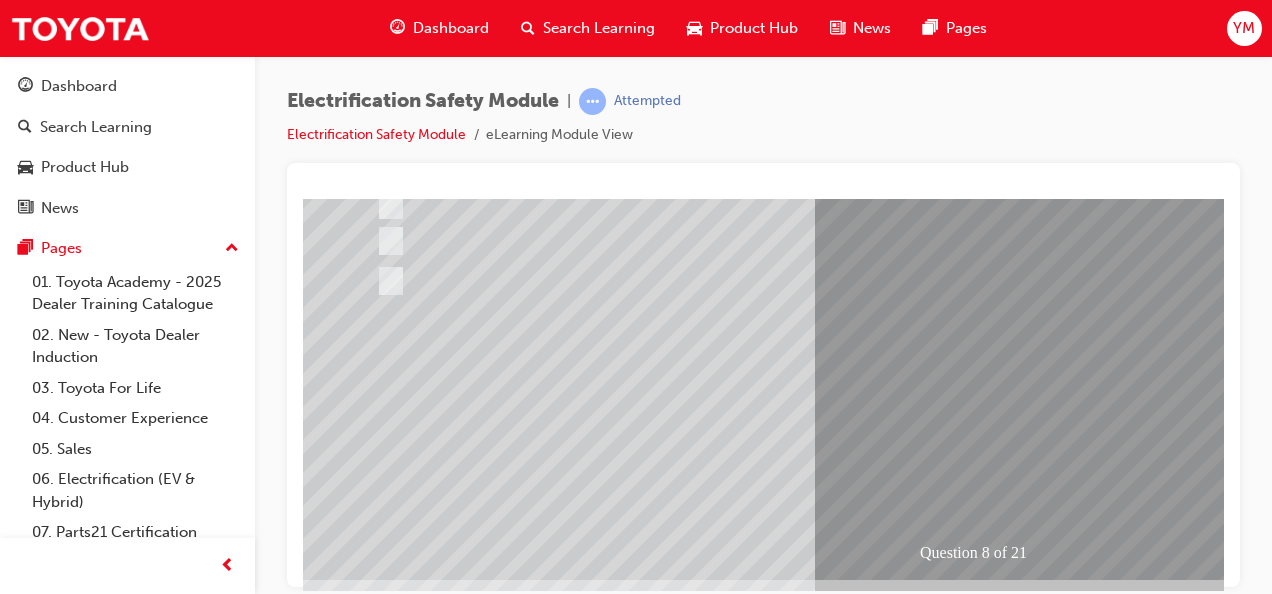 scroll, scrollTop: 341, scrollLeft: 0, axis: vertical 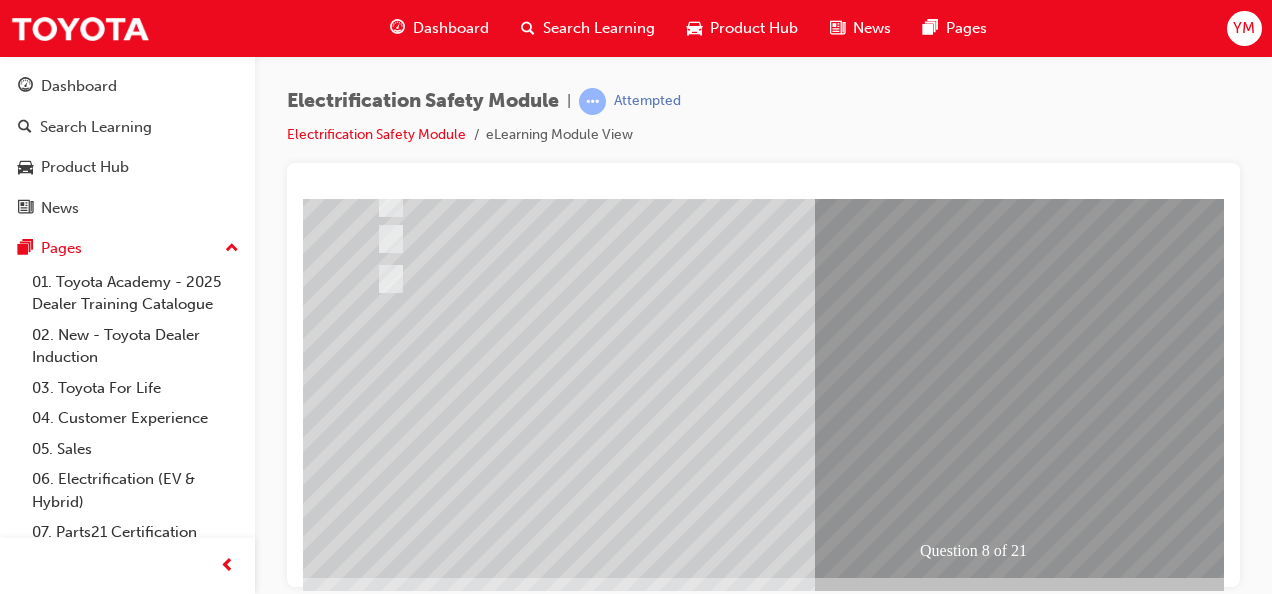 click at bounding box center [635, 2353] 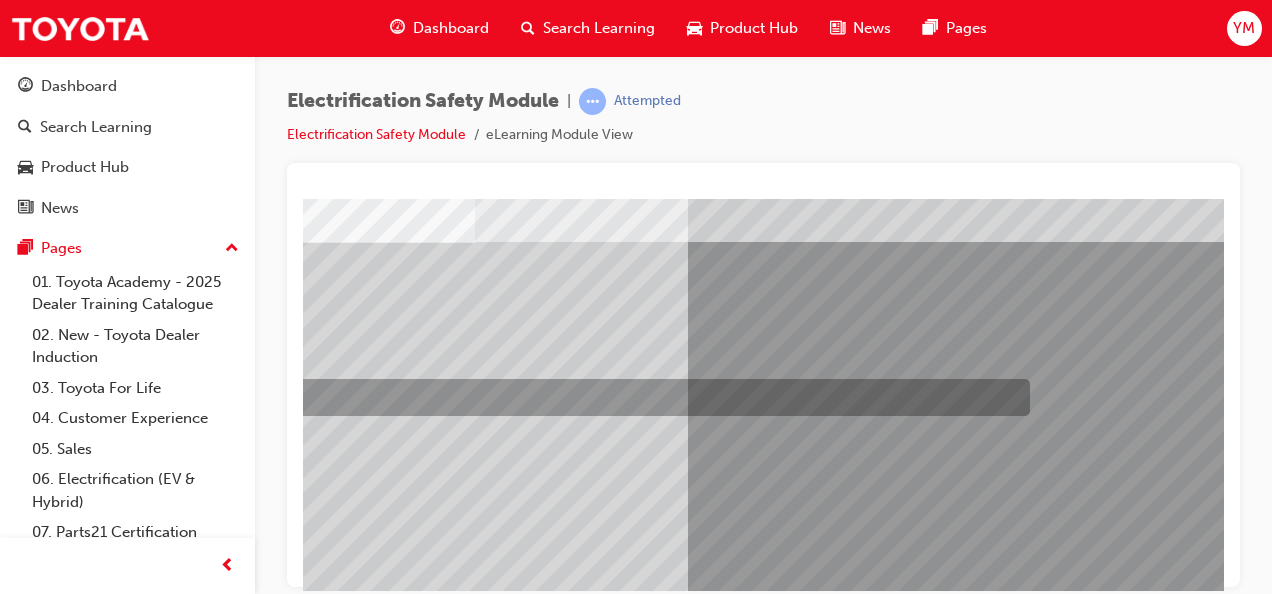 scroll, scrollTop: 106, scrollLeft: 0, axis: vertical 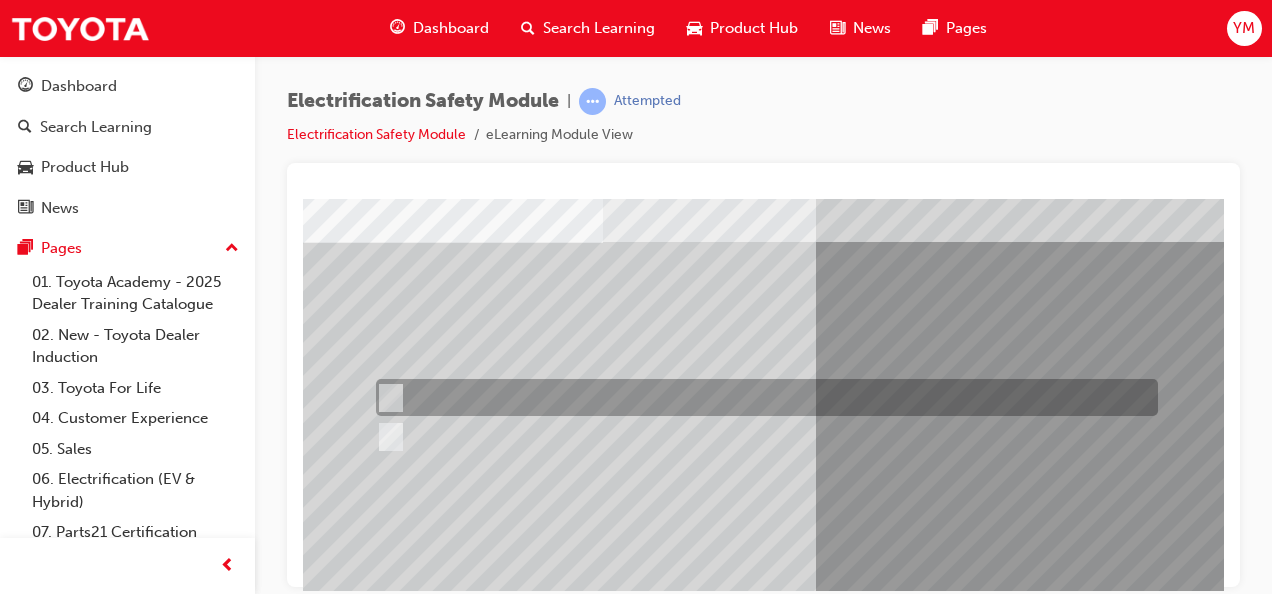 click at bounding box center (762, 397) 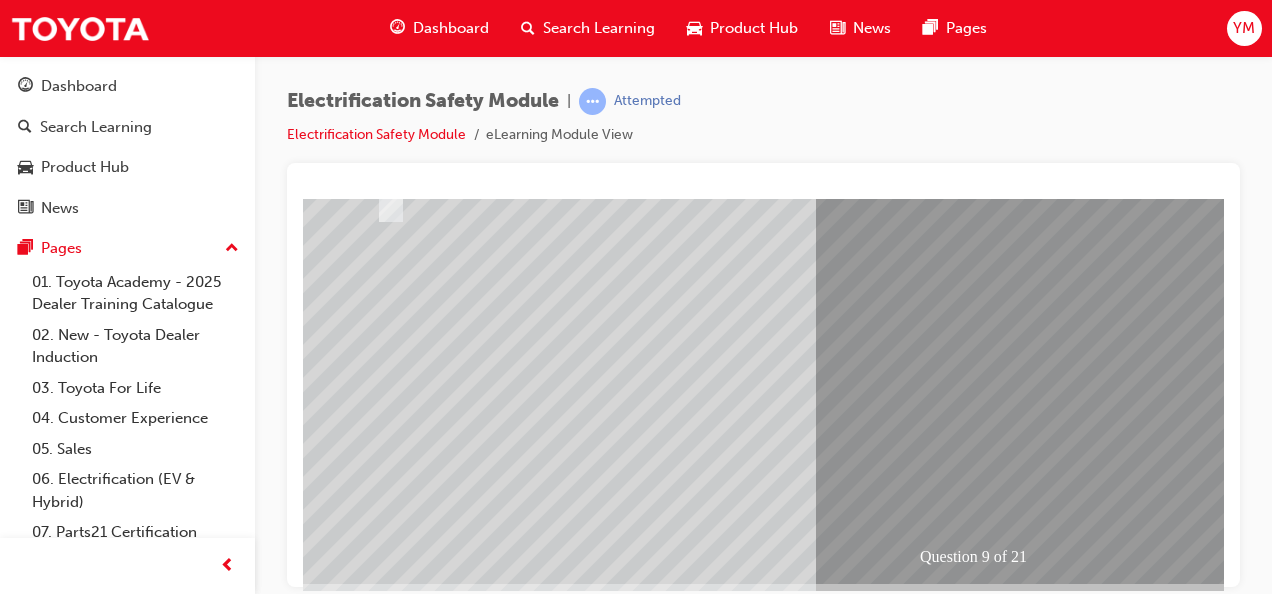 click at bounding box center (983, 943) 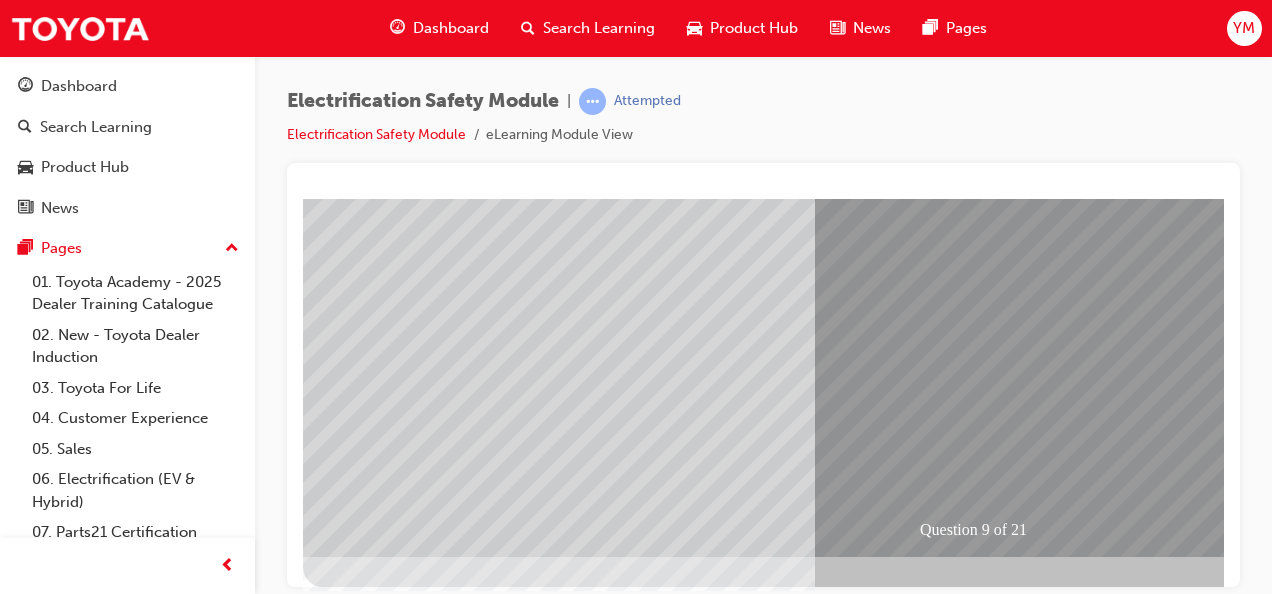 click at bounding box center [635, 2332] 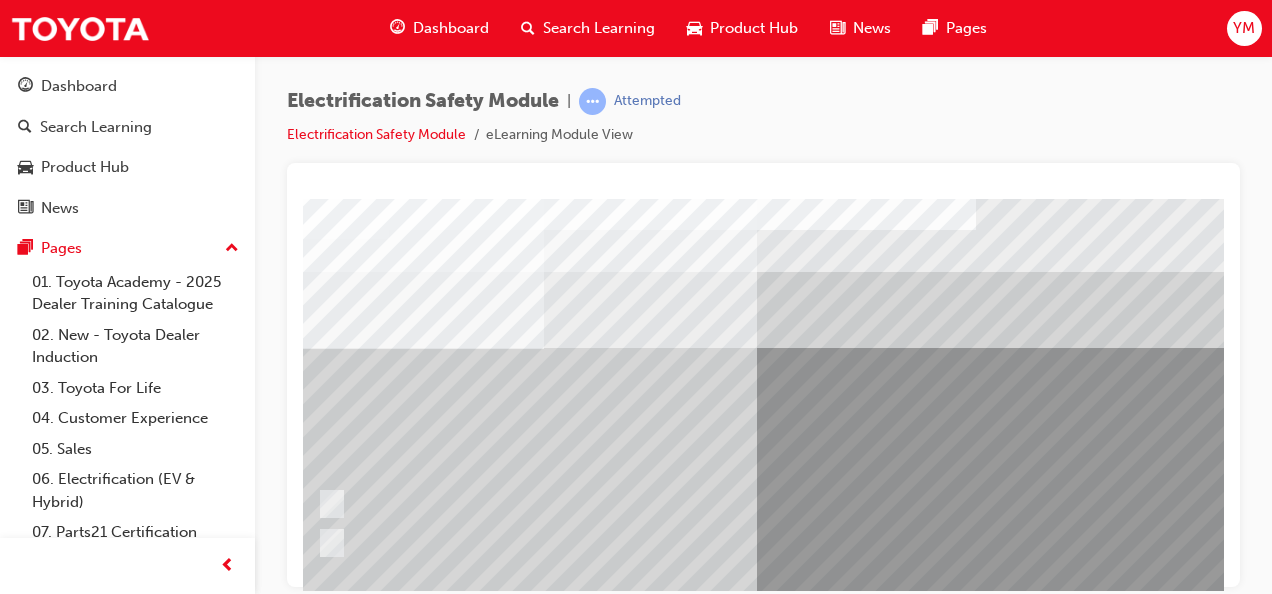 scroll, scrollTop: 0, scrollLeft: 1, axis: horizontal 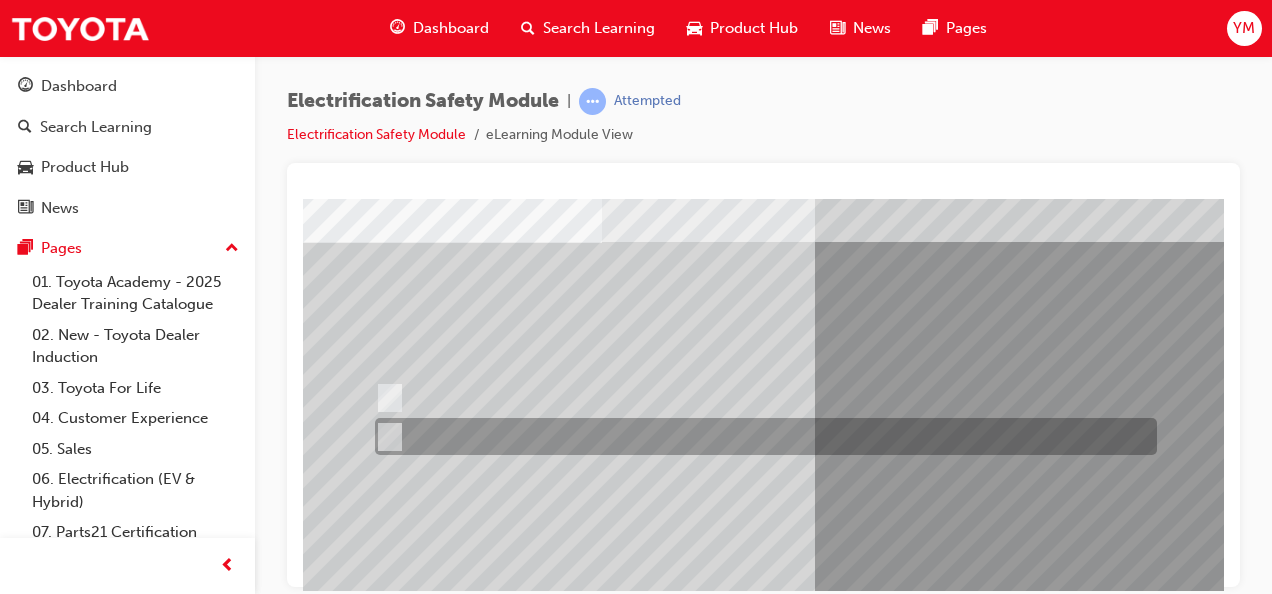 click at bounding box center (761, 436) 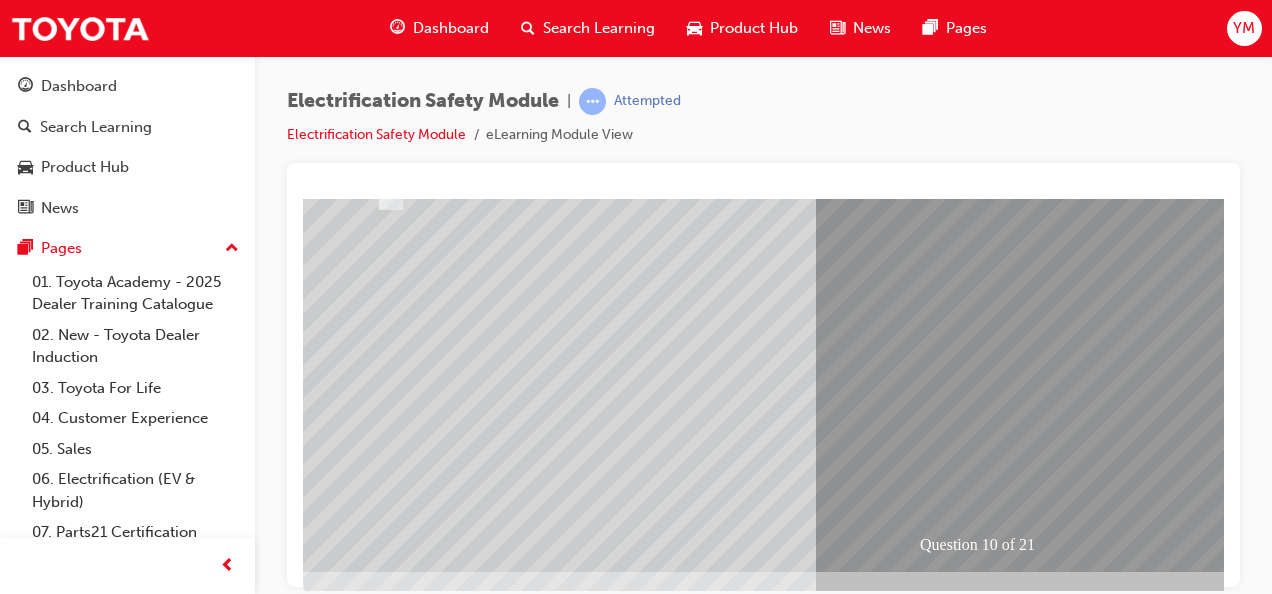 click at bounding box center (375, 2596) 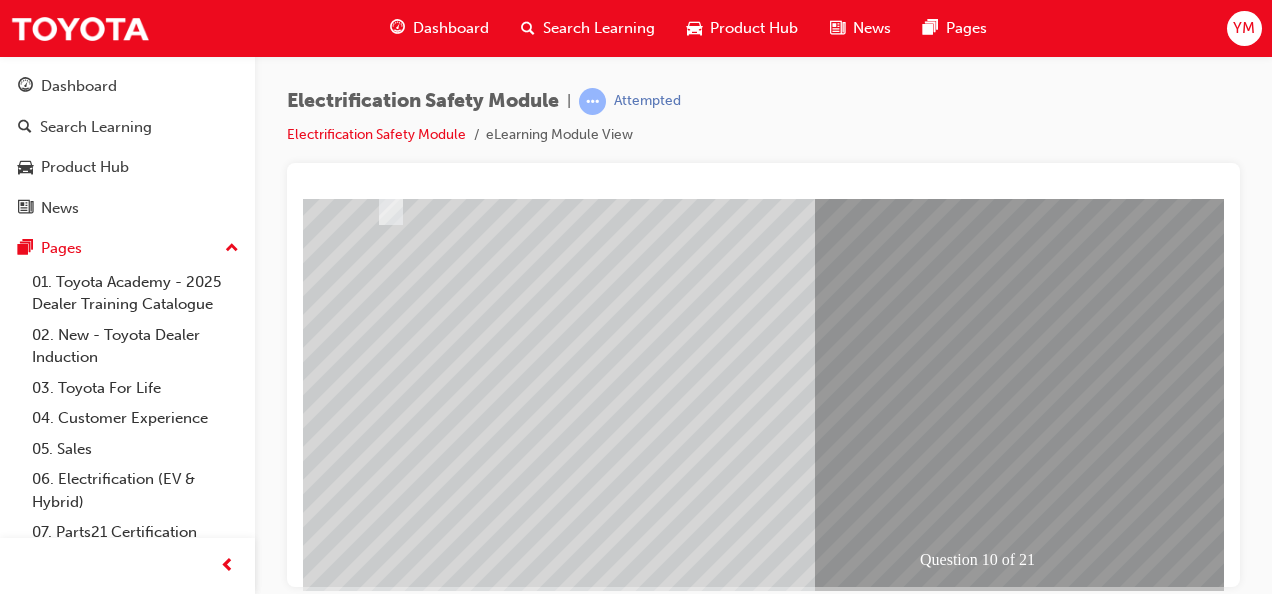 click at bounding box center [635, 2362] 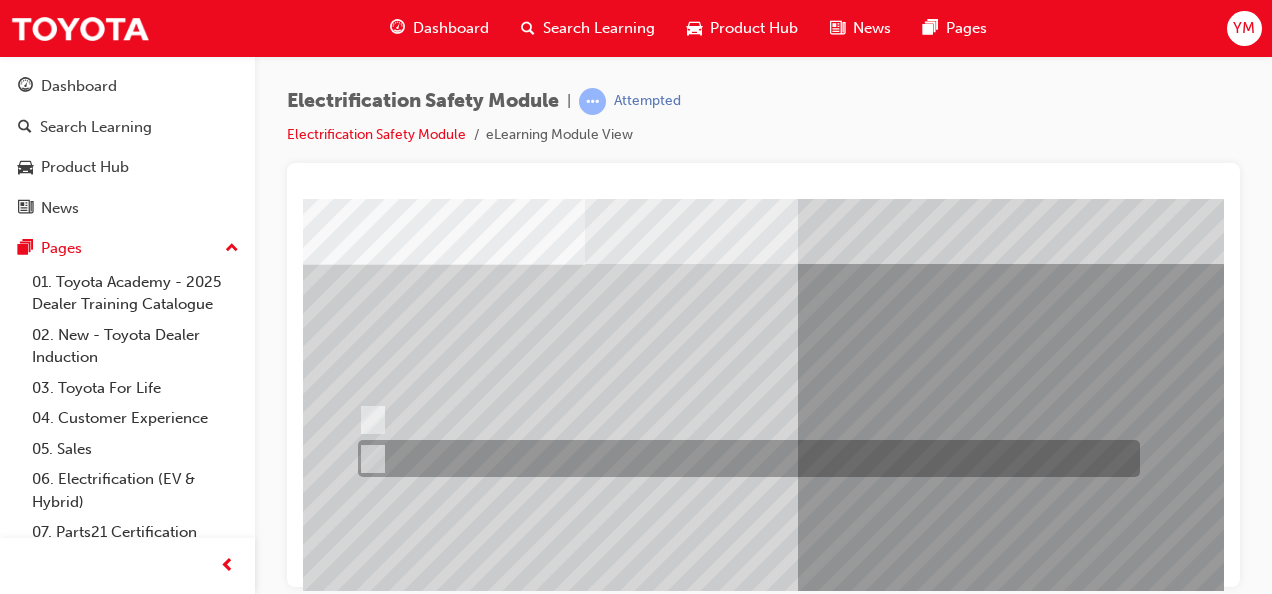 click at bounding box center (744, 458) 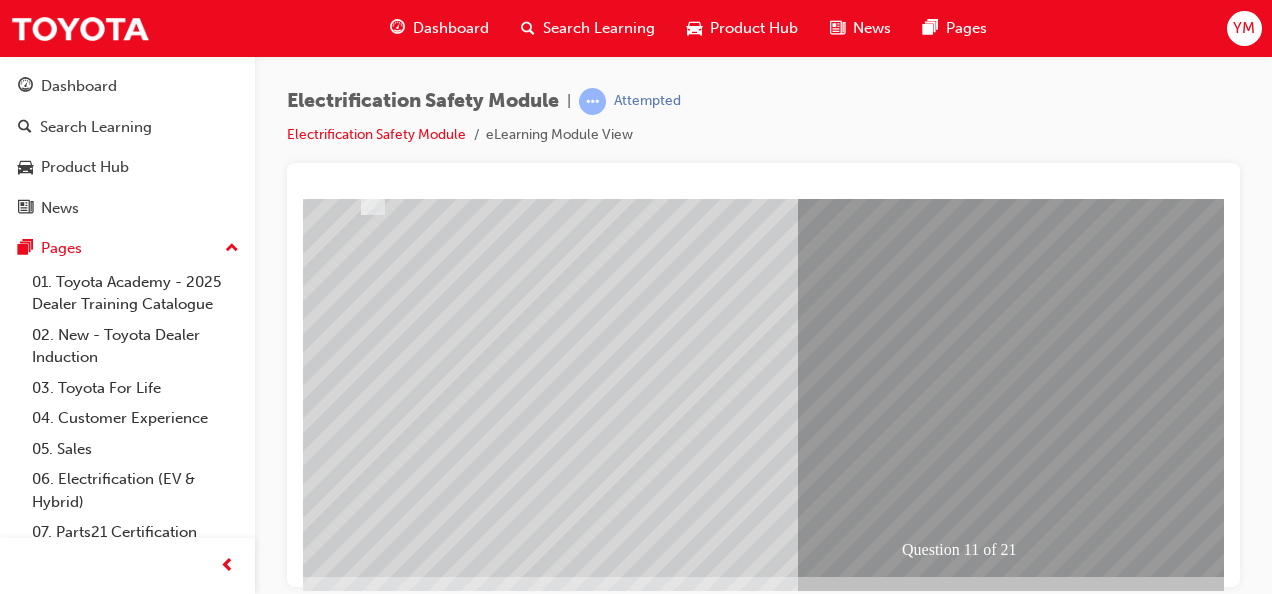 click at bounding box center (357, 2601) 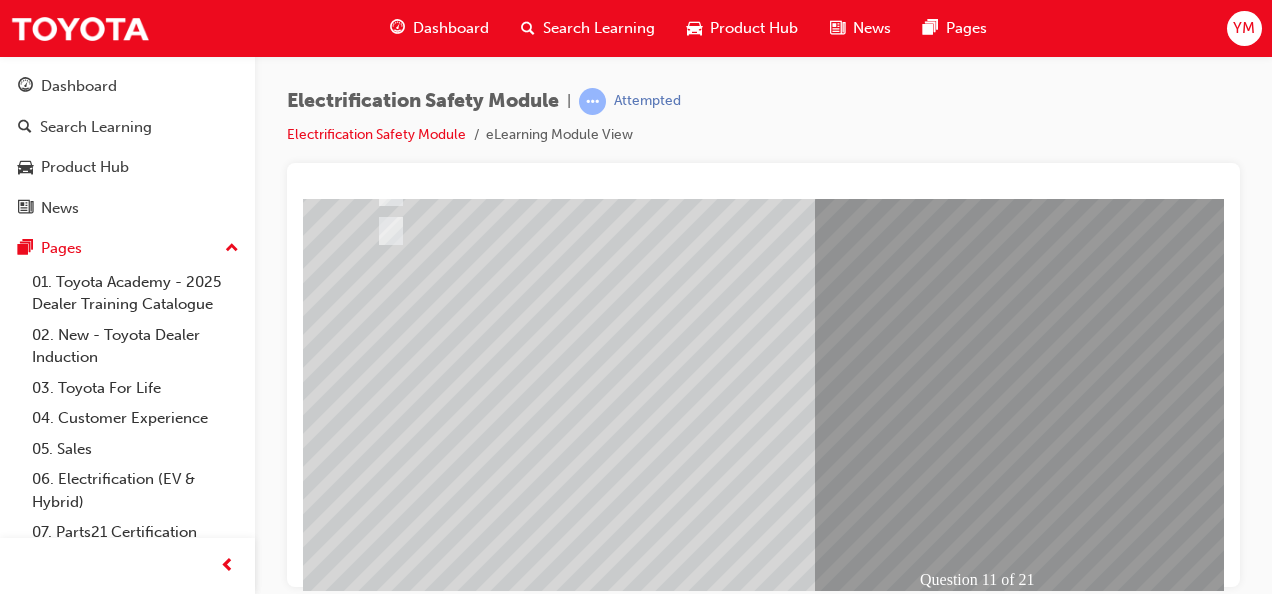 click at bounding box center (635, 2382) 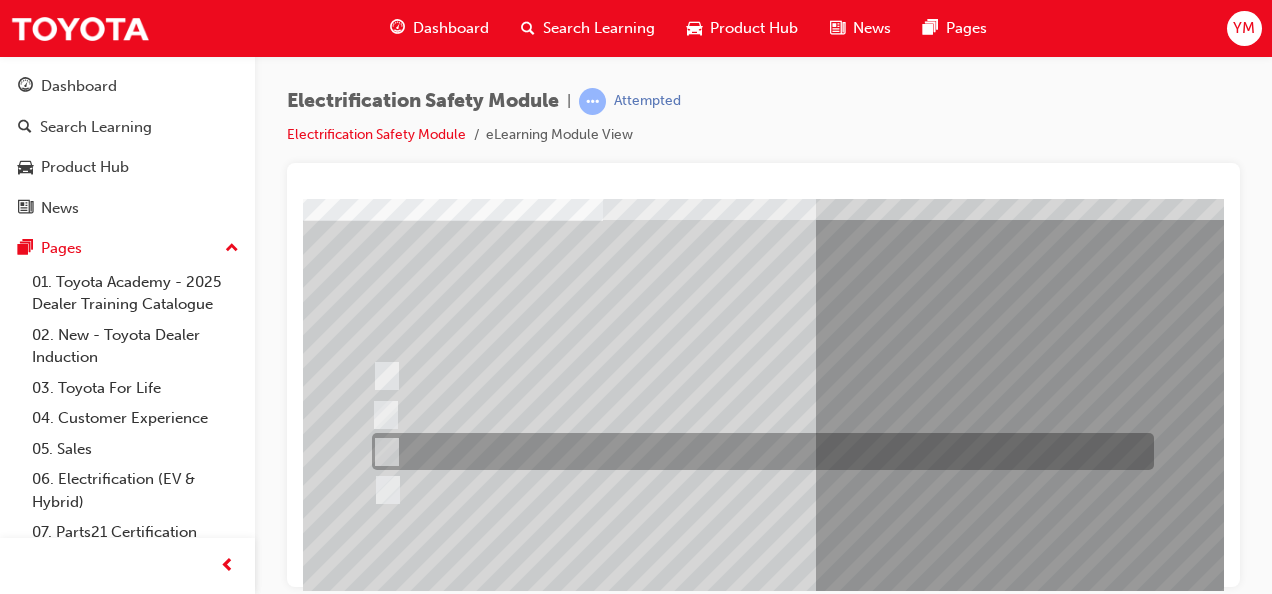 click at bounding box center (758, 451) 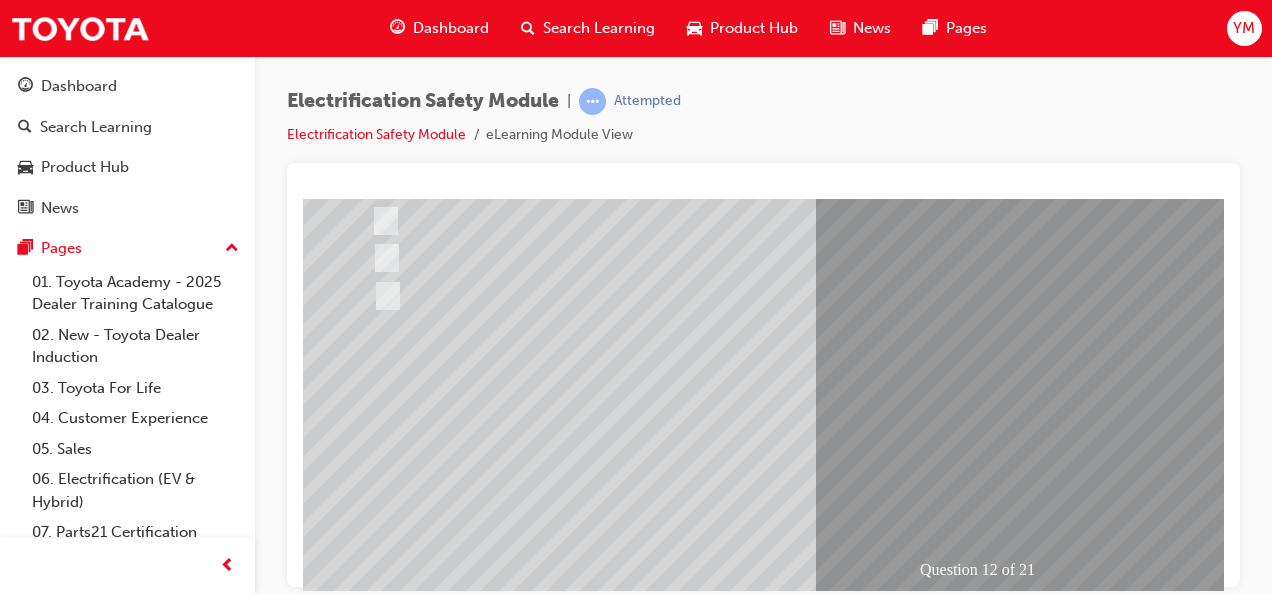click at bounding box center [375, 2665] 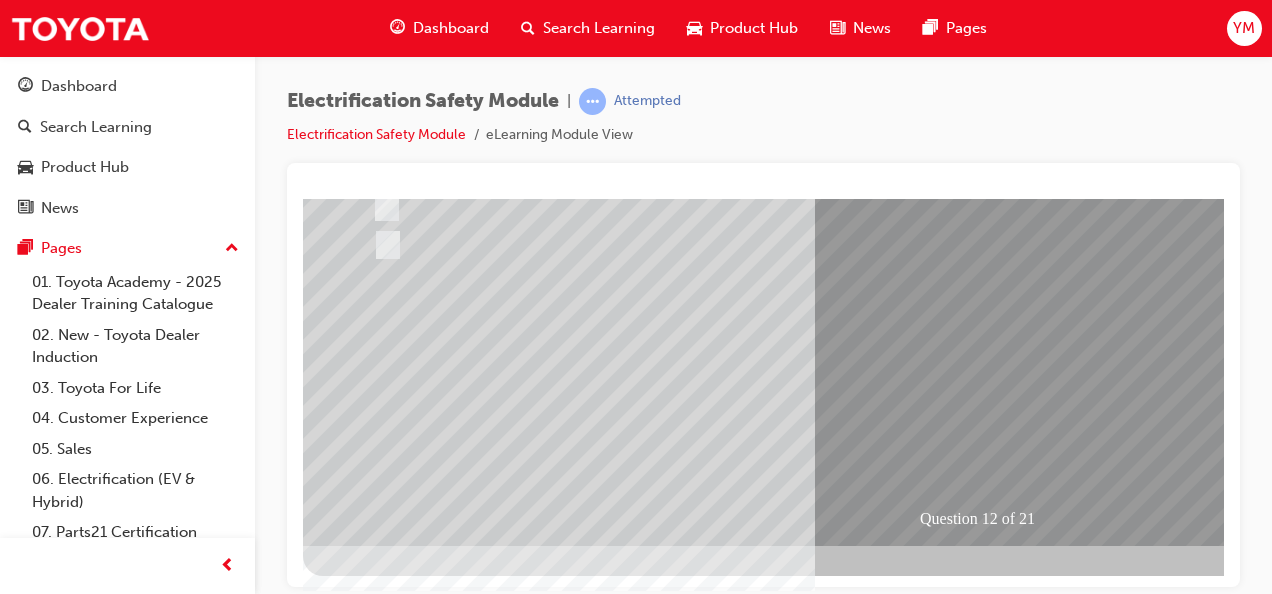 click at bounding box center [635, 2321] 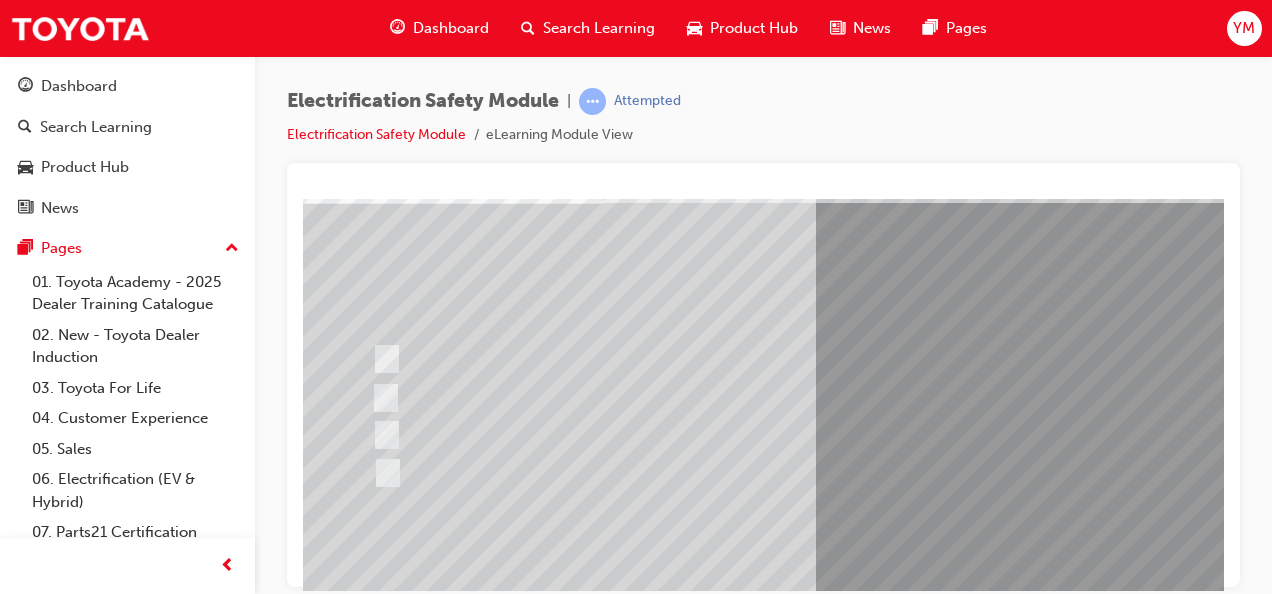 scroll, scrollTop: 146, scrollLeft: 0, axis: vertical 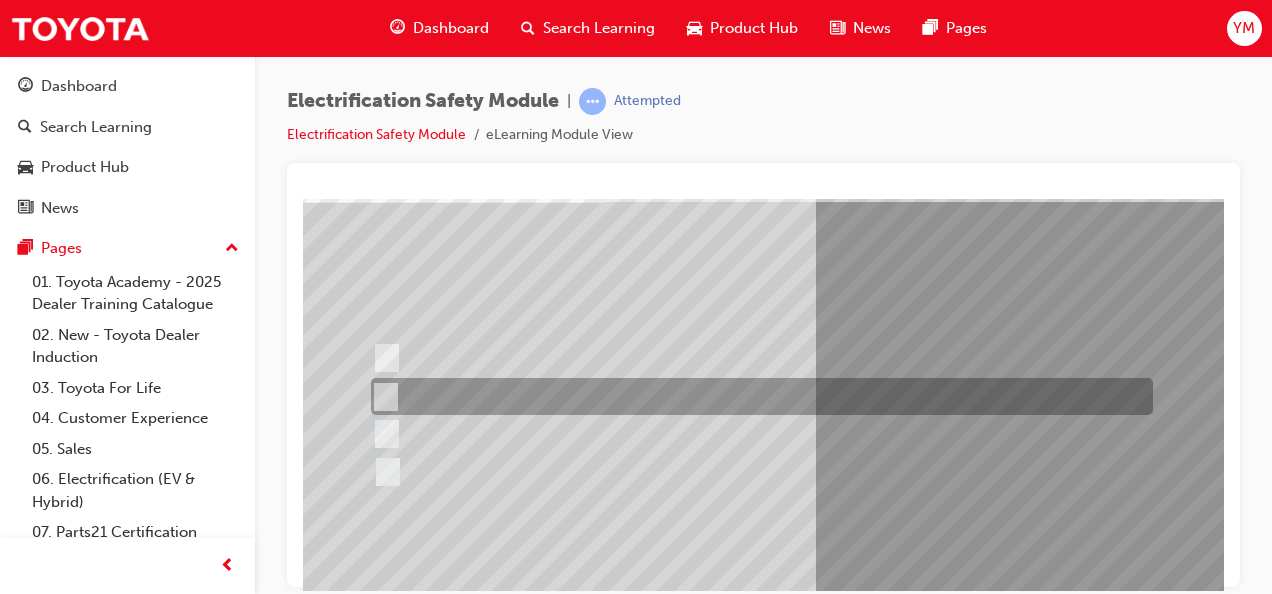 click at bounding box center [757, 396] 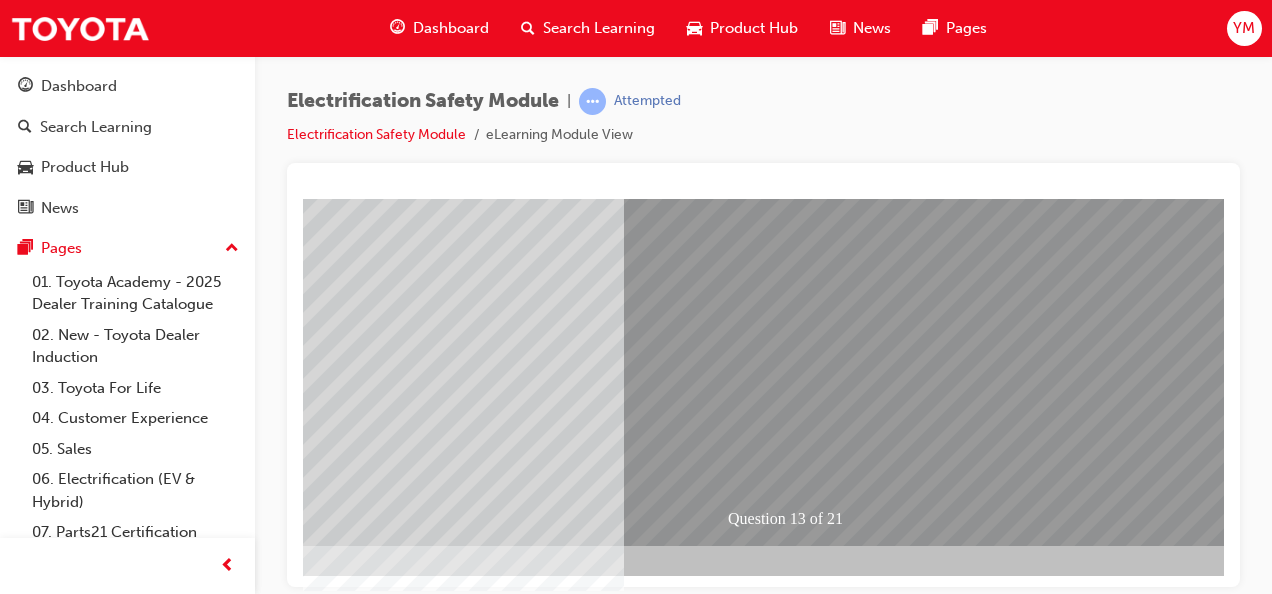 scroll, scrollTop: 373, scrollLeft: 210, axis: both 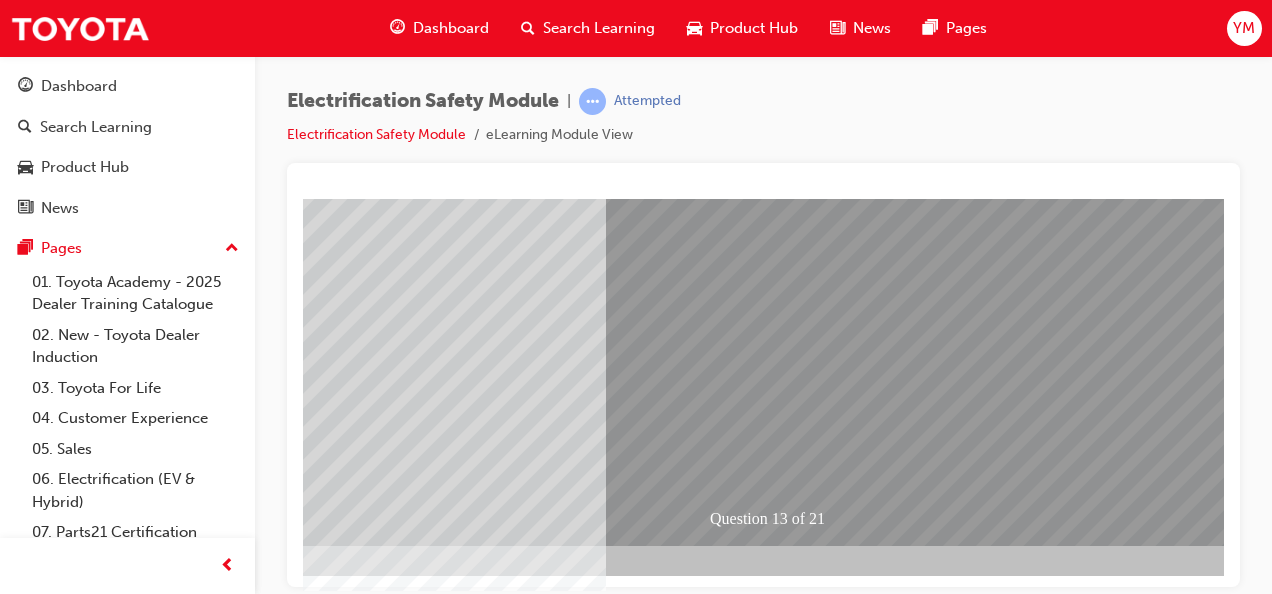 click at bounding box center [165, 2614] 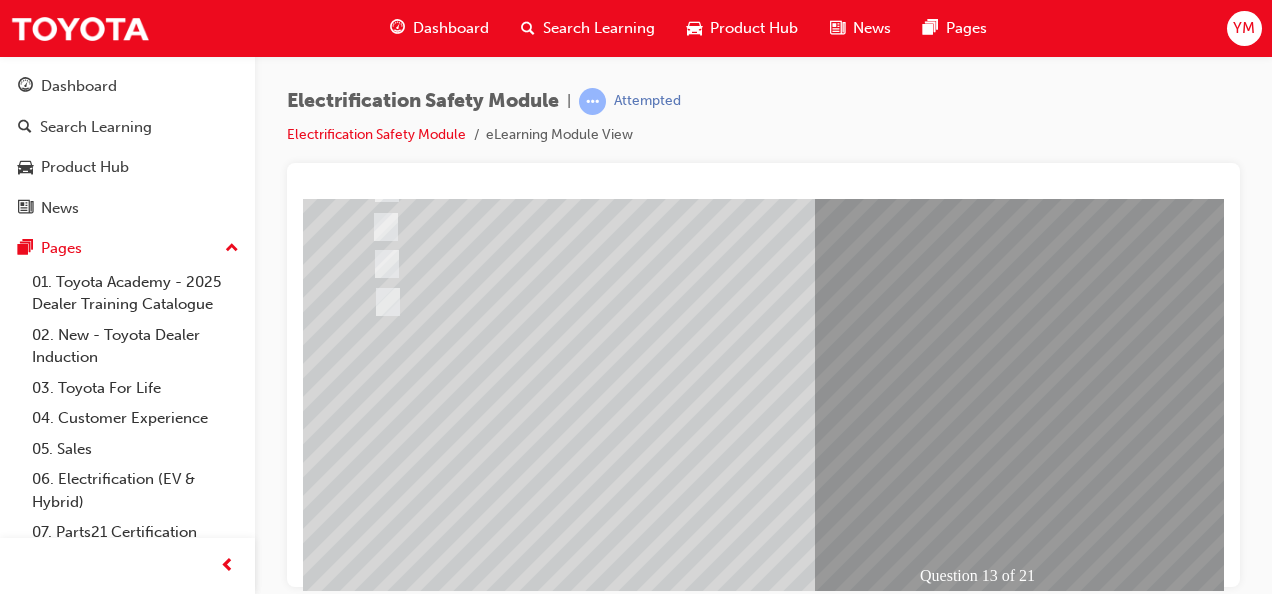 scroll, scrollTop: 318, scrollLeft: 0, axis: vertical 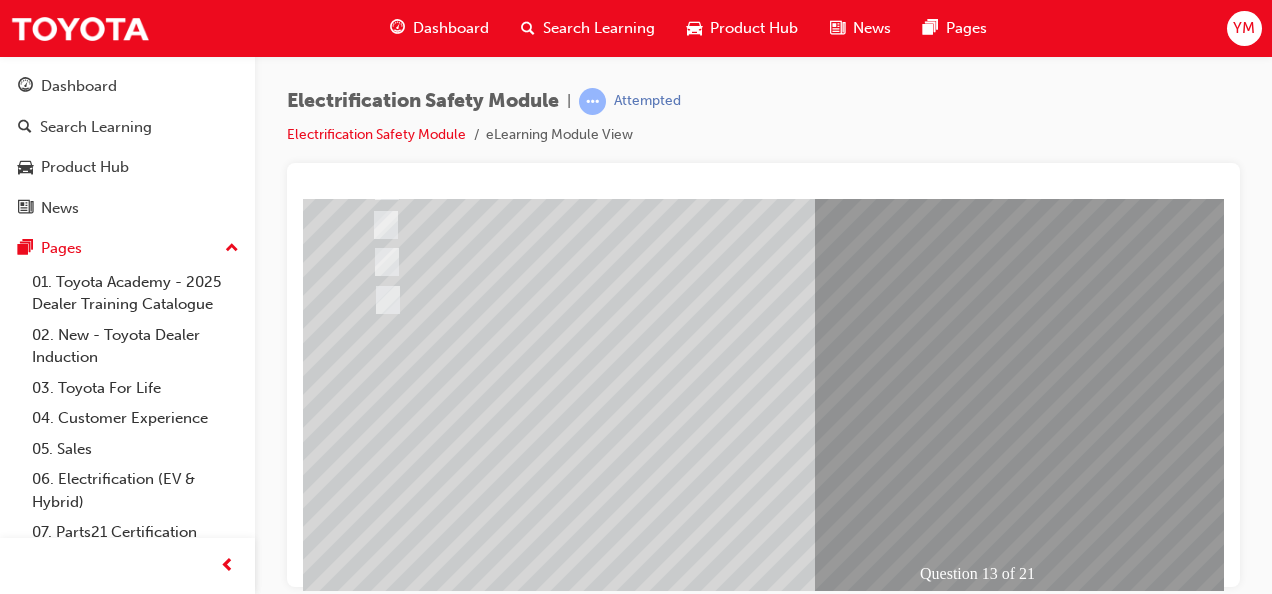 click at bounding box center [635, 2376] 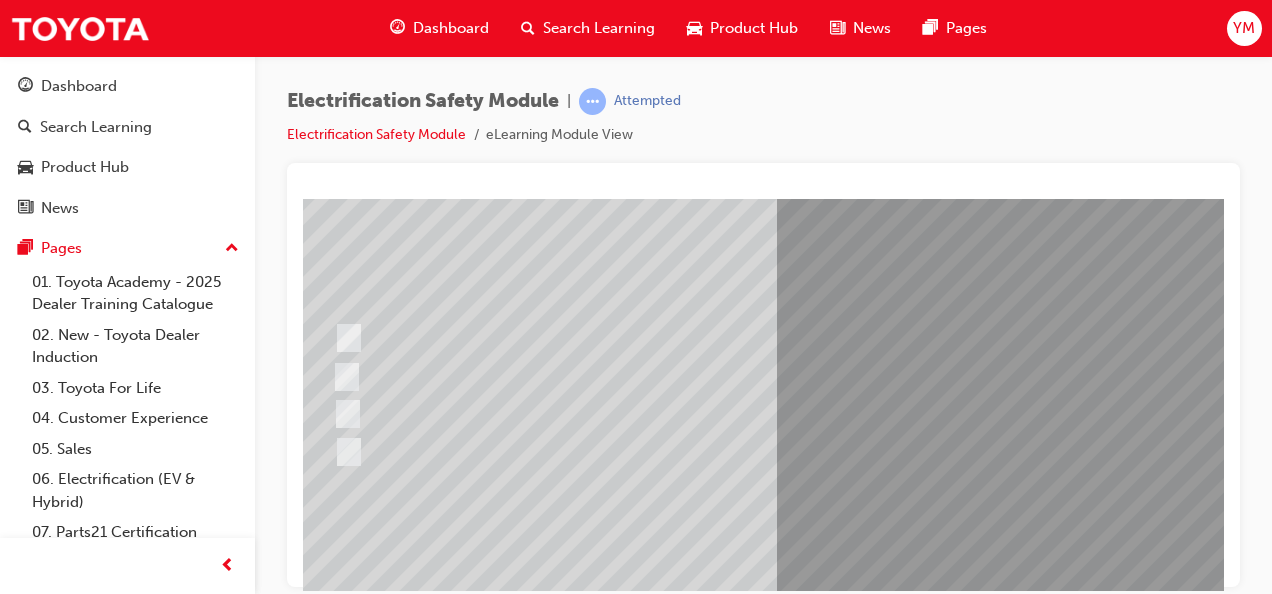 scroll, scrollTop: 168, scrollLeft: 39, axis: both 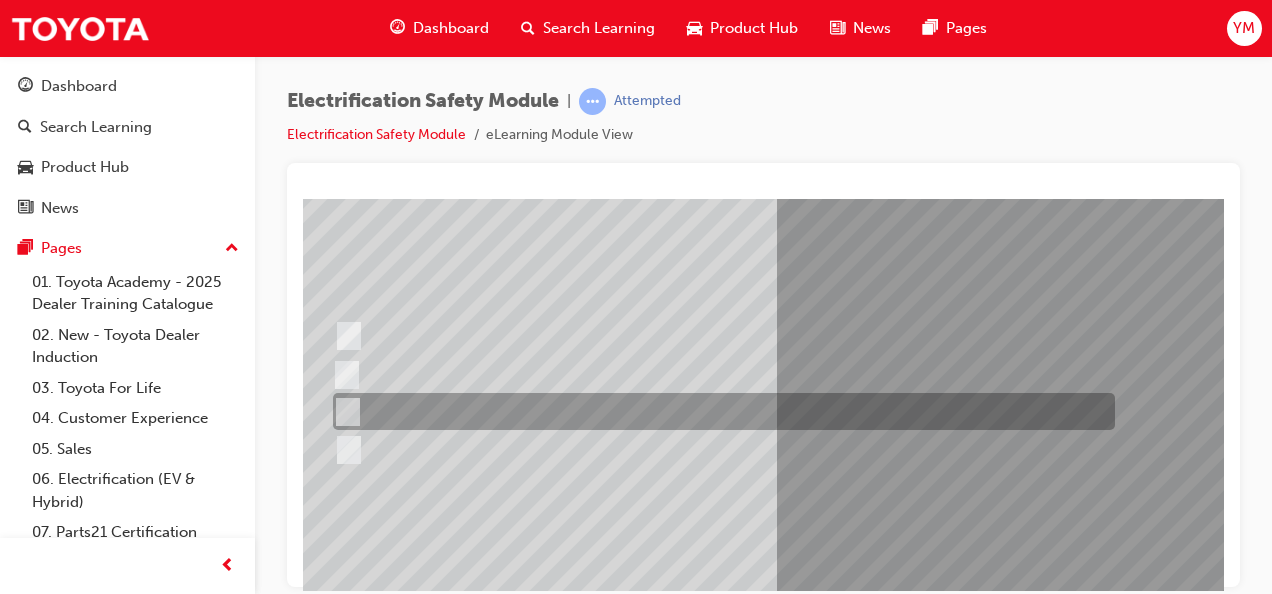 click at bounding box center (719, 411) 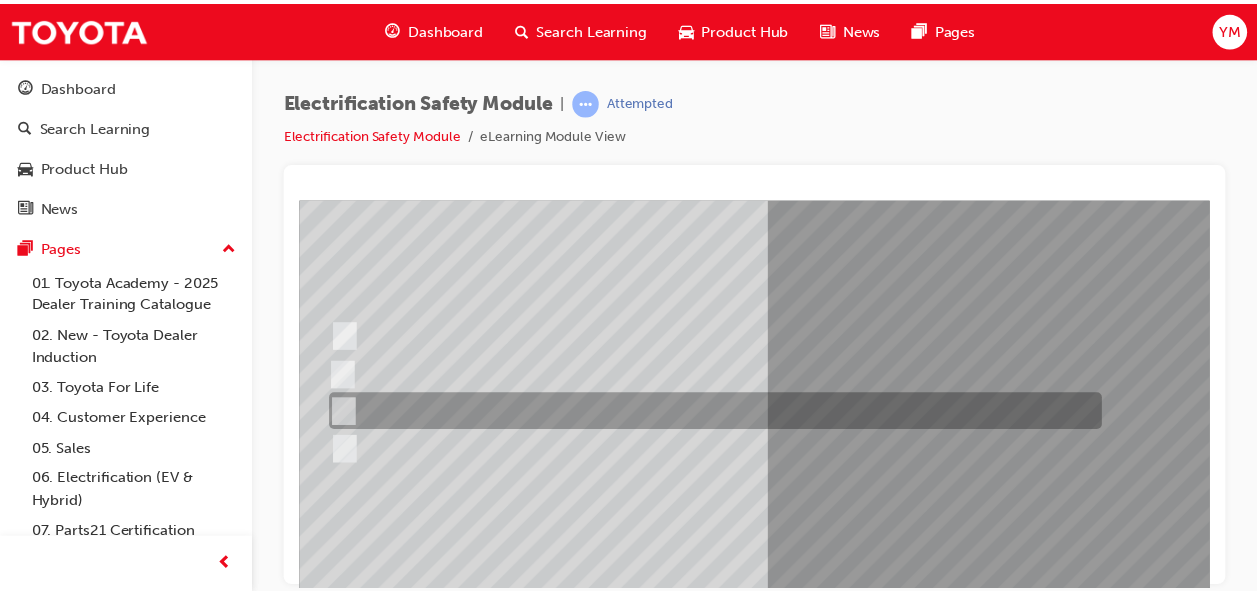 scroll, scrollTop: 373, scrollLeft: 39, axis: both 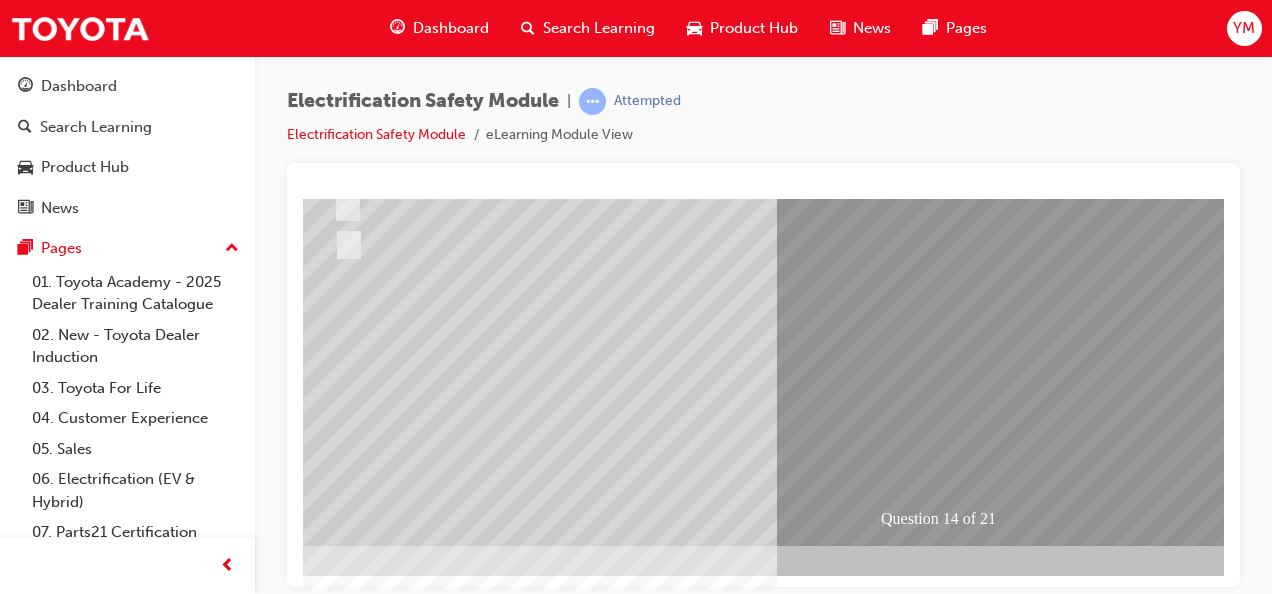 click at bounding box center [336, 2614] 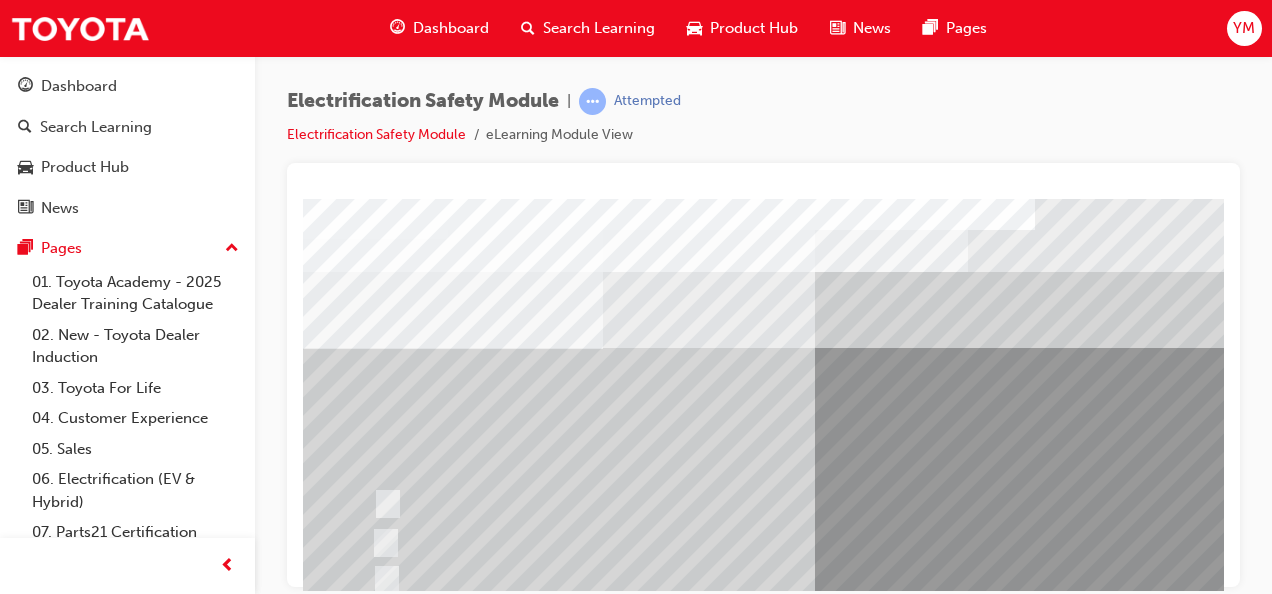scroll, scrollTop: 294, scrollLeft: 0, axis: vertical 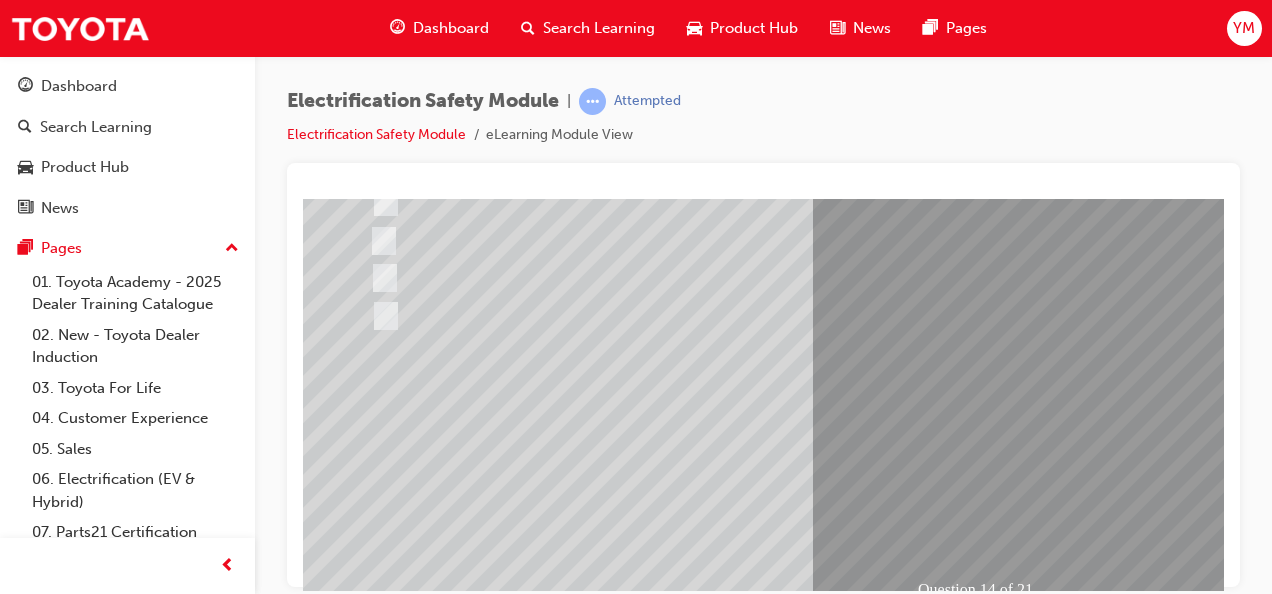 click at bounding box center (633, 2392) 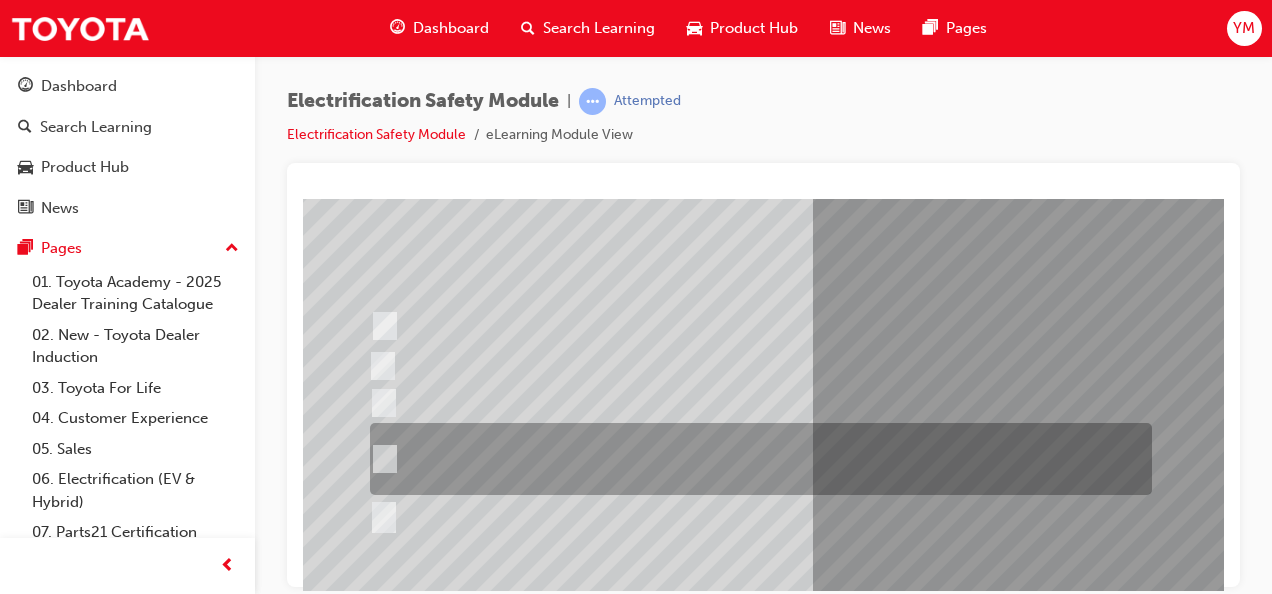 scroll, scrollTop: 176, scrollLeft: 3, axis: both 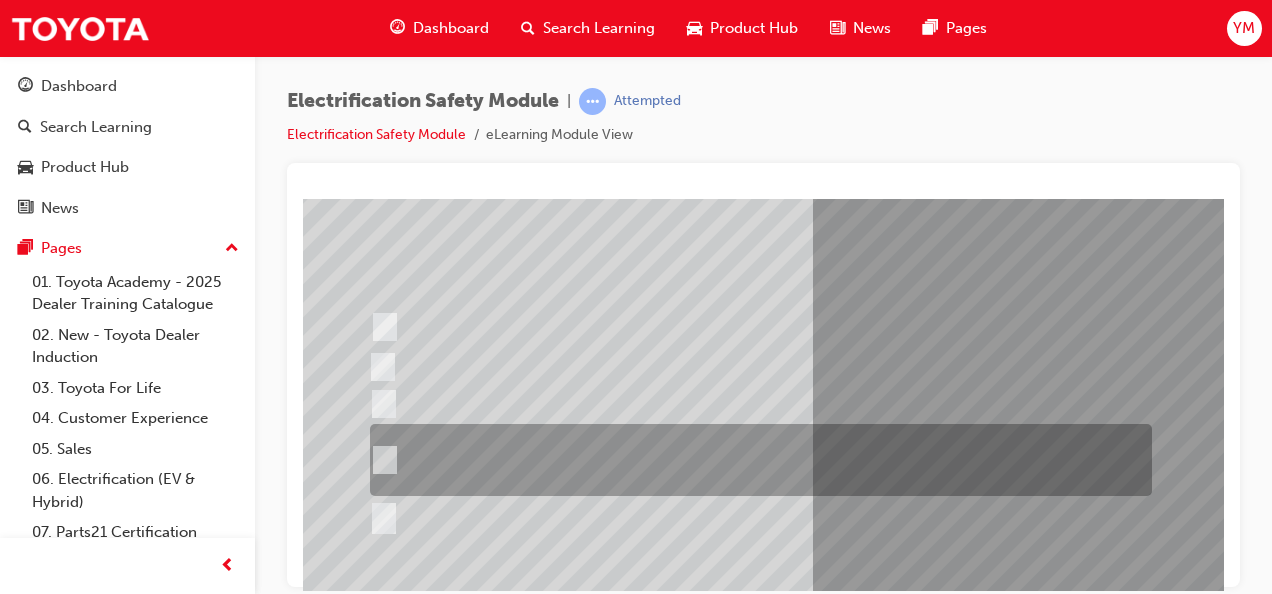 click at bounding box center [756, 460] 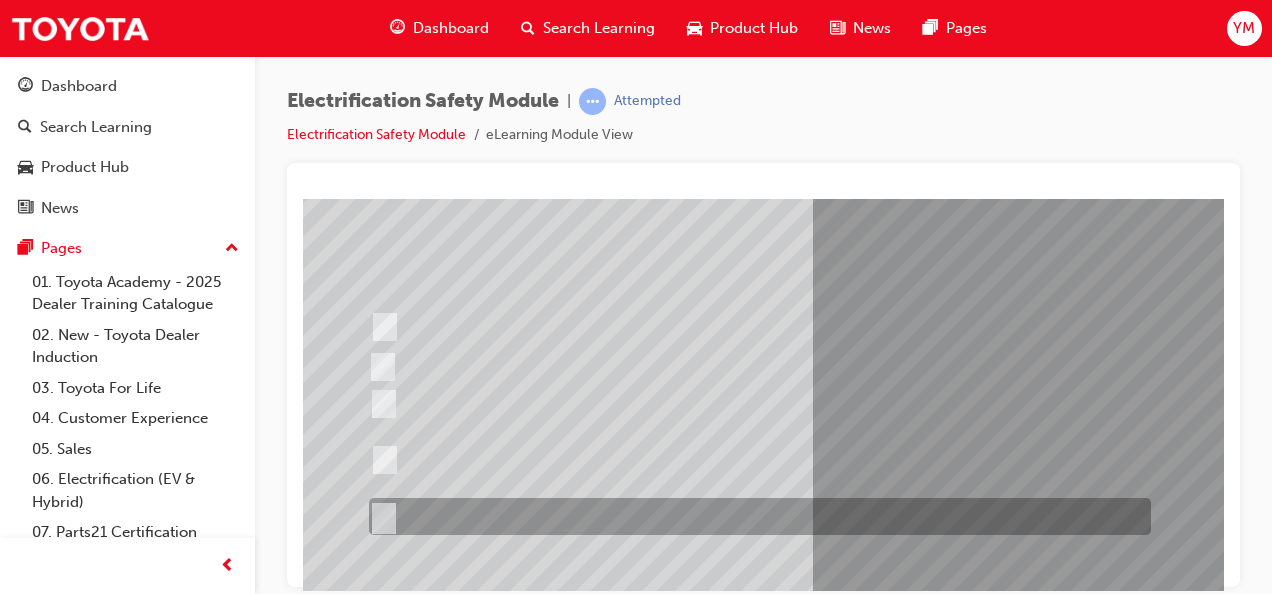 scroll, scrollTop: 318, scrollLeft: 3, axis: both 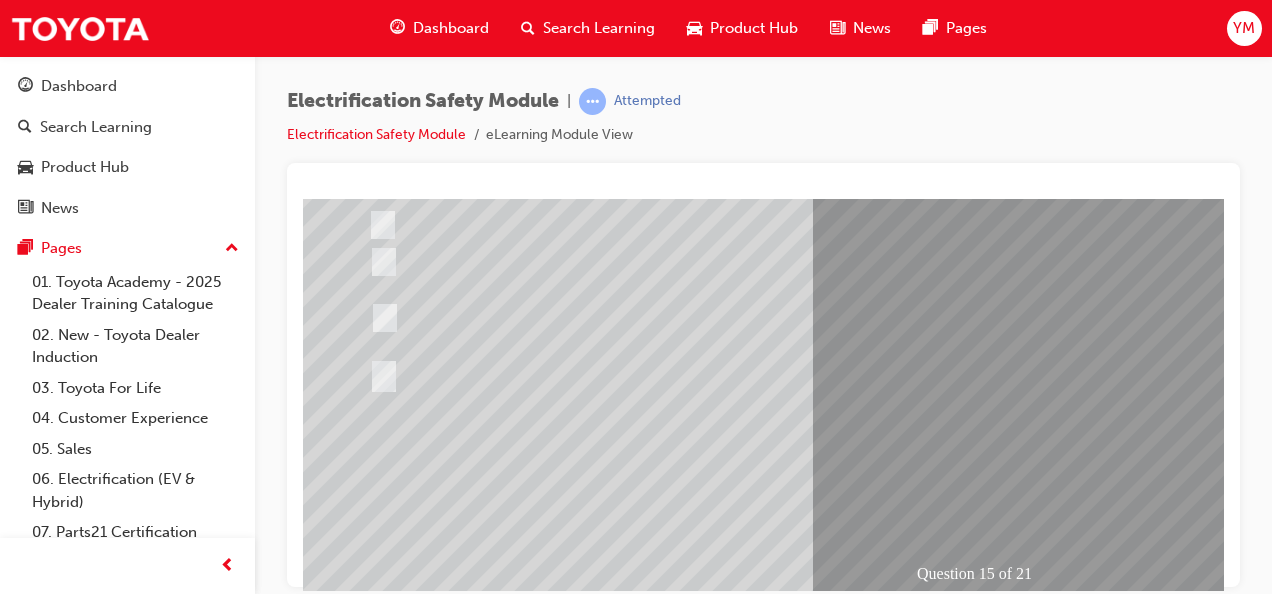 click at bounding box center (372, 2696) 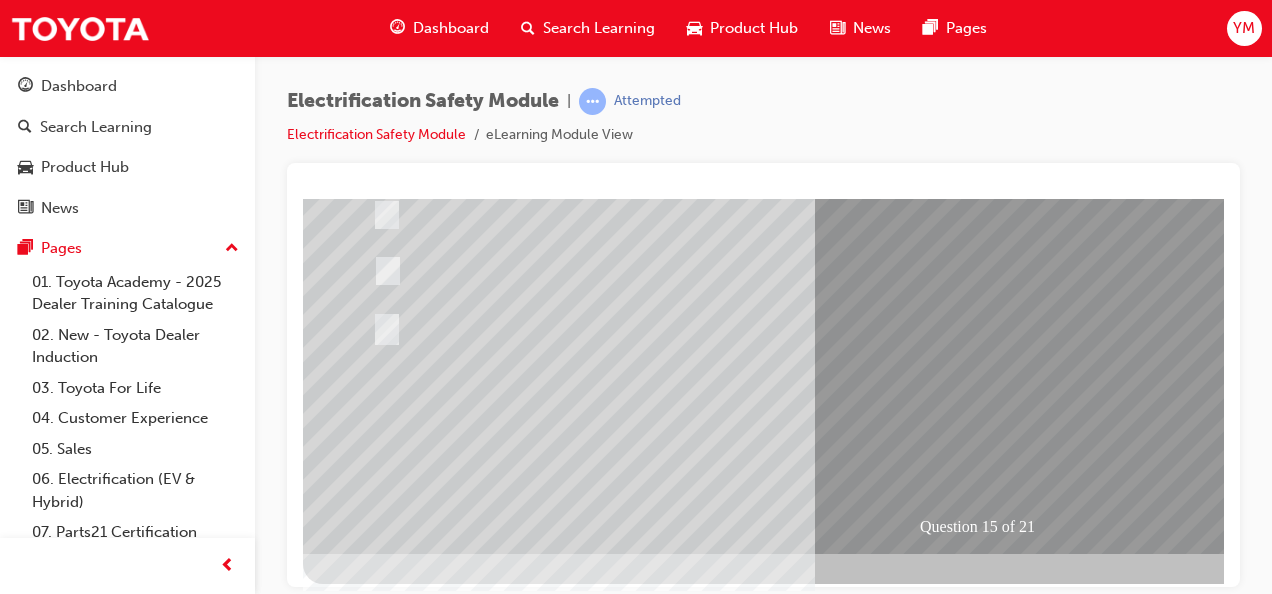scroll, scrollTop: 373, scrollLeft: 0, axis: vertical 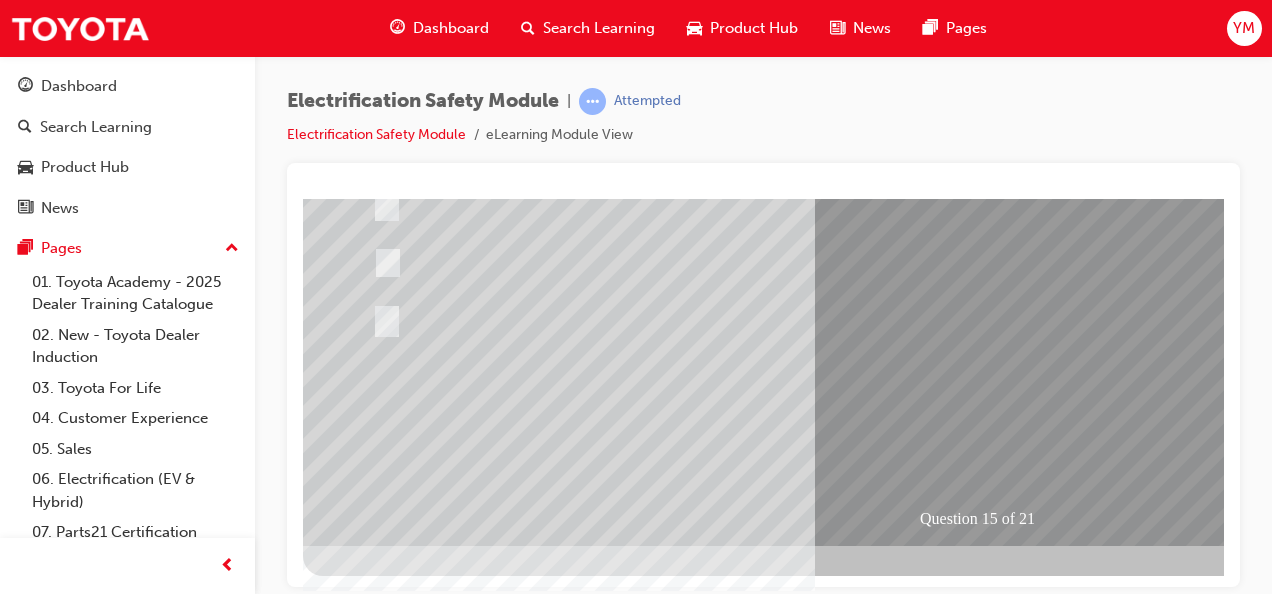 click at bounding box center [635, 2321] 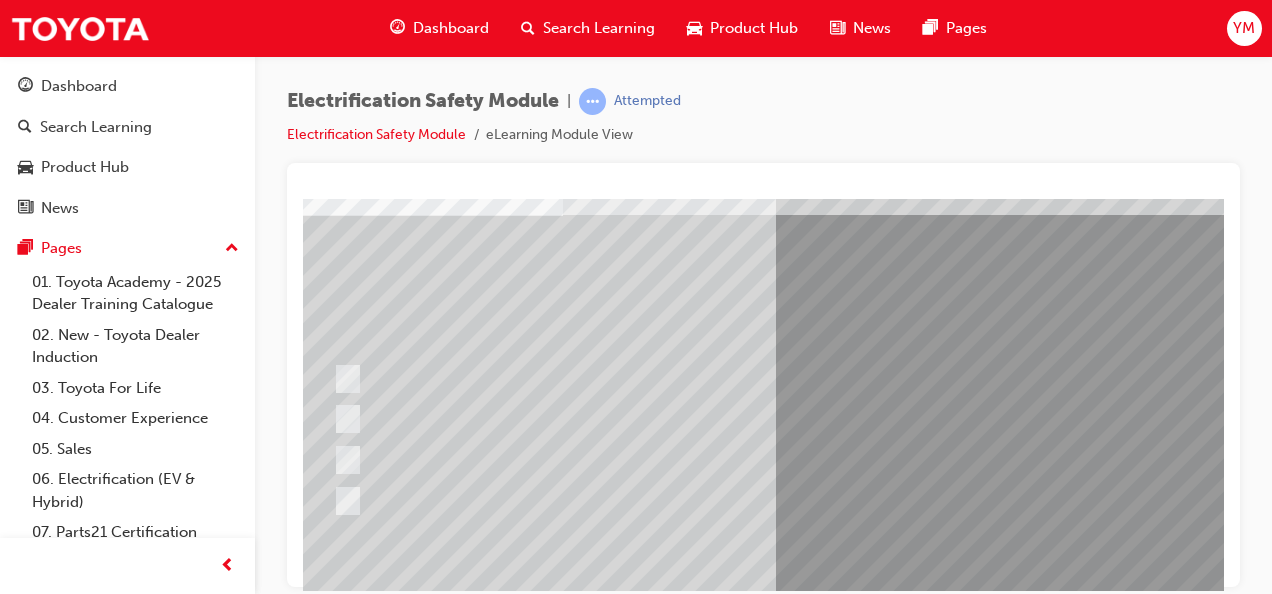scroll, scrollTop: 138, scrollLeft: 40, axis: both 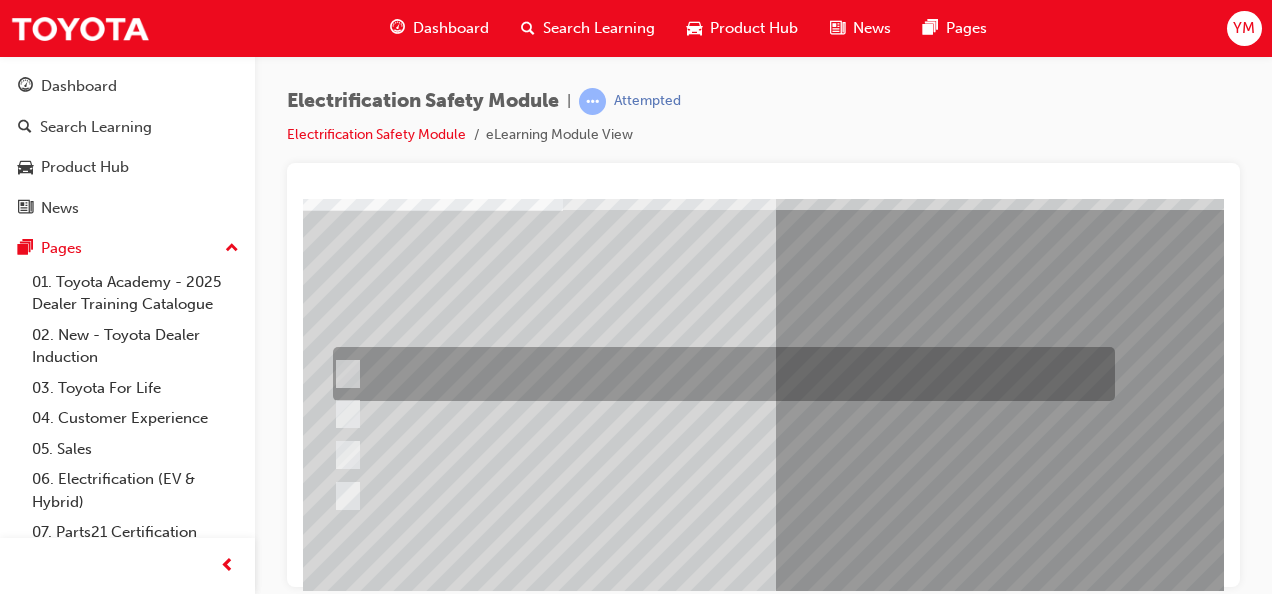 click at bounding box center (719, 374) 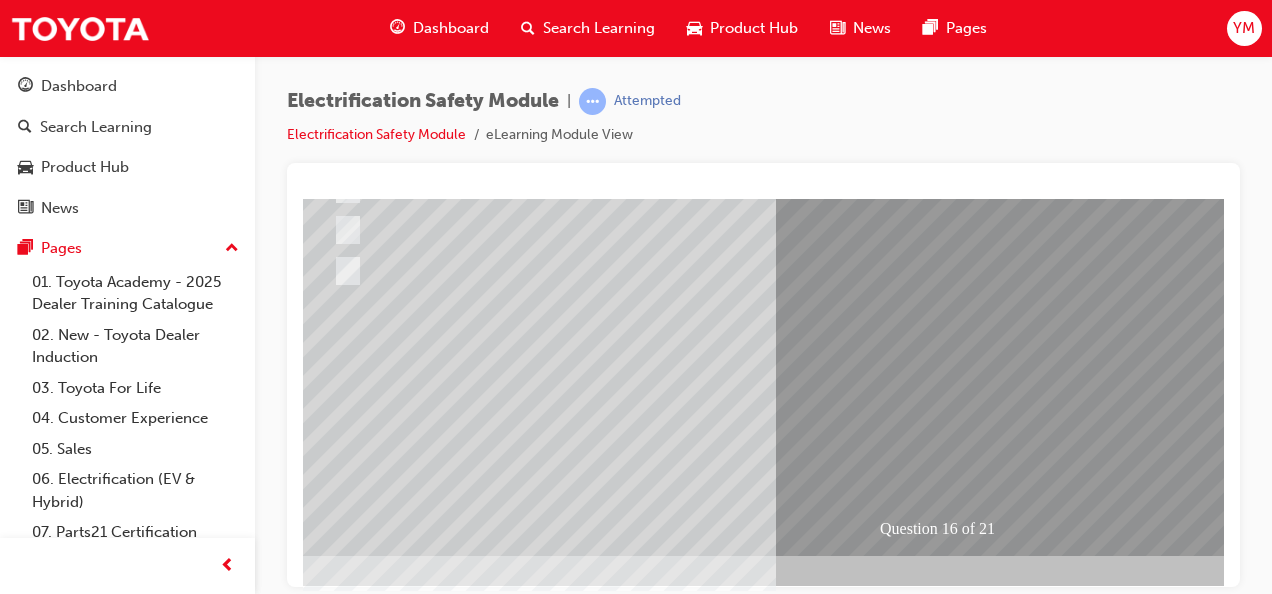 scroll, scrollTop: 368, scrollLeft: 40, axis: both 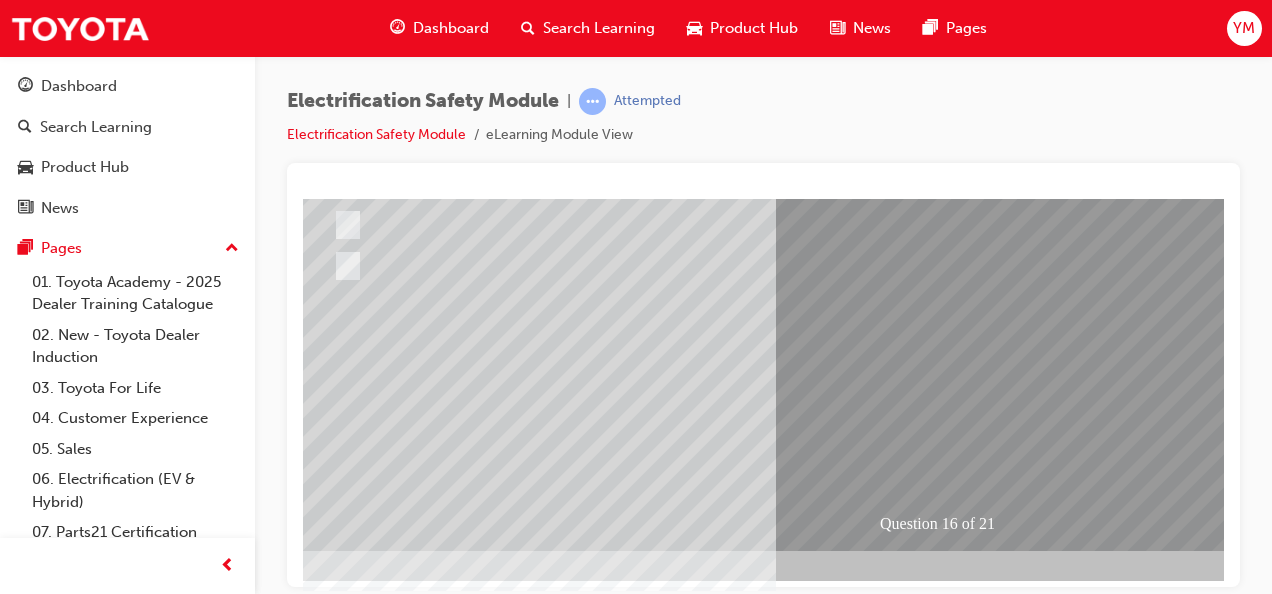 click at bounding box center (335, 2619) 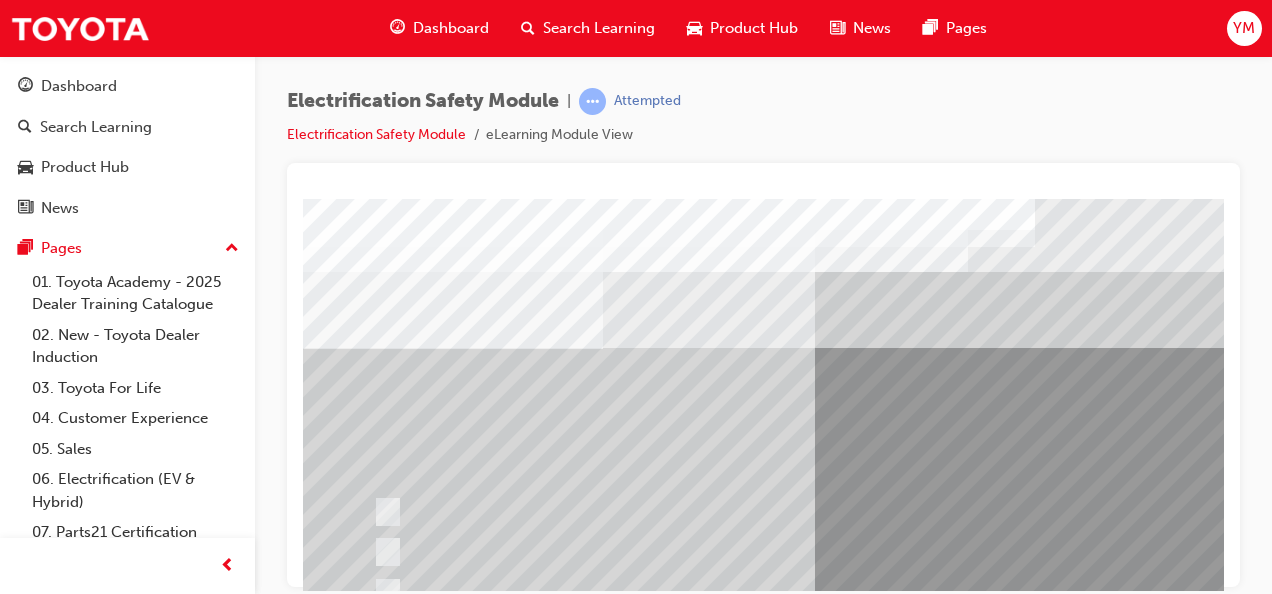 scroll, scrollTop: 267, scrollLeft: 0, axis: vertical 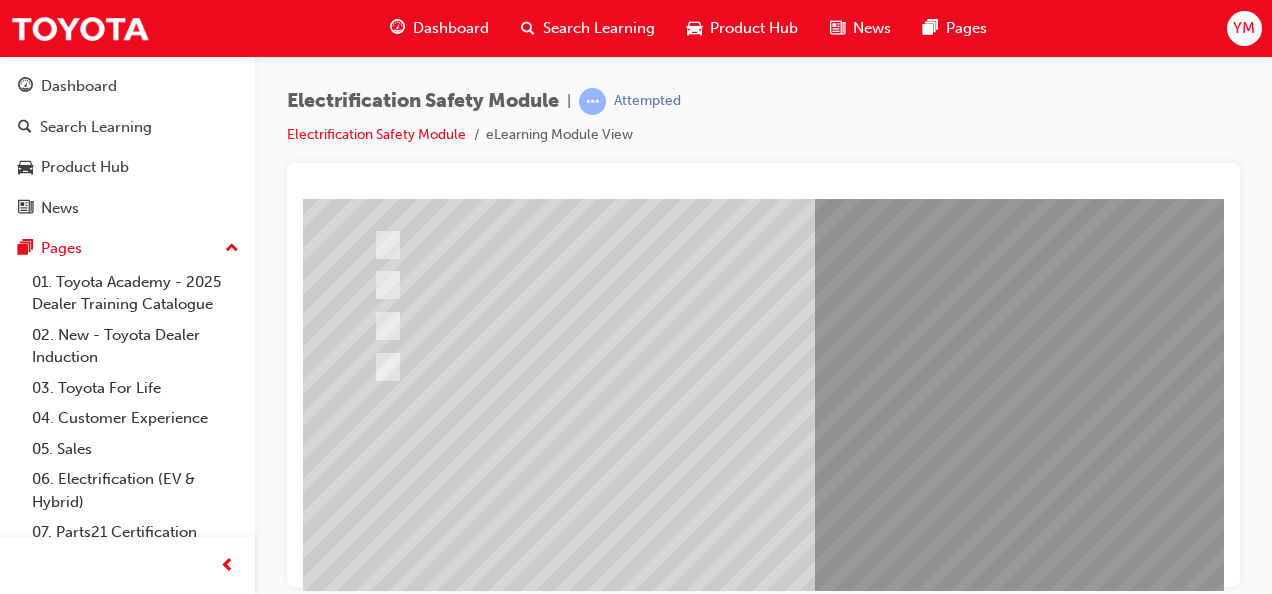 click at bounding box center (635, 2427) 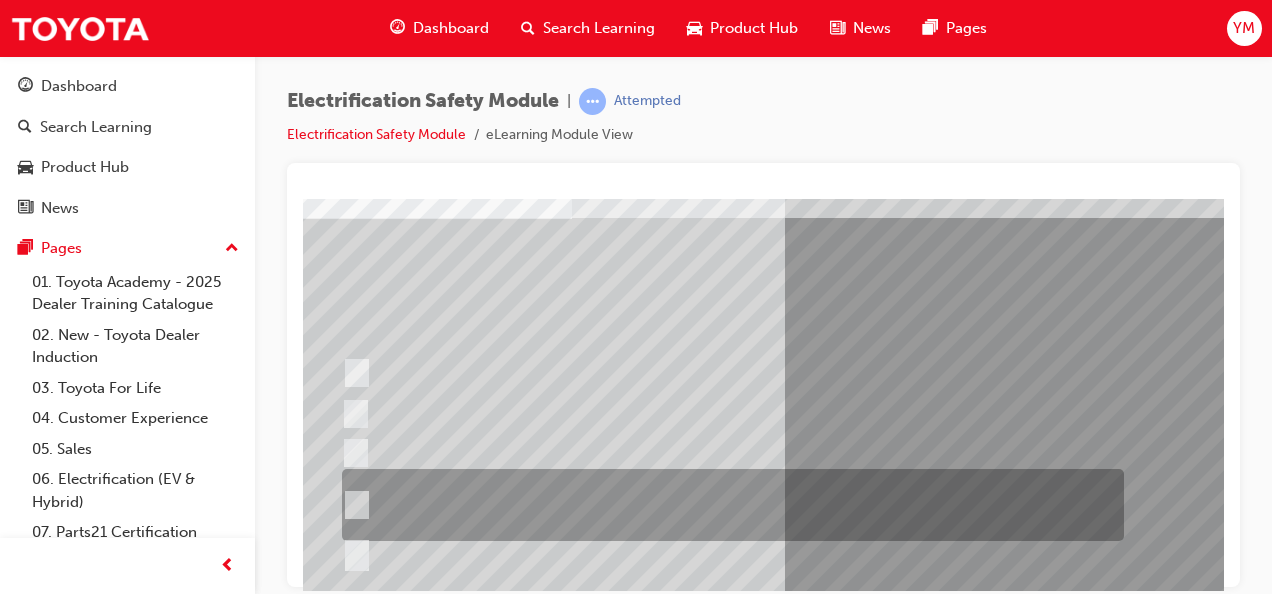 scroll, scrollTop: 130, scrollLeft: 0, axis: vertical 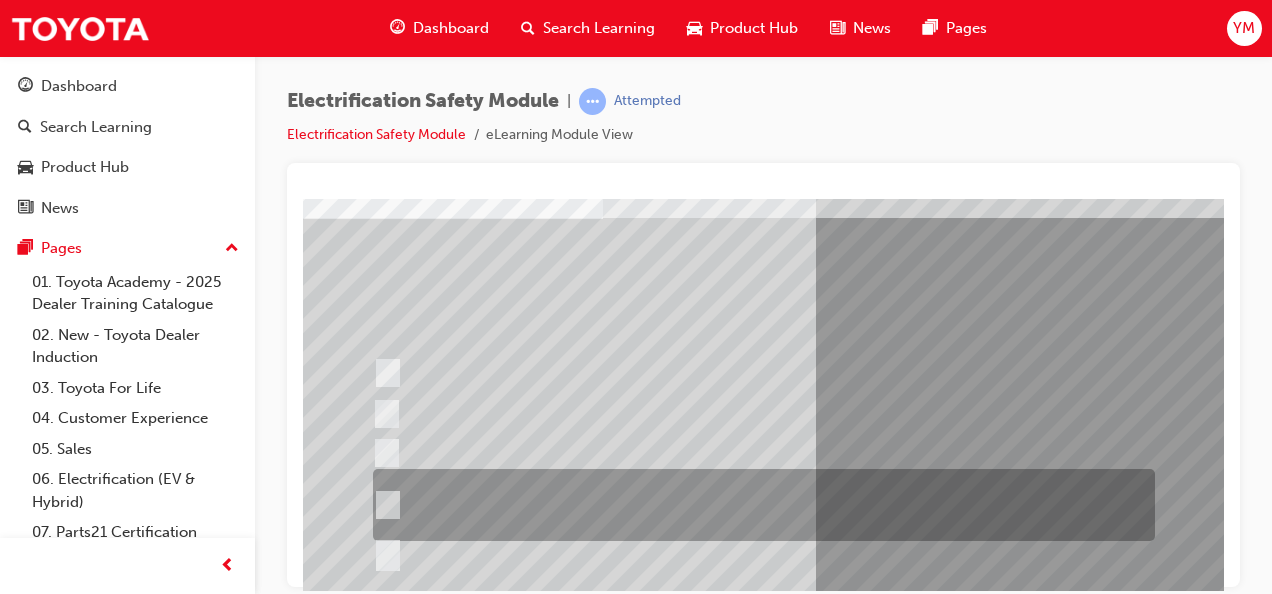 click at bounding box center (759, 505) 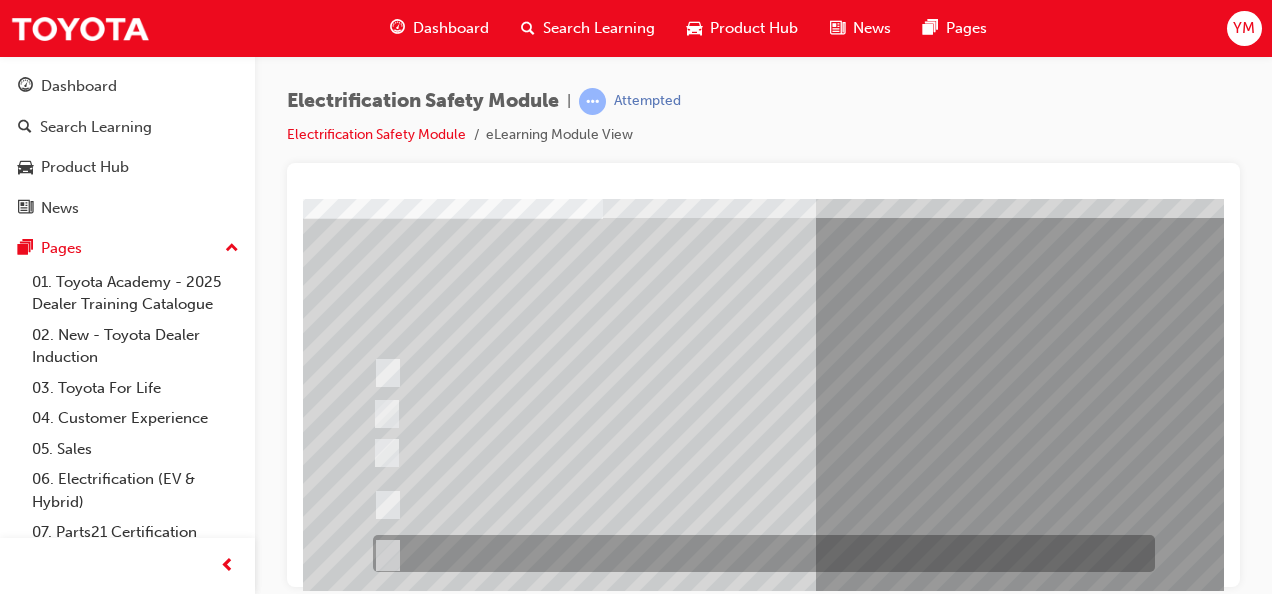 click at bounding box center (759, 553) 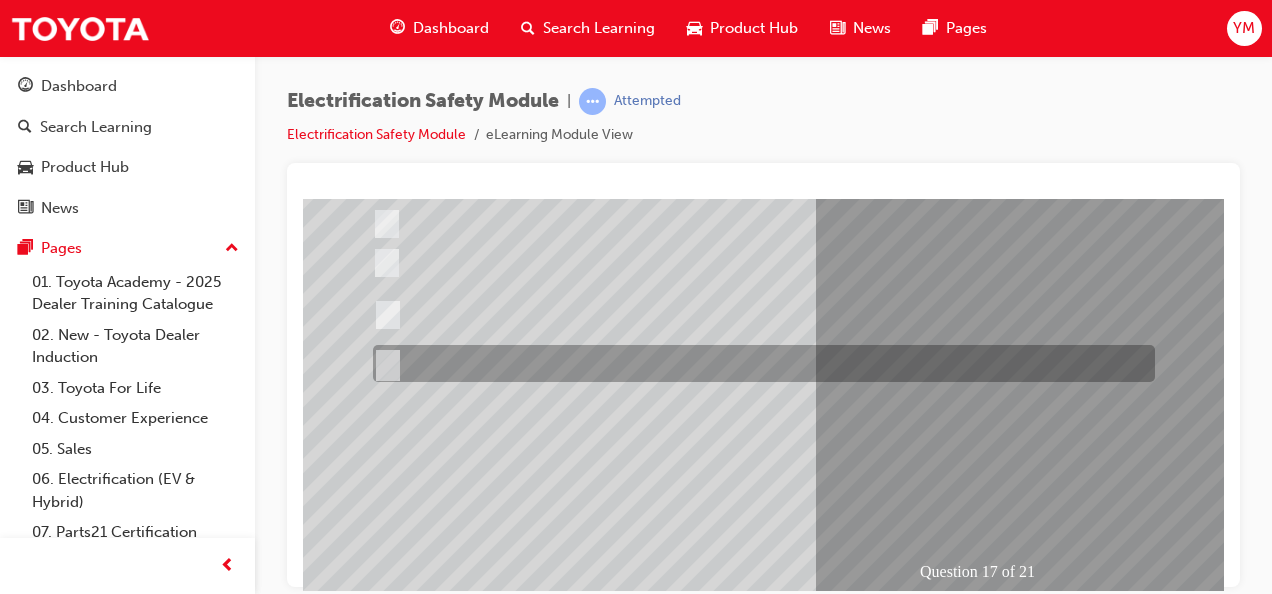 scroll, scrollTop: 322, scrollLeft: 0, axis: vertical 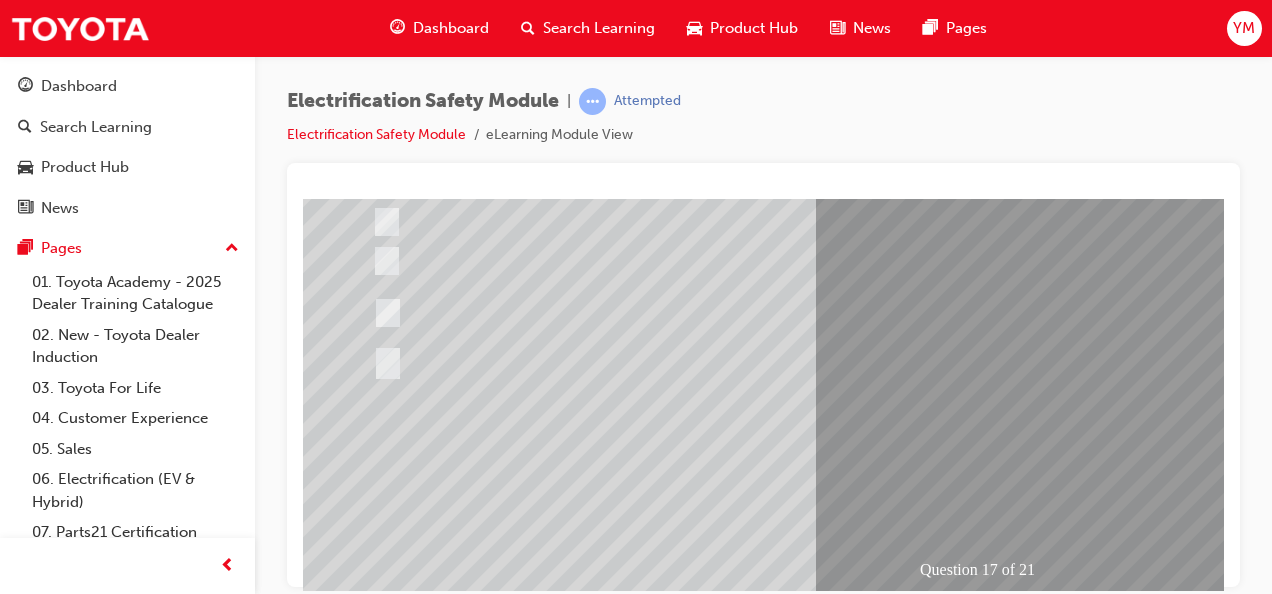 drag, startPoint x: 794, startPoint y: 467, endPoint x: 834, endPoint y: 465, distance: 40.04997 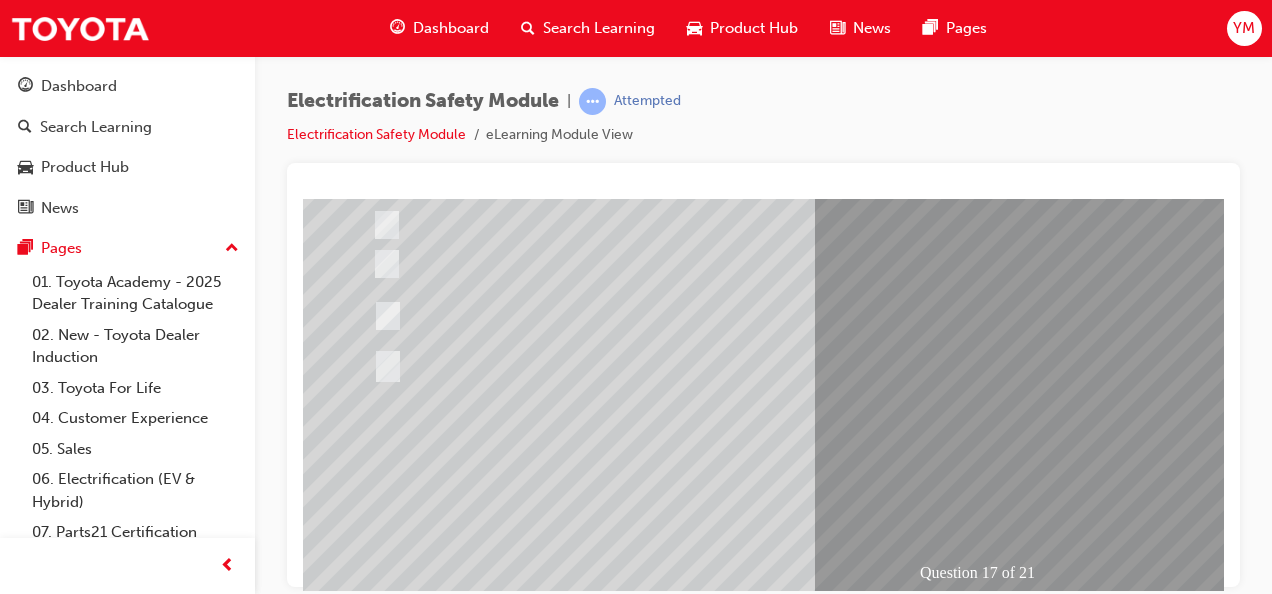 scroll, scrollTop: 324, scrollLeft: 0, axis: vertical 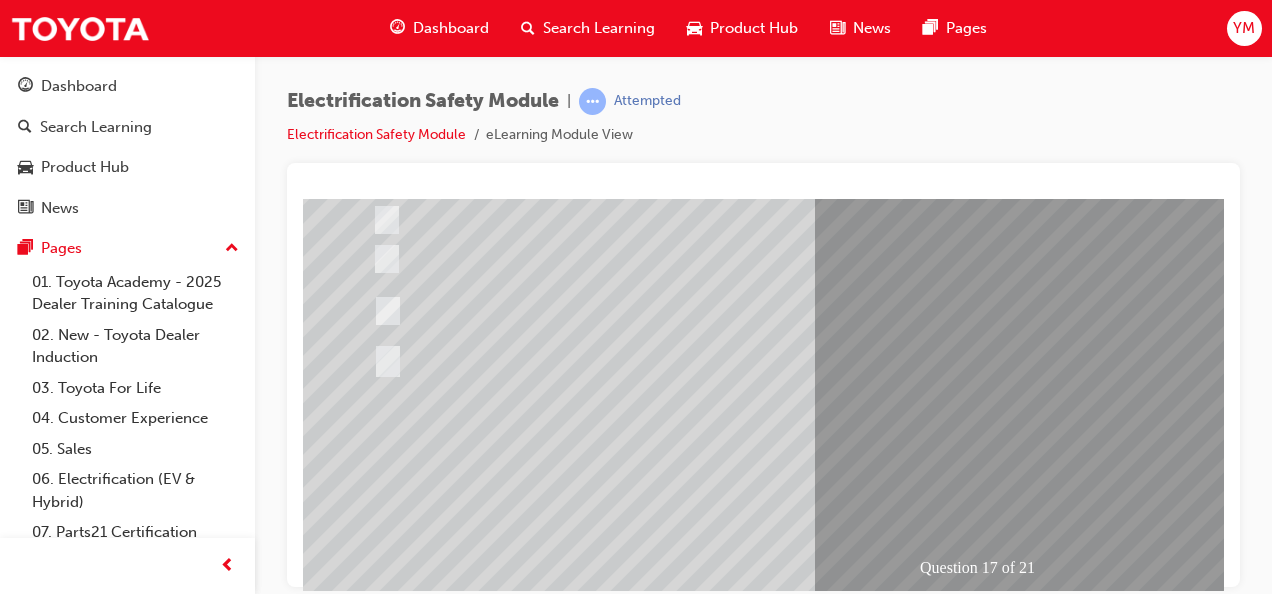 click at bounding box center [635, 2370] 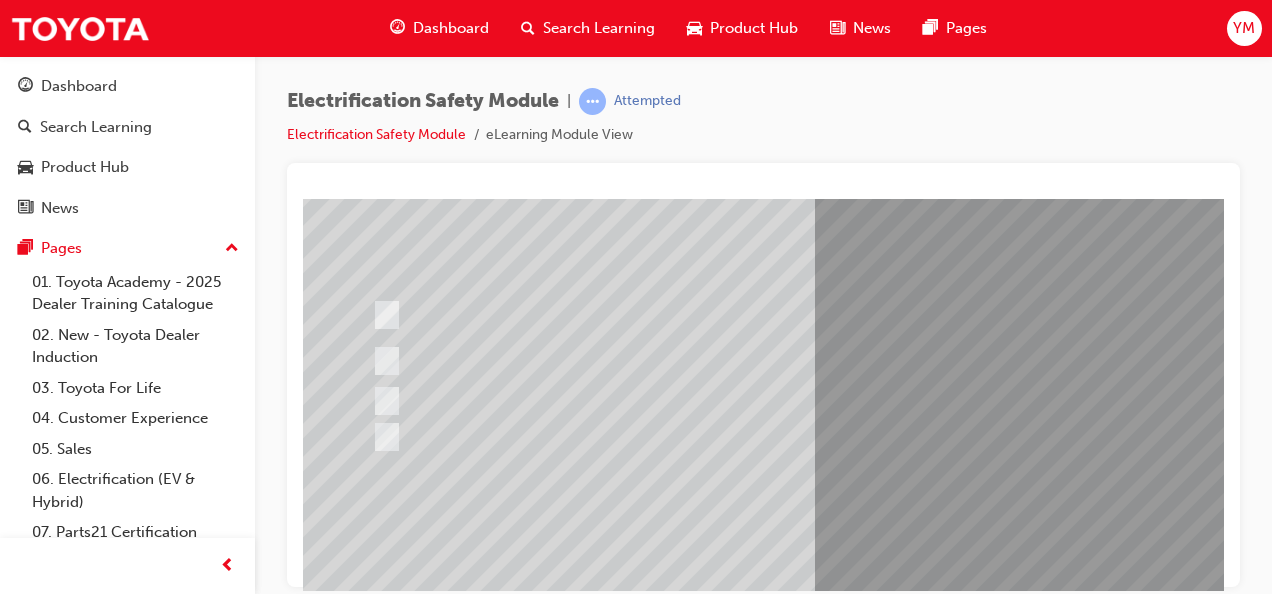 scroll, scrollTop: 188, scrollLeft: 1, axis: both 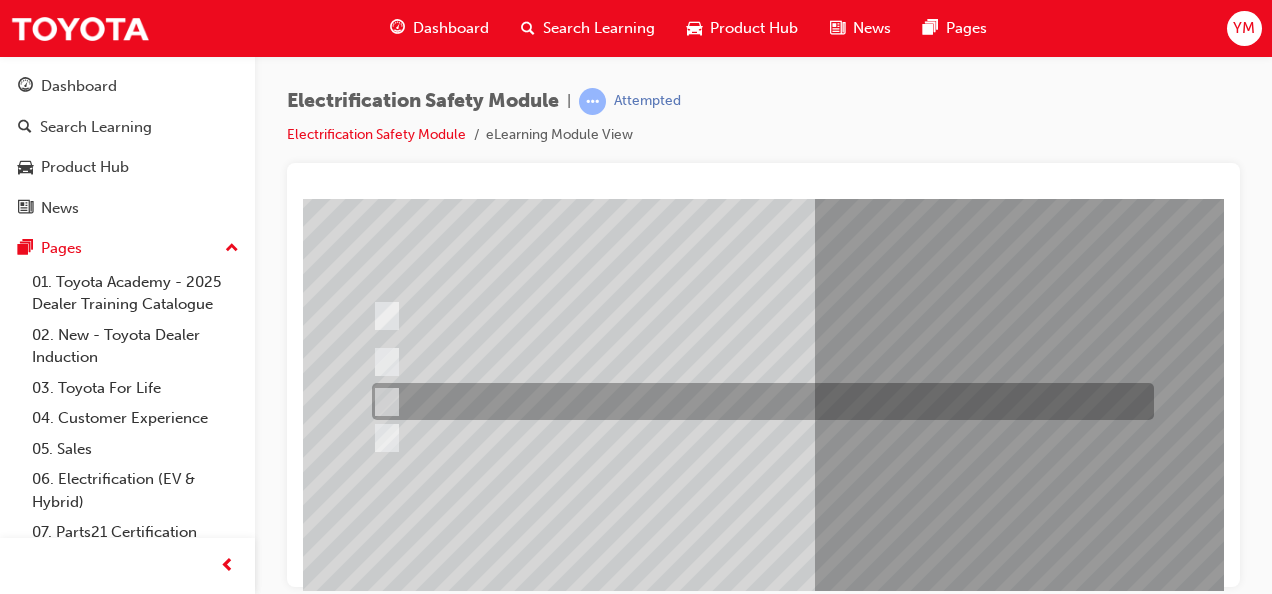 click at bounding box center [758, 401] 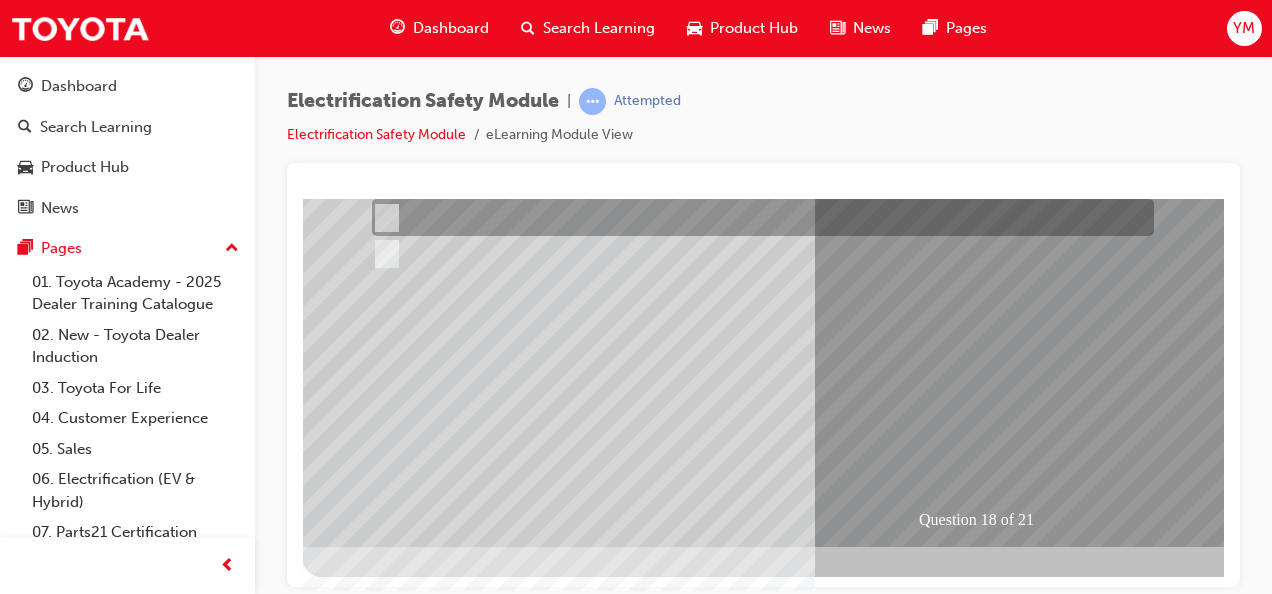 scroll, scrollTop: 373, scrollLeft: 1, axis: both 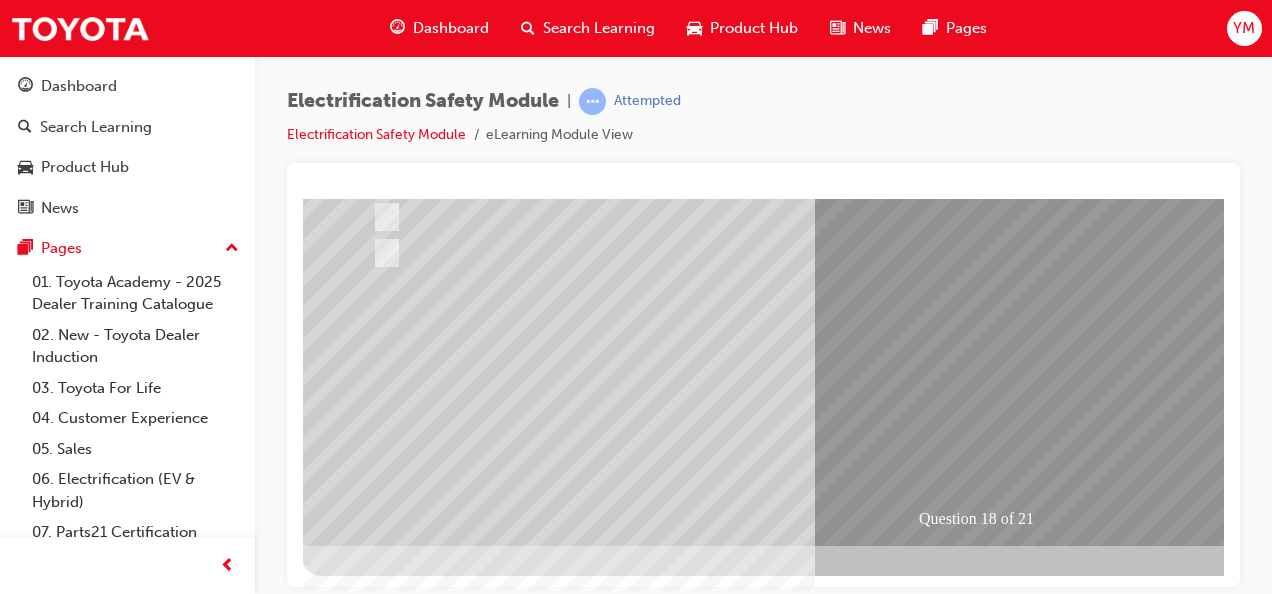click at bounding box center (374, 2614) 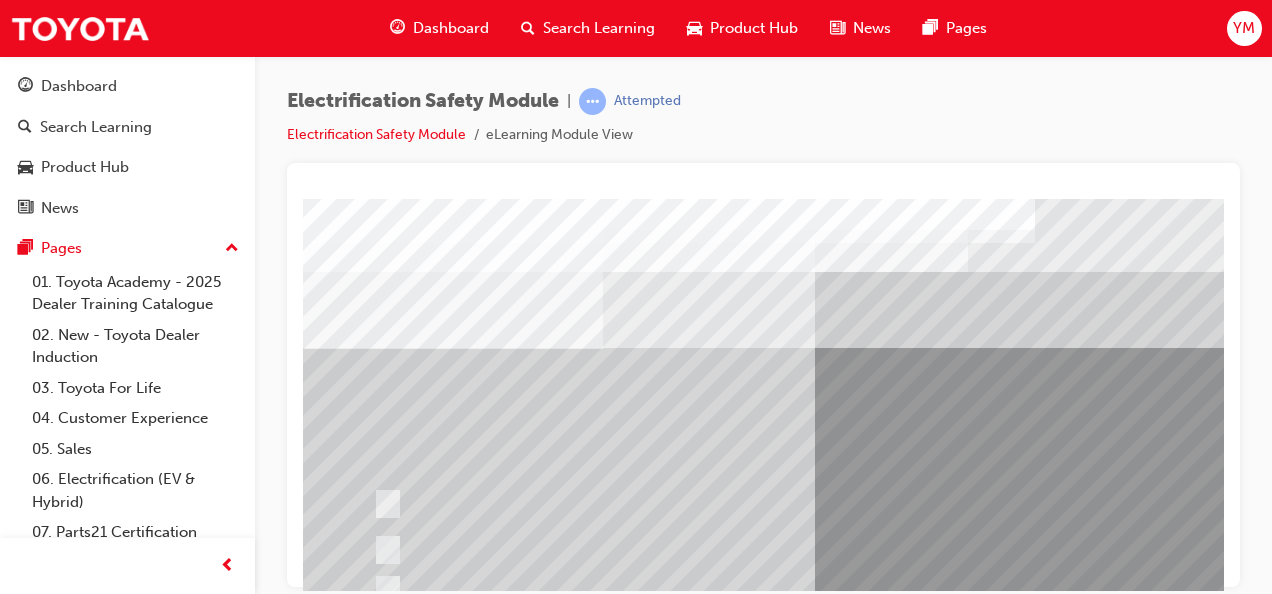 scroll, scrollTop: 262, scrollLeft: 0, axis: vertical 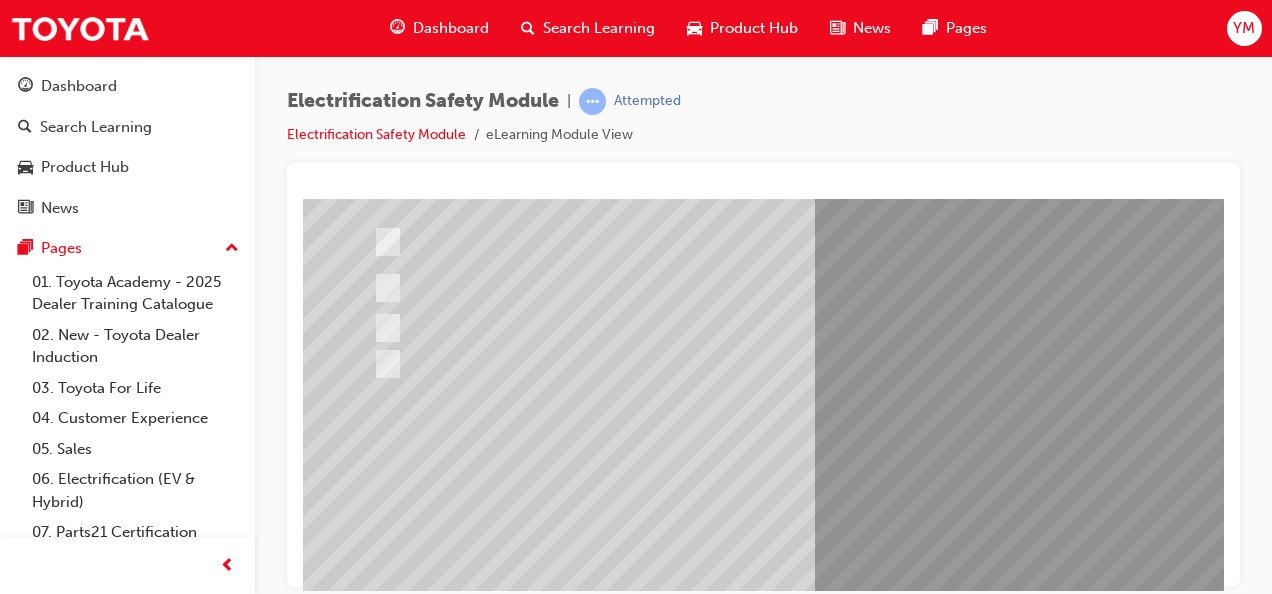 click at bounding box center [635, 2432] 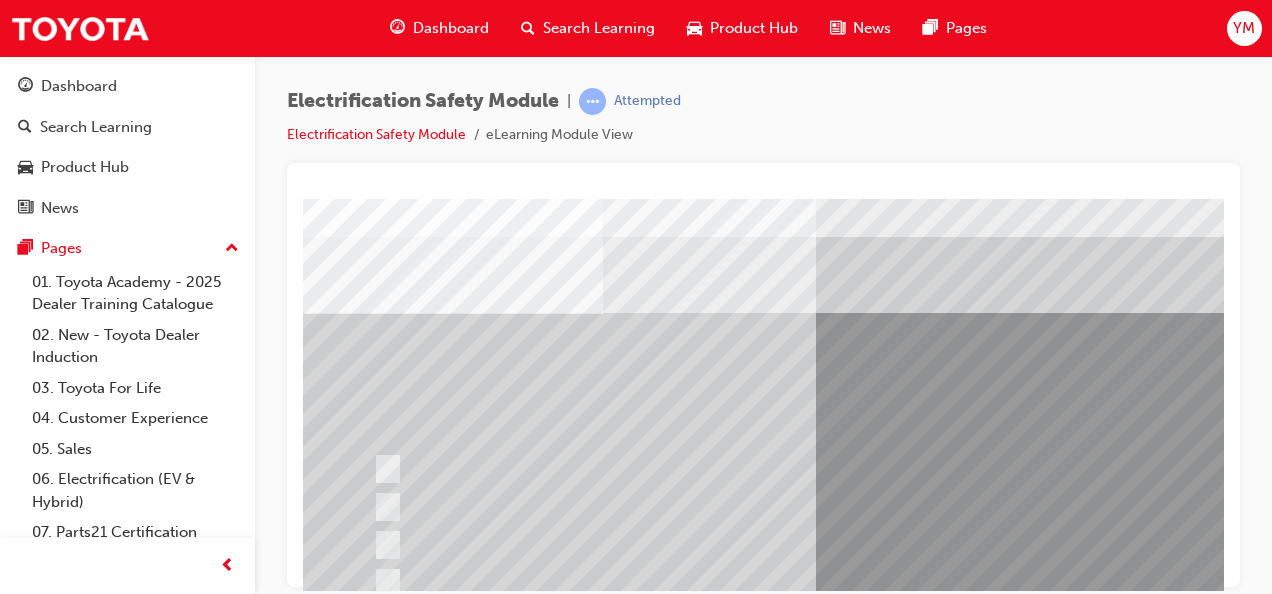scroll, scrollTop: 44, scrollLeft: 0, axis: vertical 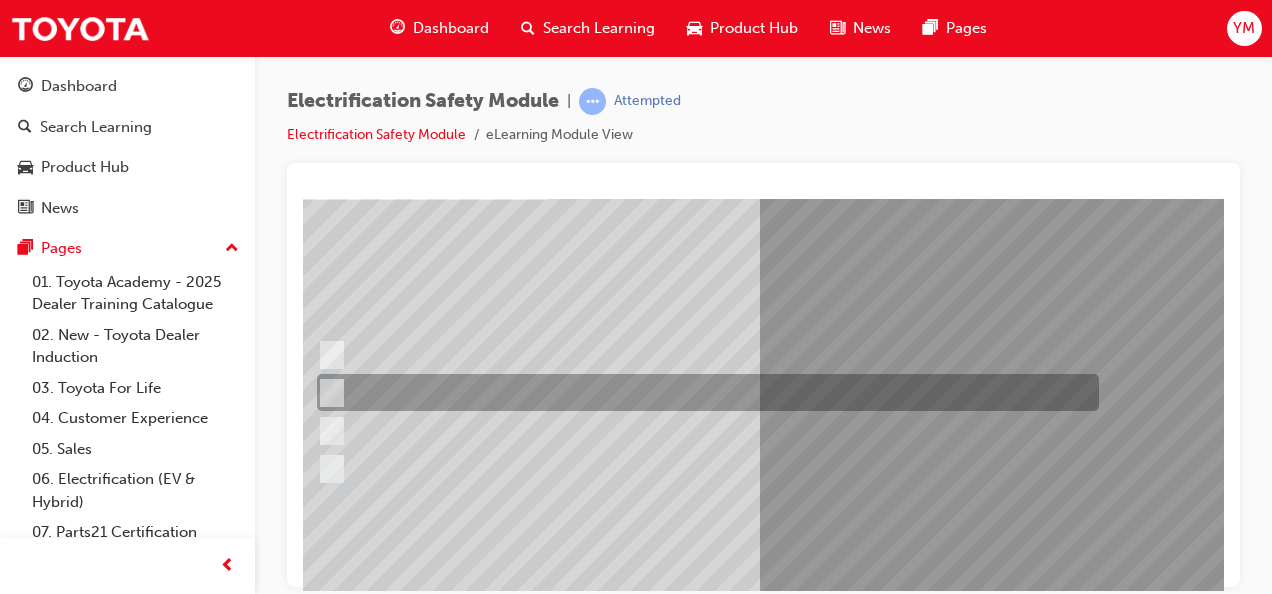 click at bounding box center (703, 392) 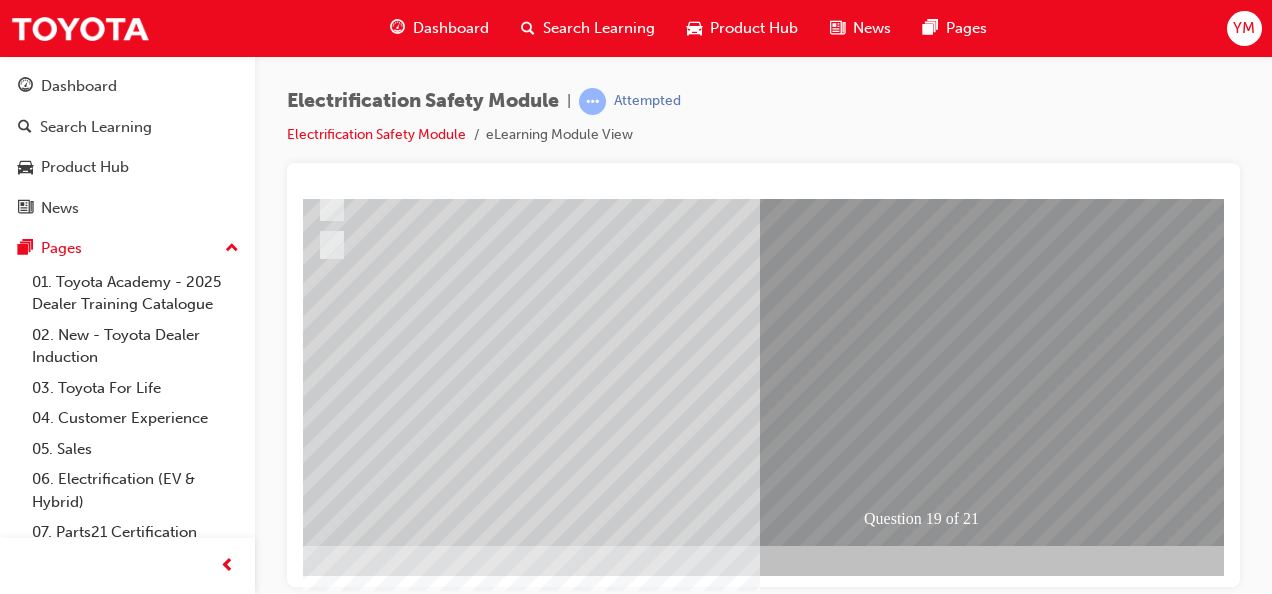 scroll, scrollTop: 371, scrollLeft: 56, axis: both 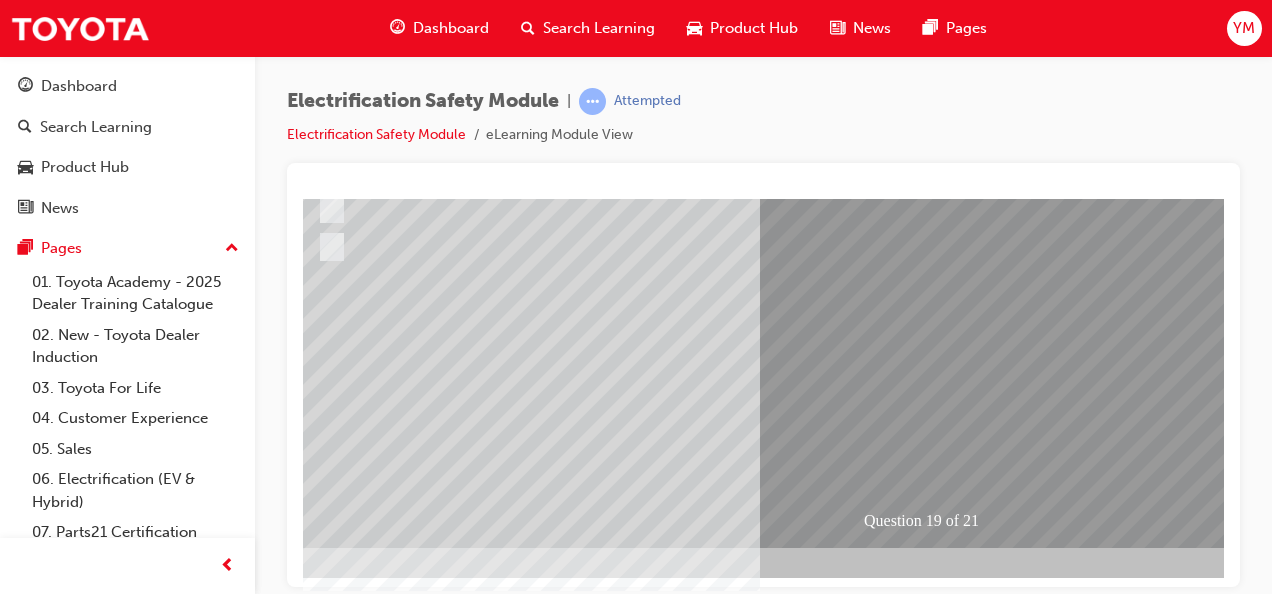 click at bounding box center (319, 2616) 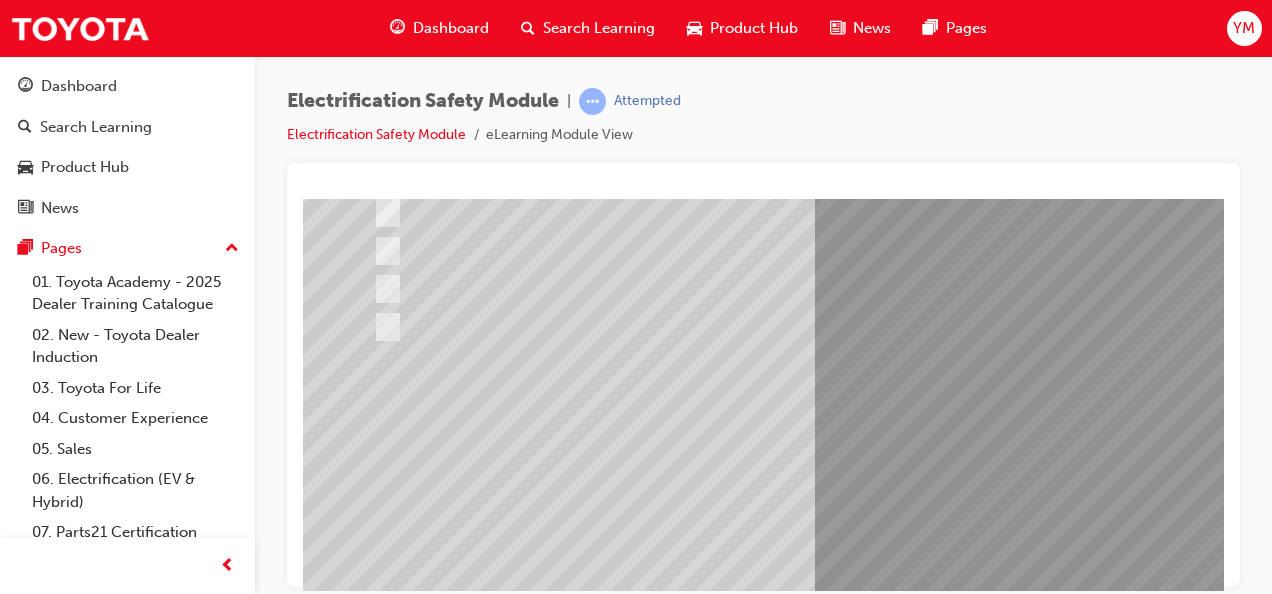 scroll, scrollTop: 292, scrollLeft: 0, axis: vertical 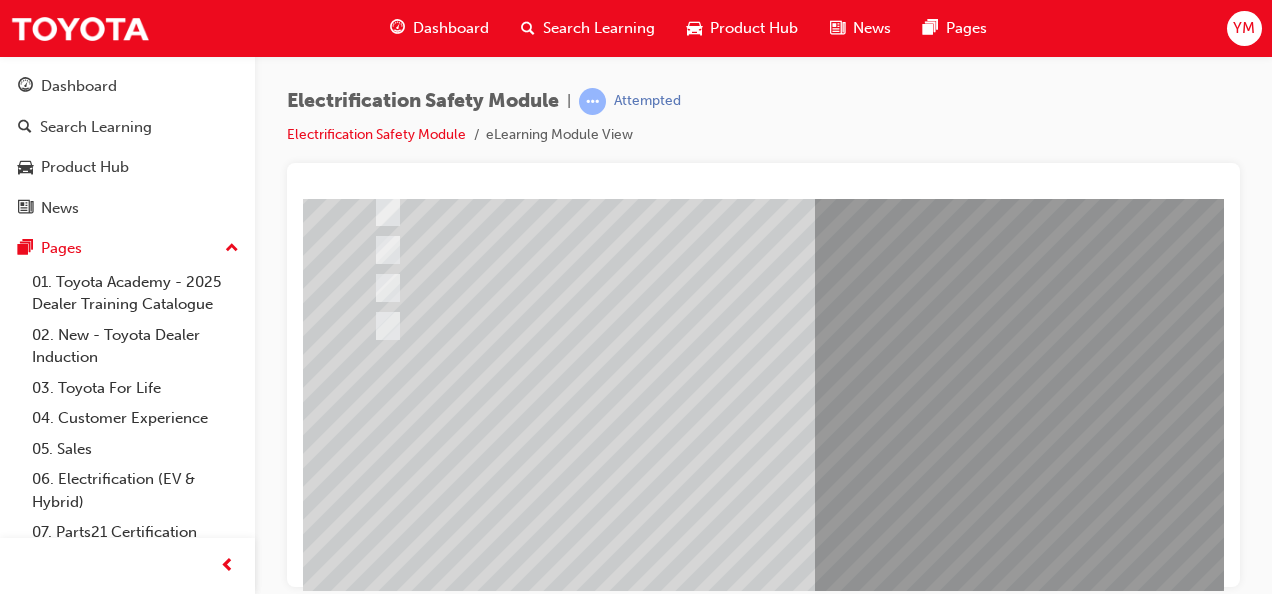 click at bounding box center [635, 2402] 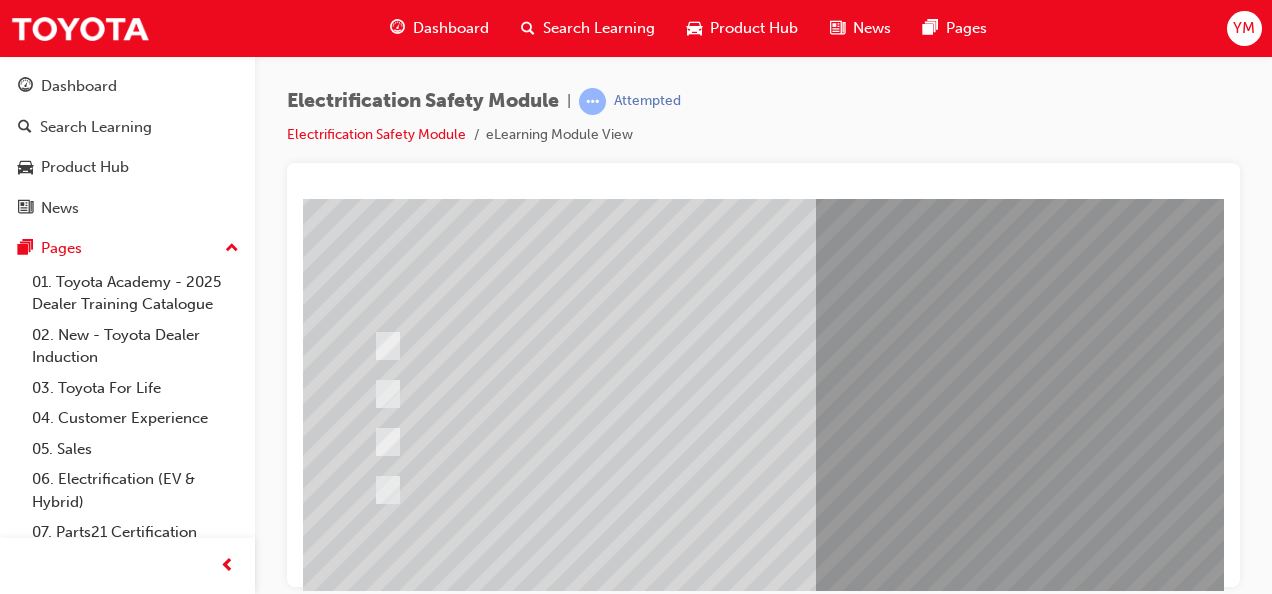 scroll, scrollTop: 155, scrollLeft: 0, axis: vertical 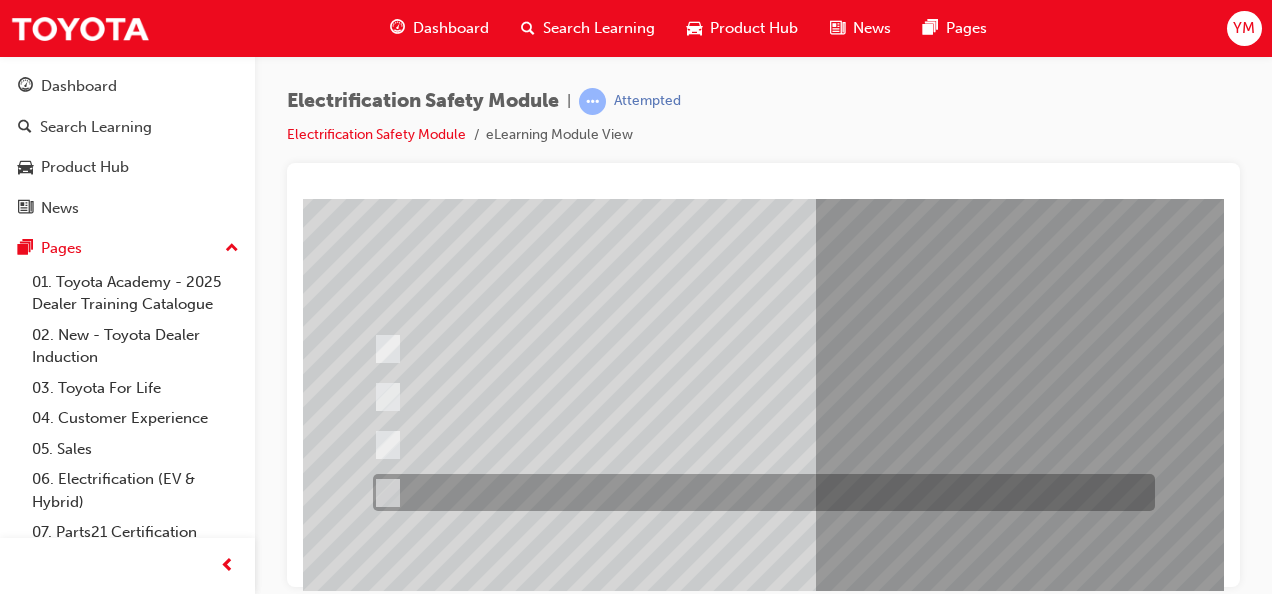 click at bounding box center (759, 492) 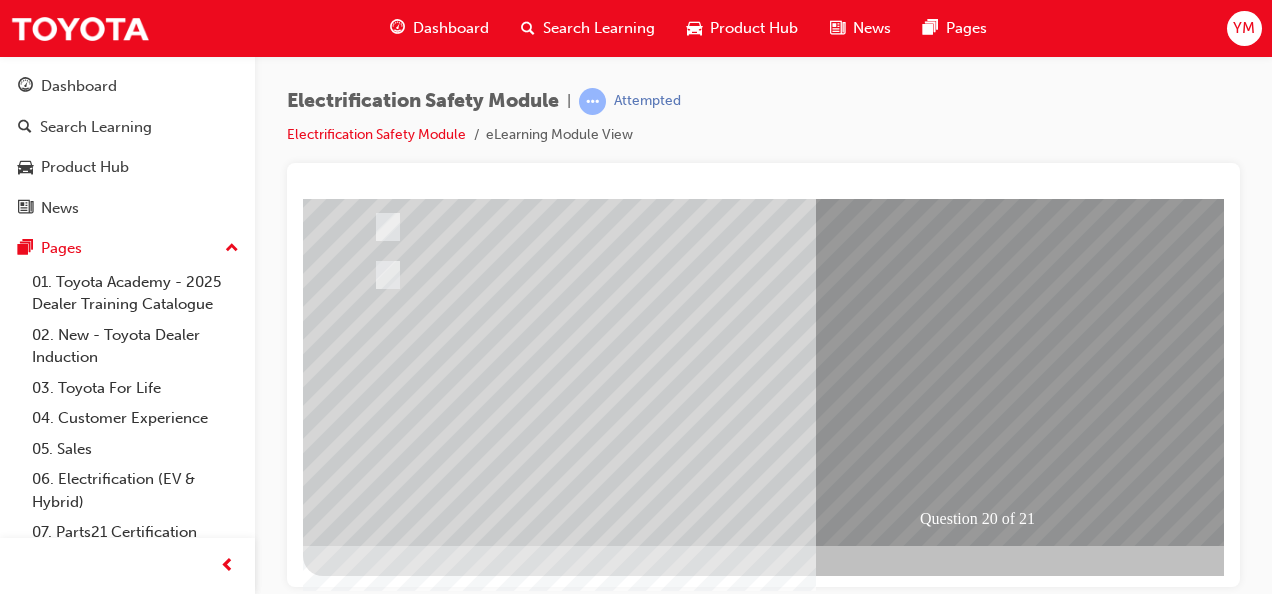 click at bounding box center [375, 2614] 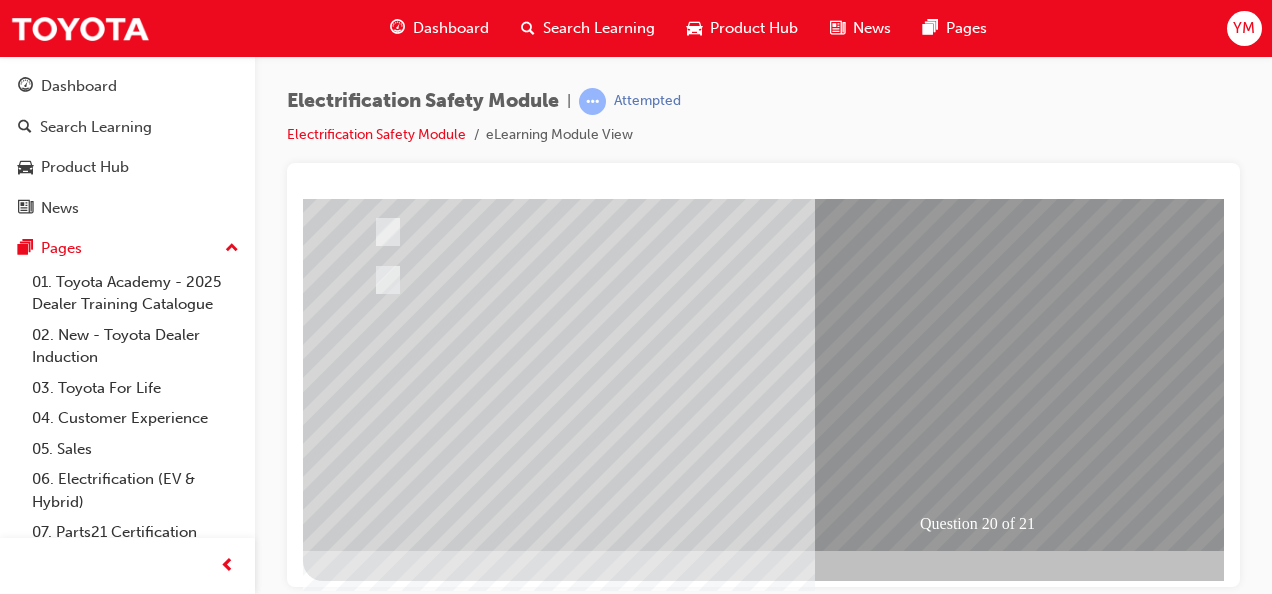 scroll, scrollTop: 369, scrollLeft: 0, axis: vertical 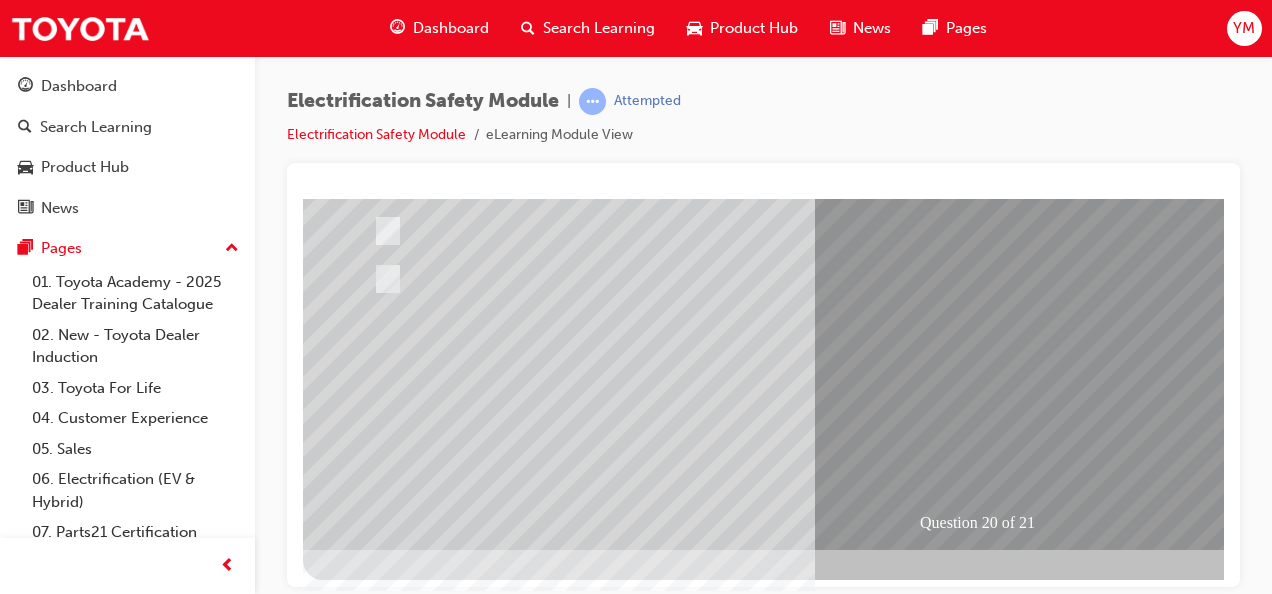 click at bounding box center [635, 2325] 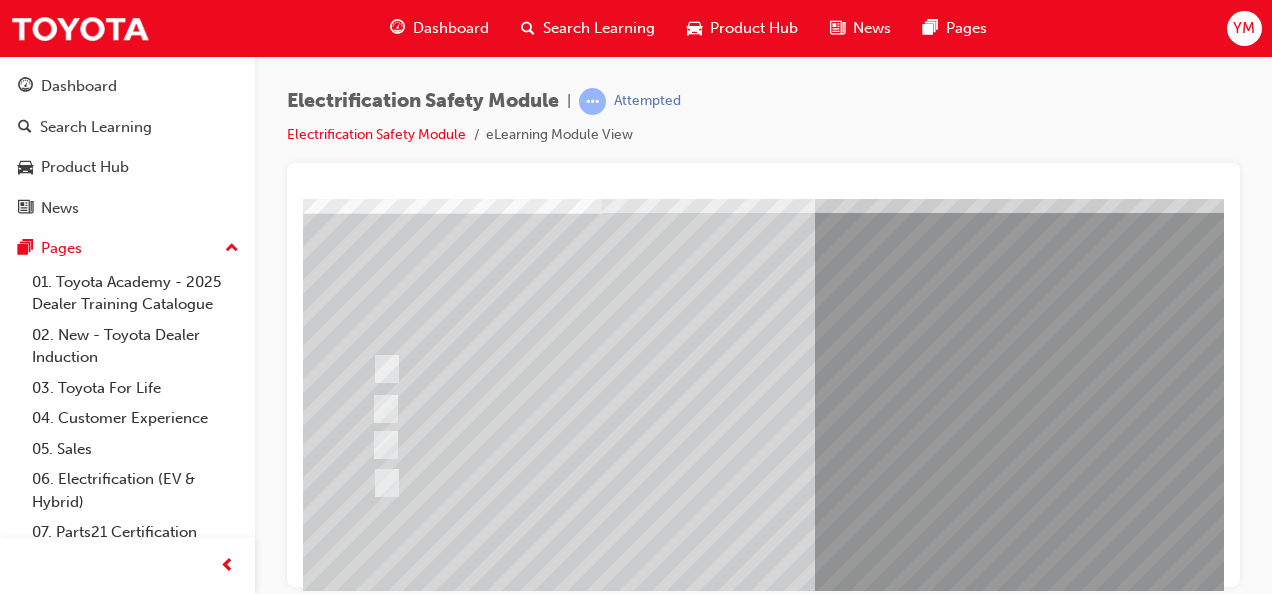 scroll, scrollTop: 136, scrollLeft: 1, axis: both 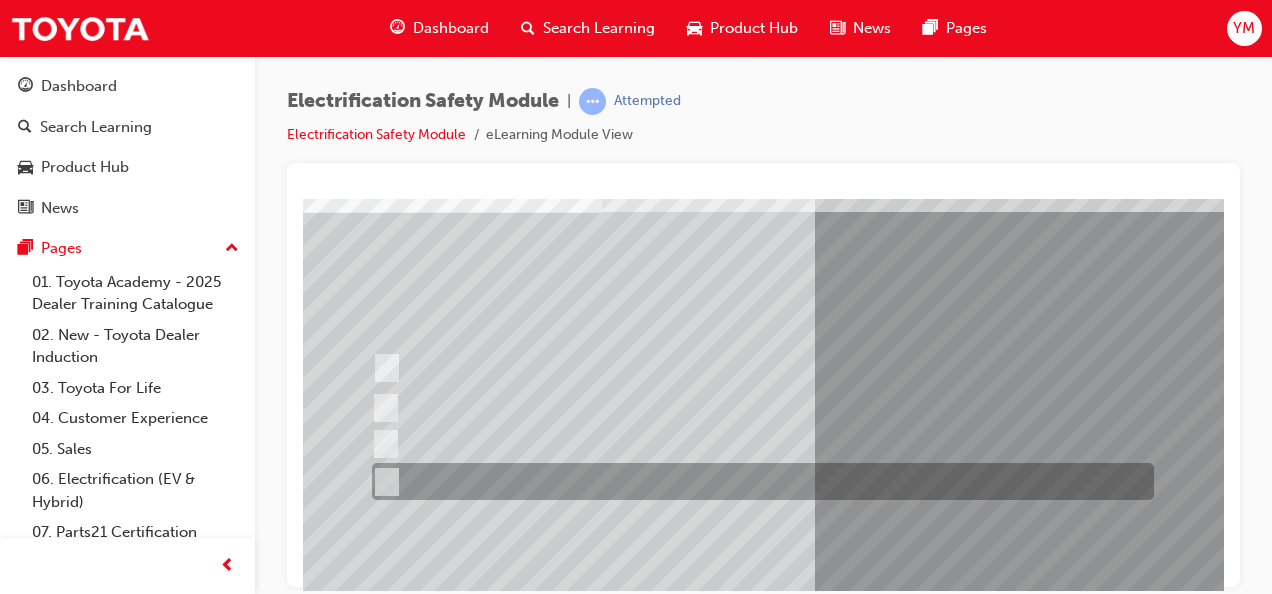 click at bounding box center (758, 481) 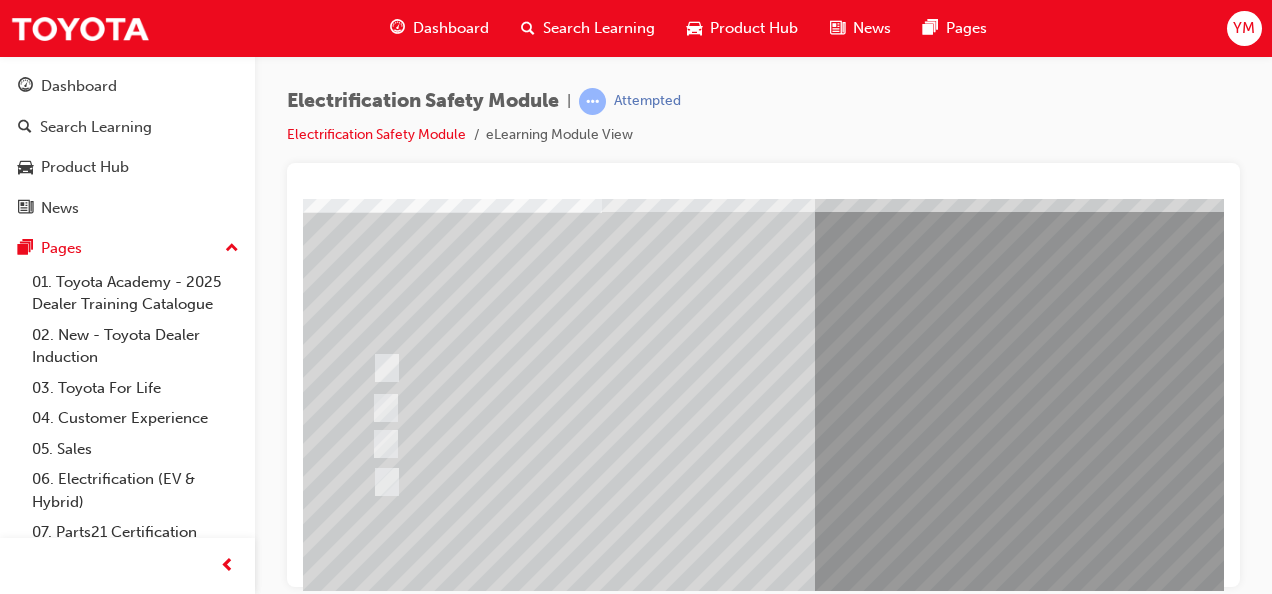 scroll, scrollTop: 301, scrollLeft: 1, axis: both 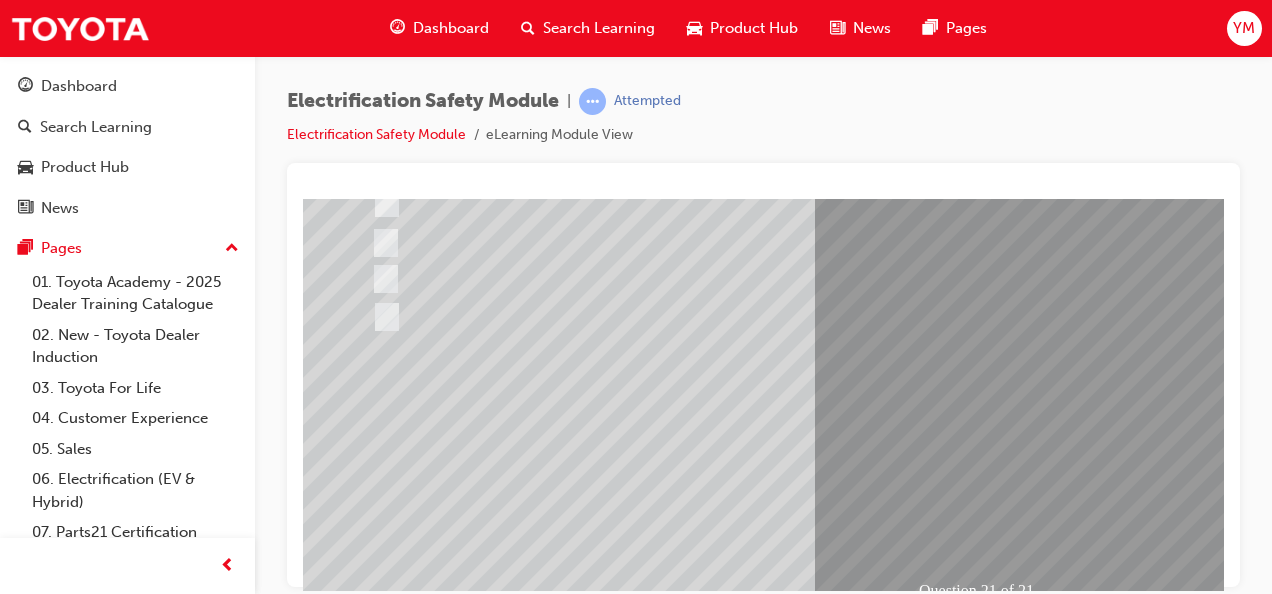 click at bounding box center (374, 2686) 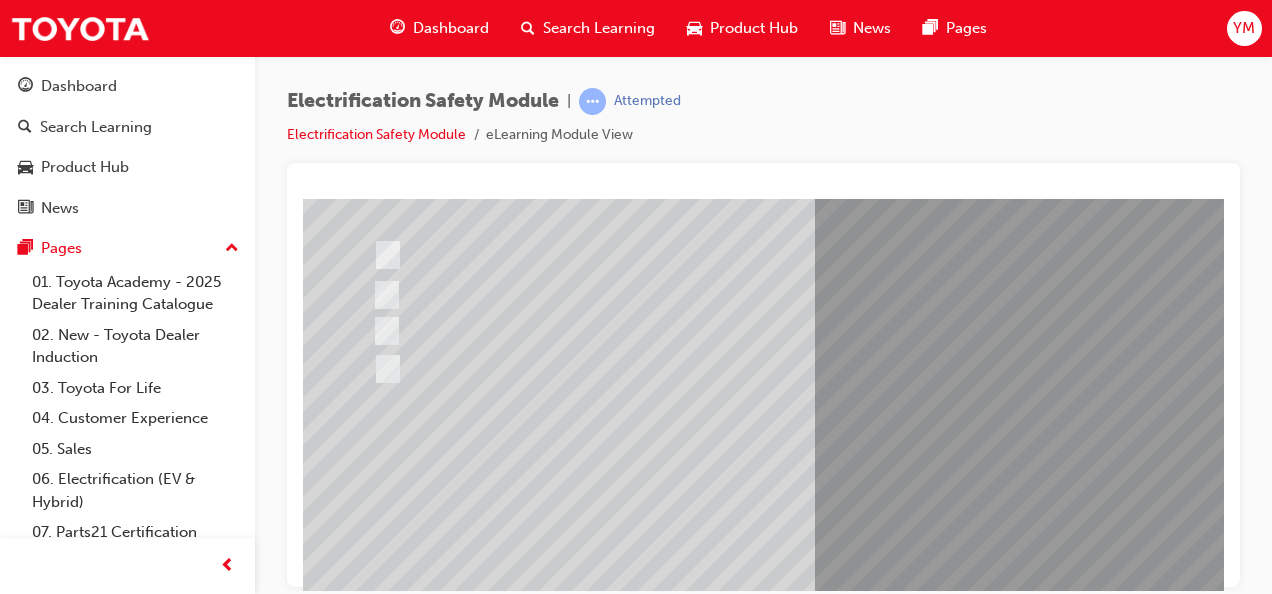 scroll, scrollTop: 250, scrollLeft: 0, axis: vertical 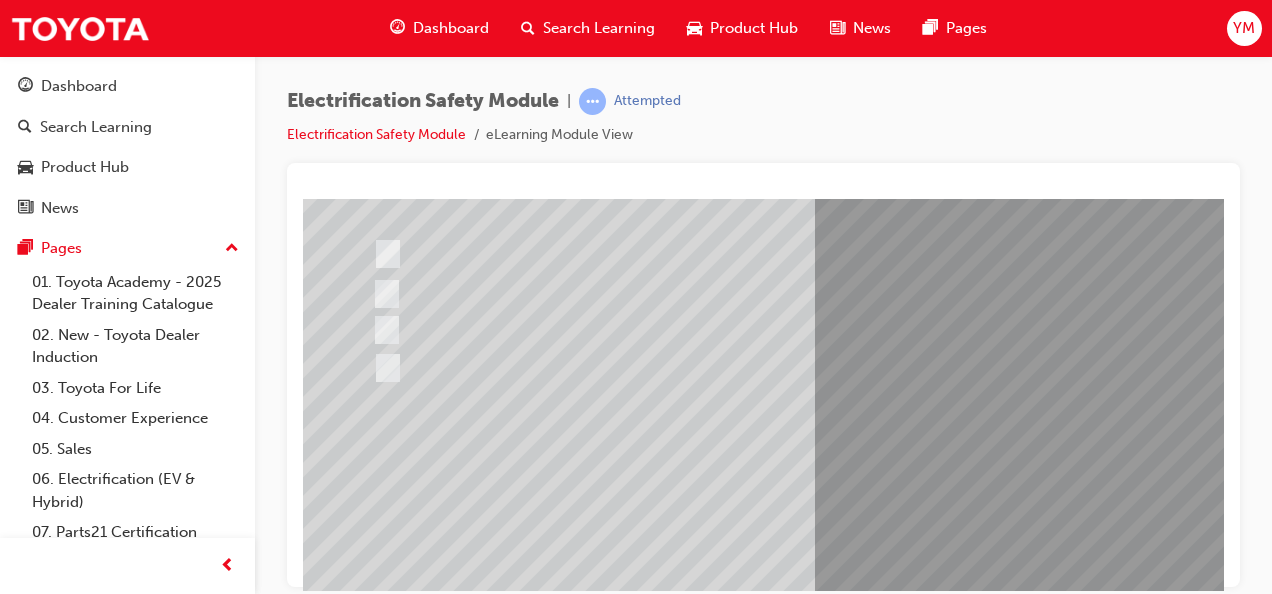 click at bounding box center (635, 2444) 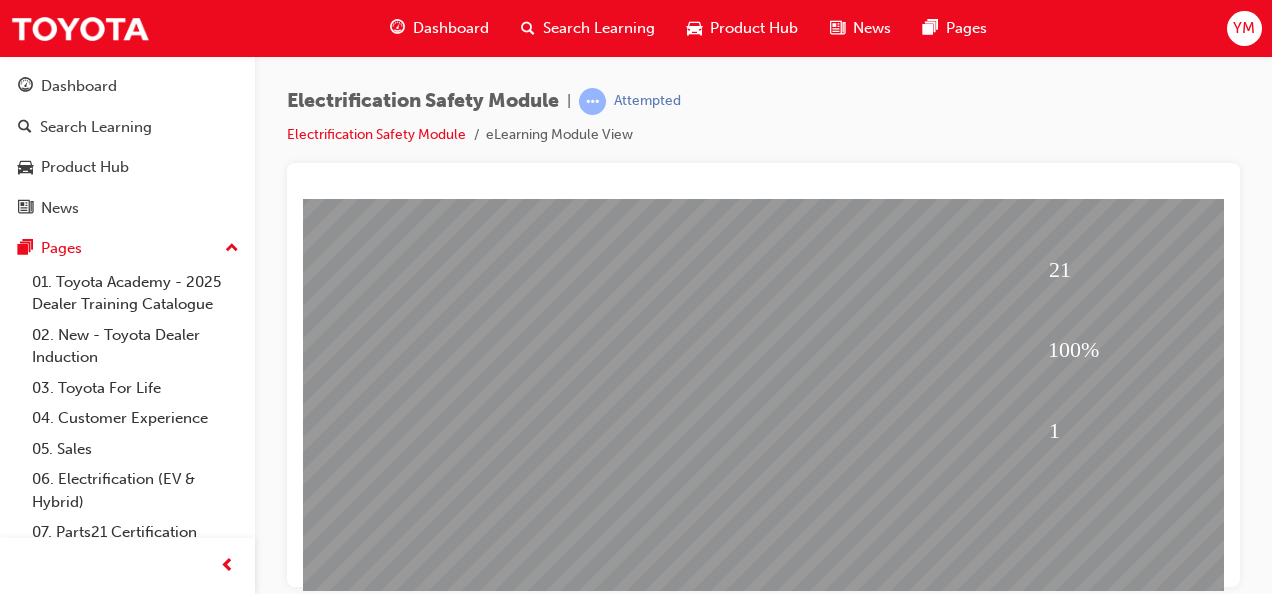 scroll, scrollTop: 244, scrollLeft: 0, axis: vertical 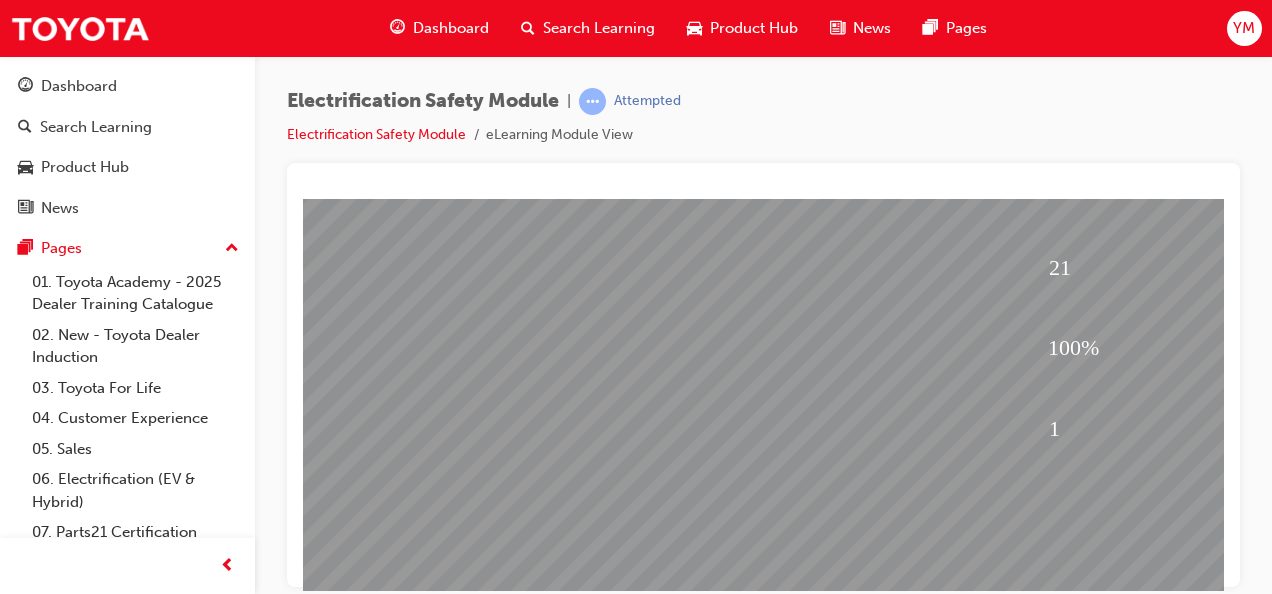click at bounding box center [375, 1729] 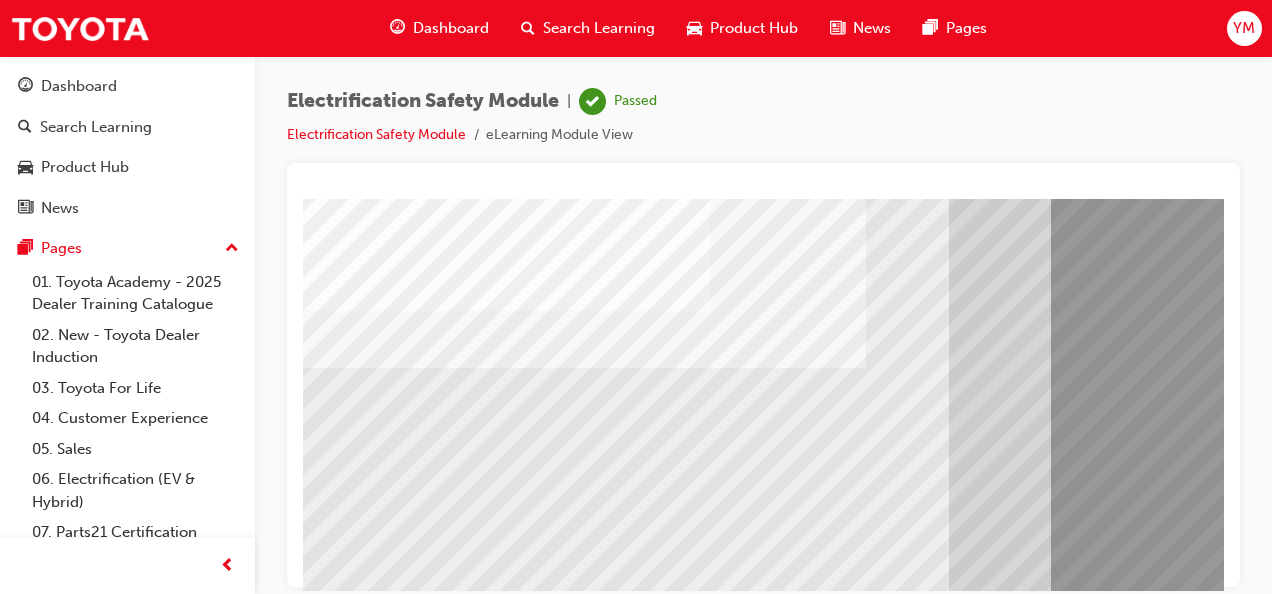 scroll, scrollTop: 373, scrollLeft: 0, axis: vertical 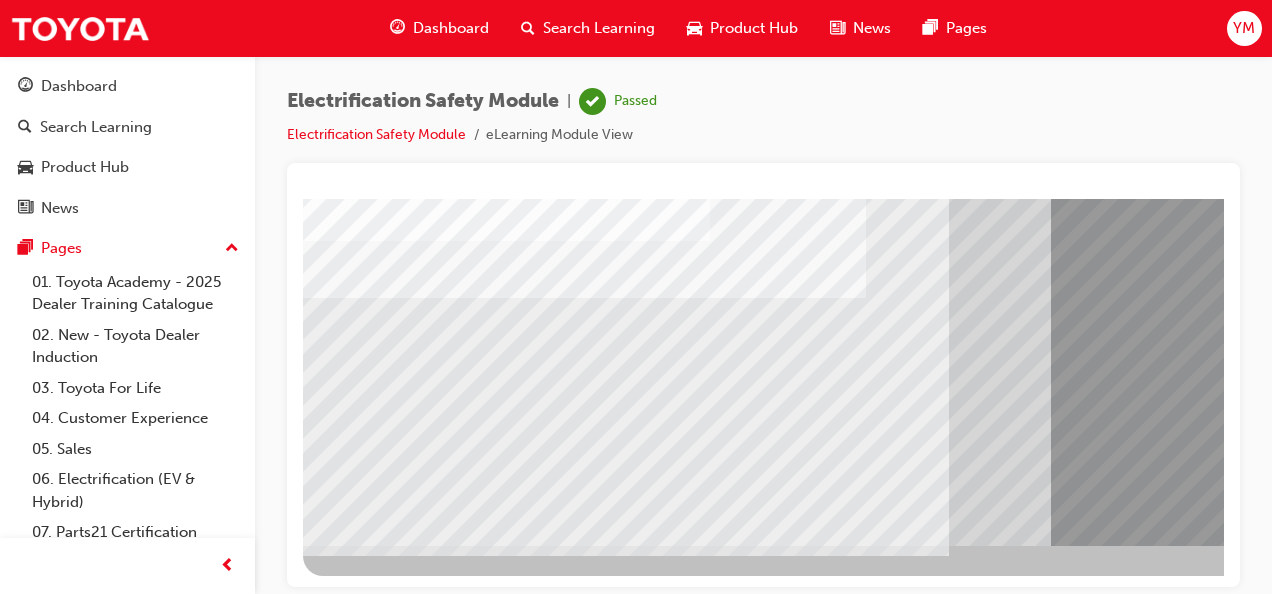 click at bounding box center (366, 3367) 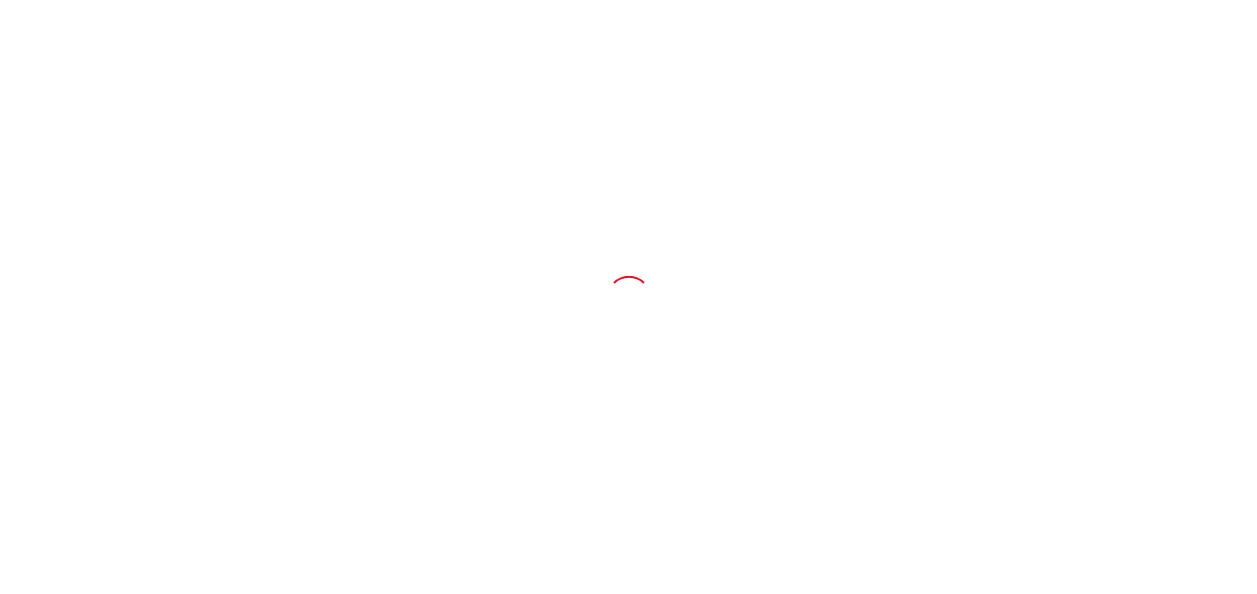 scroll, scrollTop: 0, scrollLeft: 0, axis: both 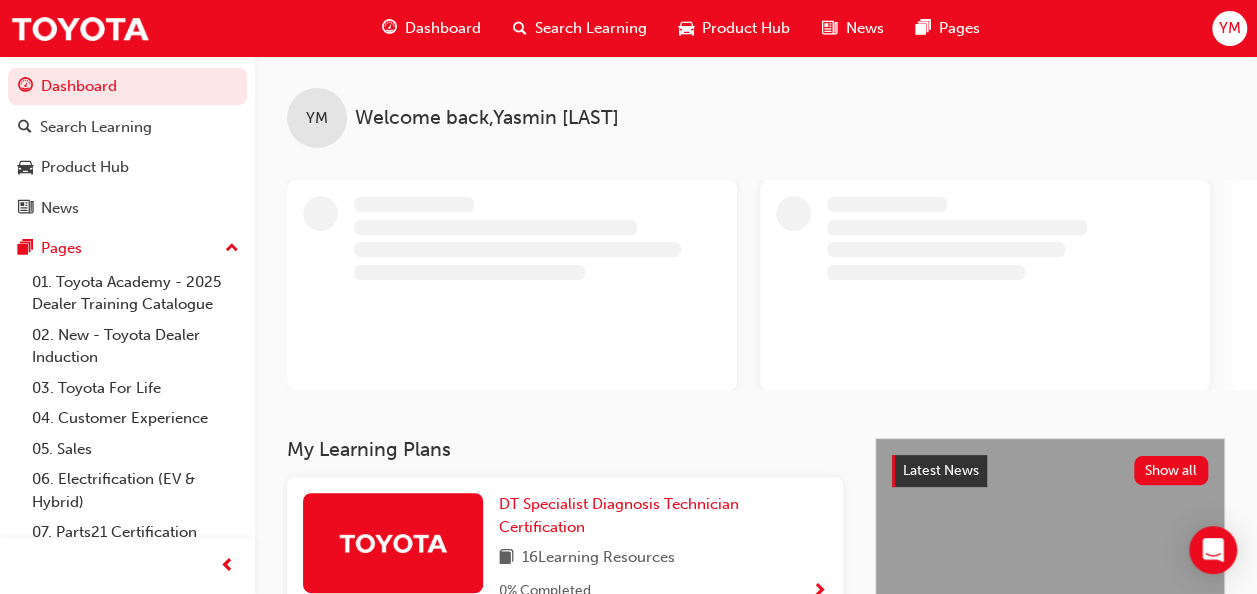 click on "Search Learning" at bounding box center (591, 28) 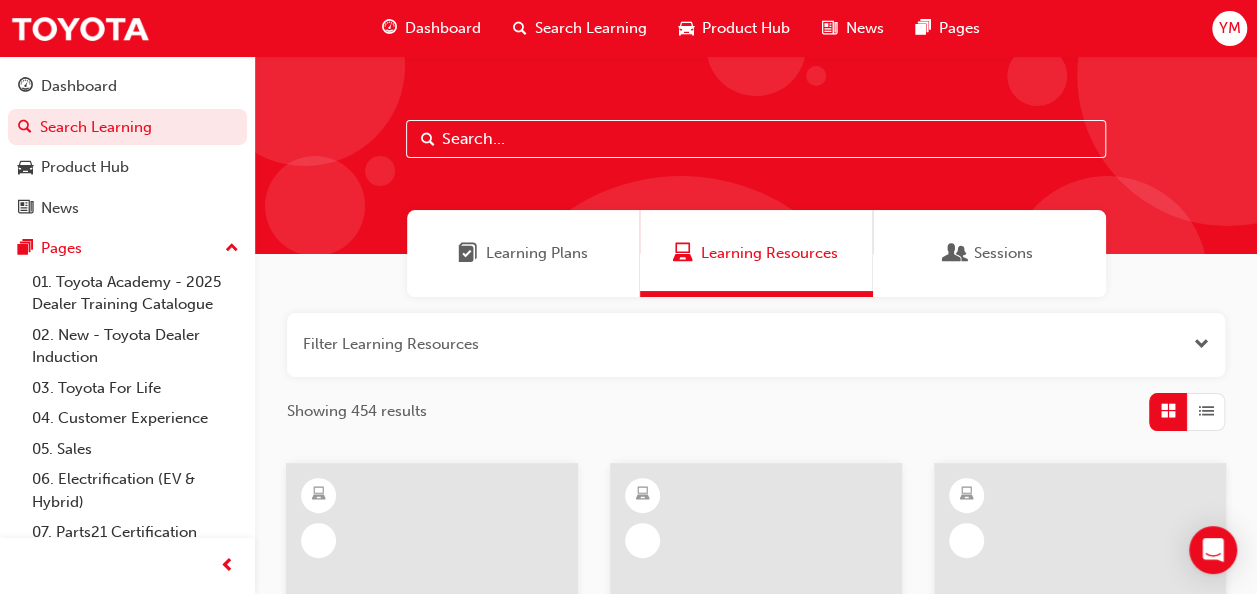 click at bounding box center (756, 139) 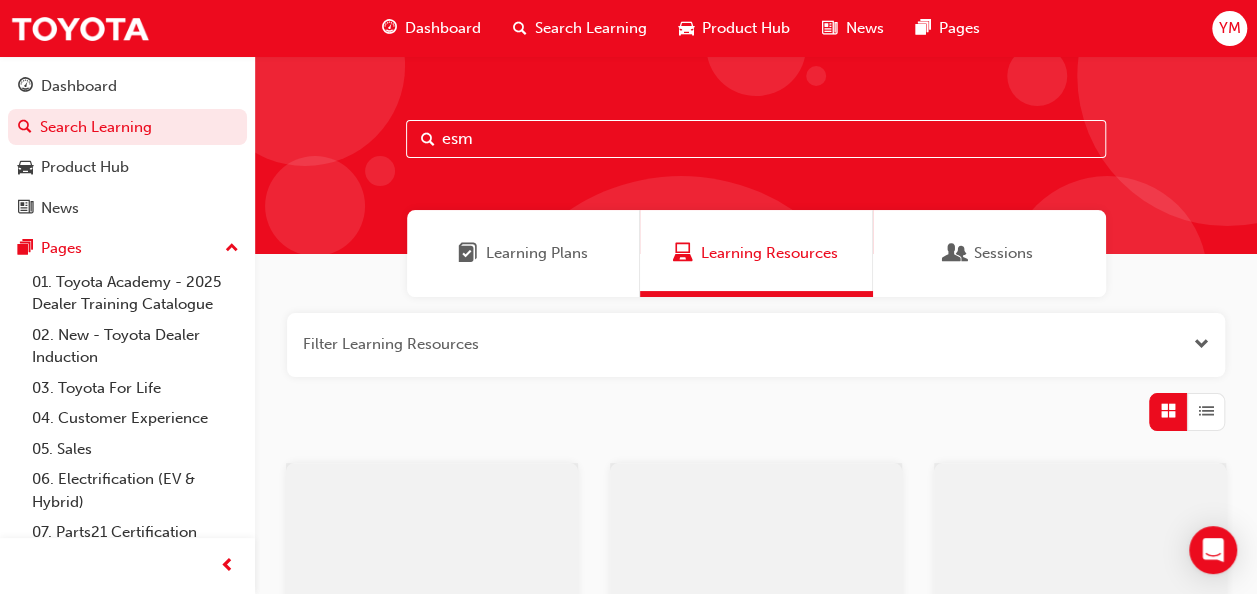 type on "esm" 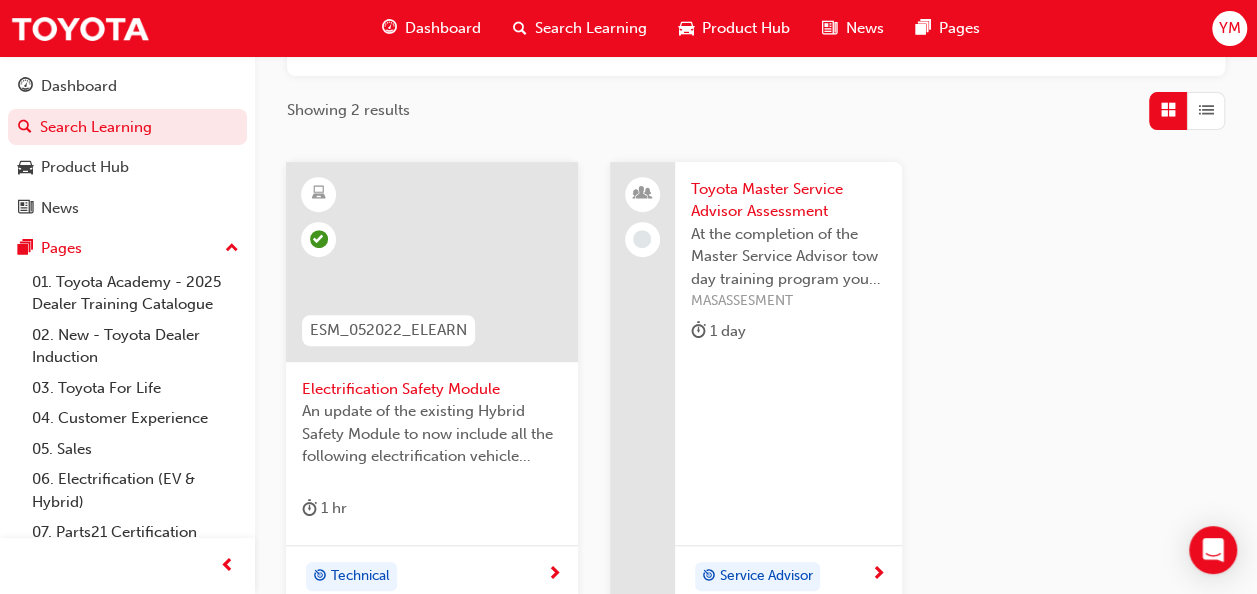 scroll, scrollTop: 302, scrollLeft: 0, axis: vertical 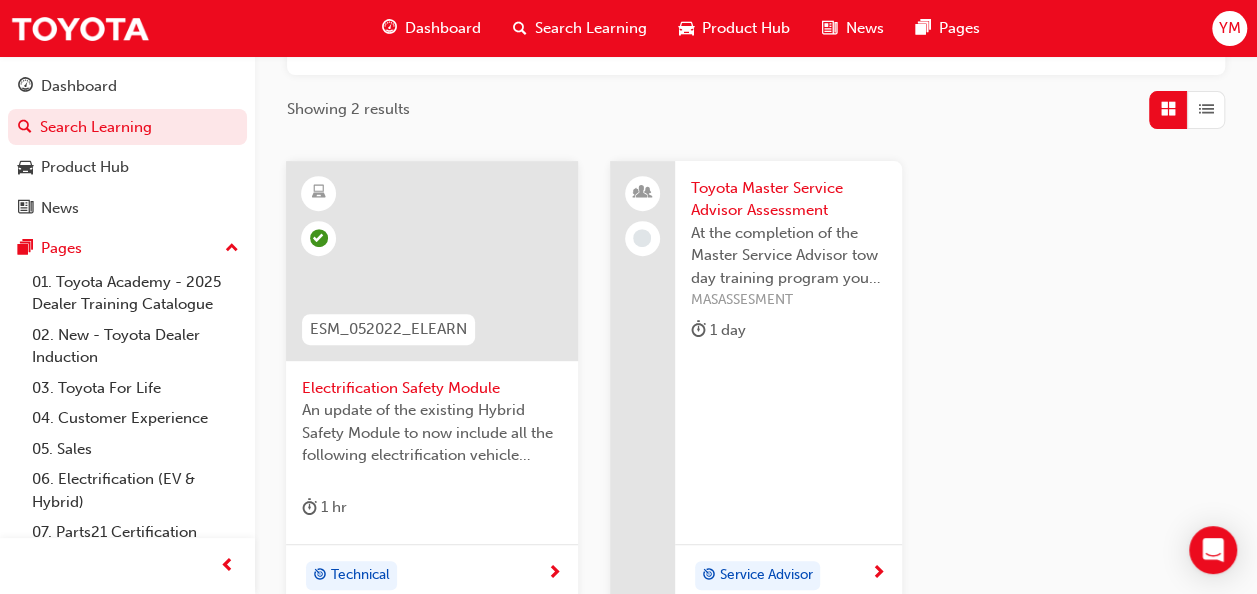 click on "Electrification Safety Module" at bounding box center (432, 388) 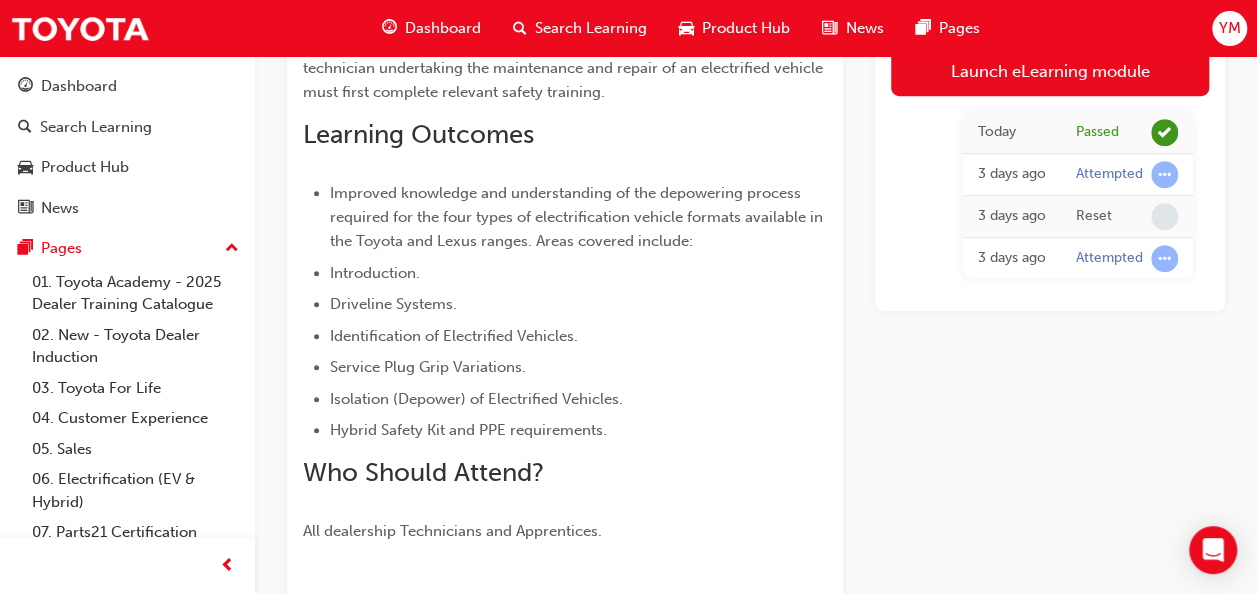 scroll, scrollTop: 0, scrollLeft: 0, axis: both 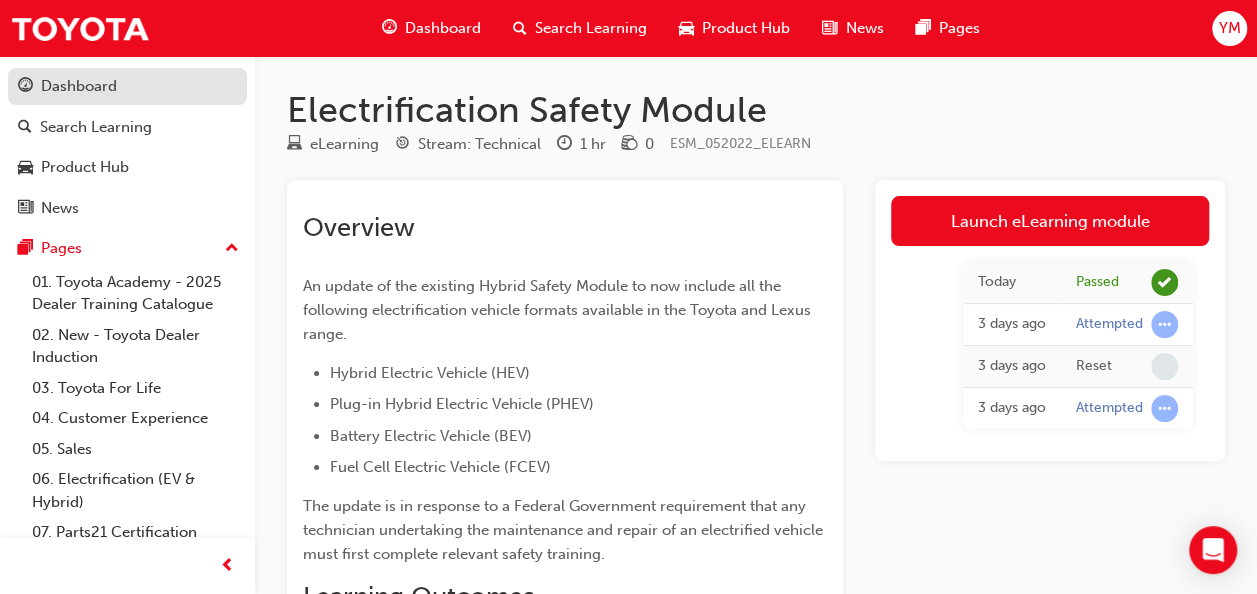 click on "Dashboard" at bounding box center (79, 86) 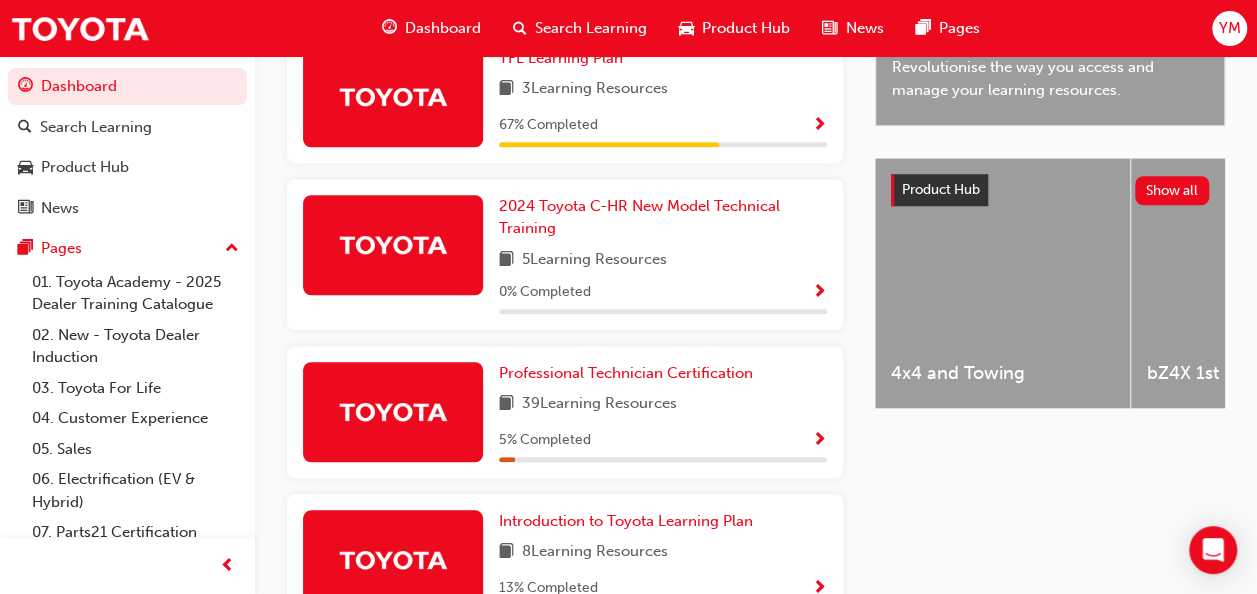 scroll, scrollTop: 0, scrollLeft: 0, axis: both 